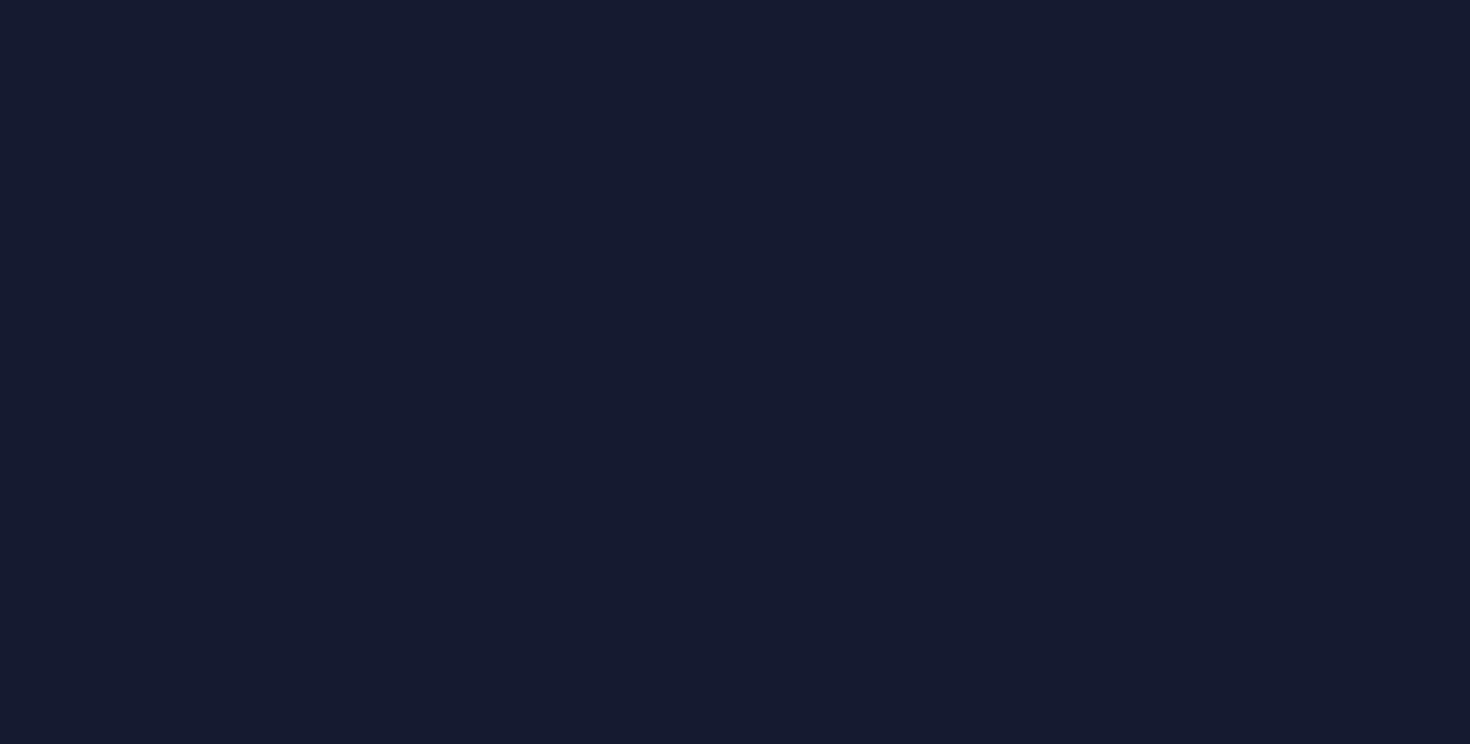 scroll, scrollTop: 0, scrollLeft: 0, axis: both 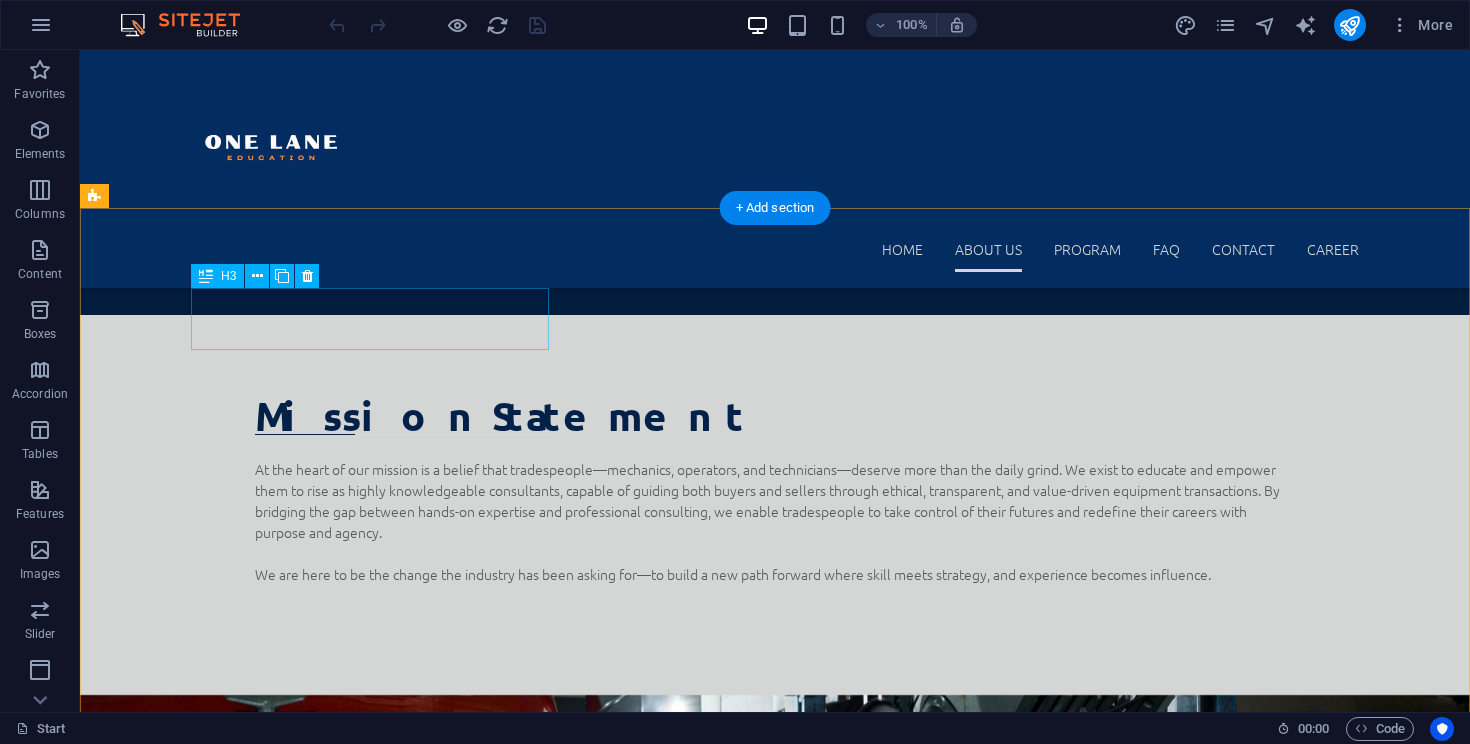 click on "Turn Experience into Profit" at bounding box center [201, 3667] 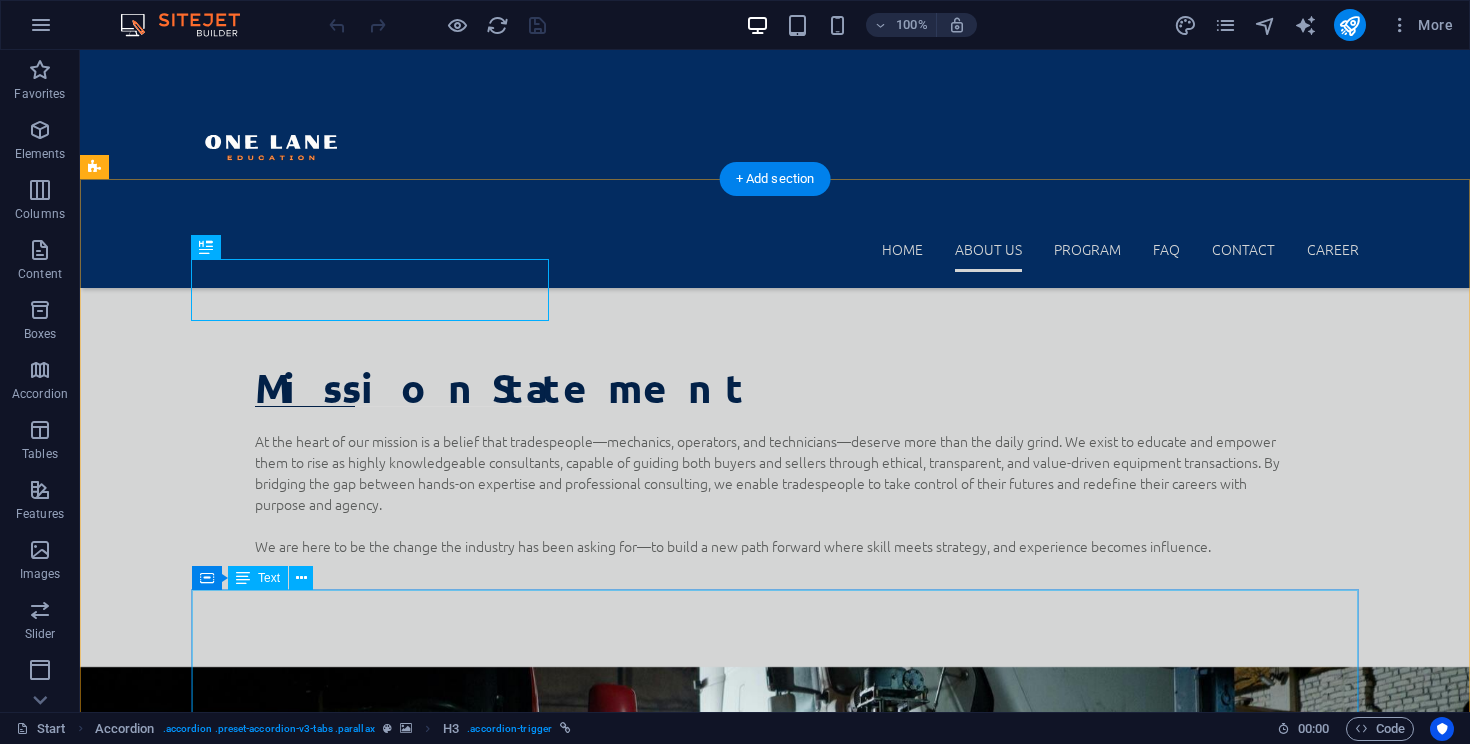 scroll, scrollTop: 1837, scrollLeft: 0, axis: vertical 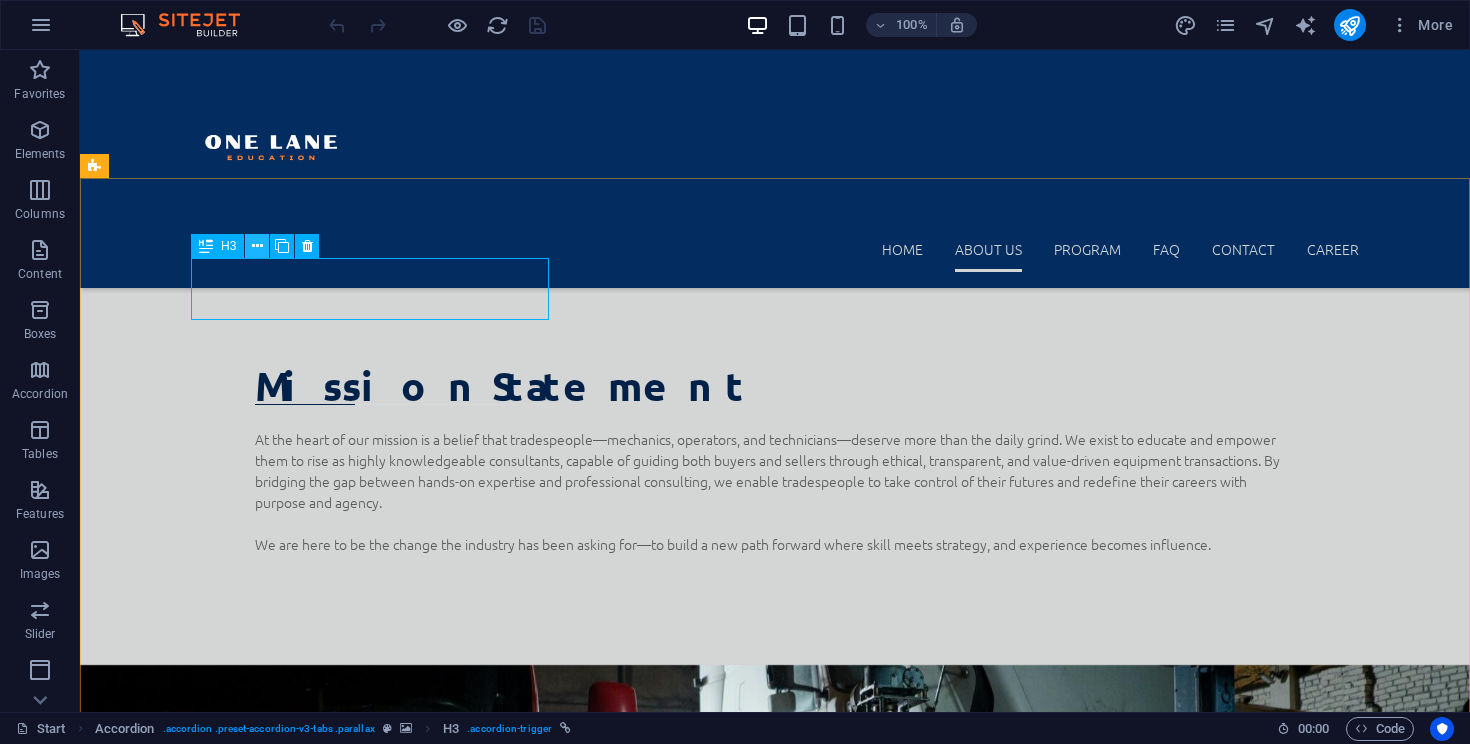 click at bounding box center [257, 246] 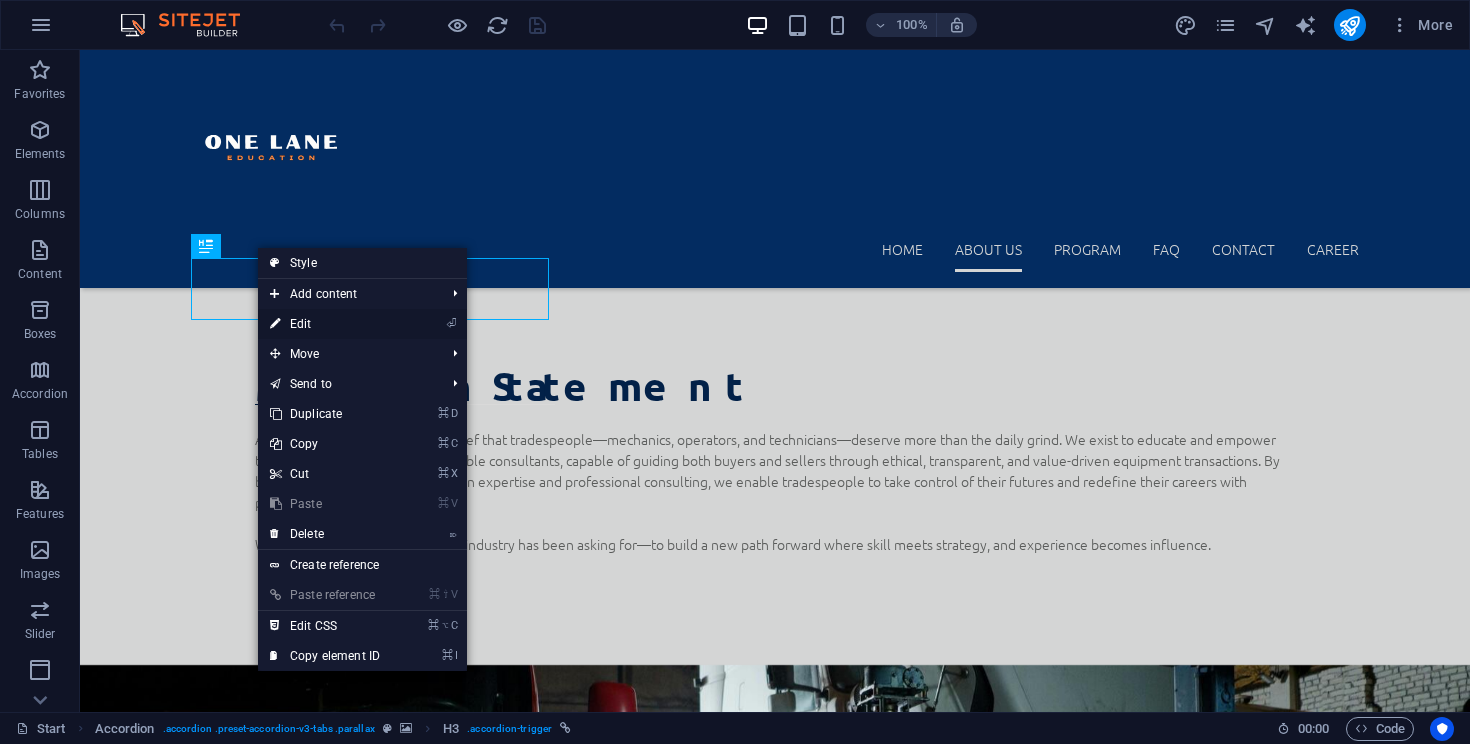 click on "⏎  Edit" at bounding box center (325, 324) 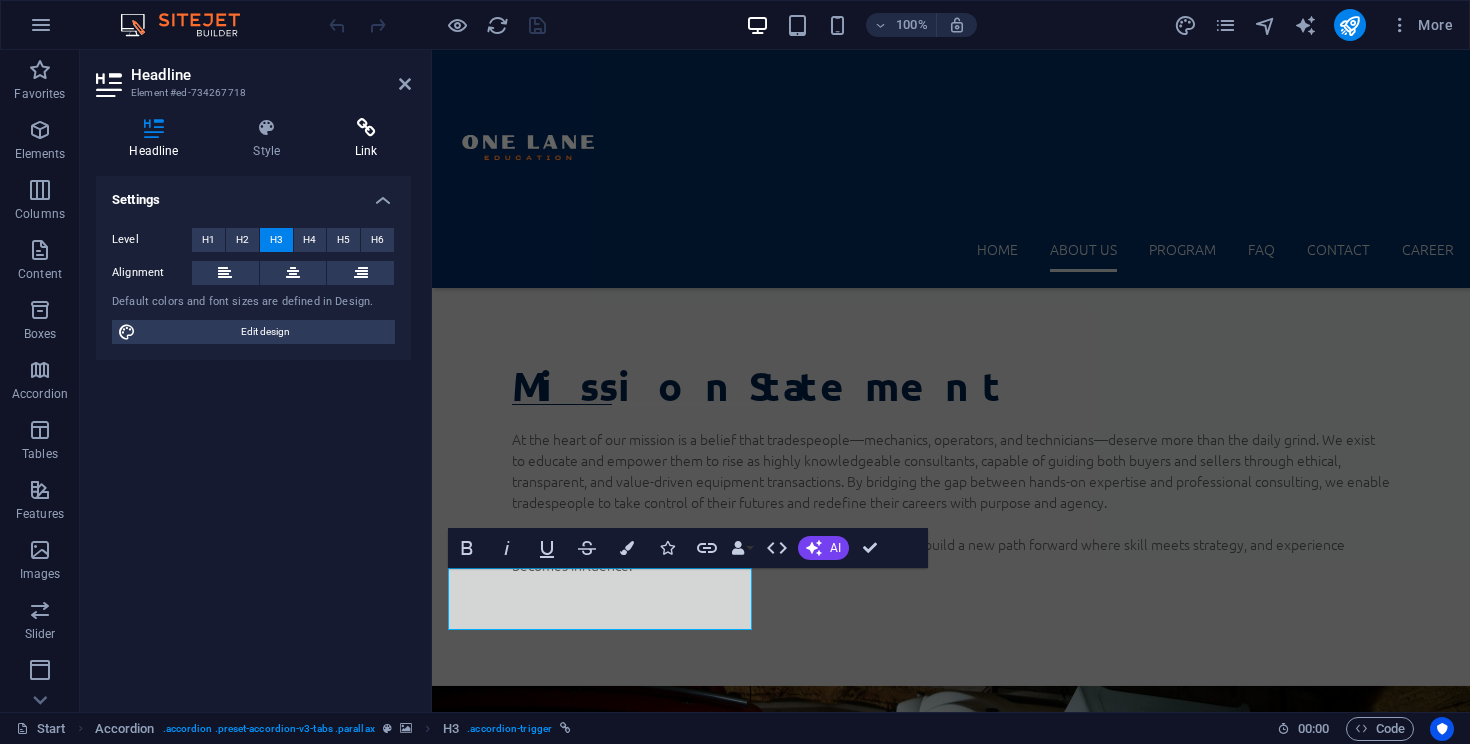 click at bounding box center [366, 128] 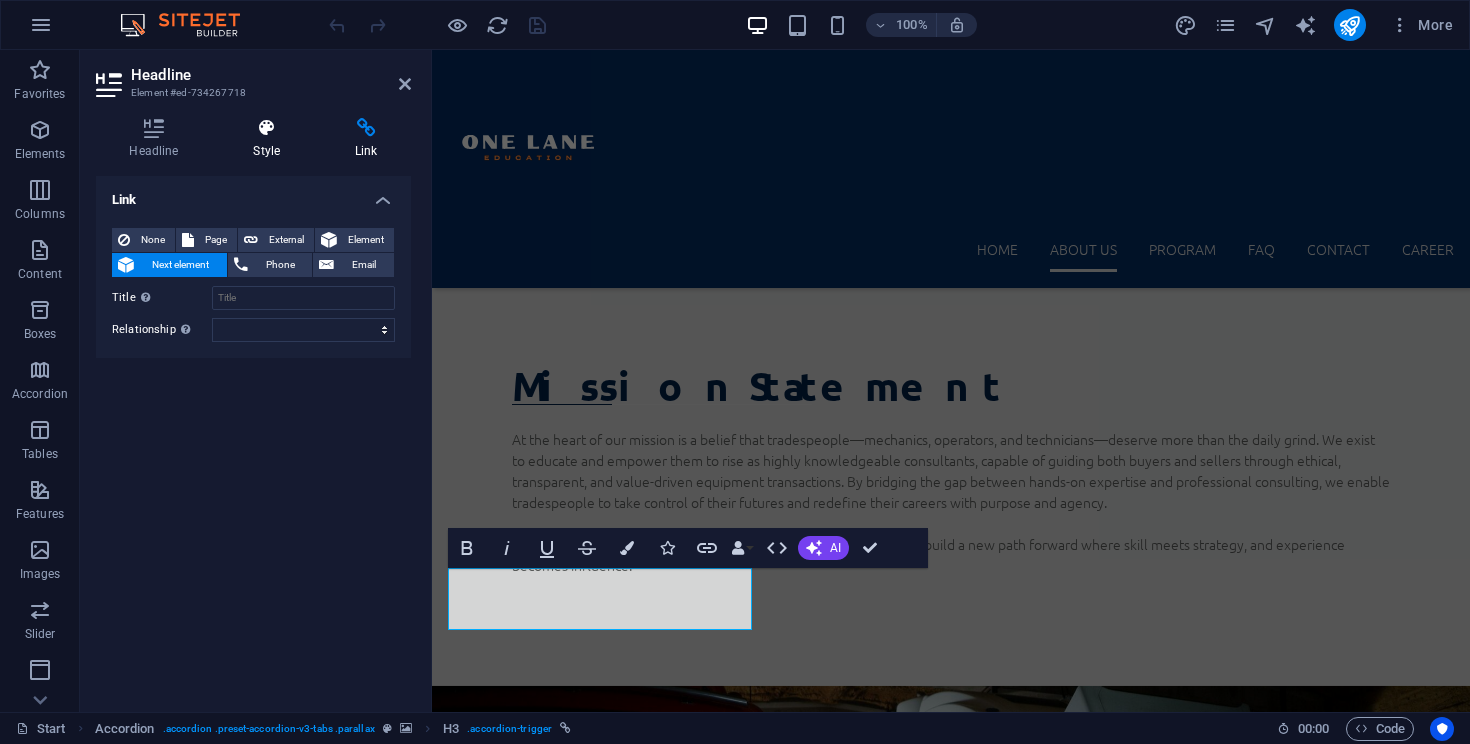 click at bounding box center (267, 128) 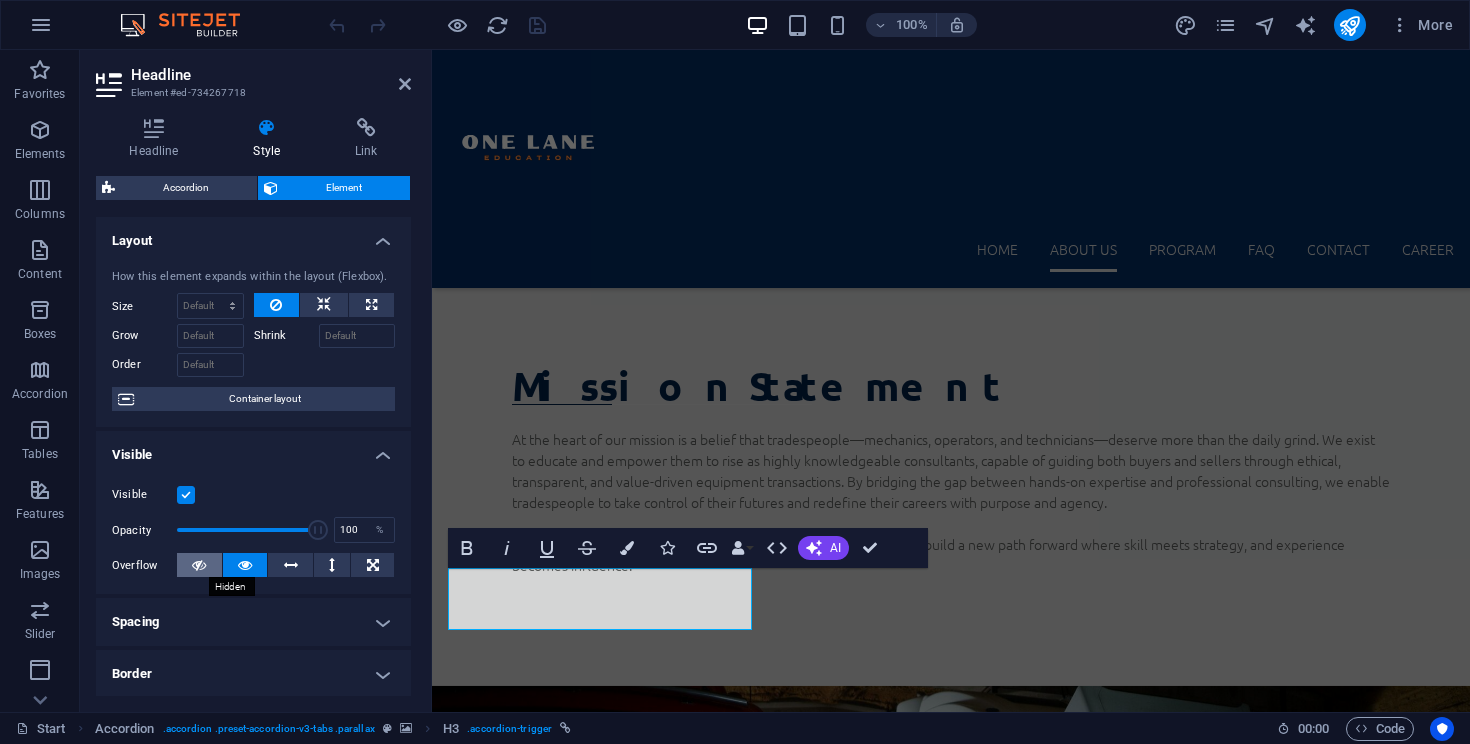 click at bounding box center (199, 565) 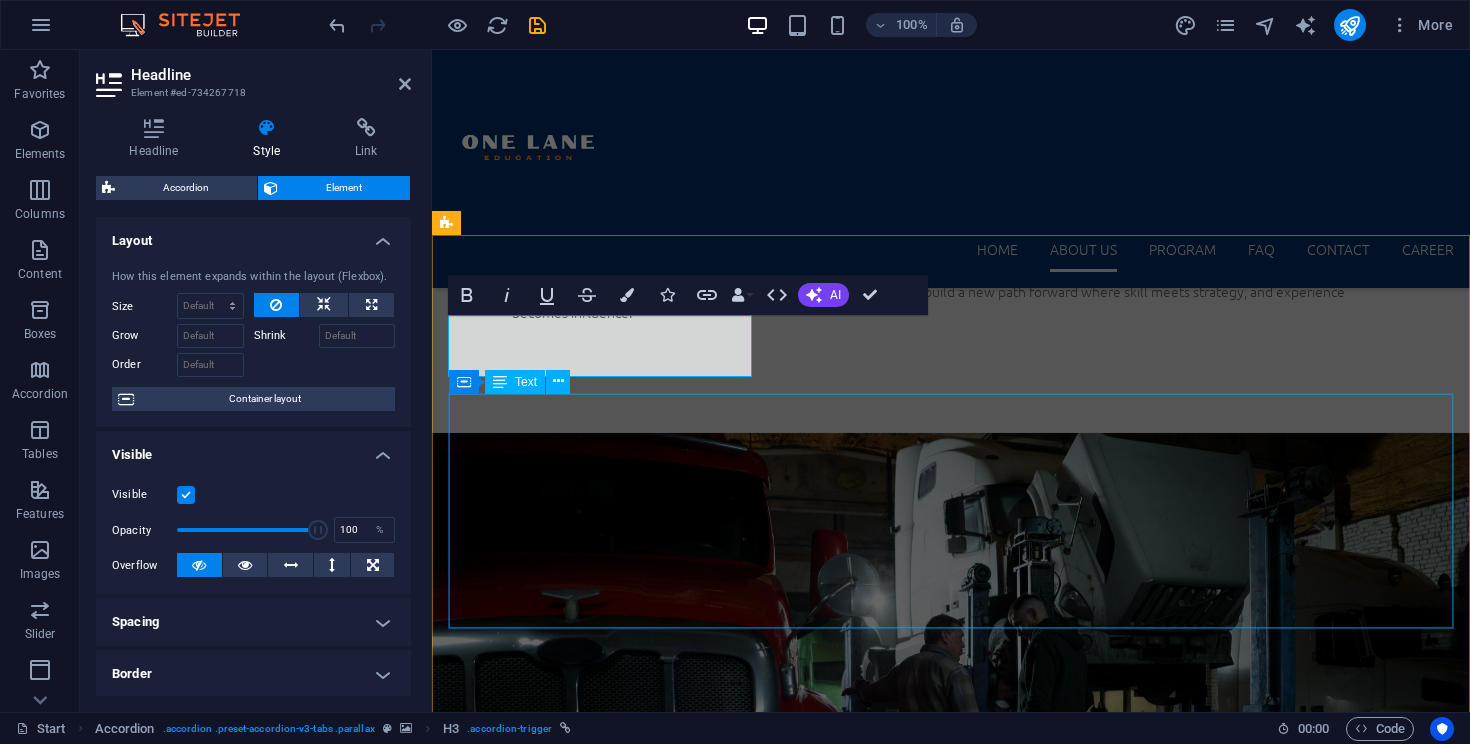 scroll, scrollTop: 2089, scrollLeft: 0, axis: vertical 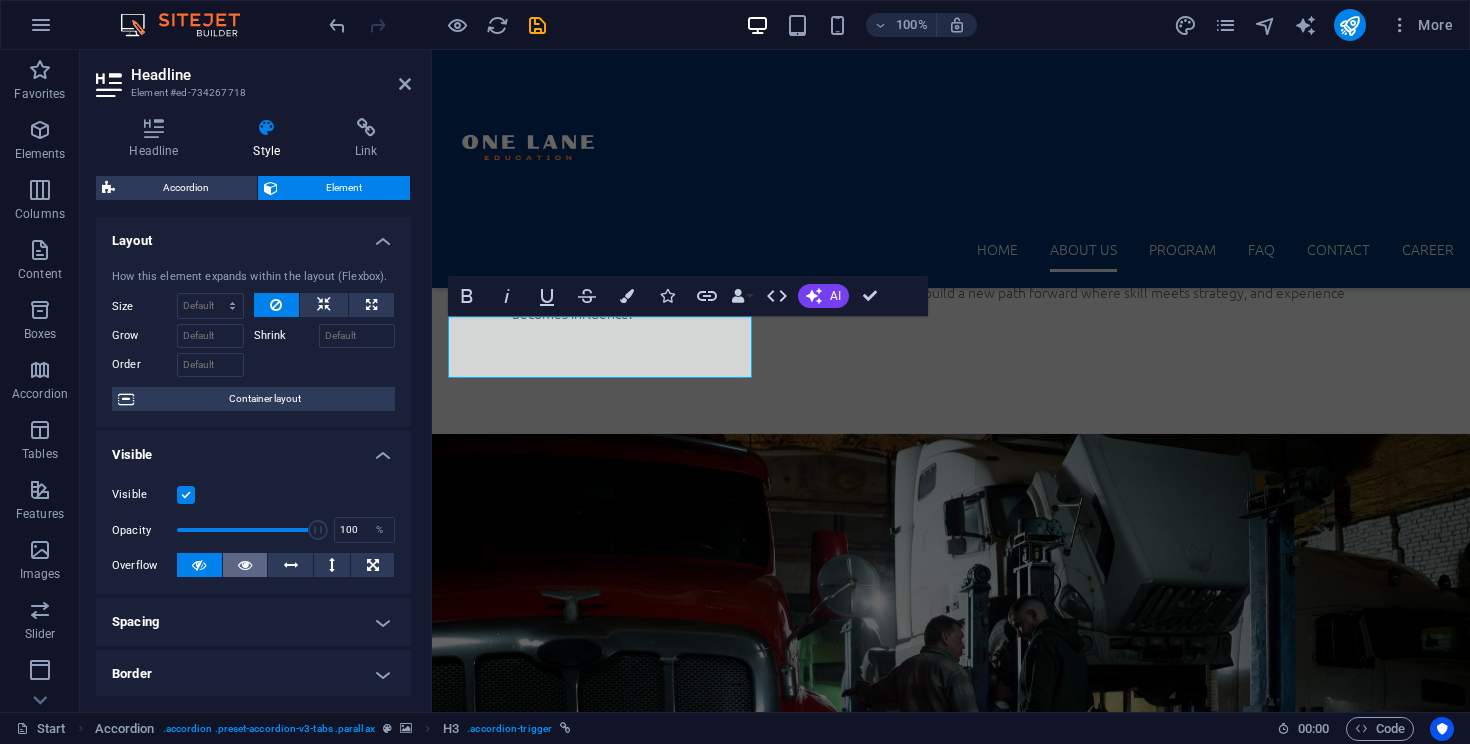 click at bounding box center [245, 565] 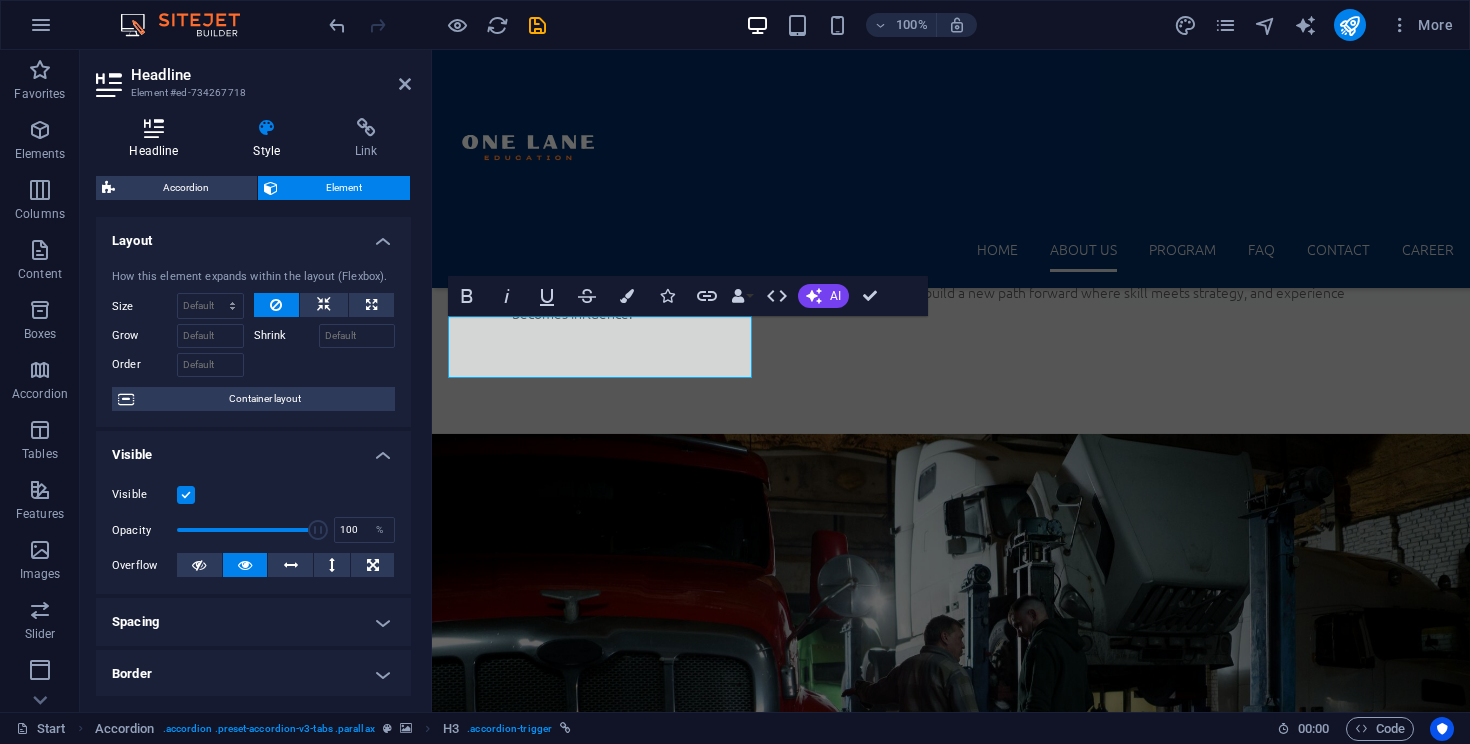 click at bounding box center (154, 128) 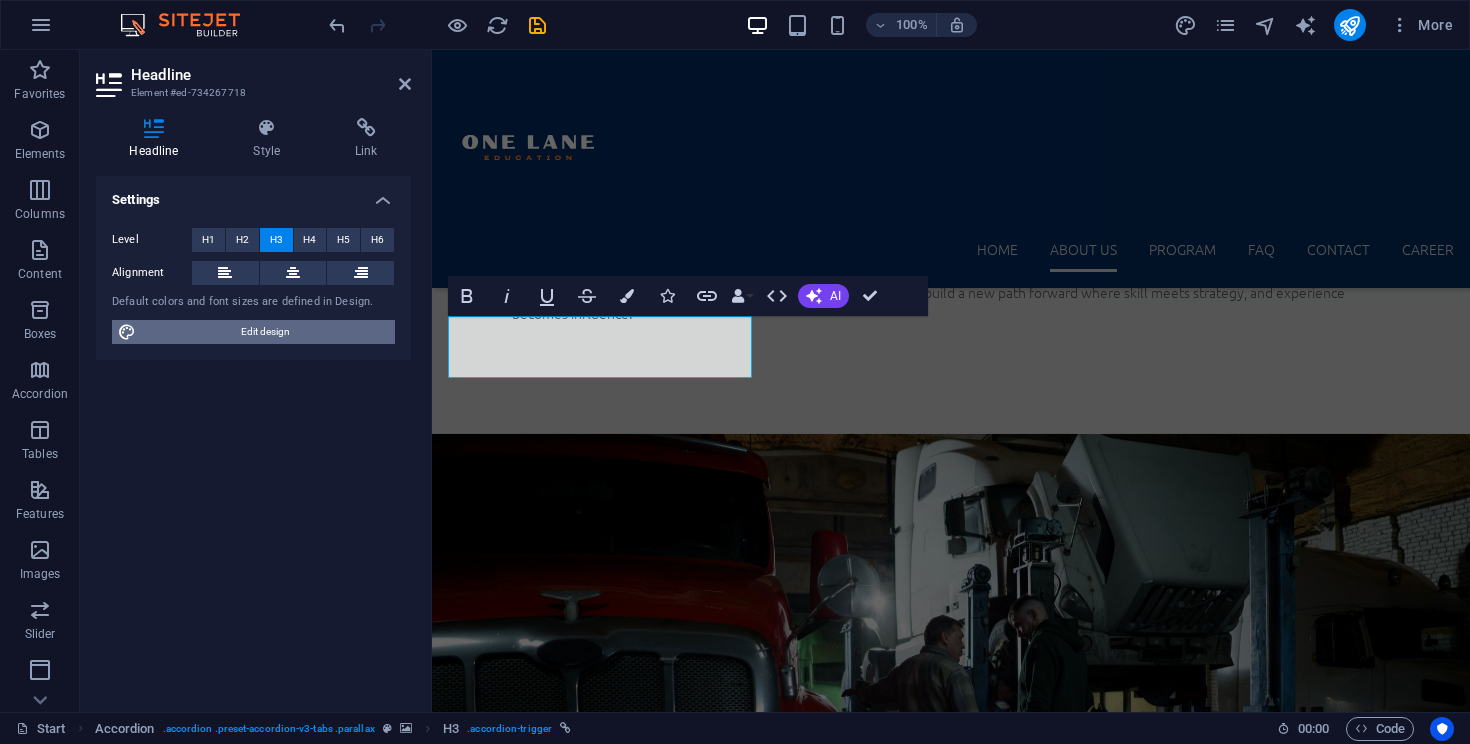 click on "Edit design" at bounding box center [265, 332] 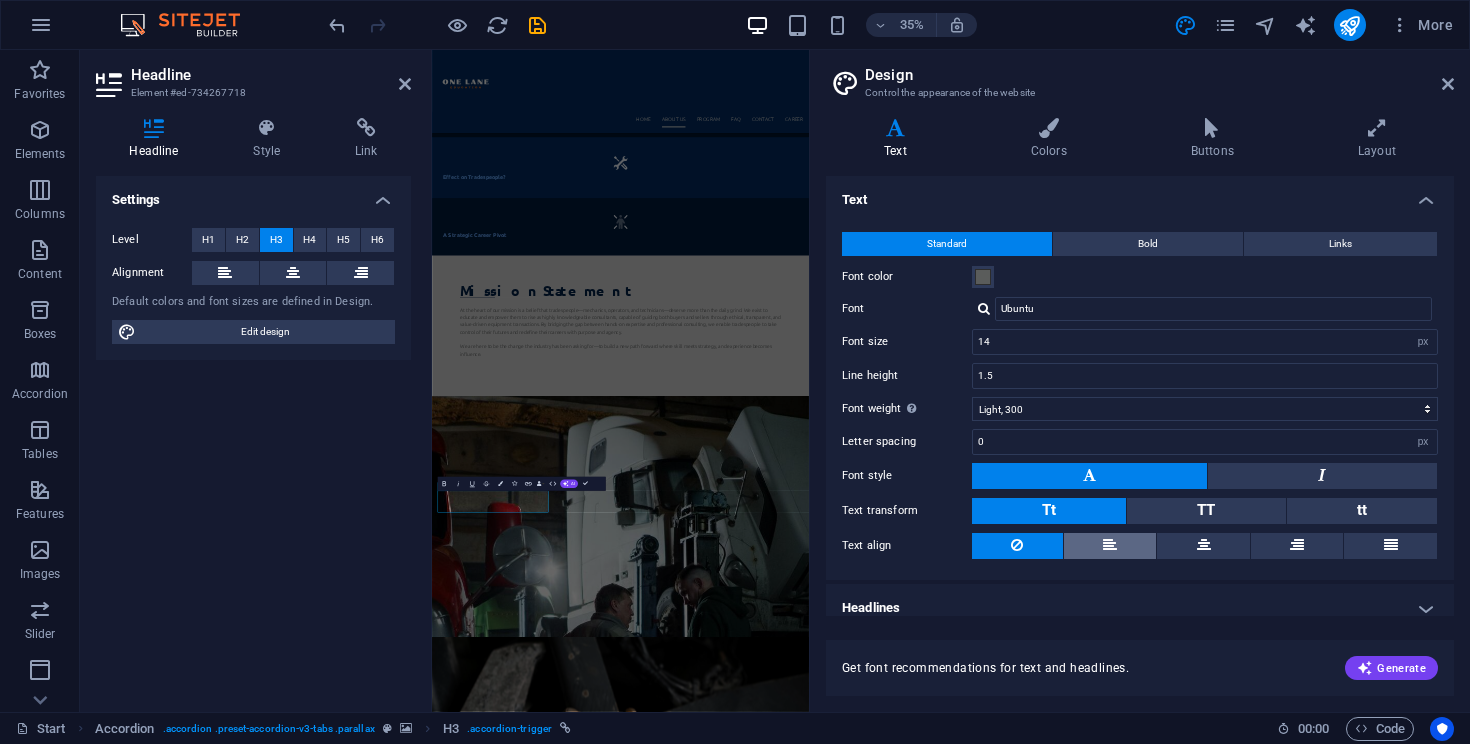 scroll, scrollTop: 14, scrollLeft: 0, axis: vertical 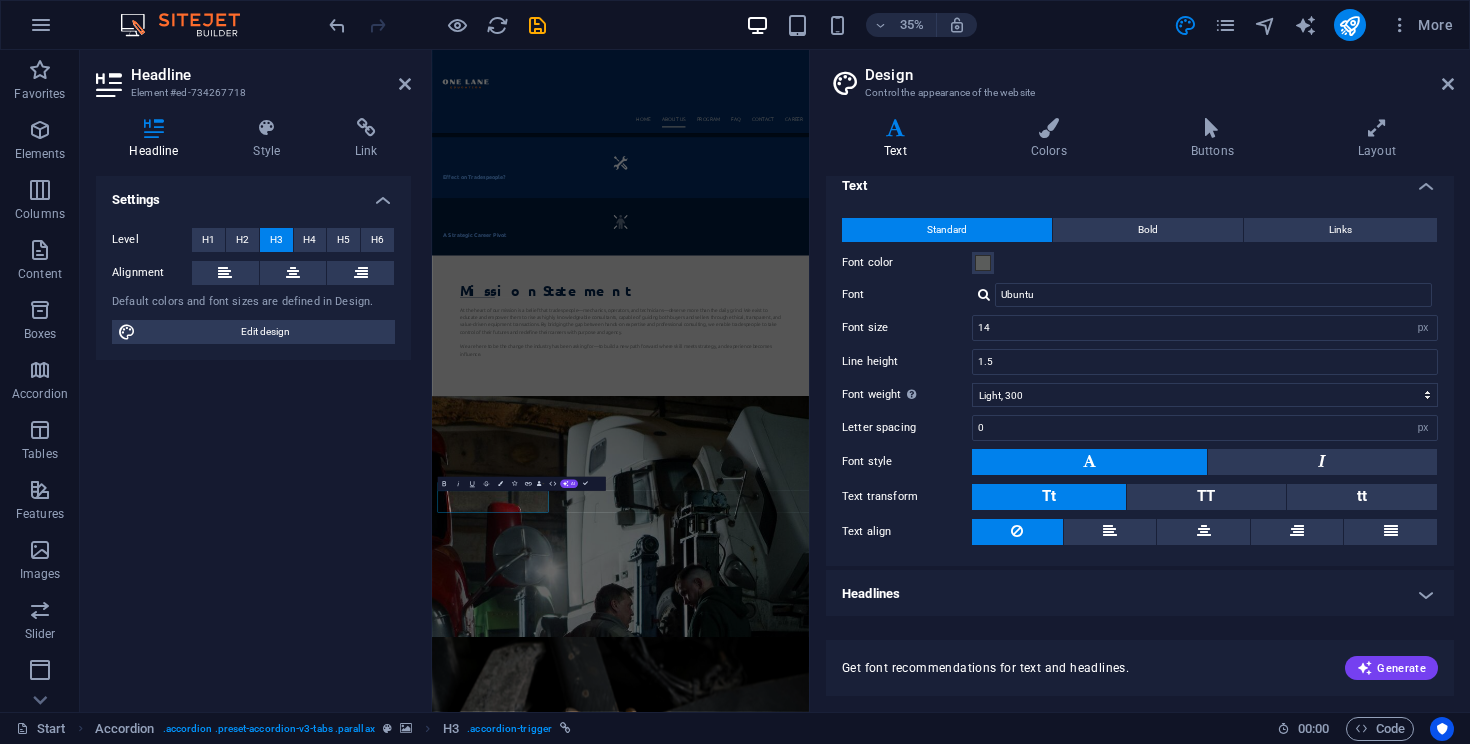 click on "Design Control the appearance of the website Variants  Text  Colors  Buttons  Layout Text Standard Bold Links Font color Font Ubuntu Font size 14 rem px Line height 1.5 Font weight To display the font weight correctly, it may need to be enabled.  Manage Fonts Thin, 100 Extra-light, 200 Light, 300 Regular, 400 Medium, 500 Semi-bold, 600 Bold, 700 Extra-bold, 800 Black, 900 Letter spacing 0 rem px Font style Text transform Tt TT tt Text align Font weight To display the font weight correctly, it may need to be enabled.  Manage Fonts Thin, 100 Extra-light, 200 Light, 300 Regular, 400 Medium, 500 Semi-bold, 600 Bold, 700 Extra-bold, 800 Black, 900 Default Hover / Active Font color Font color Decoration None Decoration None Transition duration 0.3 s Transition function Ease Ease In Ease Out Ease In/Ease Out Linear Headlines All H1 / Textlogo H2 H3 H4 H5 H6 Font color Font Ubuntu Line height 1 Font weight To display the font weight correctly, it may need to be enabled.  Manage Fonts Thin, 100 Extra-light, 200 0 rem" at bounding box center [1139, 381] 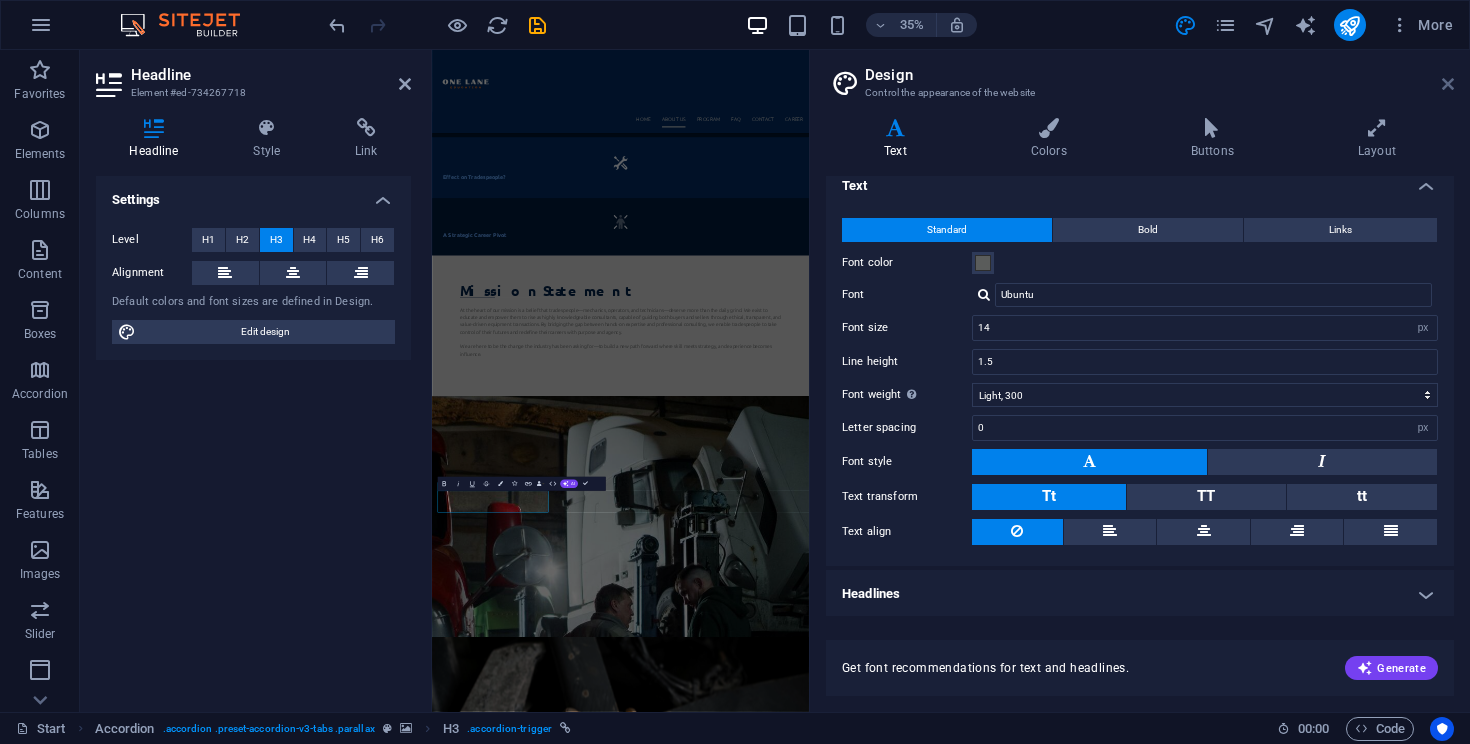 click at bounding box center (1448, 84) 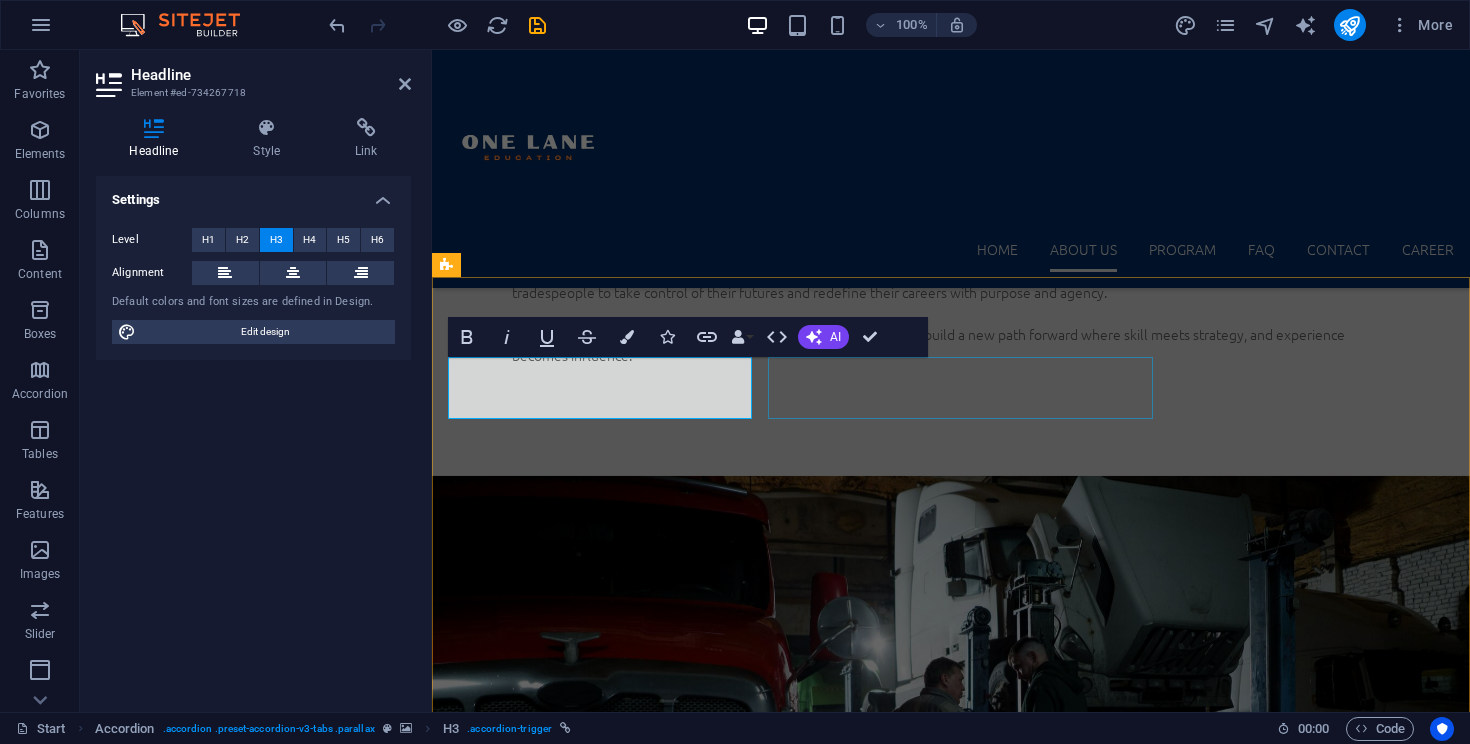 click on "Giving Lateral Moves:  Keeping Experience, Changing Capacity" at bounding box center [784, 3806] 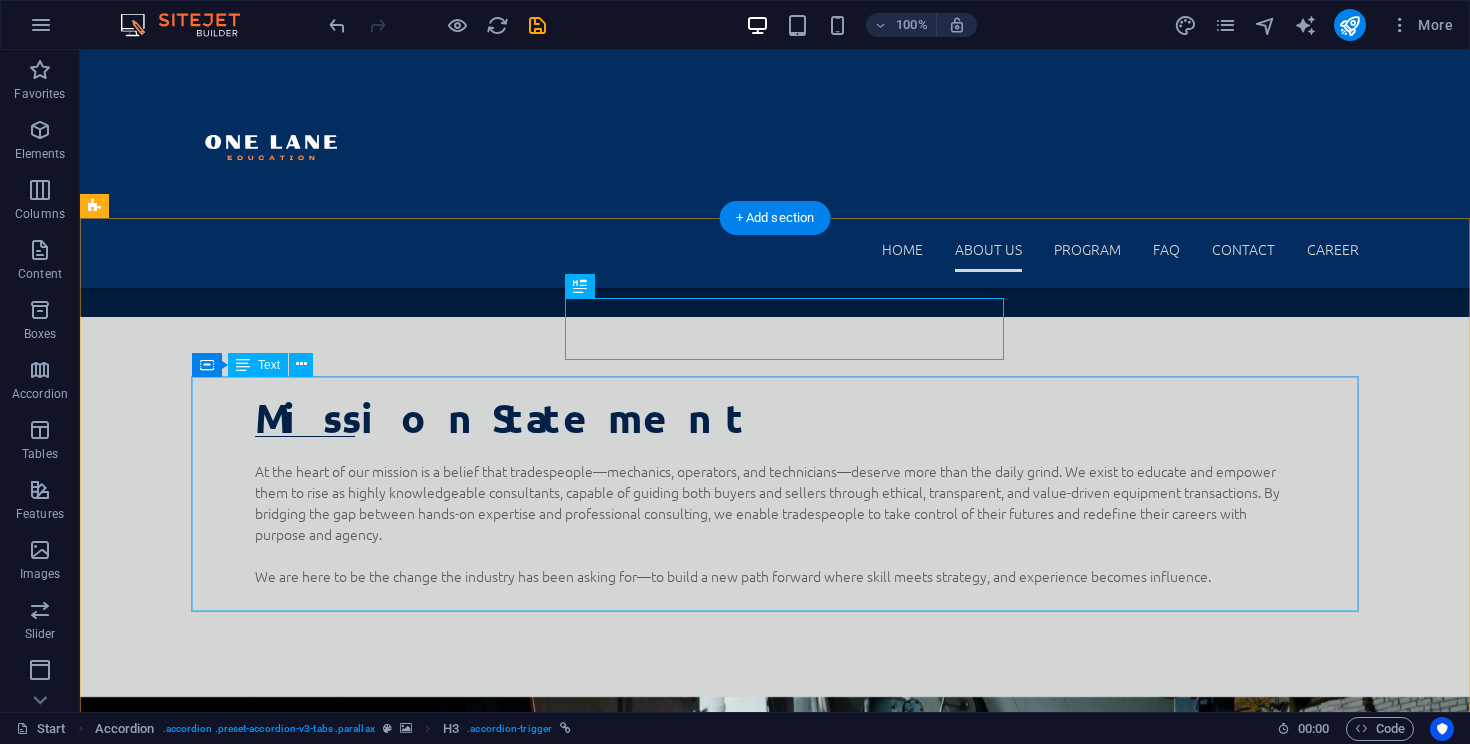 scroll, scrollTop: 1787, scrollLeft: 0, axis: vertical 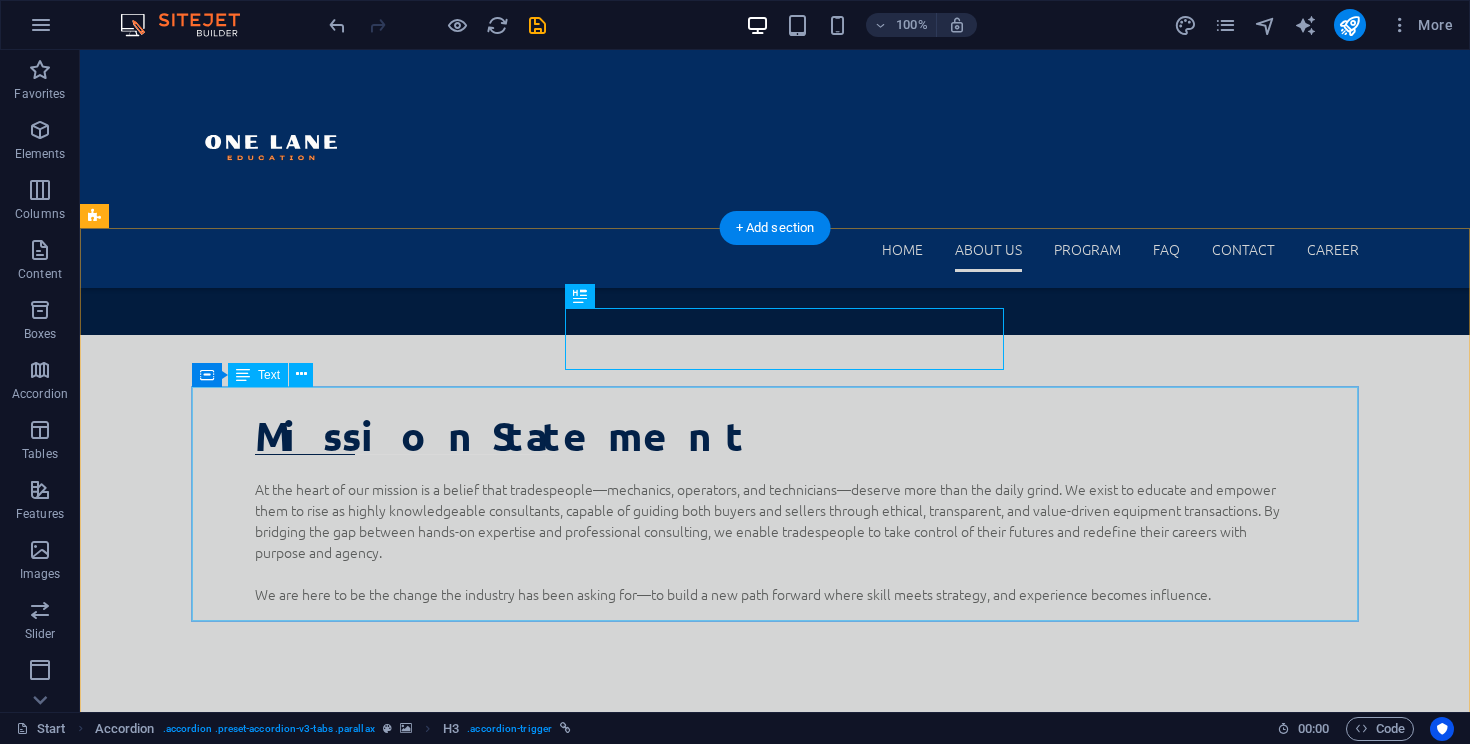 click on "Stop trading hours for a wage. One Lane Education shows heavy-duty mechanics how to  transition from an hourly or daily rate to a fee-based income model , where they  control the deal—not just the tools . Mechanics can now: List and broker multiple pieces of heavy equipment. Create  multiple streams of income  without the grind. Elevate their career through  broker-level training  to manage and mentor others. Build a personal  agency brand  in the heavy equipment world. This isn’t about leaving the trade—it’s about  owning your space in it ." at bounding box center (824, 3592) 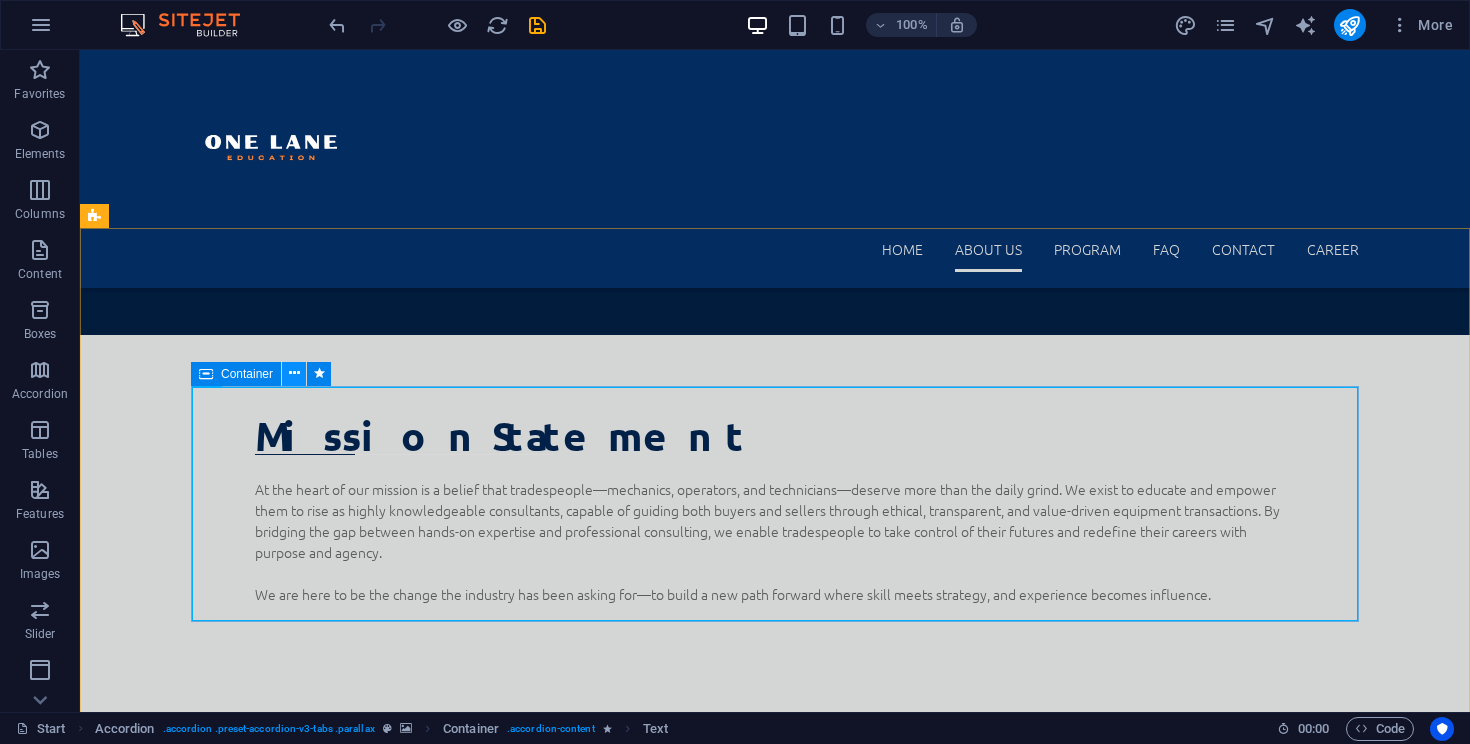 click at bounding box center (294, 373) 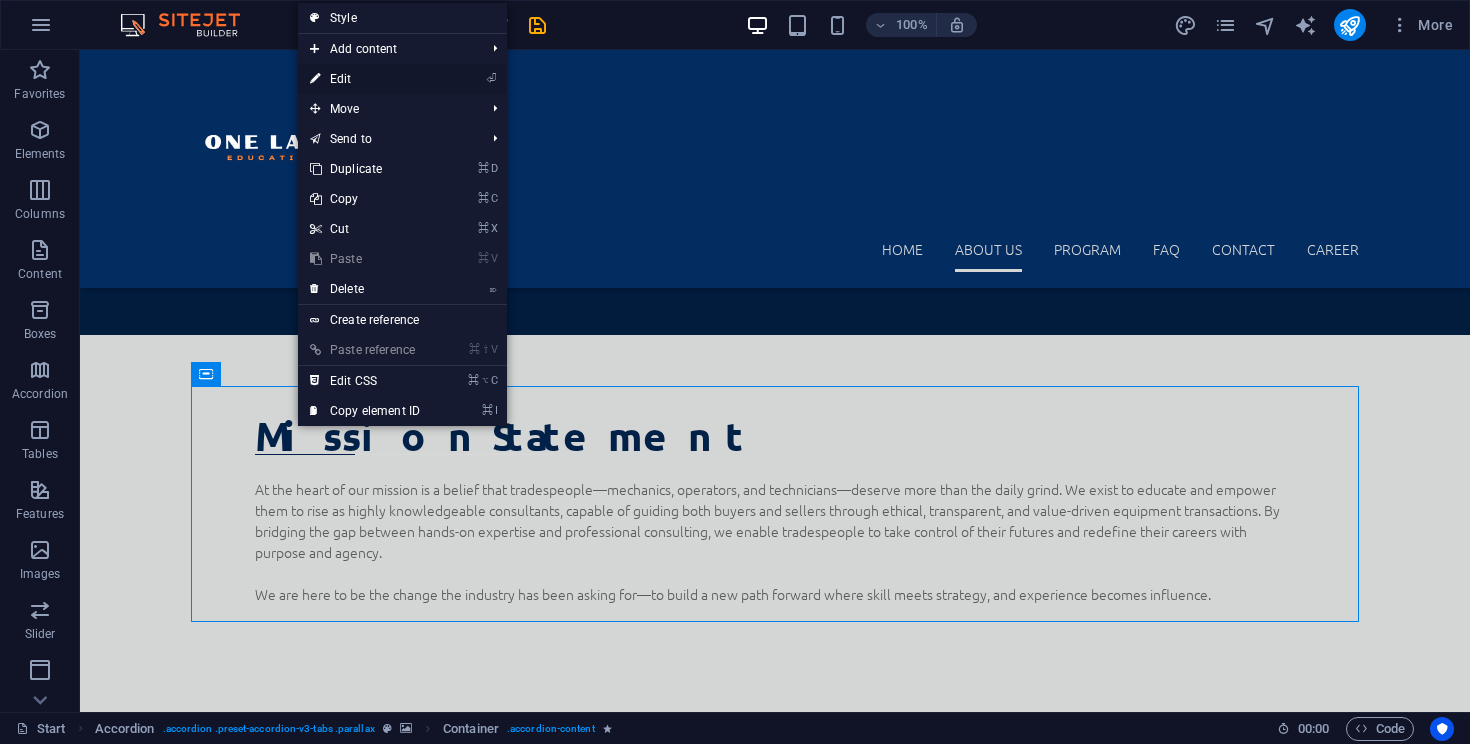click on "⏎  Edit" at bounding box center [365, 79] 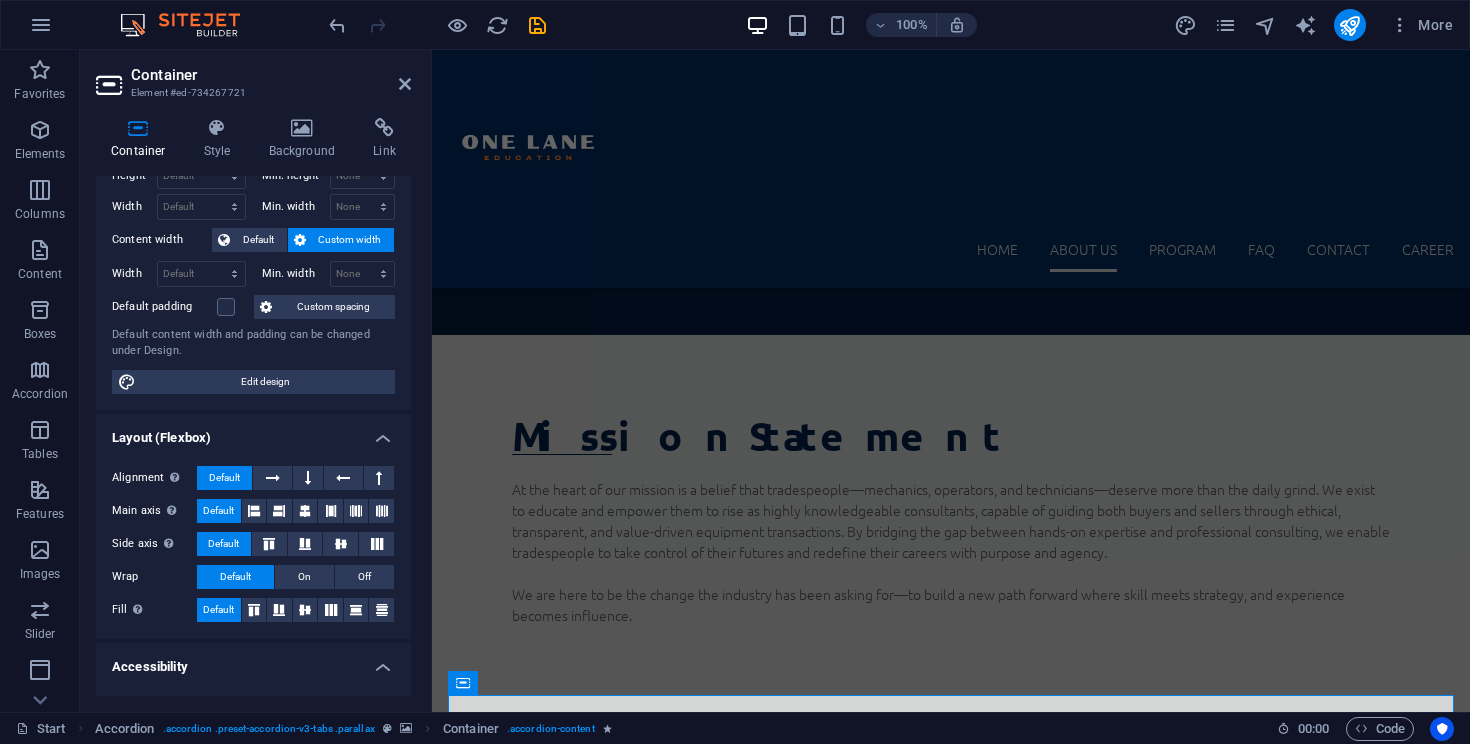 scroll, scrollTop: 0, scrollLeft: 0, axis: both 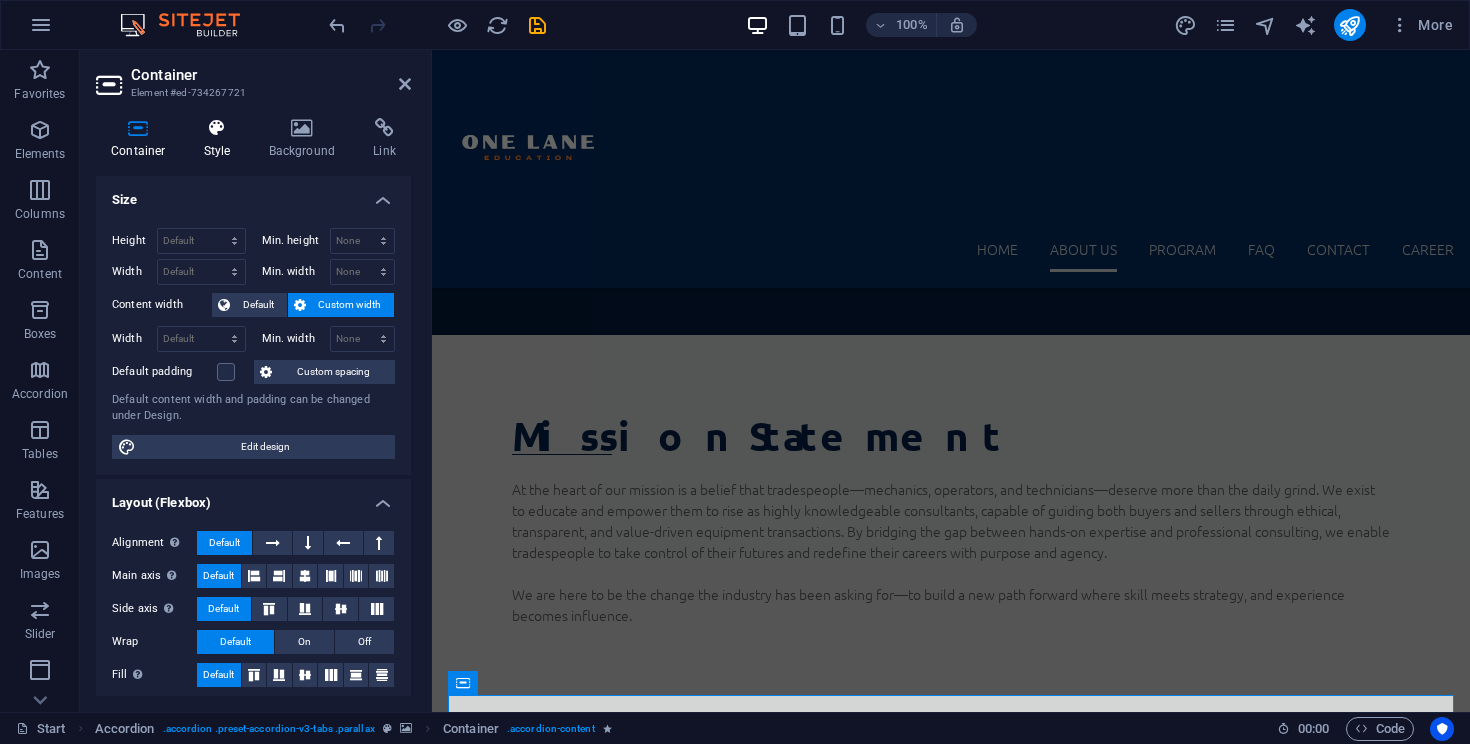 click at bounding box center [217, 128] 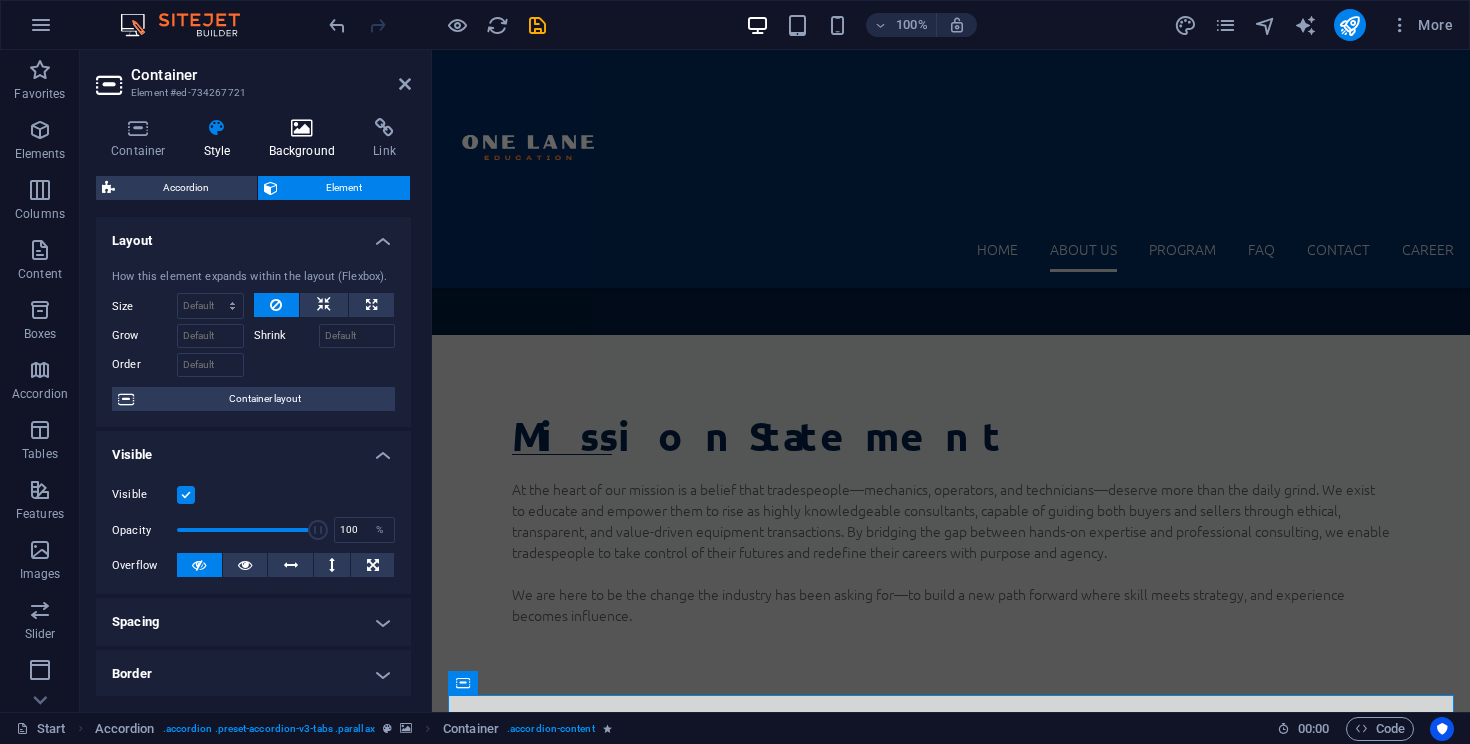 click at bounding box center (302, 128) 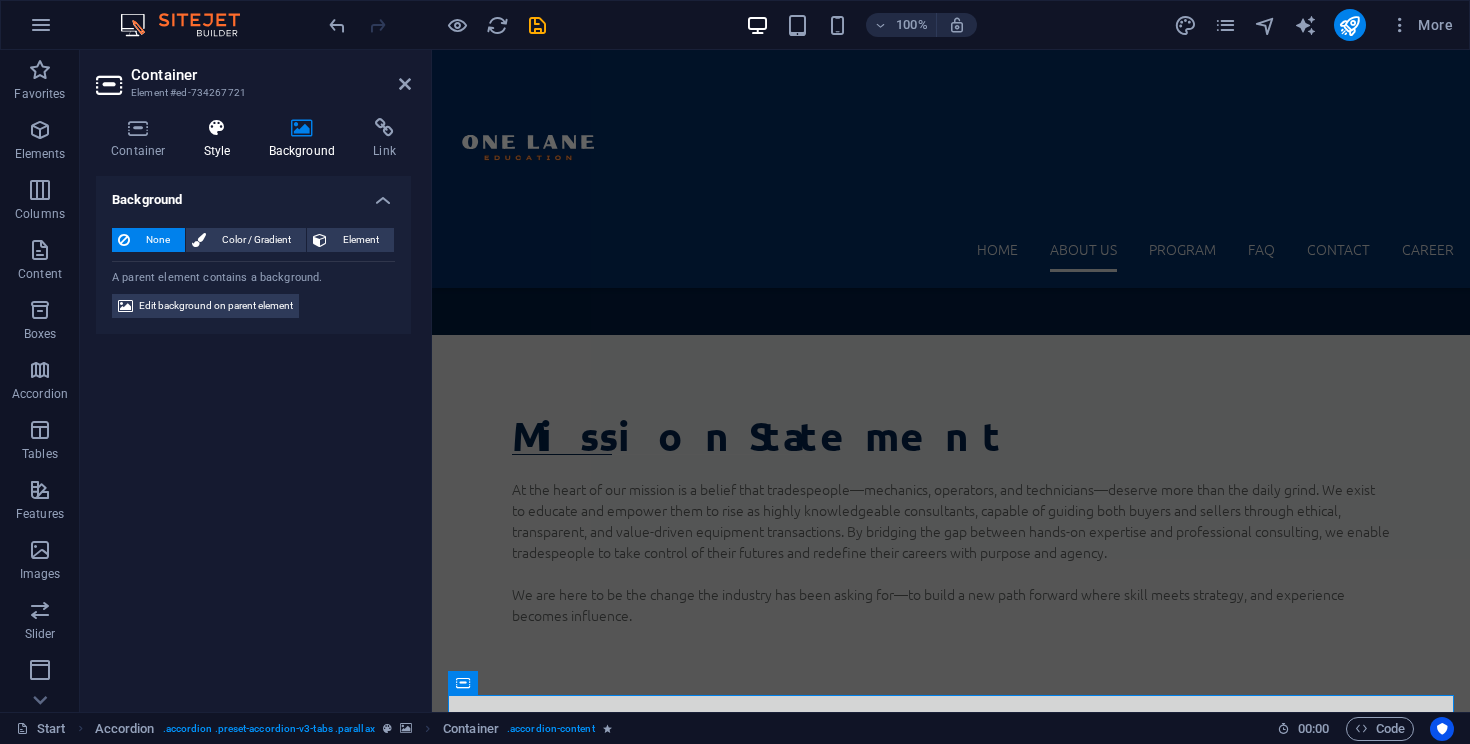 click at bounding box center (217, 128) 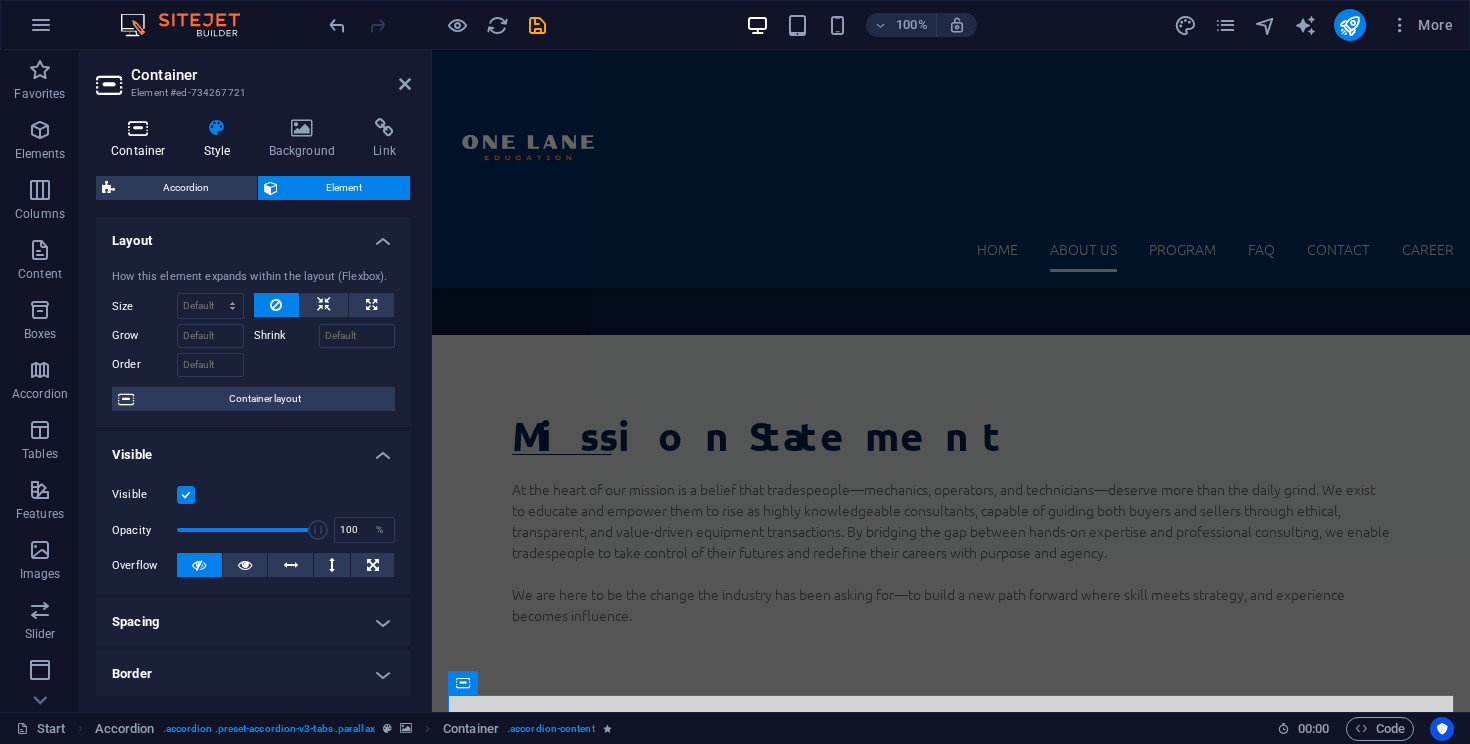 click on "Container" at bounding box center [142, 139] 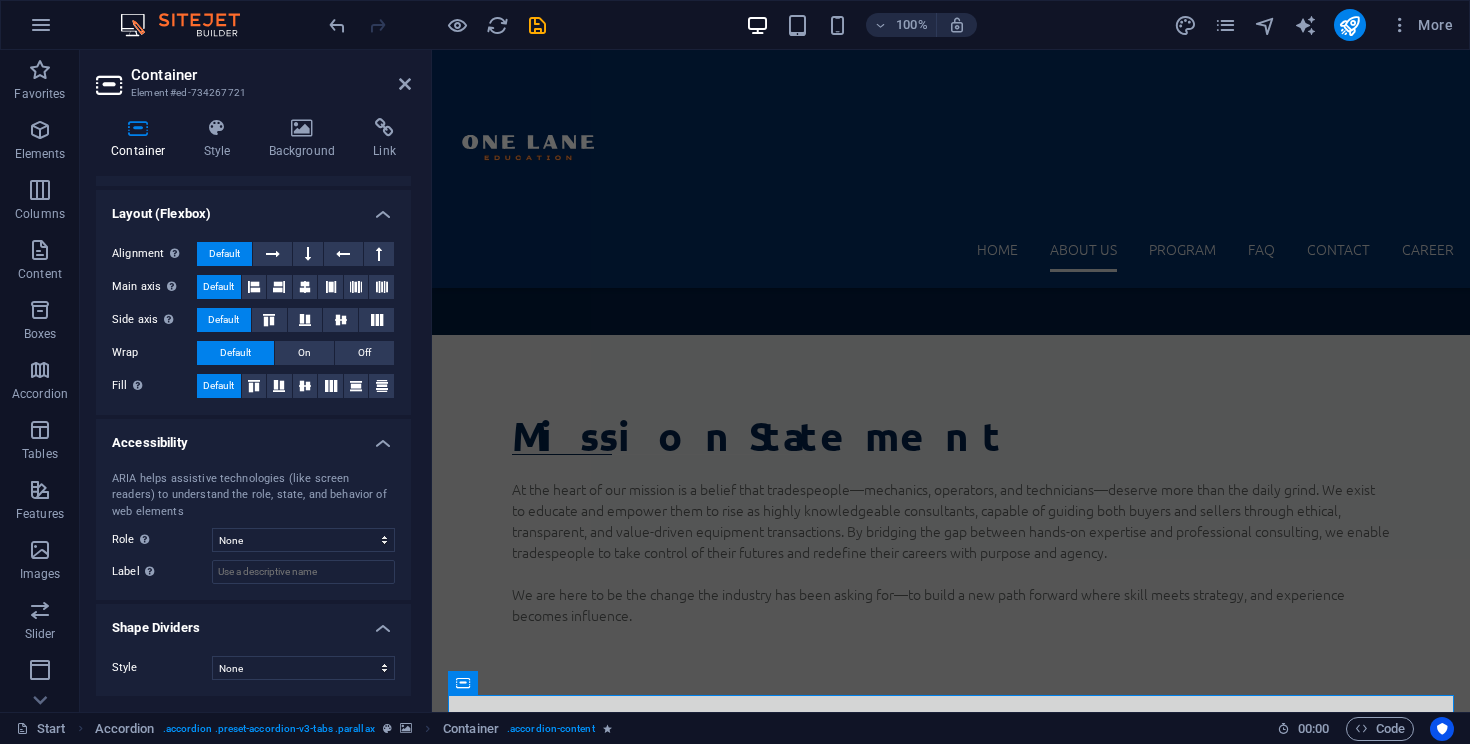 scroll, scrollTop: 286, scrollLeft: 0, axis: vertical 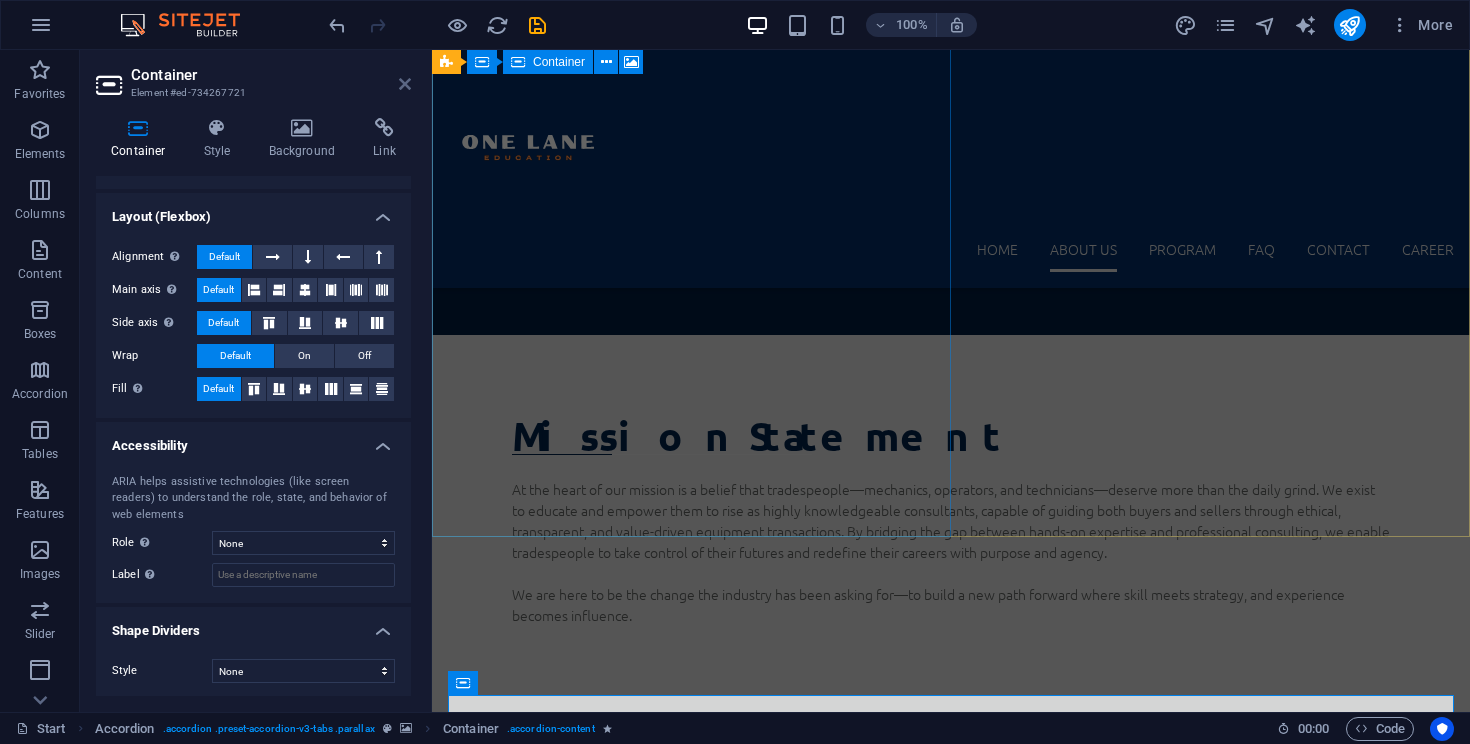 click at bounding box center (405, 84) 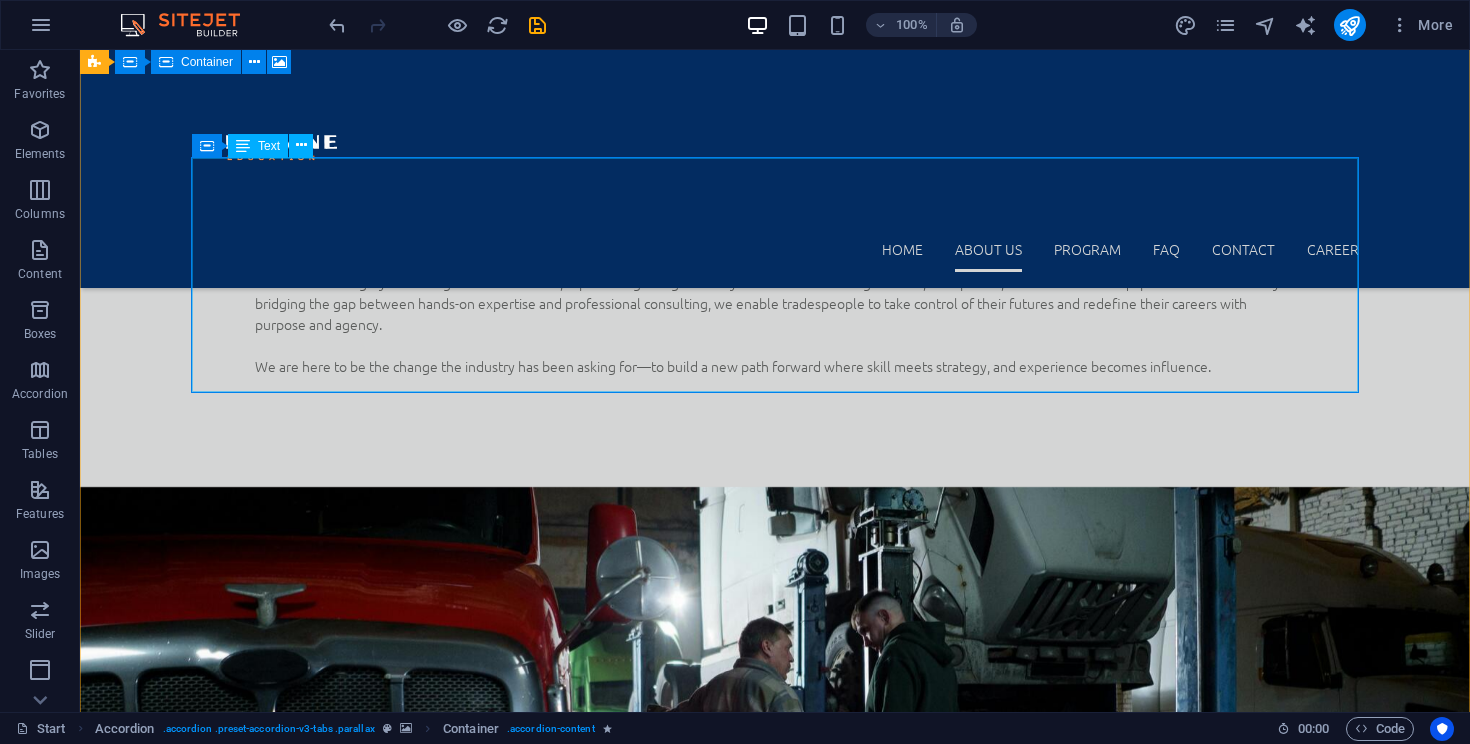 scroll, scrollTop: 2014, scrollLeft: 0, axis: vertical 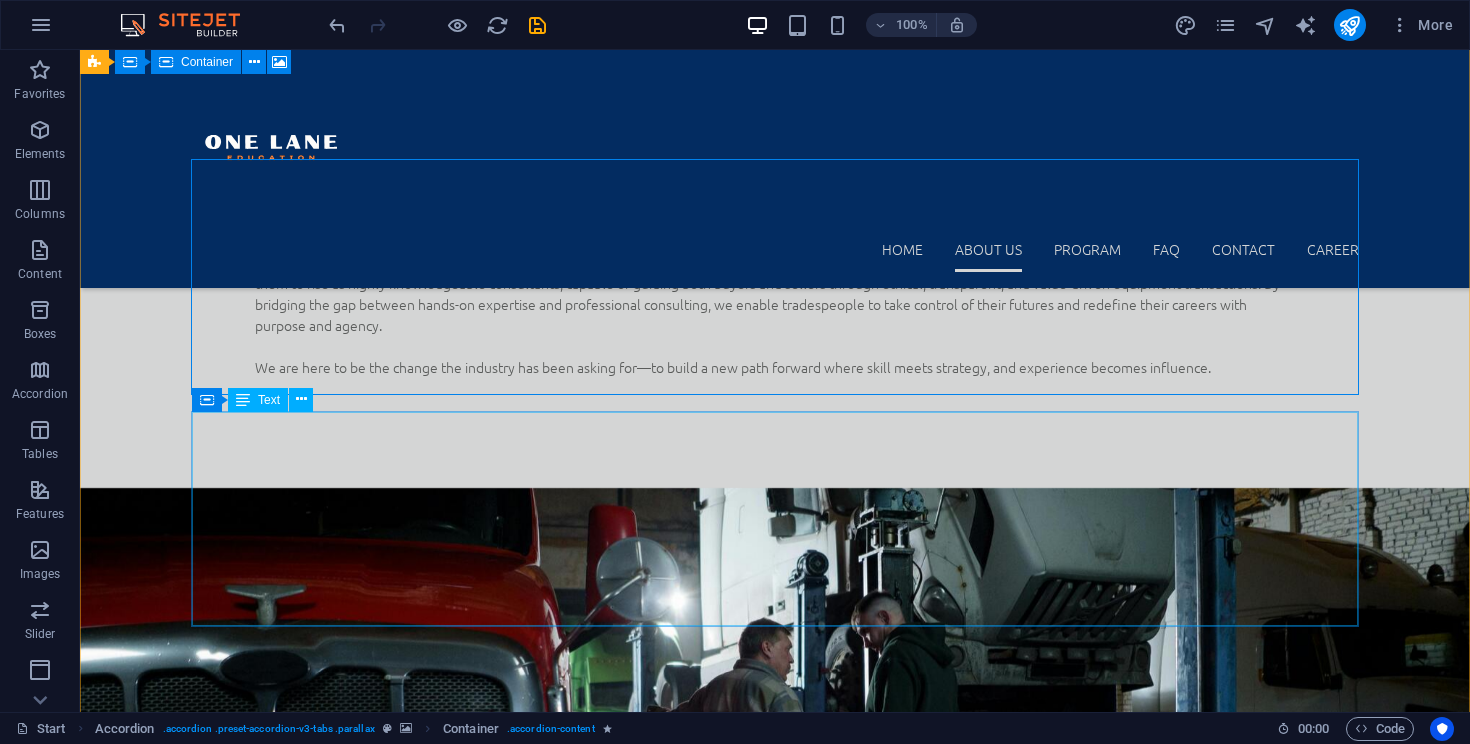 click on "At  One Lane Education , we understand that starting over isn't an option—and it shouldn't have to be. Our course is built to give tradespeople the ability to  make lateral career moves  without losing the years of experience, knowledge, and credibility they’ve earned in the field. Rather than abandoning their trade, our students  redirect  their expertise. The skills that once helped them diagnose, repair, and operate machinery now position them as  transactional professionals  who understand value, performance, risk, and buyer needs better than any outsider ever could. What This Means for Tradespeople No Starting Over  – Every hour worked and every machine repaired becomes the foundation for this new consulting role. Respect Earned, Not Reset  – Their history in the trade is their greatest asset, not a relic of a past career. Credibility That Transfers  – Customers trust those who’ve lived the work, not just studied it. New Avenues Without the Pay Cut build a business" at bounding box center (1011, 3464) 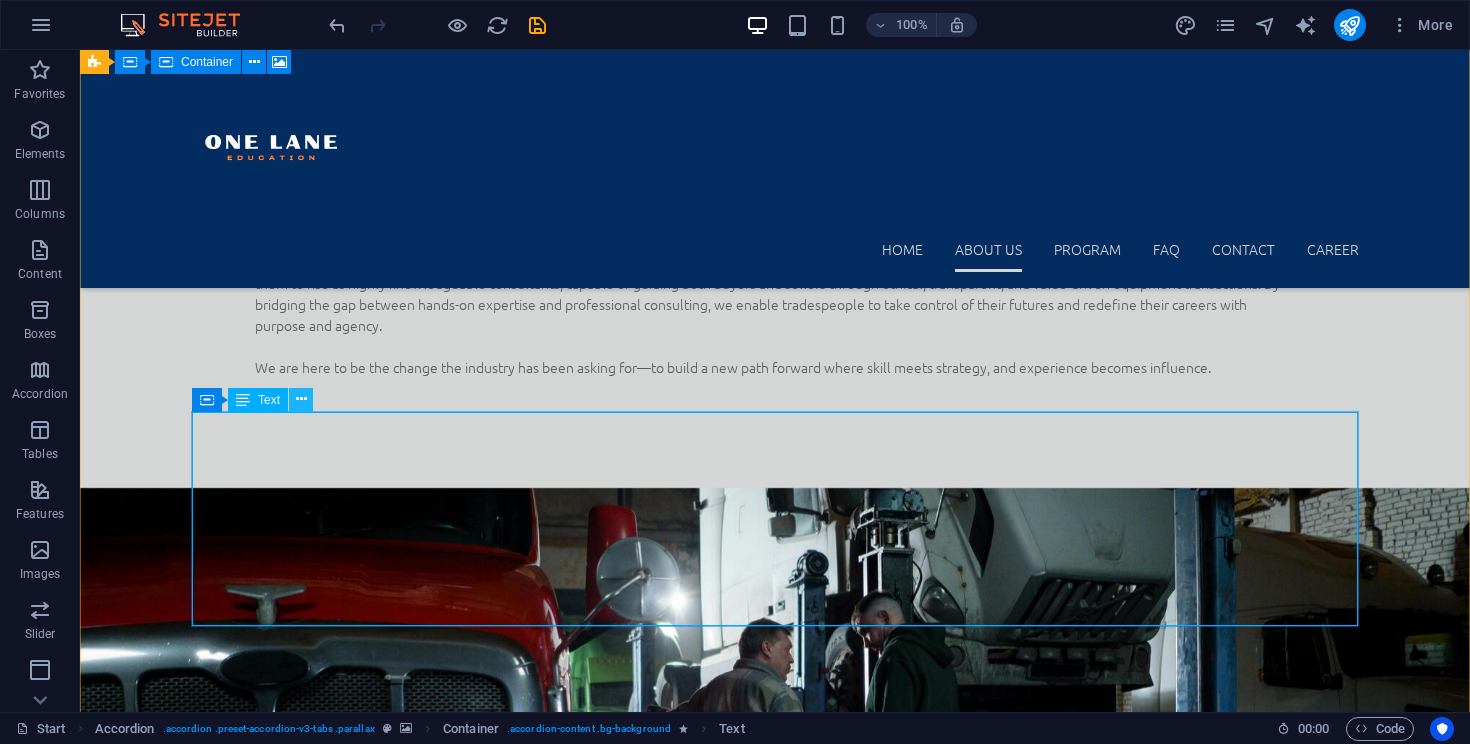 click at bounding box center [301, 399] 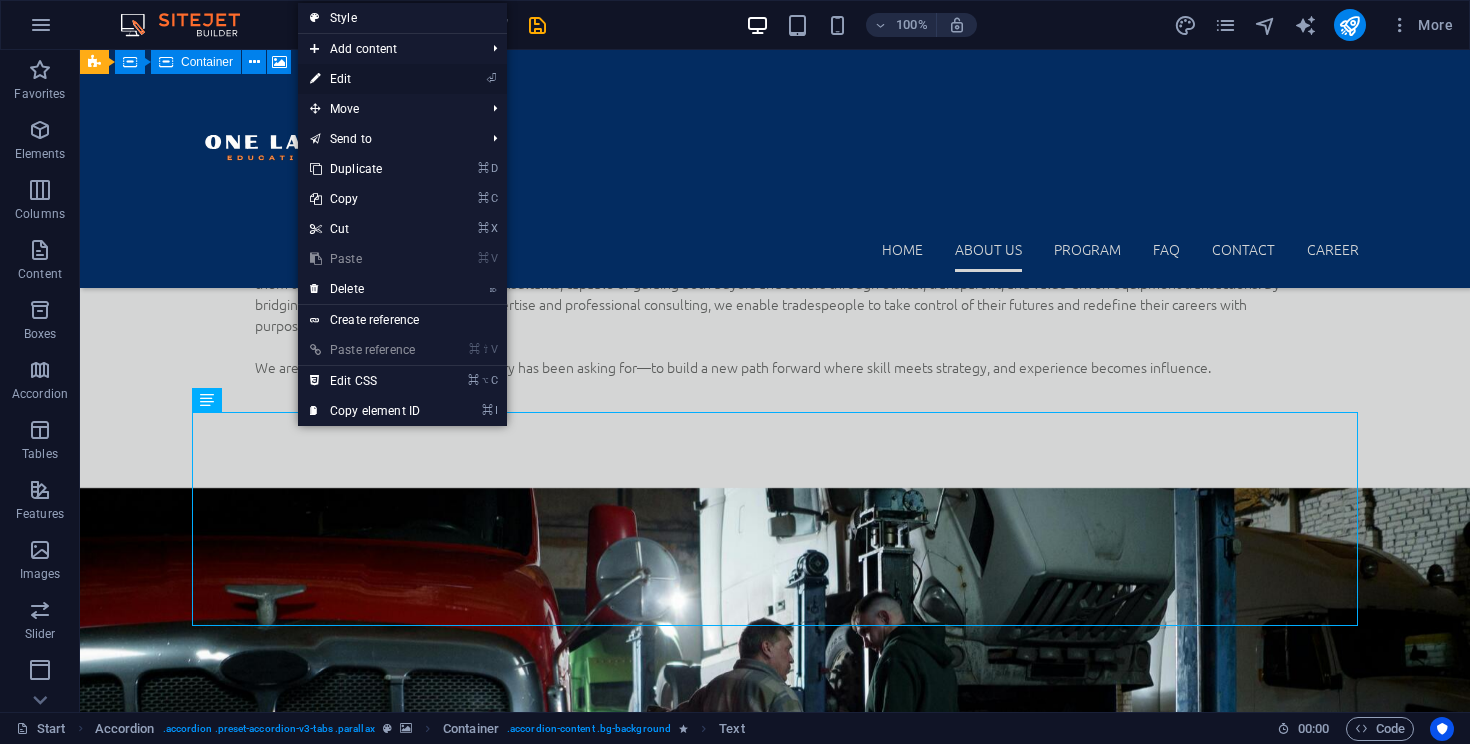 click on "⏎  Edit" at bounding box center [365, 79] 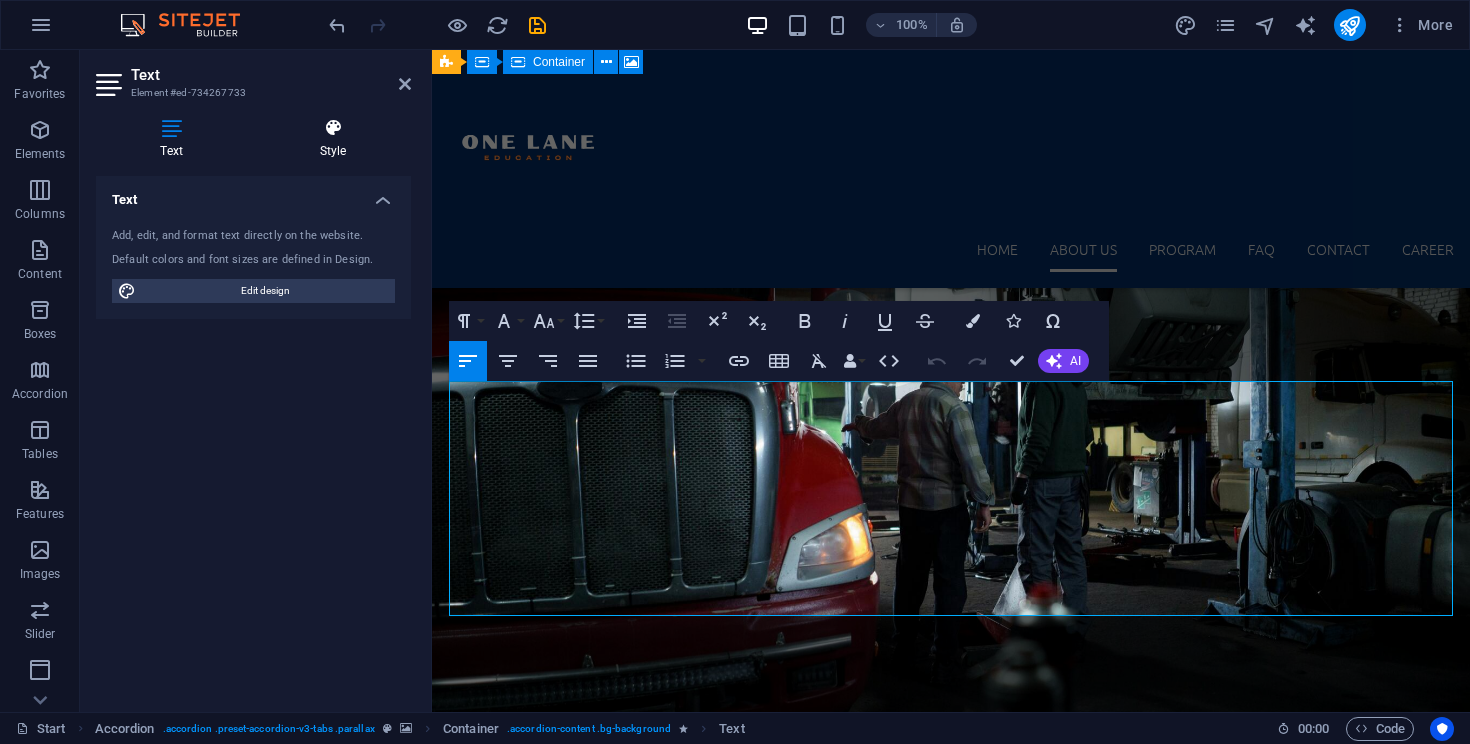 click on "Style" at bounding box center (333, 139) 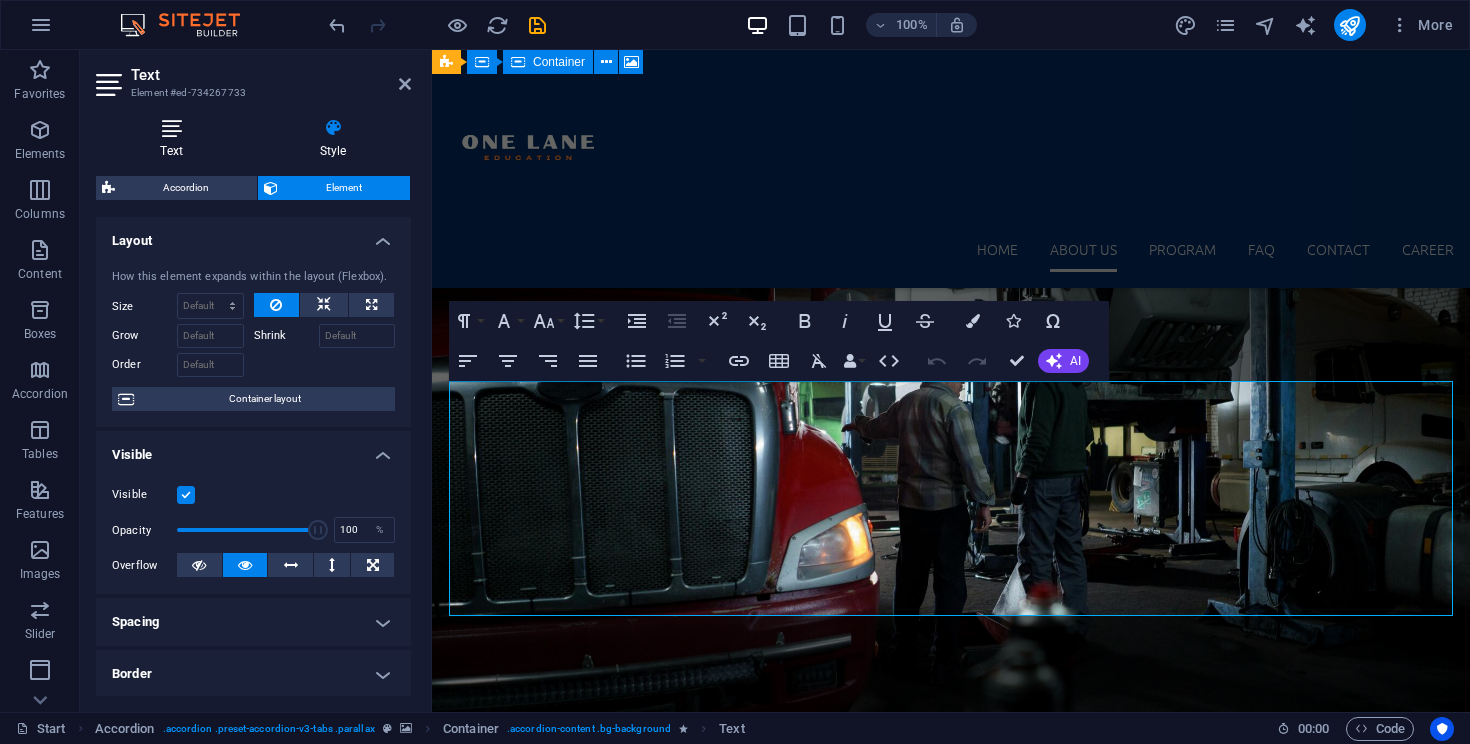 click on "Text" at bounding box center (175, 139) 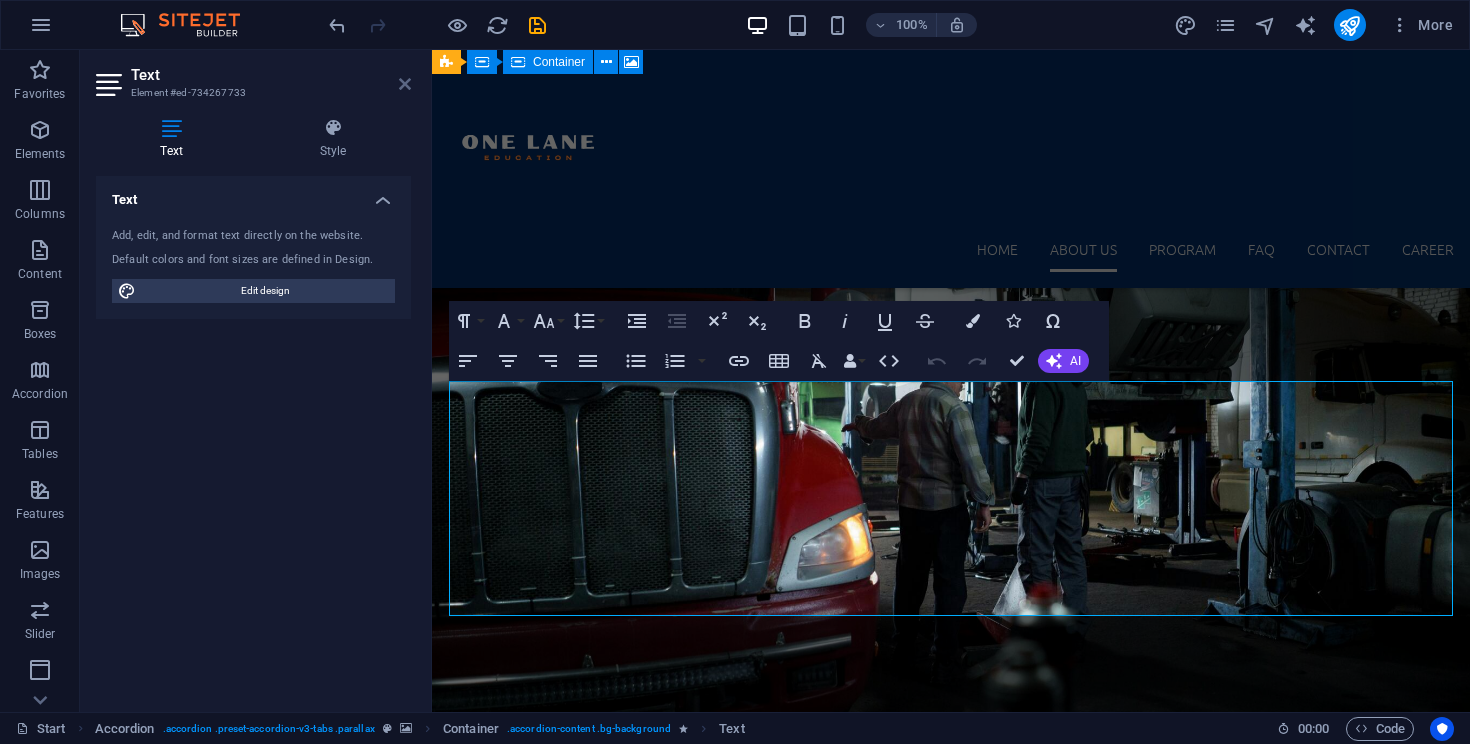 click at bounding box center [405, 84] 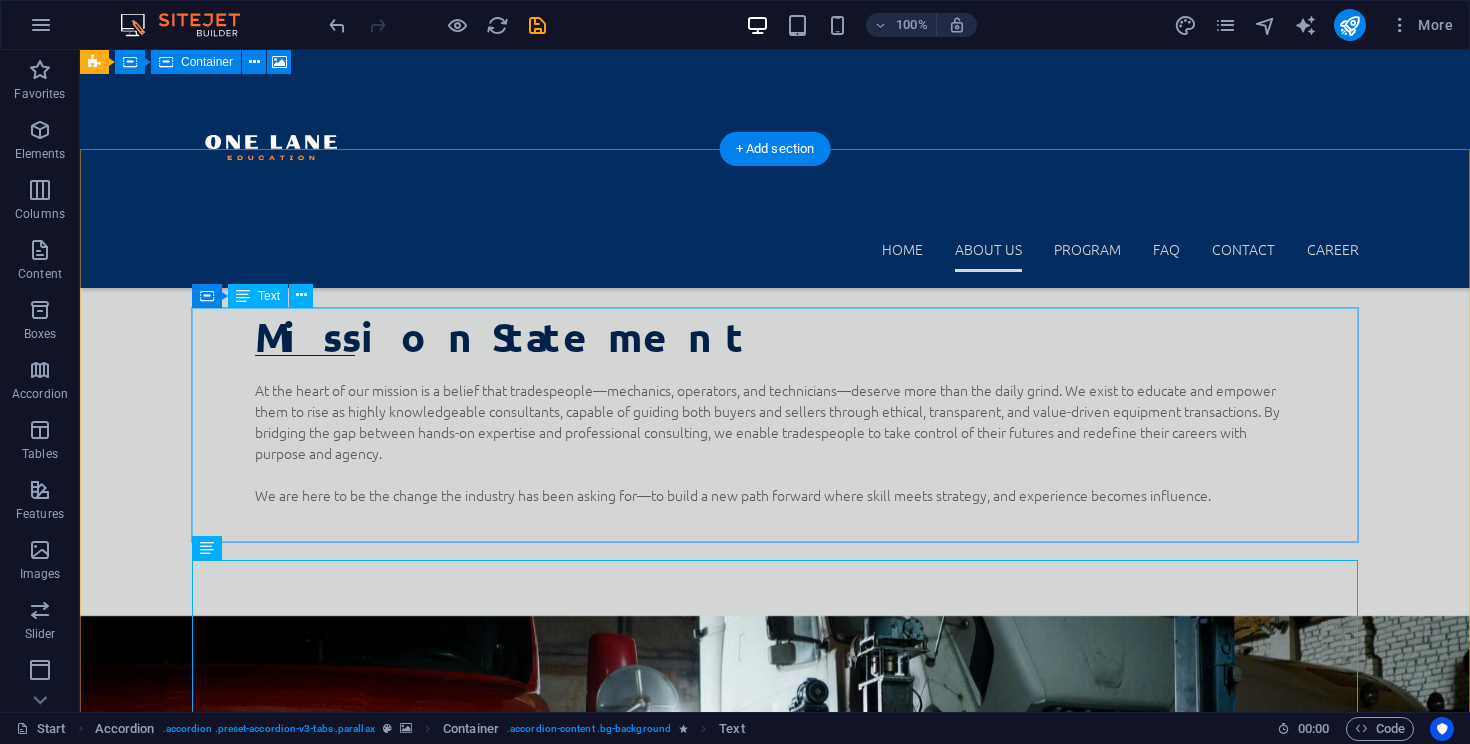 scroll, scrollTop: 1859, scrollLeft: 0, axis: vertical 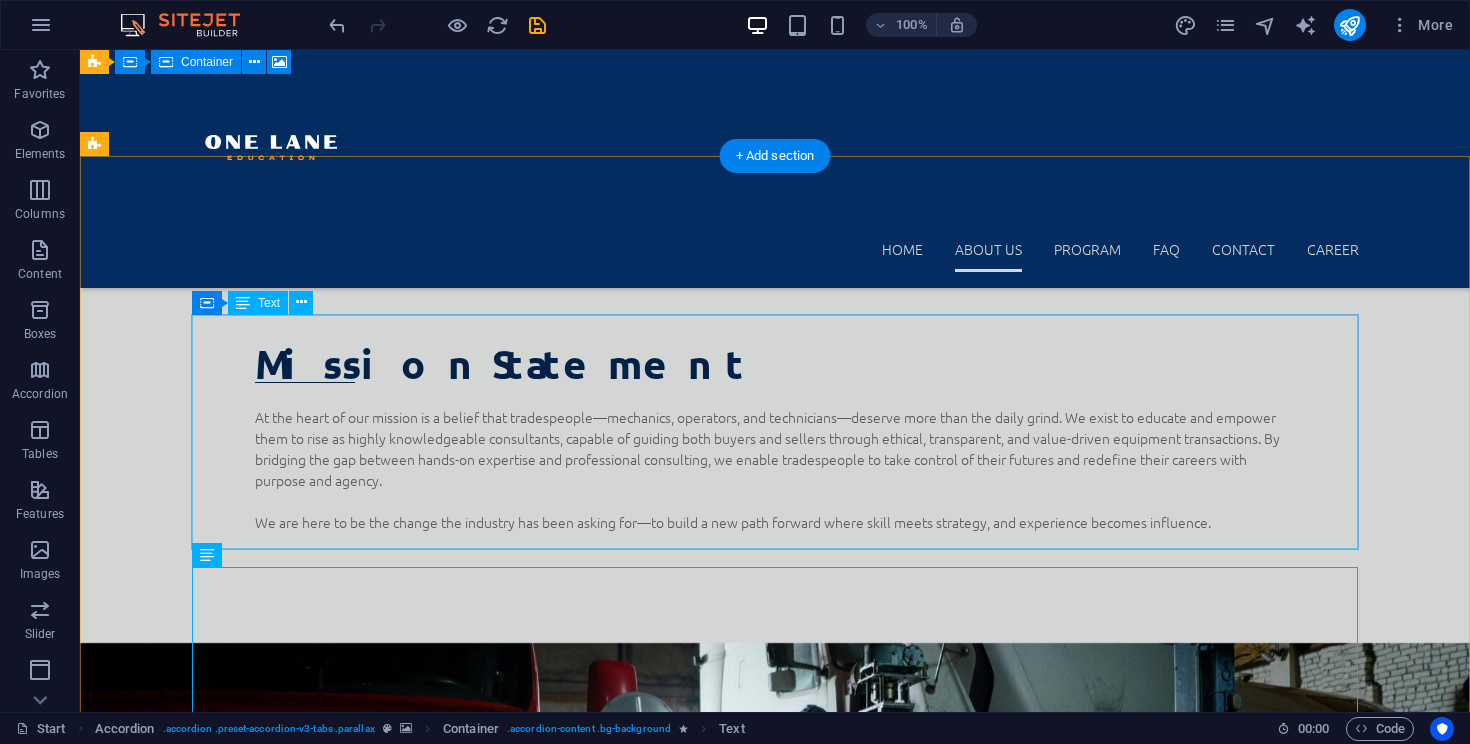 click on "Stop trading hours for a wage. One Lane Education shows heavy-duty mechanics how to  transition from an hourly or daily rate to a fee-based income model , where they  control the deal—not just the tools . Mechanics can now: List and broker multiple pieces of heavy equipment. Create  multiple streams of income  without the grind. Elevate their career through  broker-level training  to manage and mentor others. Build a personal  agency brand  in the heavy equipment world. This isn’t about leaving the trade—it’s about  owning your space in it ." at bounding box center (824, 3520) 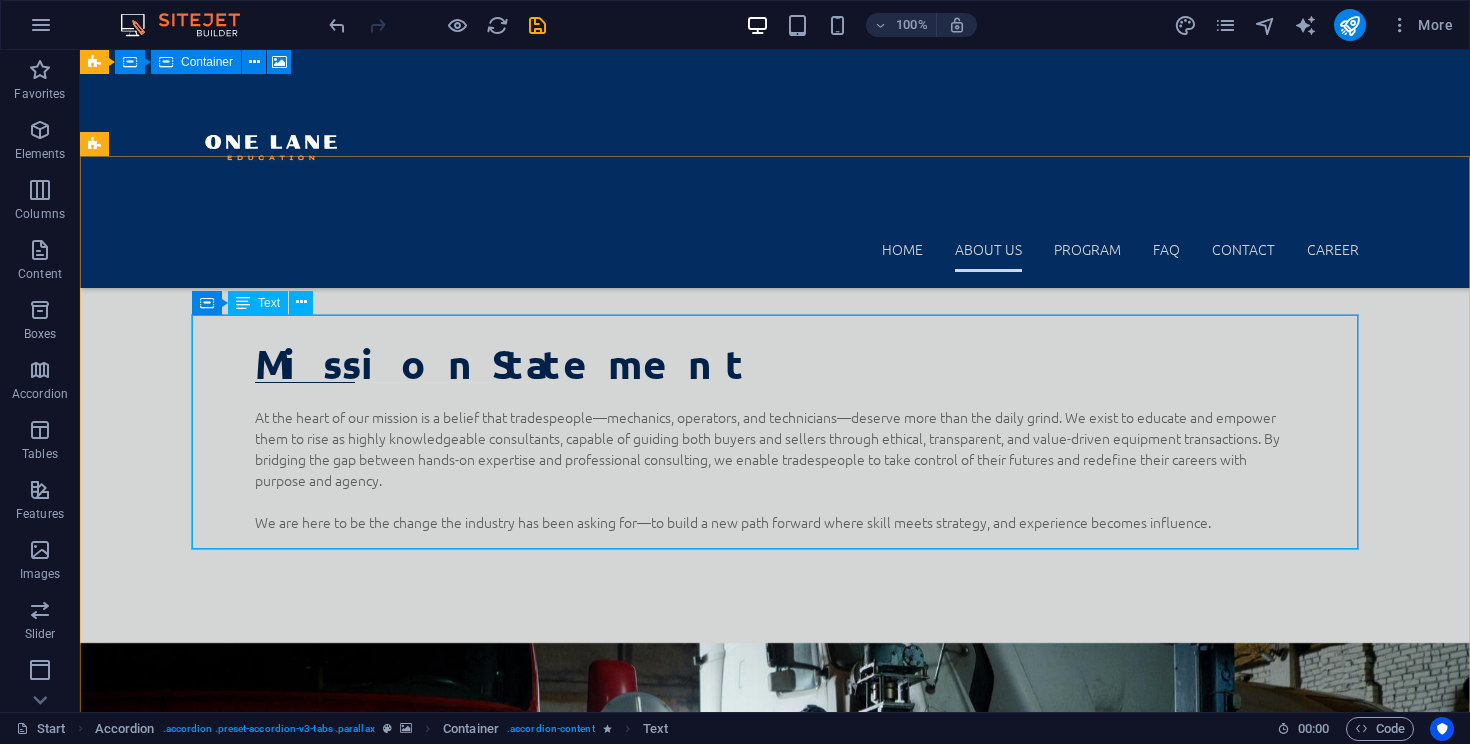 click on "Text" at bounding box center (269, 303) 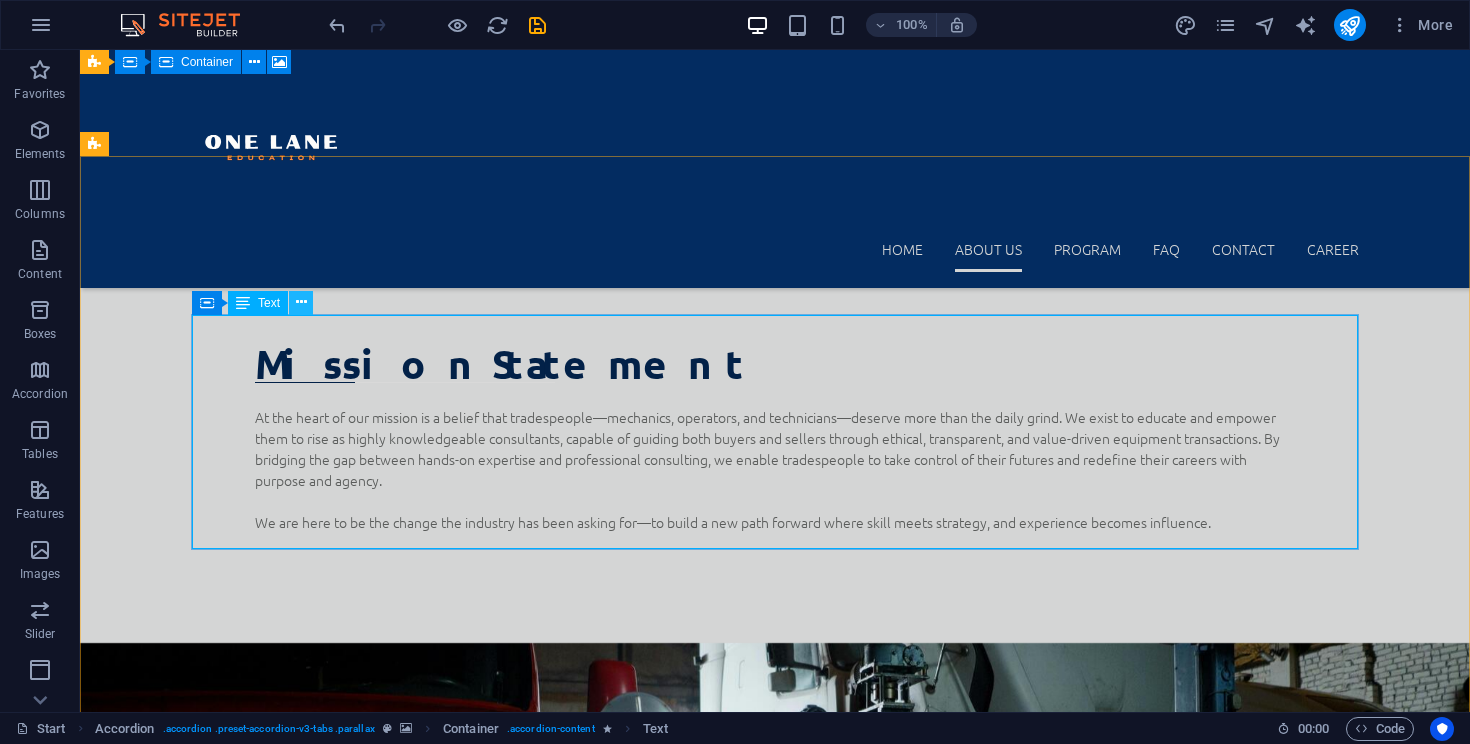 click at bounding box center [301, 302] 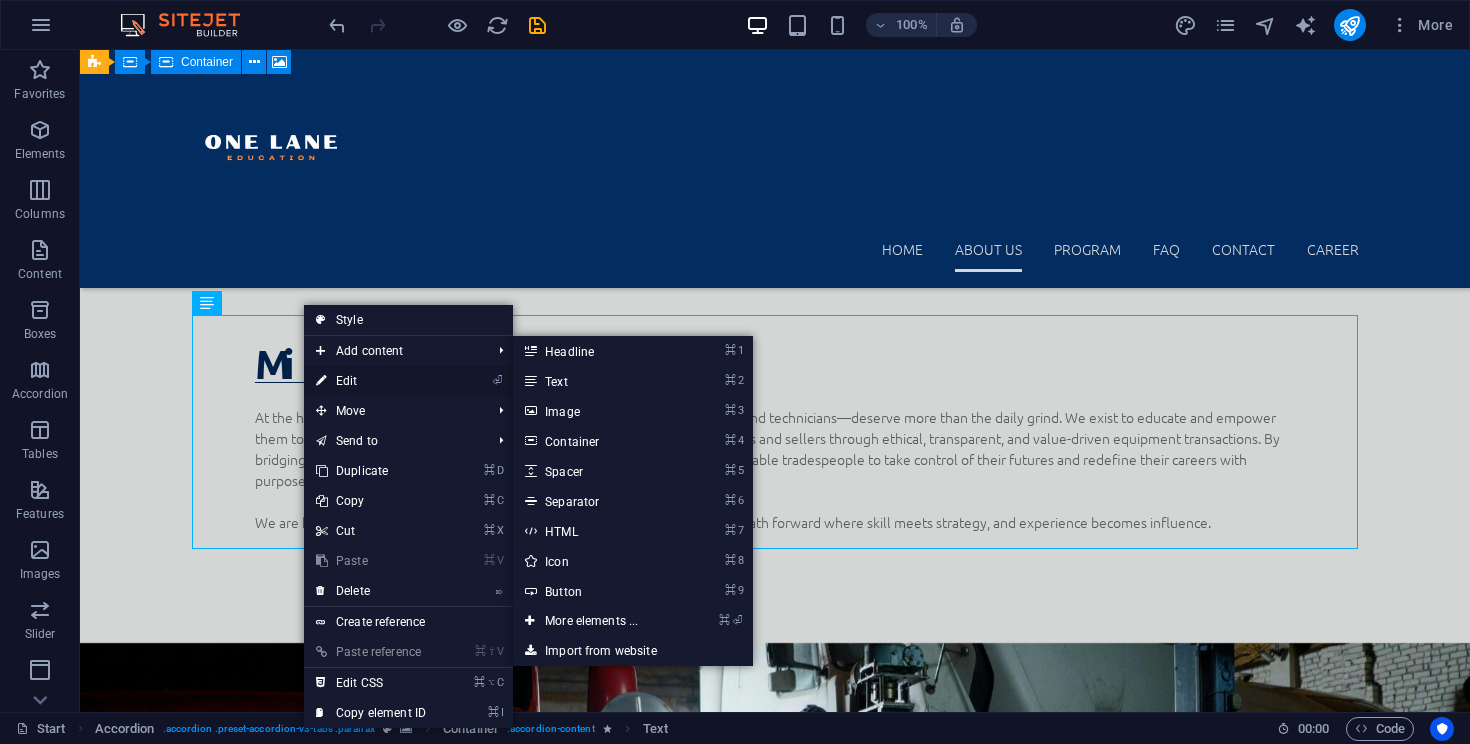 click on "⏎  Edit" at bounding box center [371, 381] 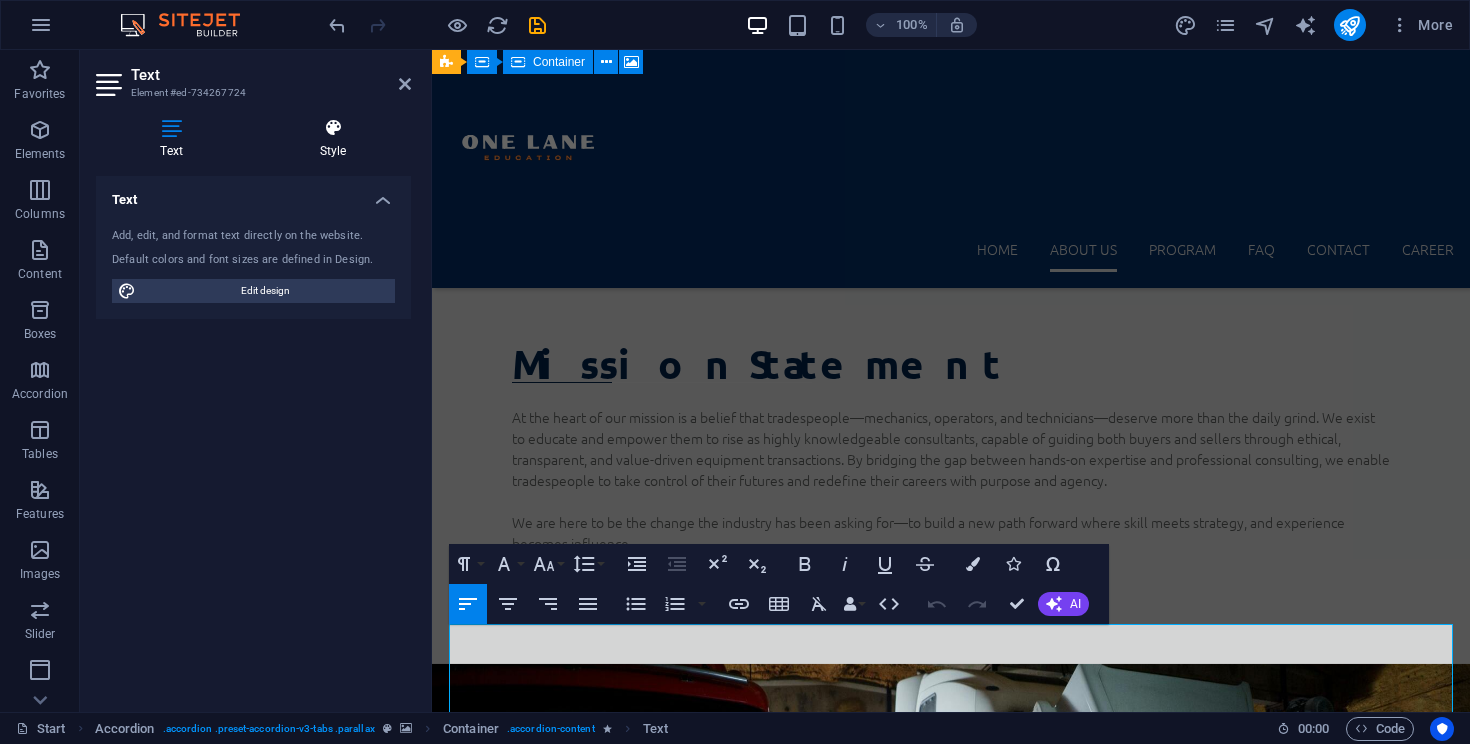 click at bounding box center (333, 128) 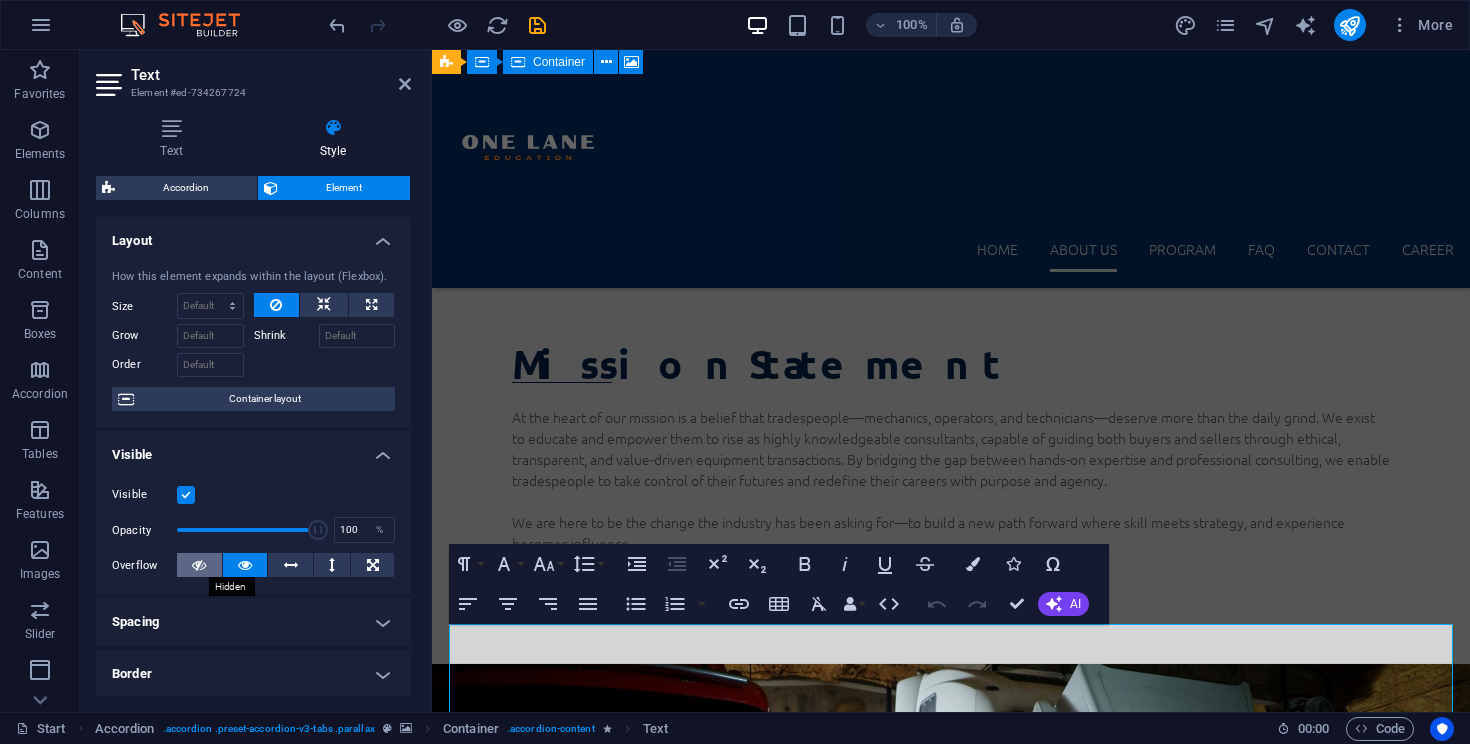 click at bounding box center (199, 565) 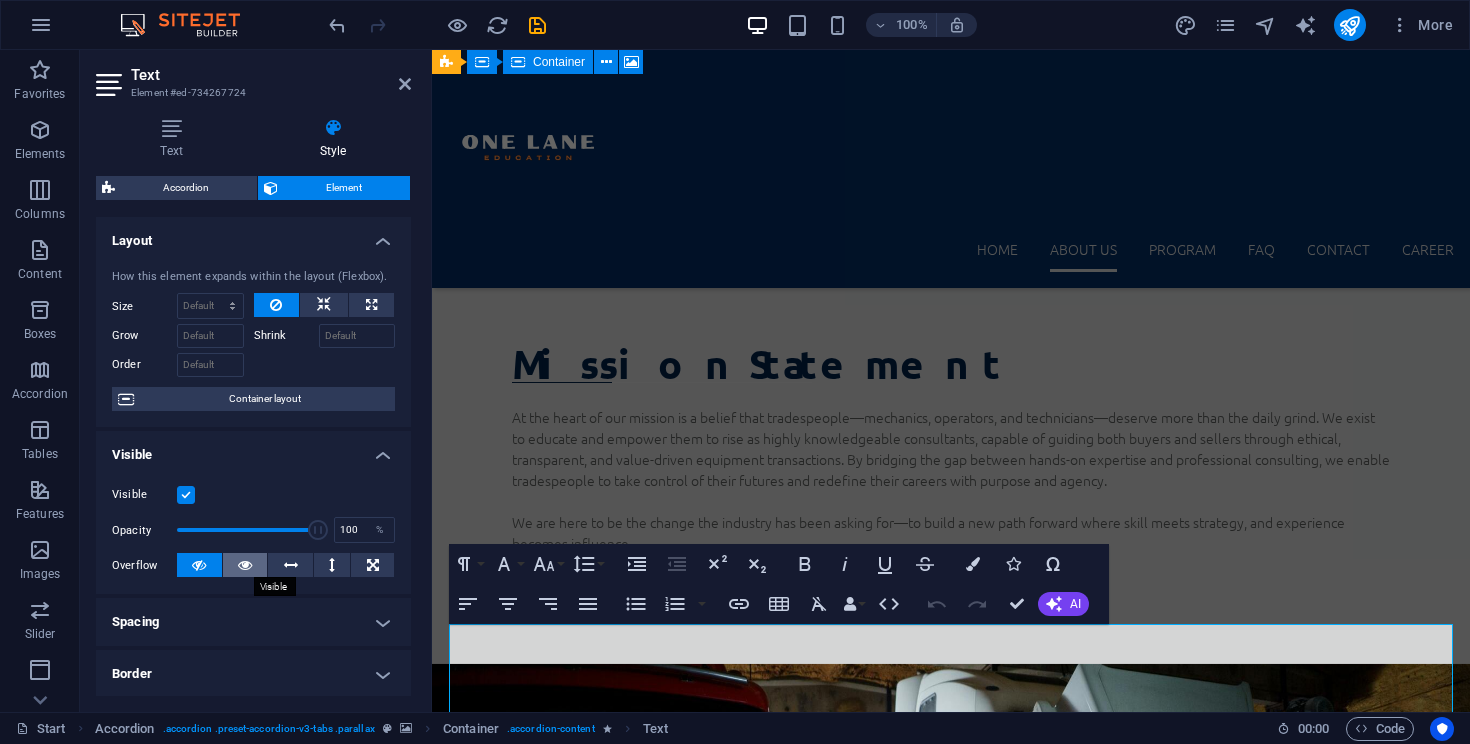 click at bounding box center [245, 565] 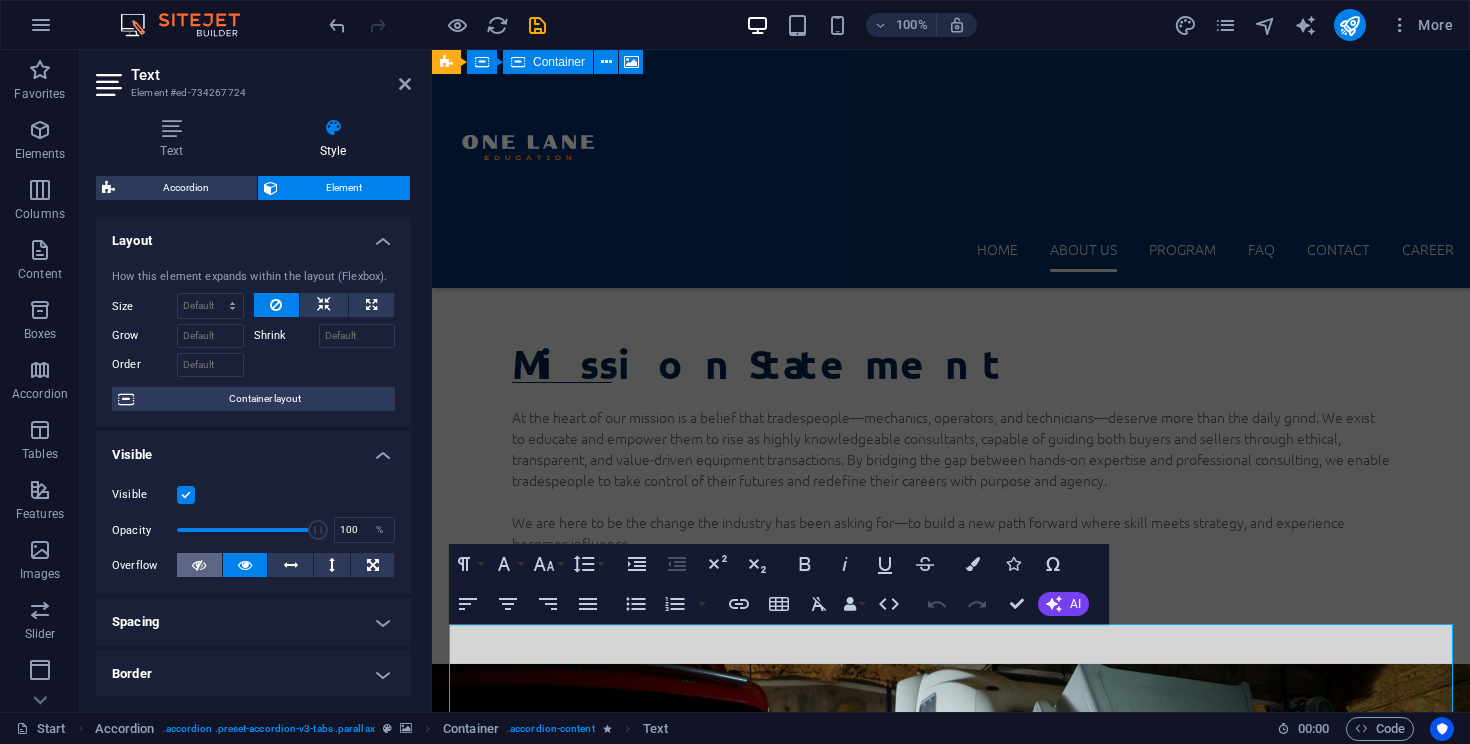 click at bounding box center [199, 565] 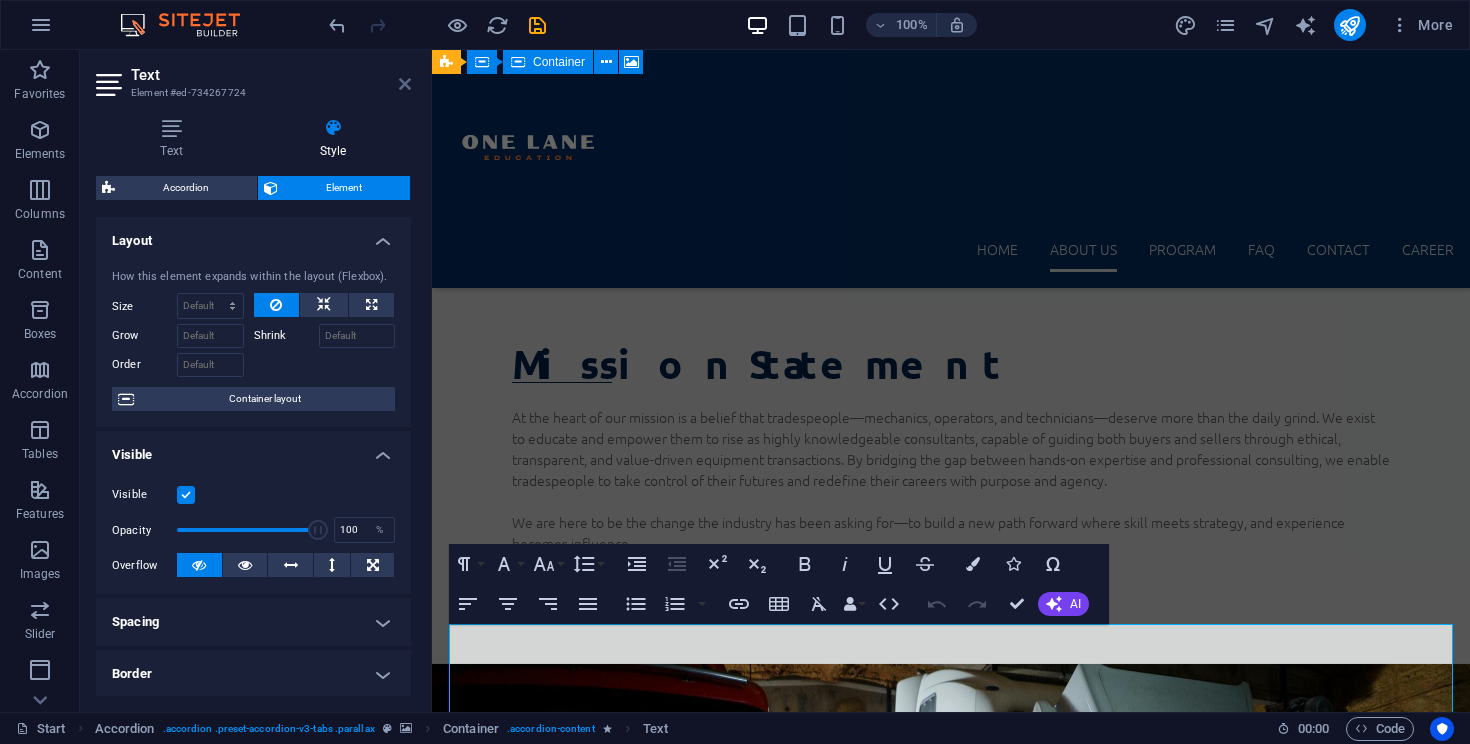 click at bounding box center [405, 84] 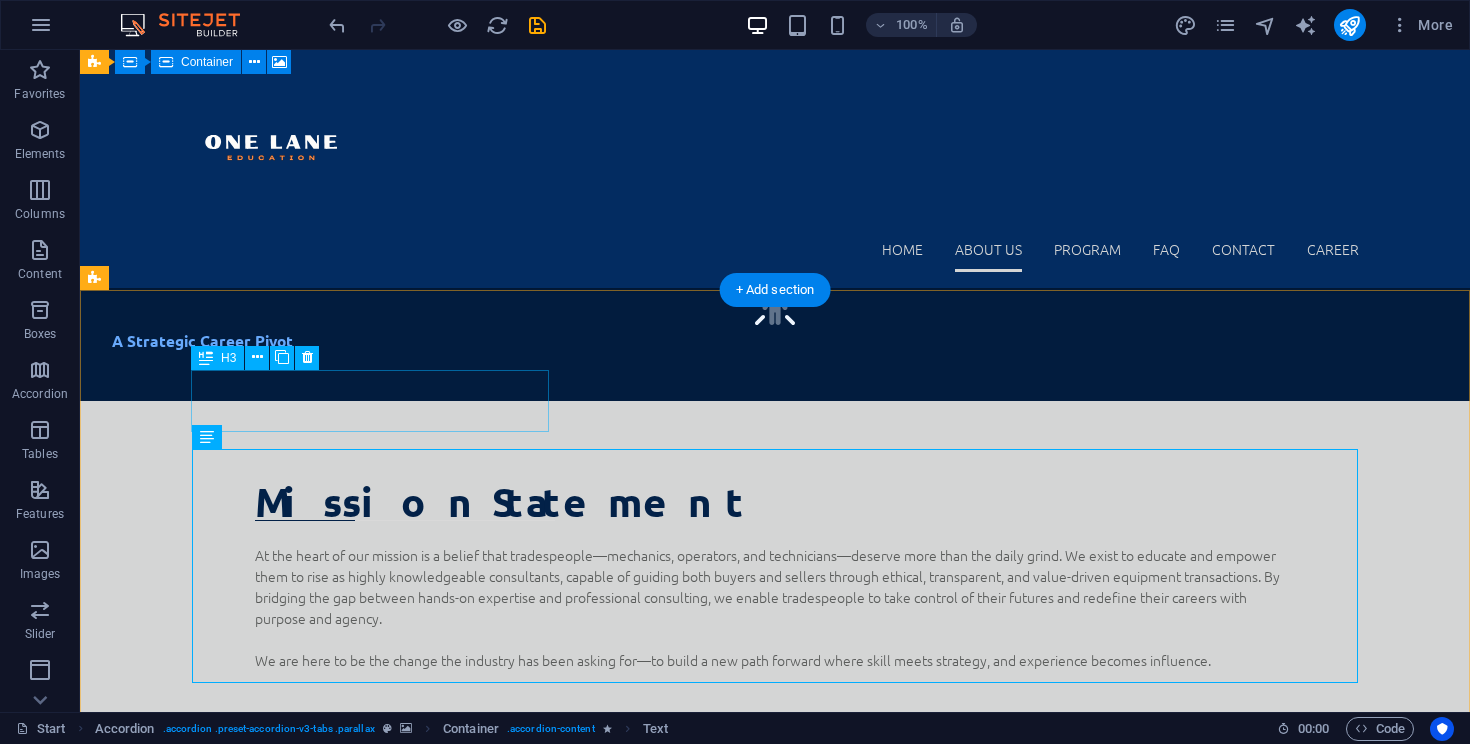 scroll, scrollTop: 1726, scrollLeft: 0, axis: vertical 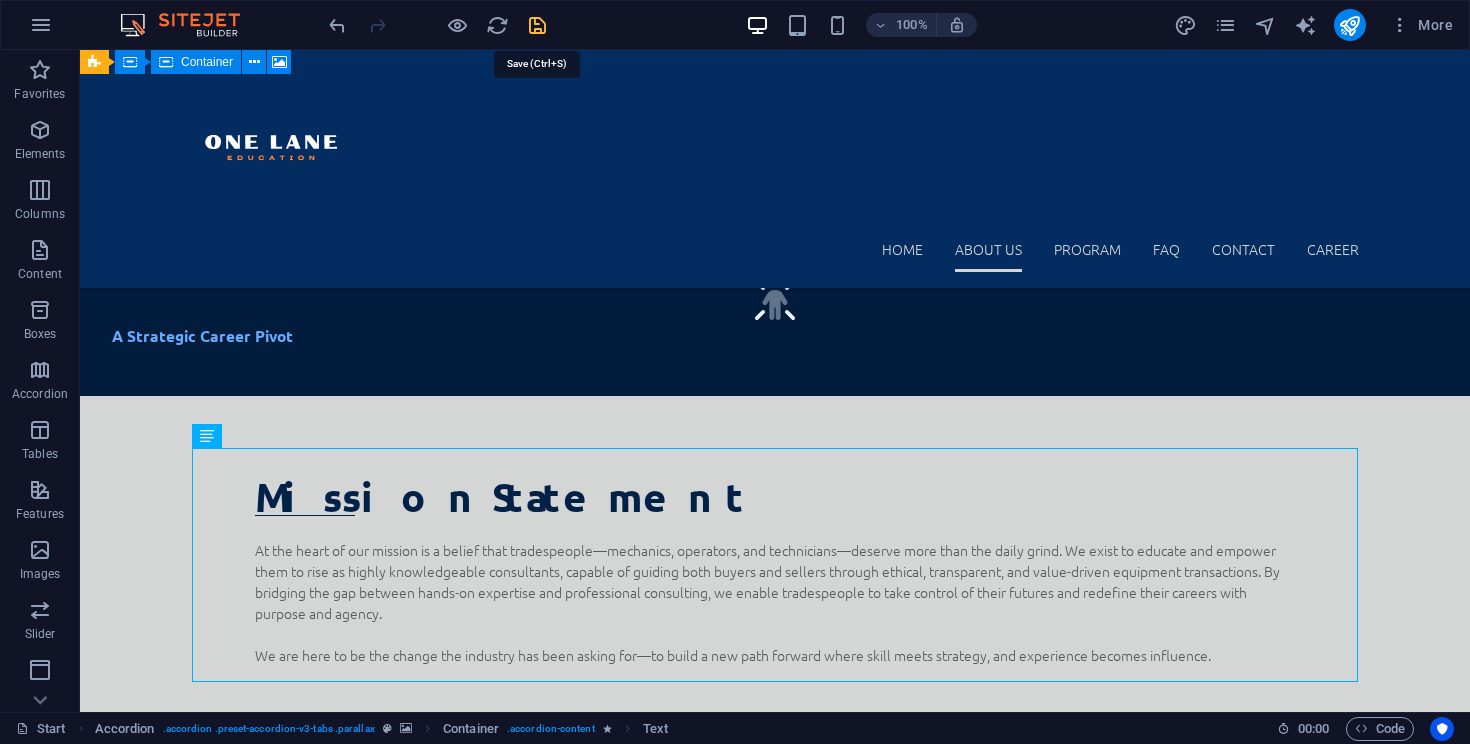 click at bounding box center [537, 25] 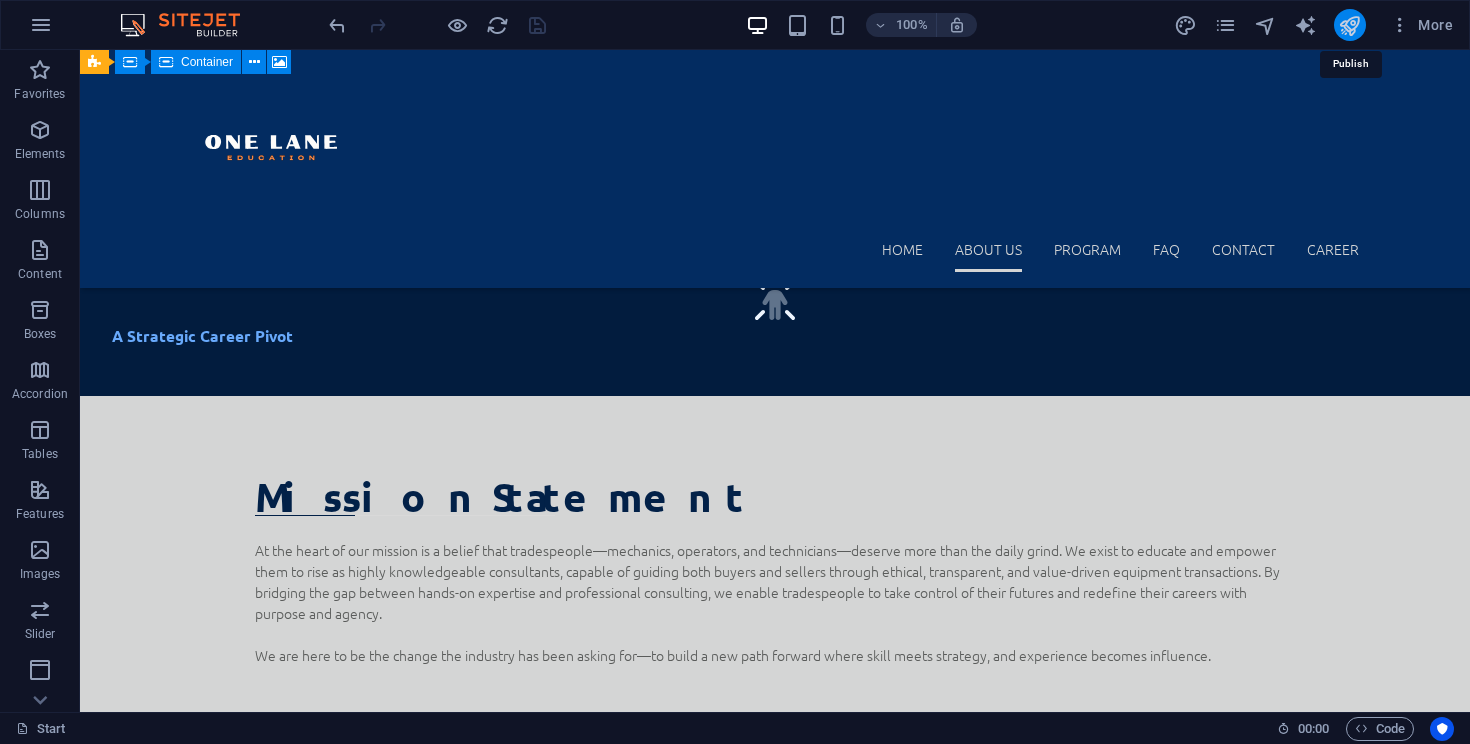 click at bounding box center [1349, 25] 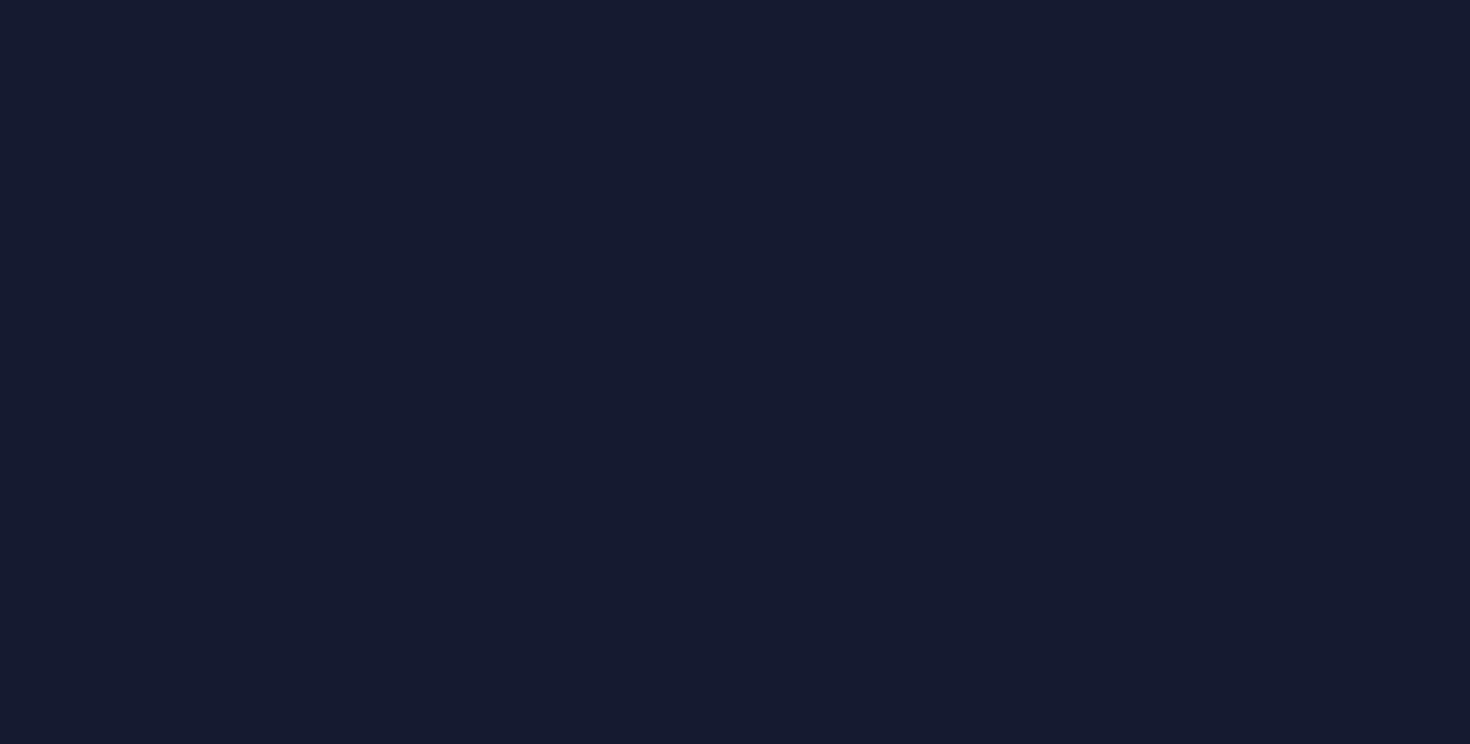 scroll, scrollTop: 0, scrollLeft: 0, axis: both 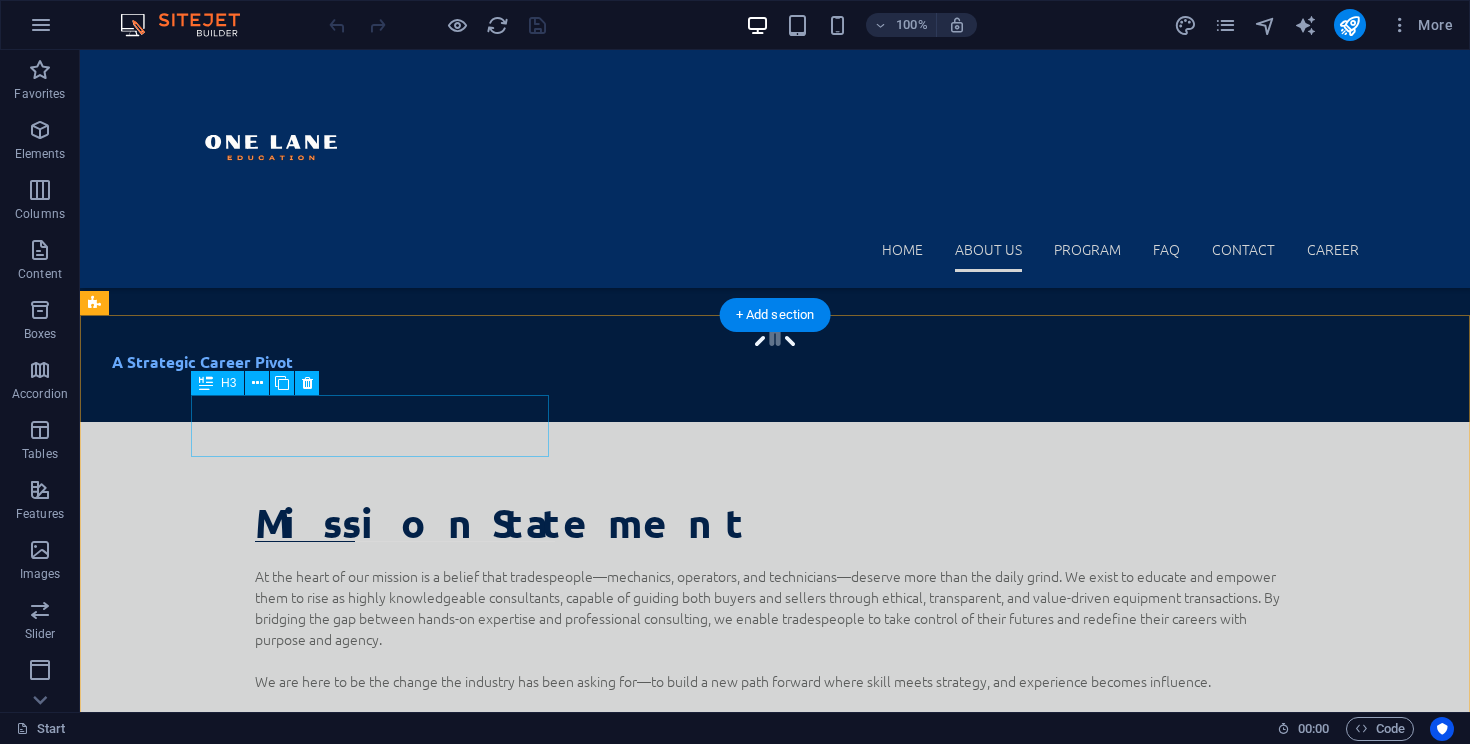 click on "Turn Experience into Profit" at bounding box center (201, 3774) 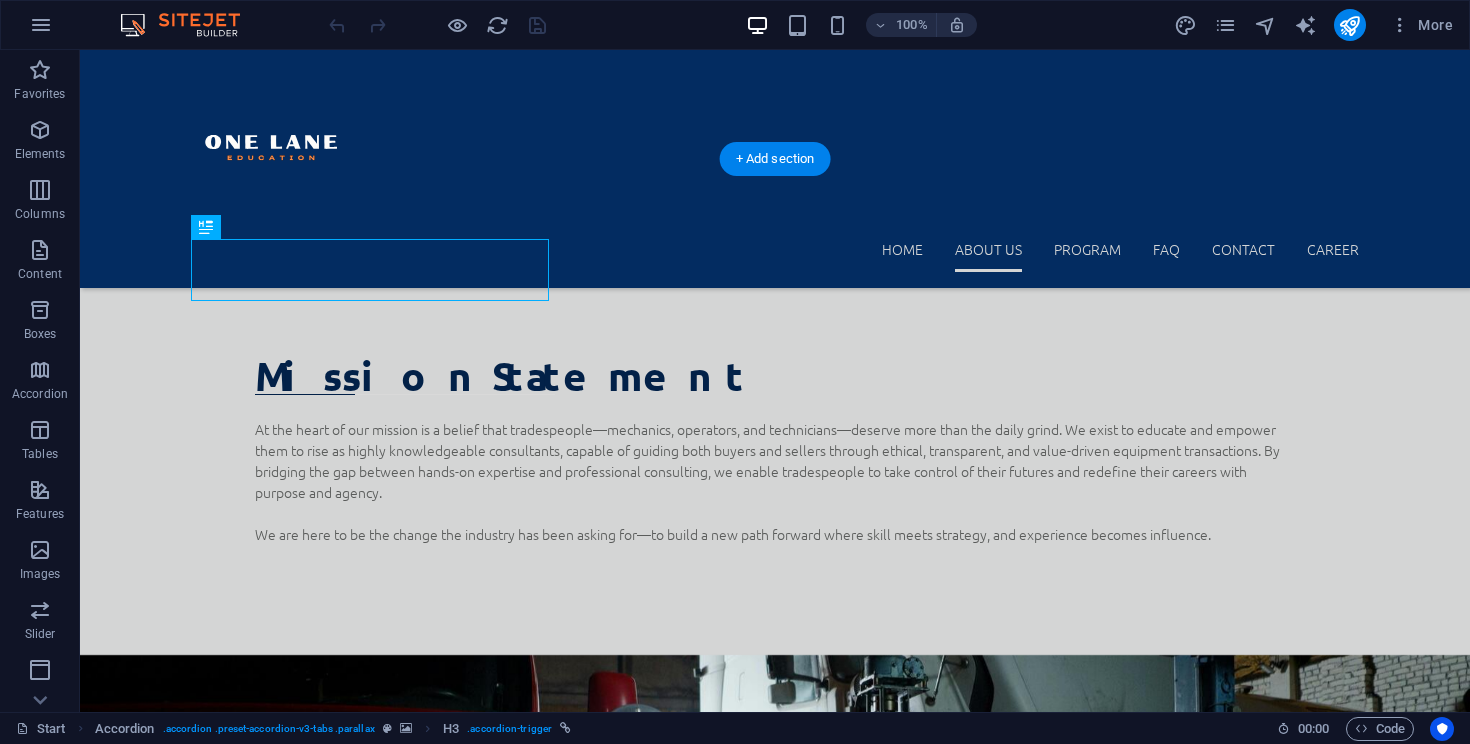 scroll, scrollTop: 1857, scrollLeft: 0, axis: vertical 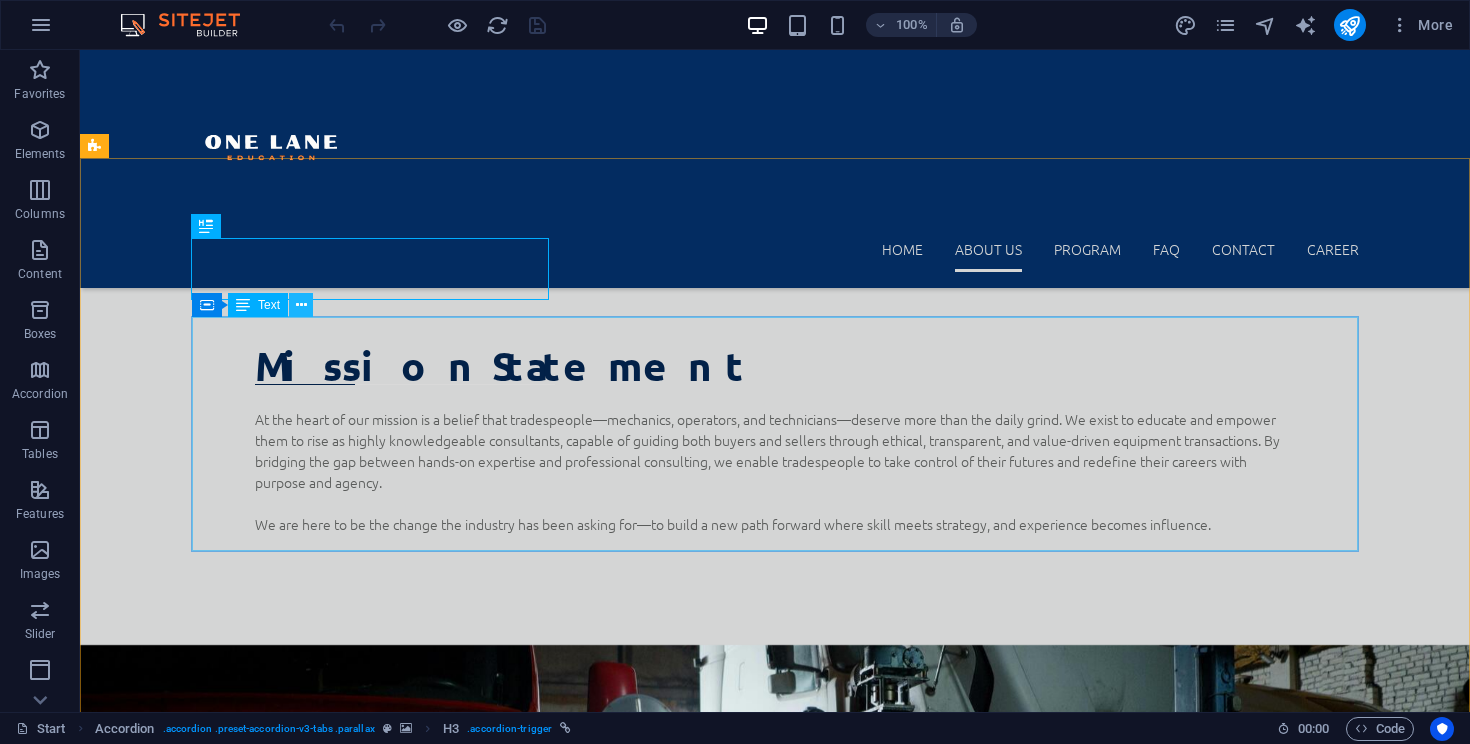 click at bounding box center (301, 305) 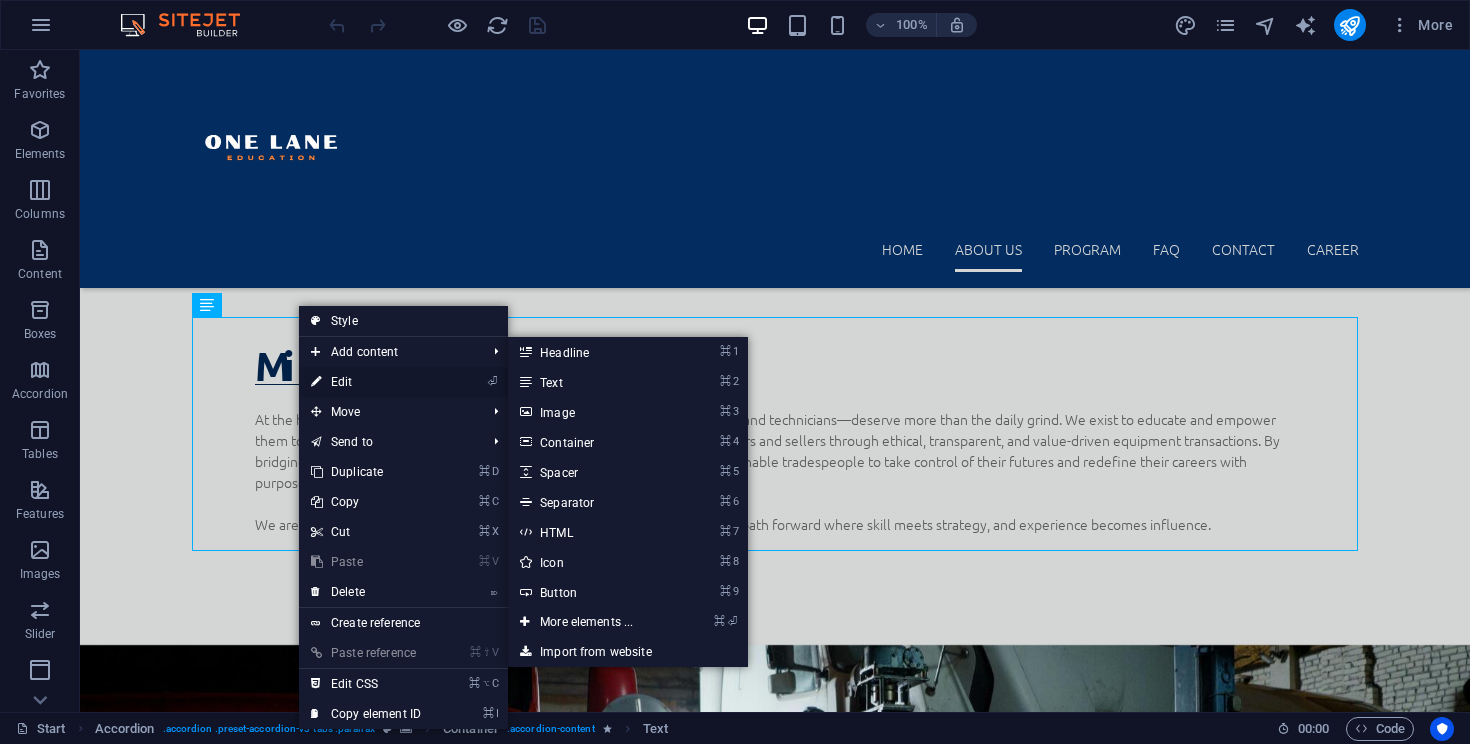 click on "⏎  Edit" at bounding box center (366, 382) 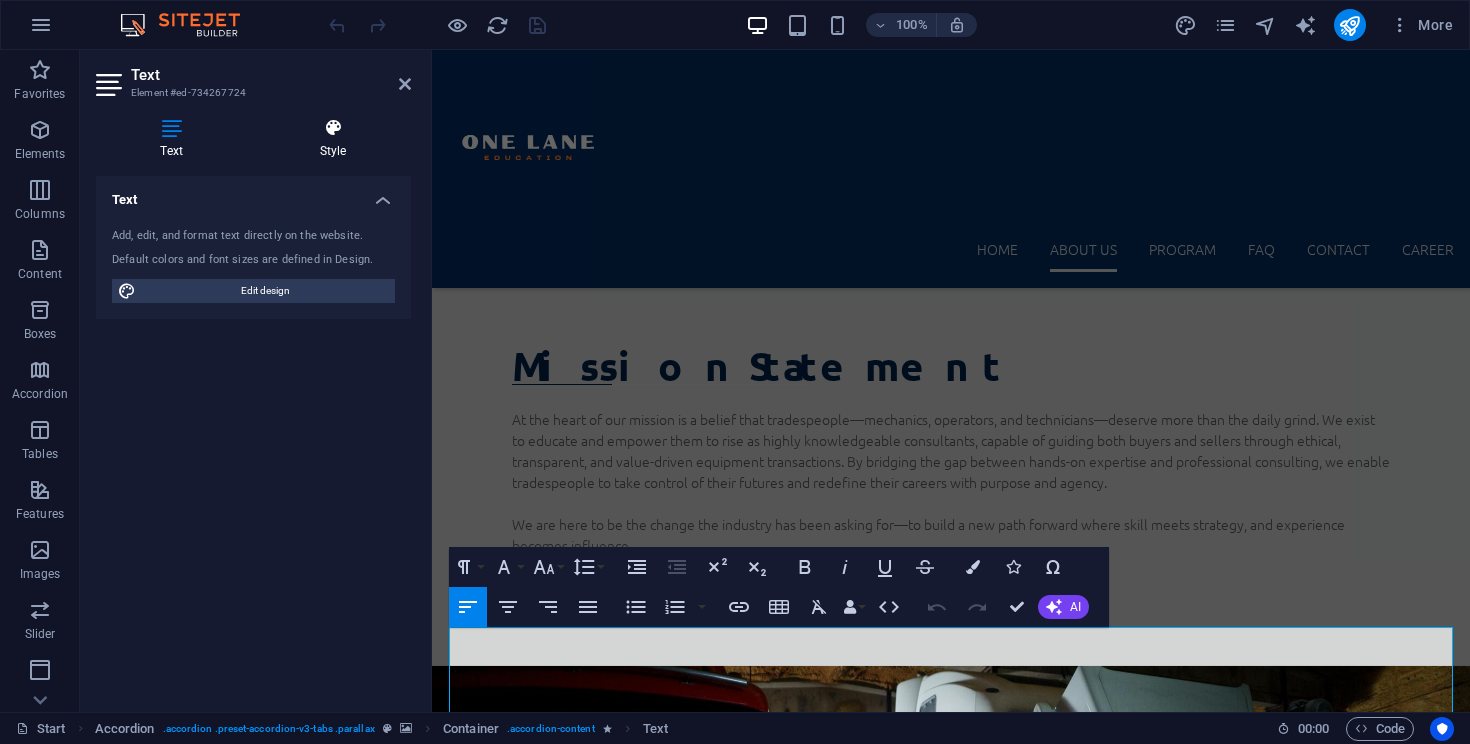 click at bounding box center (333, 128) 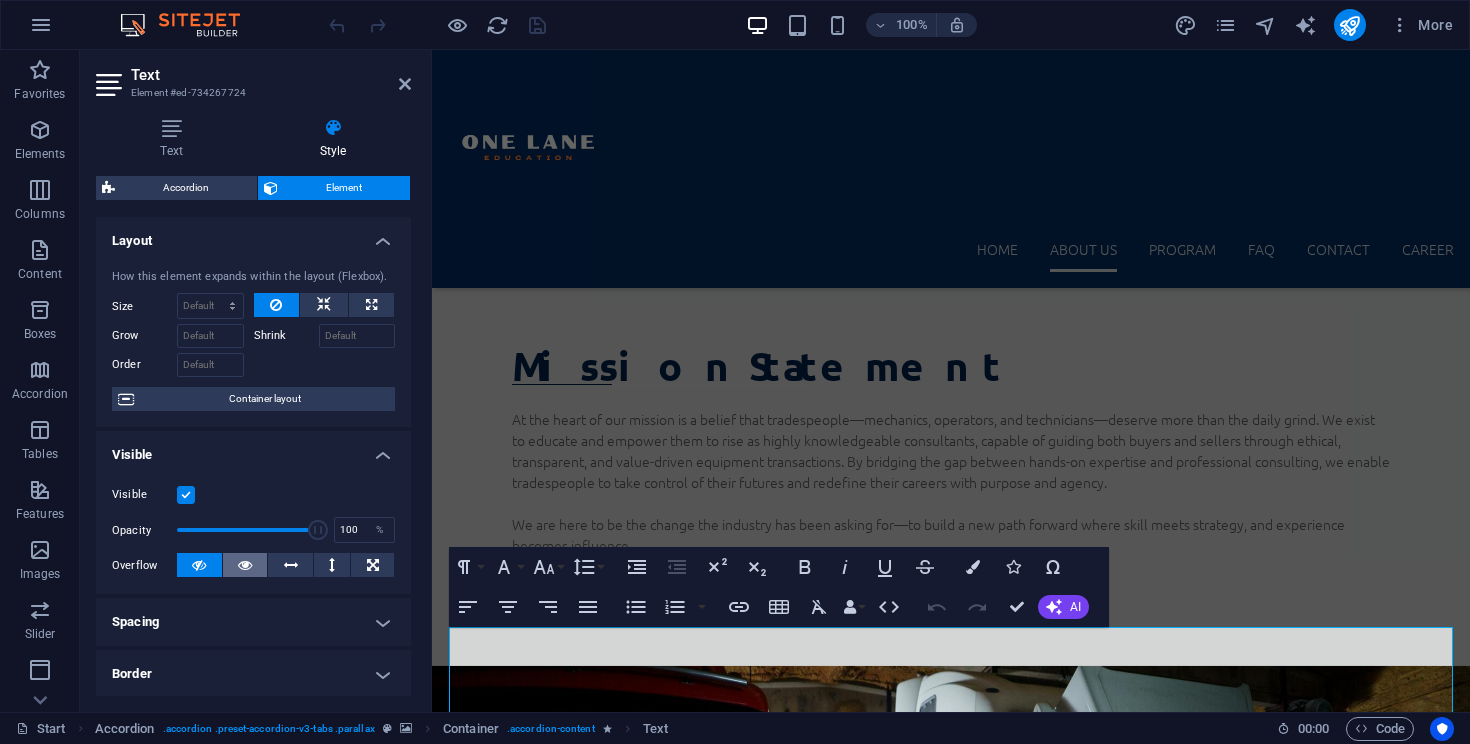 click at bounding box center (245, 565) 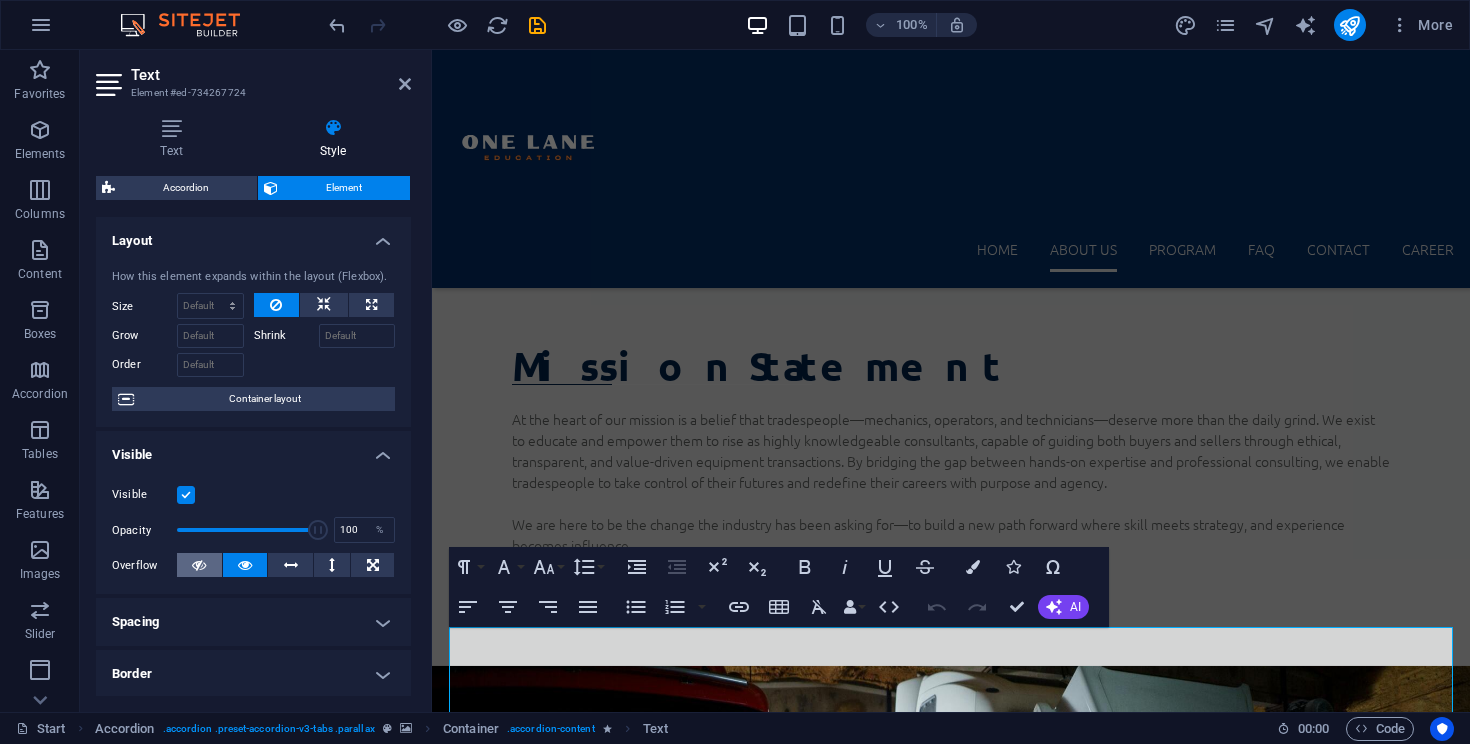click at bounding box center (199, 565) 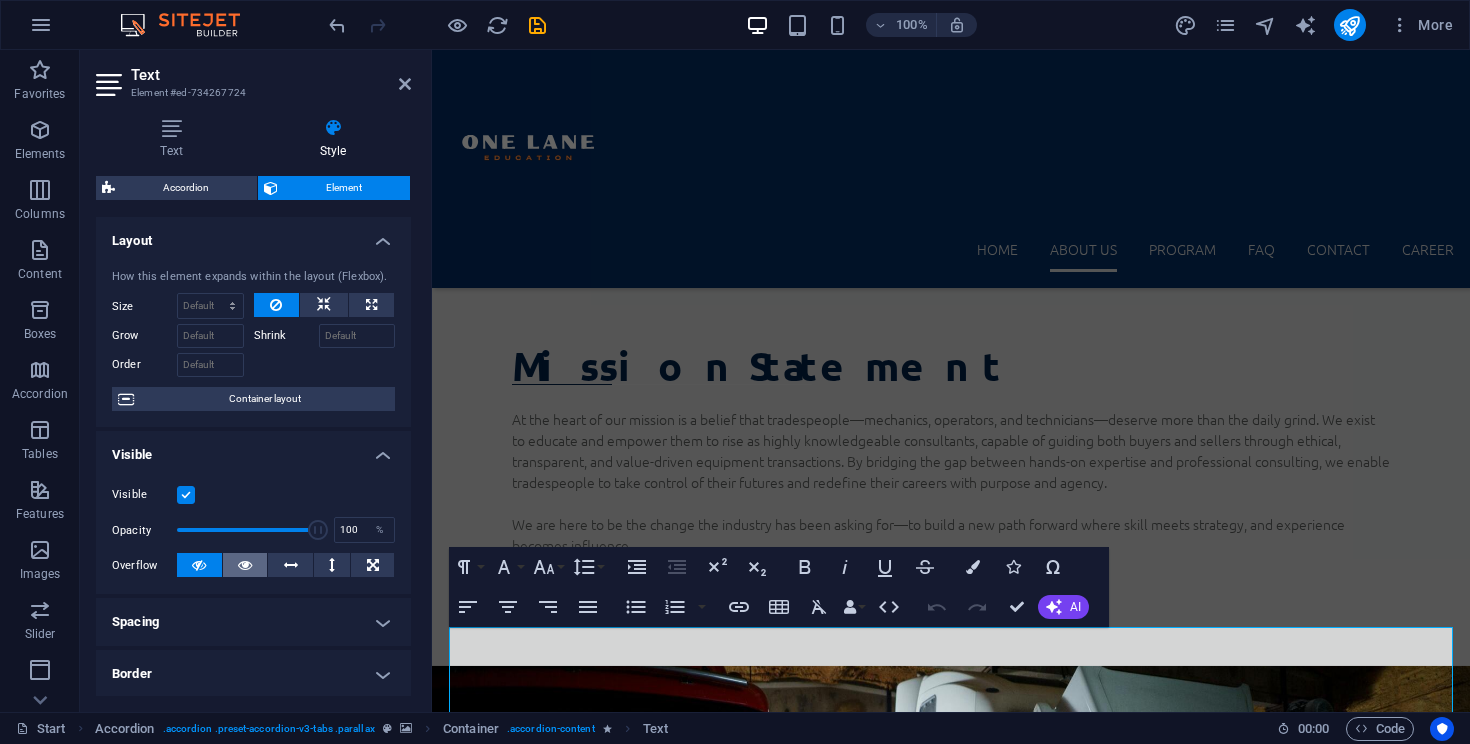 click at bounding box center (245, 565) 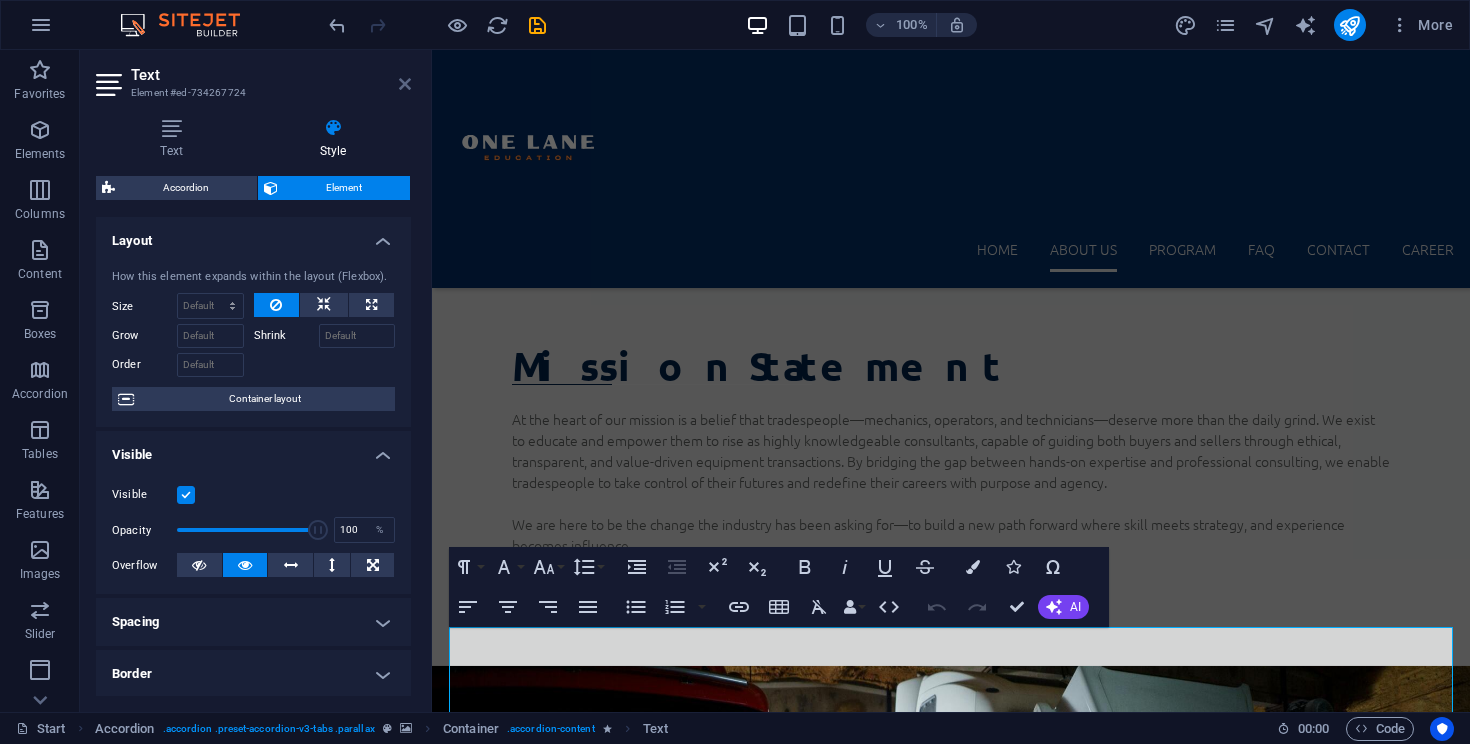 click at bounding box center [405, 84] 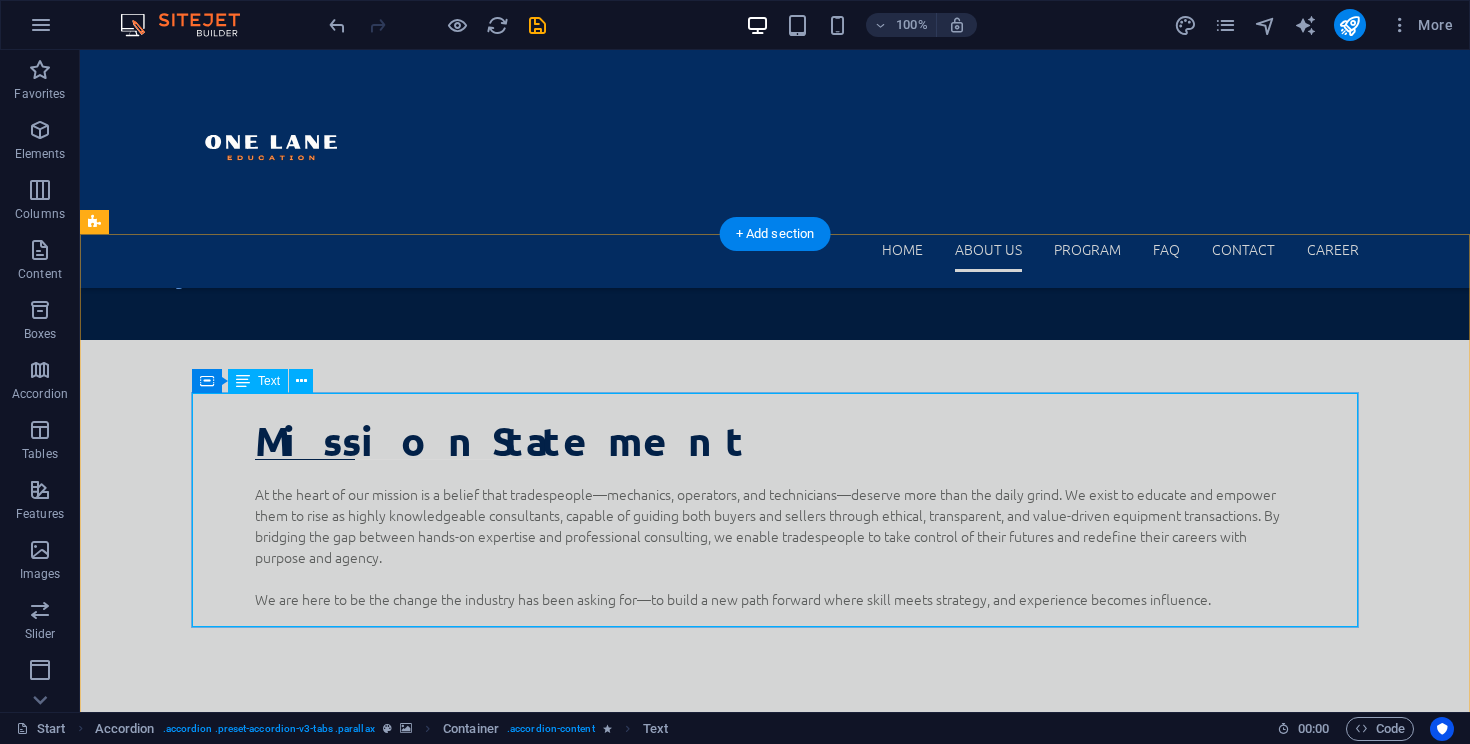 scroll, scrollTop: 1781, scrollLeft: 0, axis: vertical 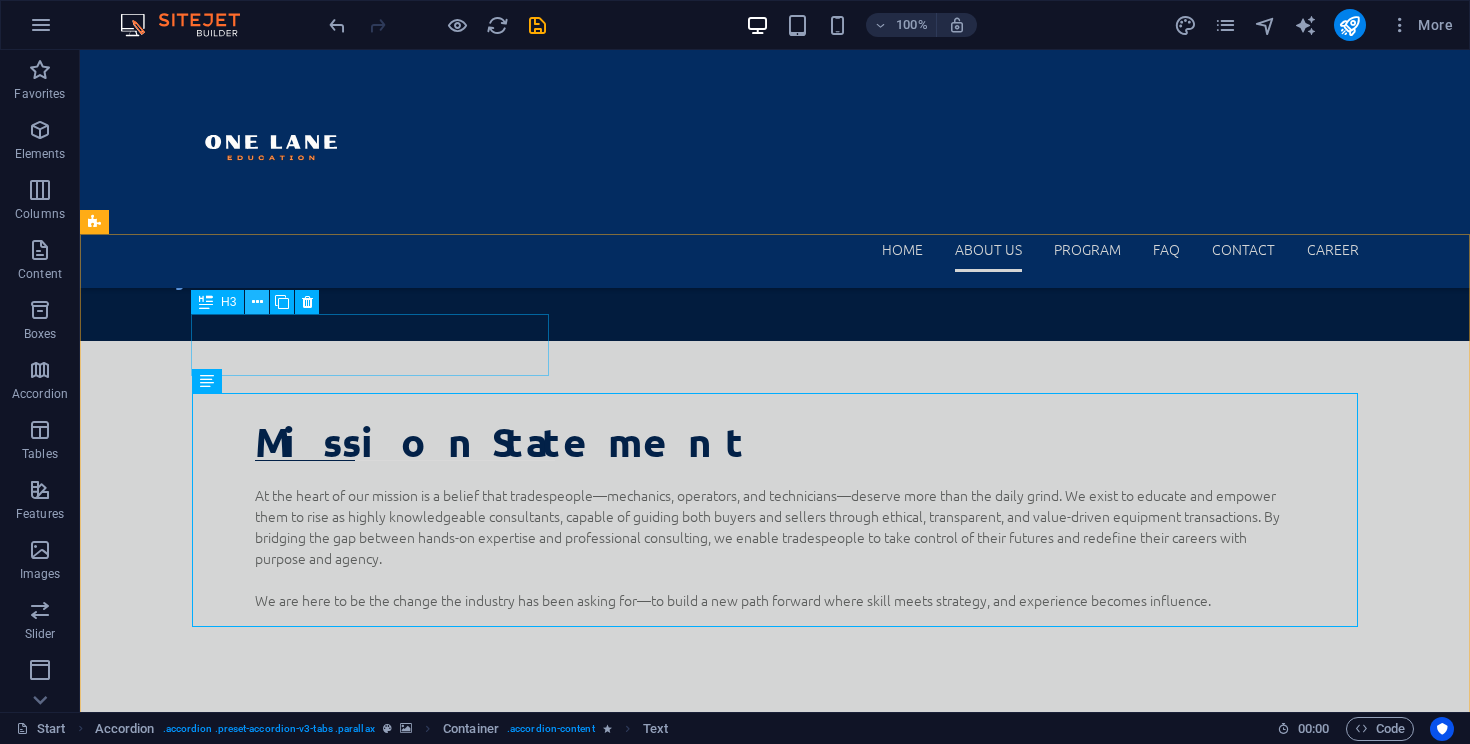 click at bounding box center (257, 302) 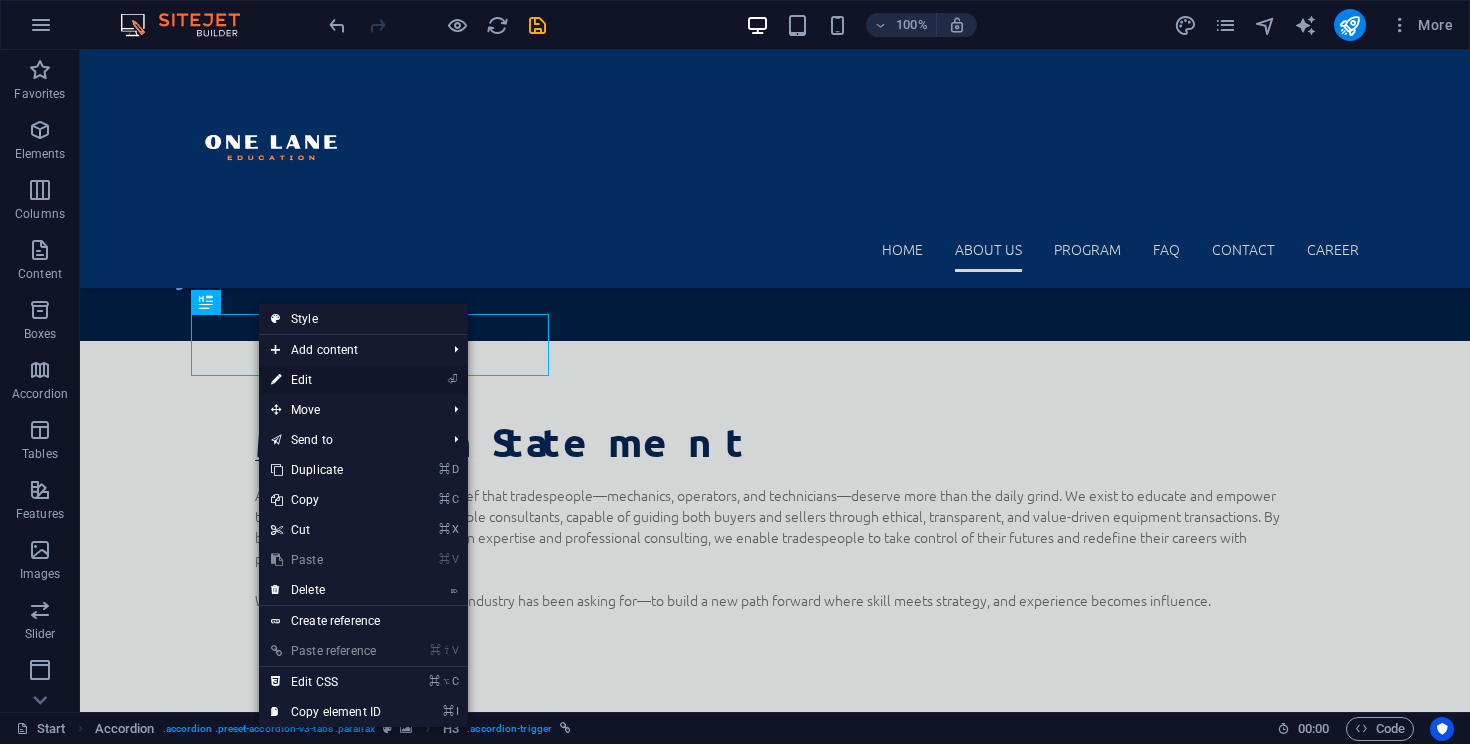 click on "⏎  Edit" at bounding box center [326, 380] 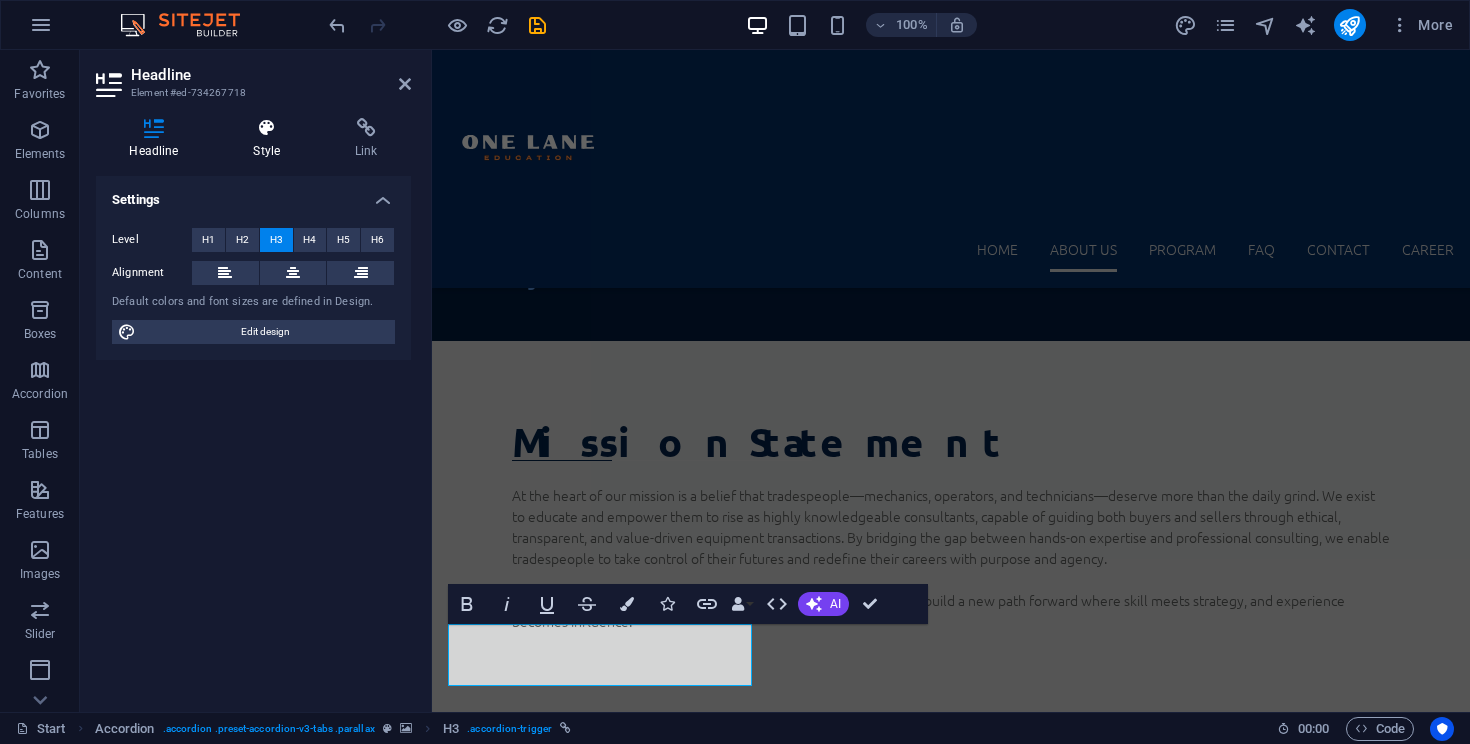 click on "Style" at bounding box center (271, 139) 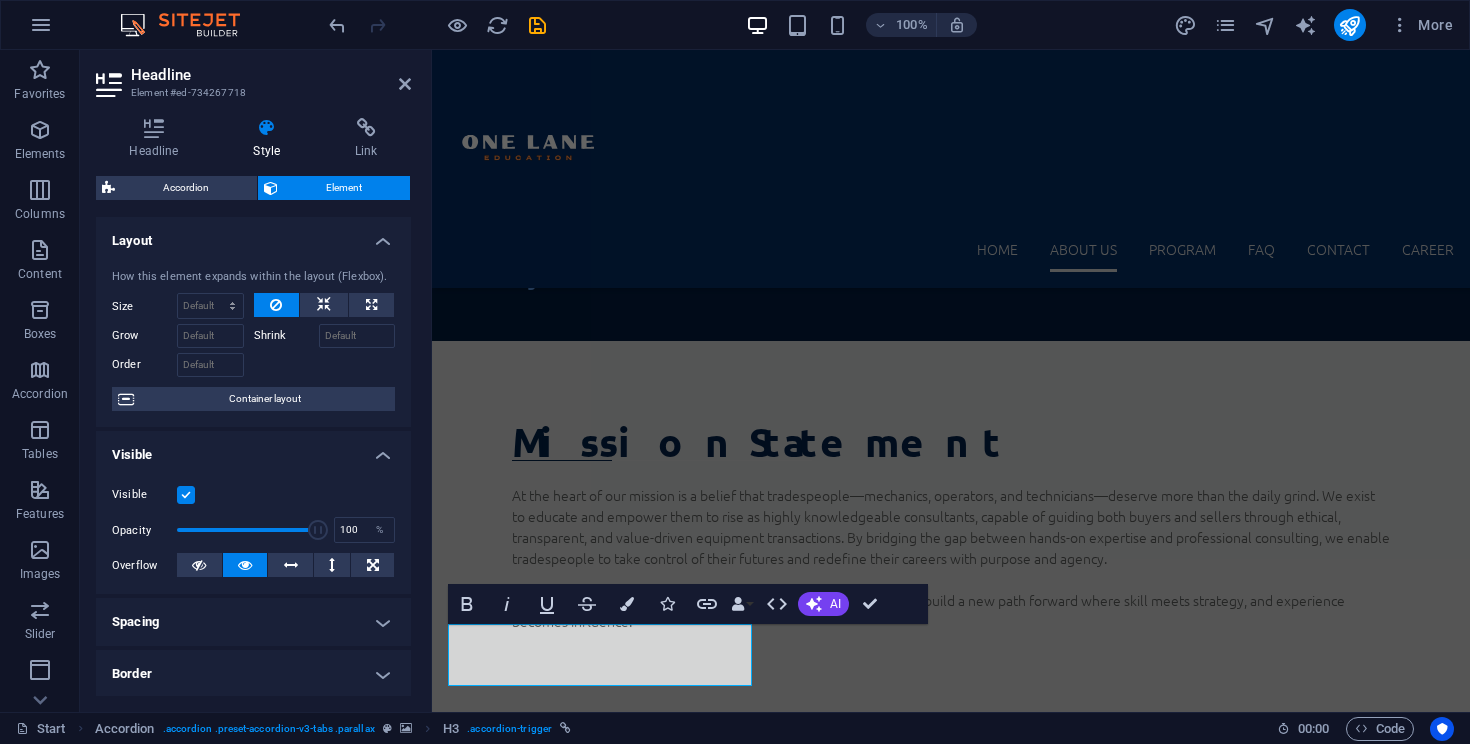 click at bounding box center (186, 495) 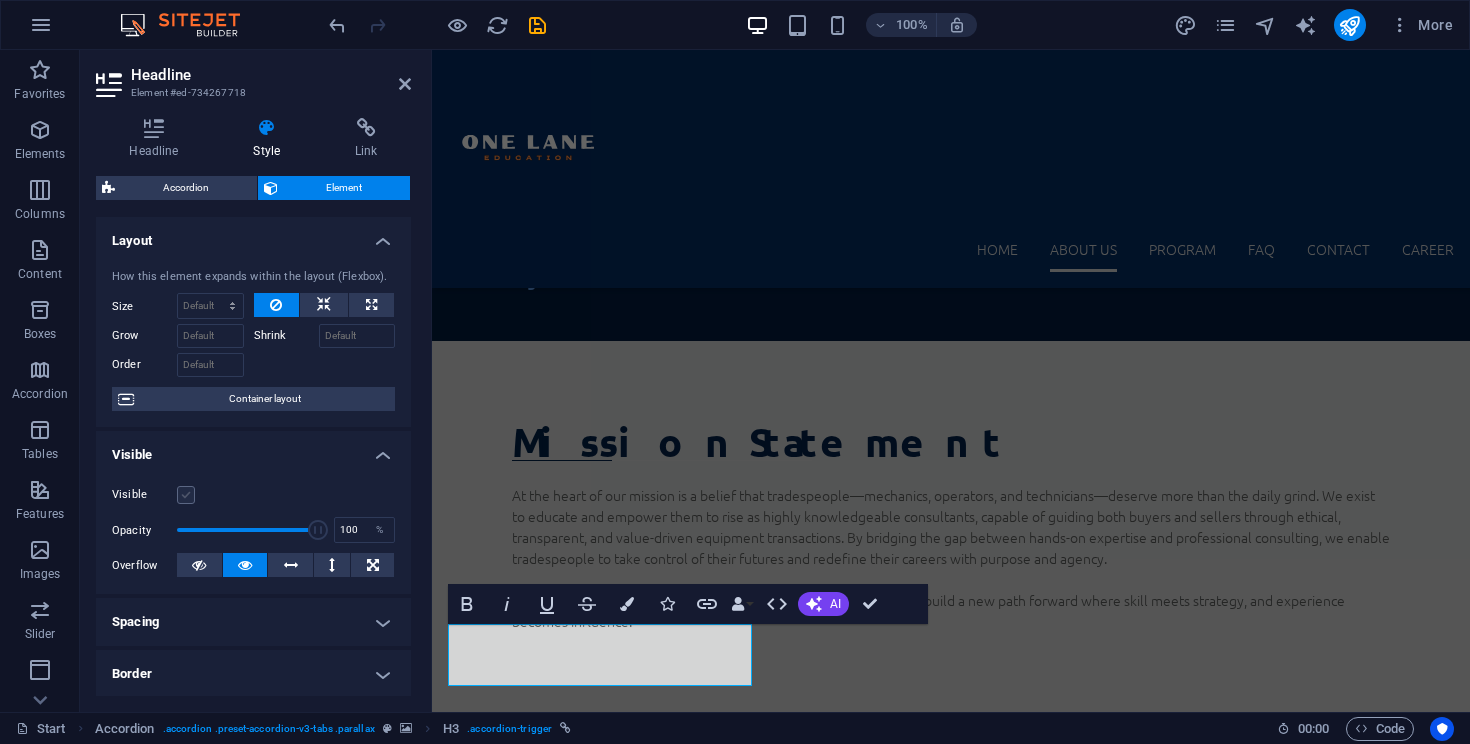 click at bounding box center [186, 495] 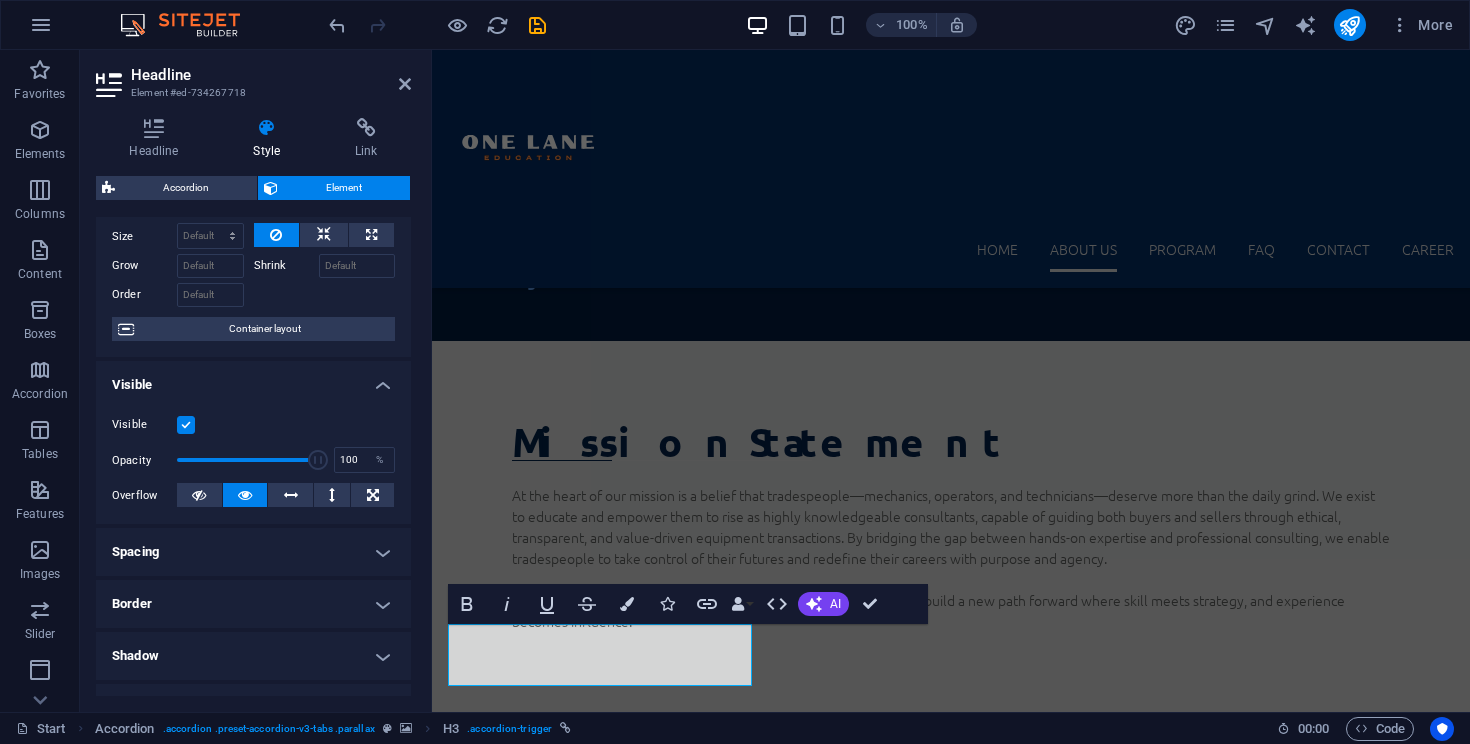 scroll, scrollTop: 0, scrollLeft: 0, axis: both 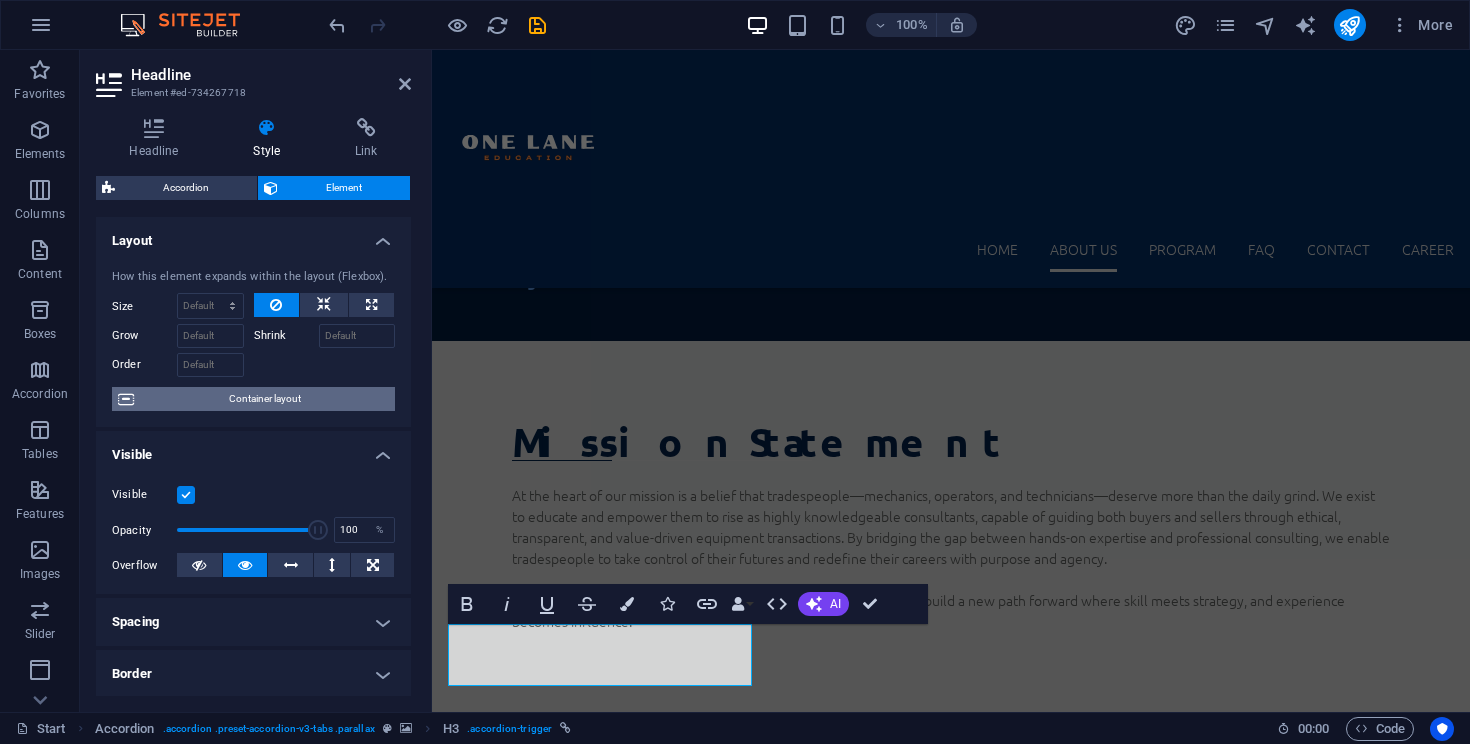 click on "Container layout" at bounding box center [264, 399] 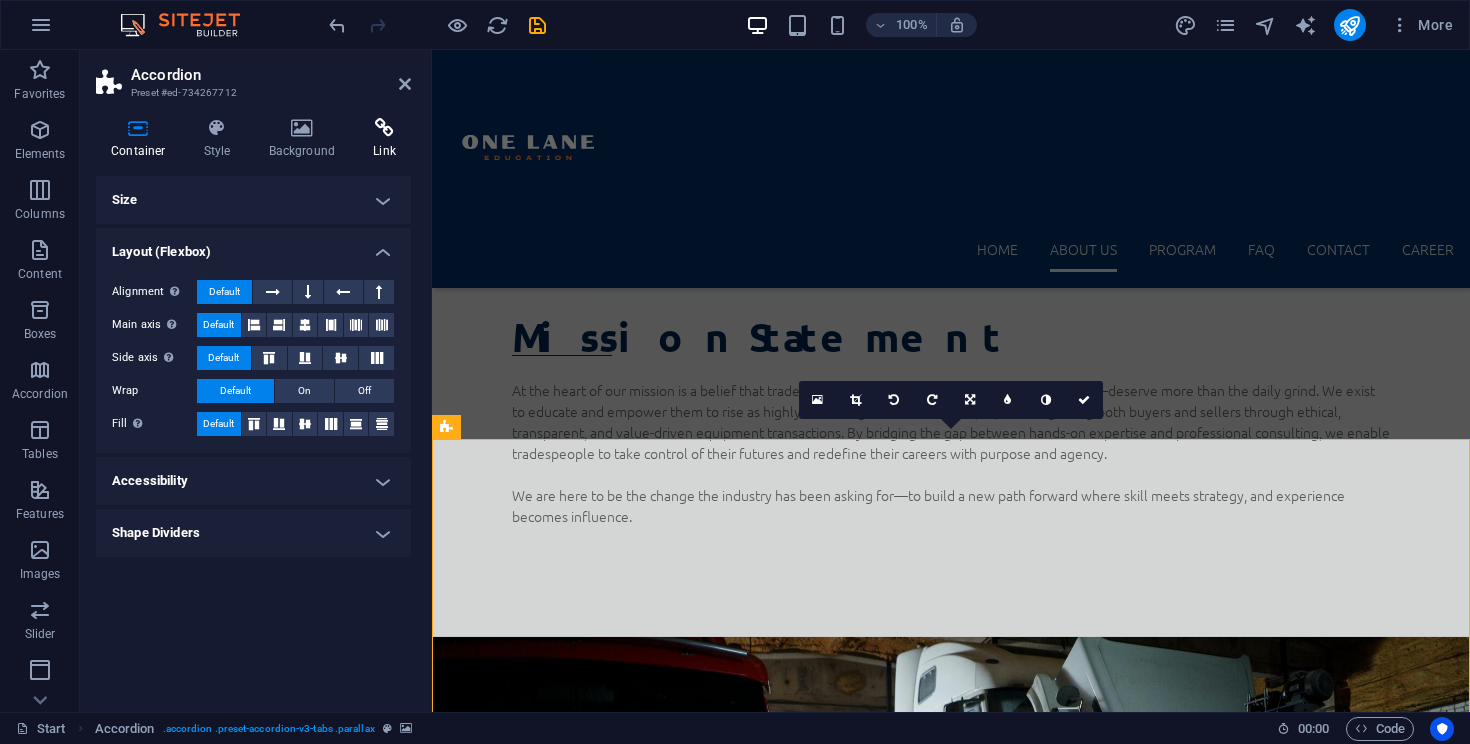 click at bounding box center [384, 128] 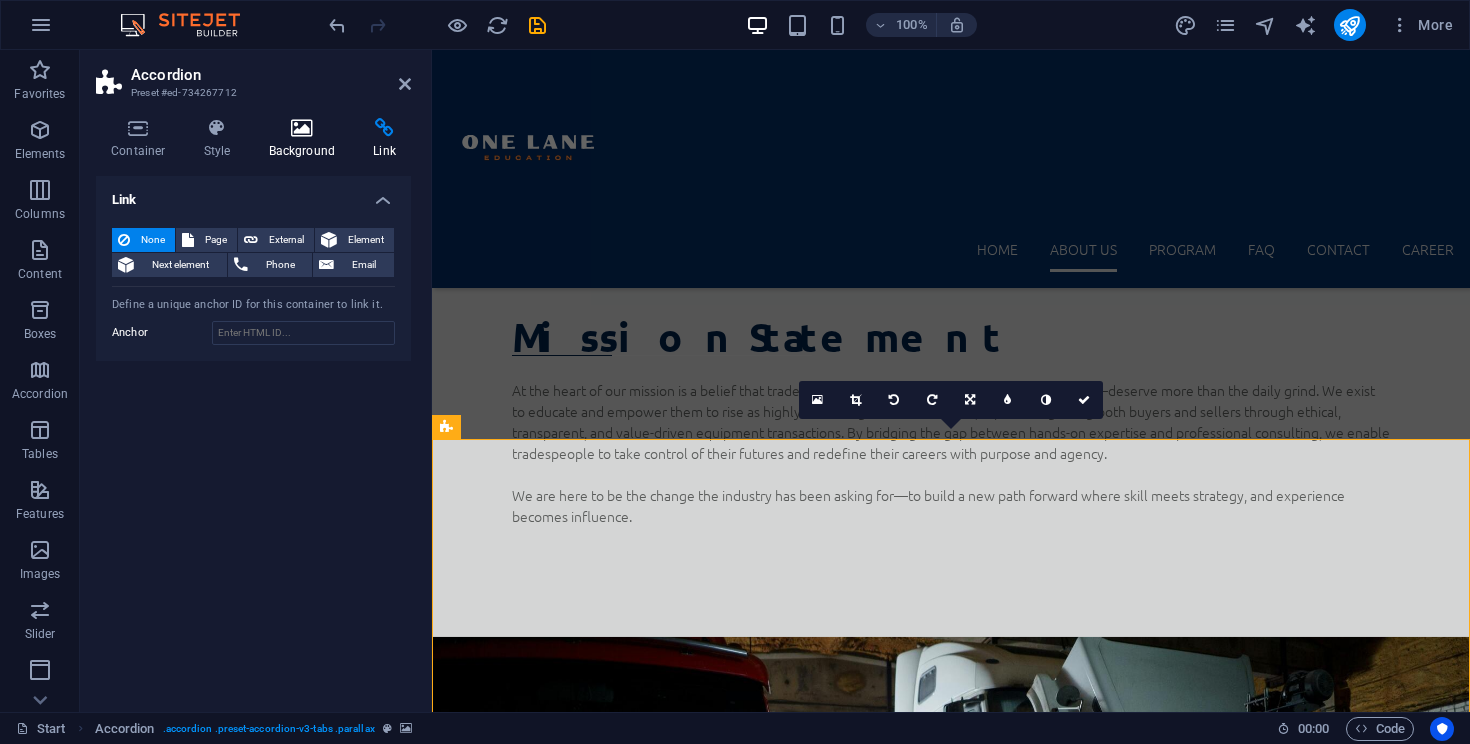 click at bounding box center (302, 128) 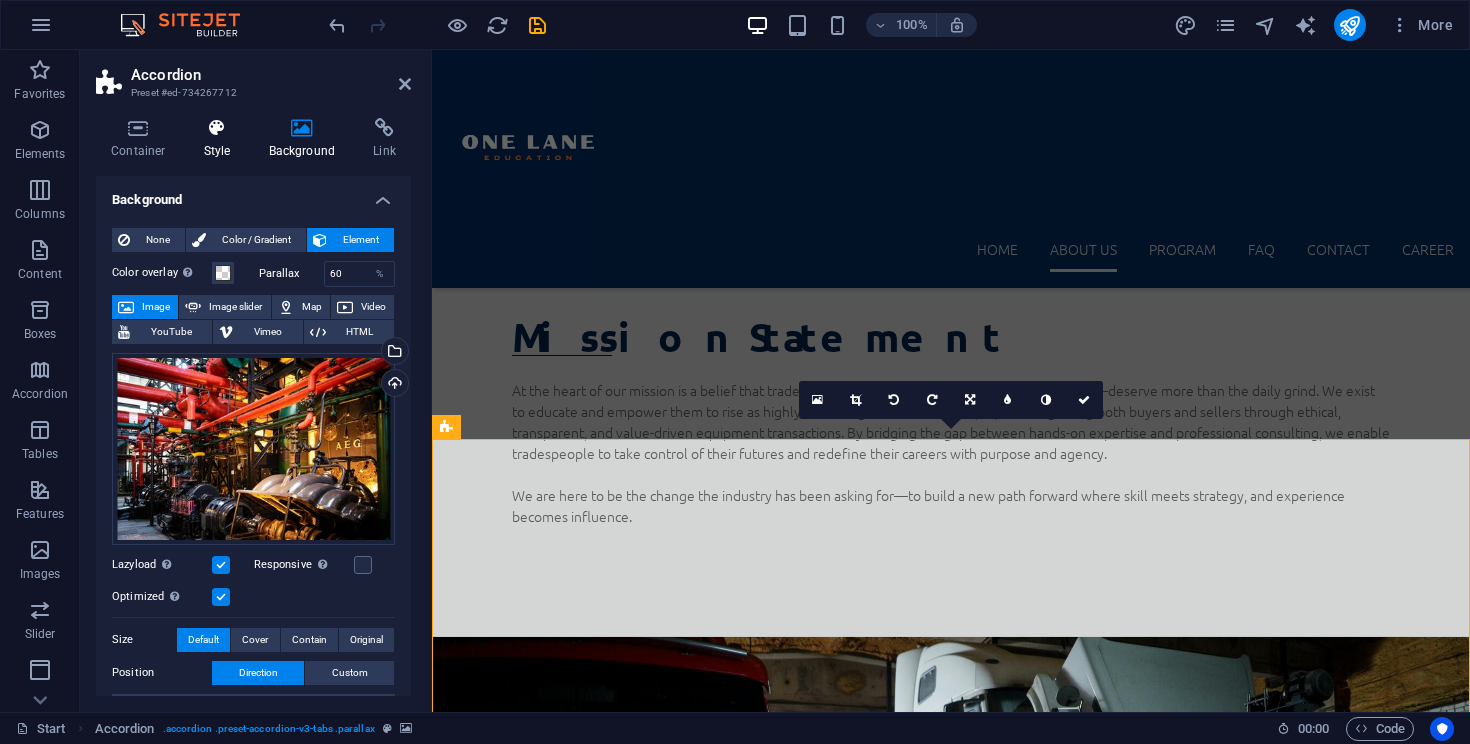 click on "Style" at bounding box center (221, 139) 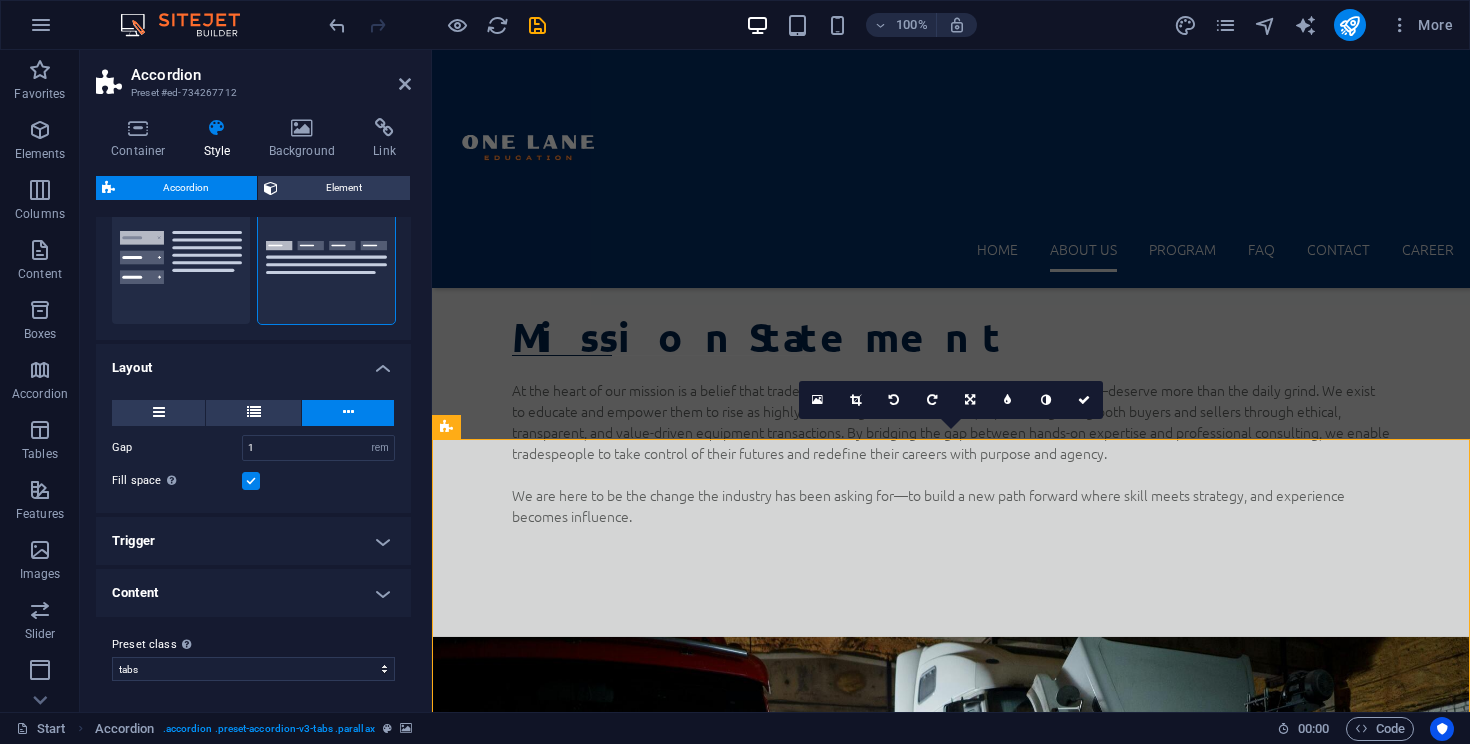 scroll, scrollTop: 216, scrollLeft: 0, axis: vertical 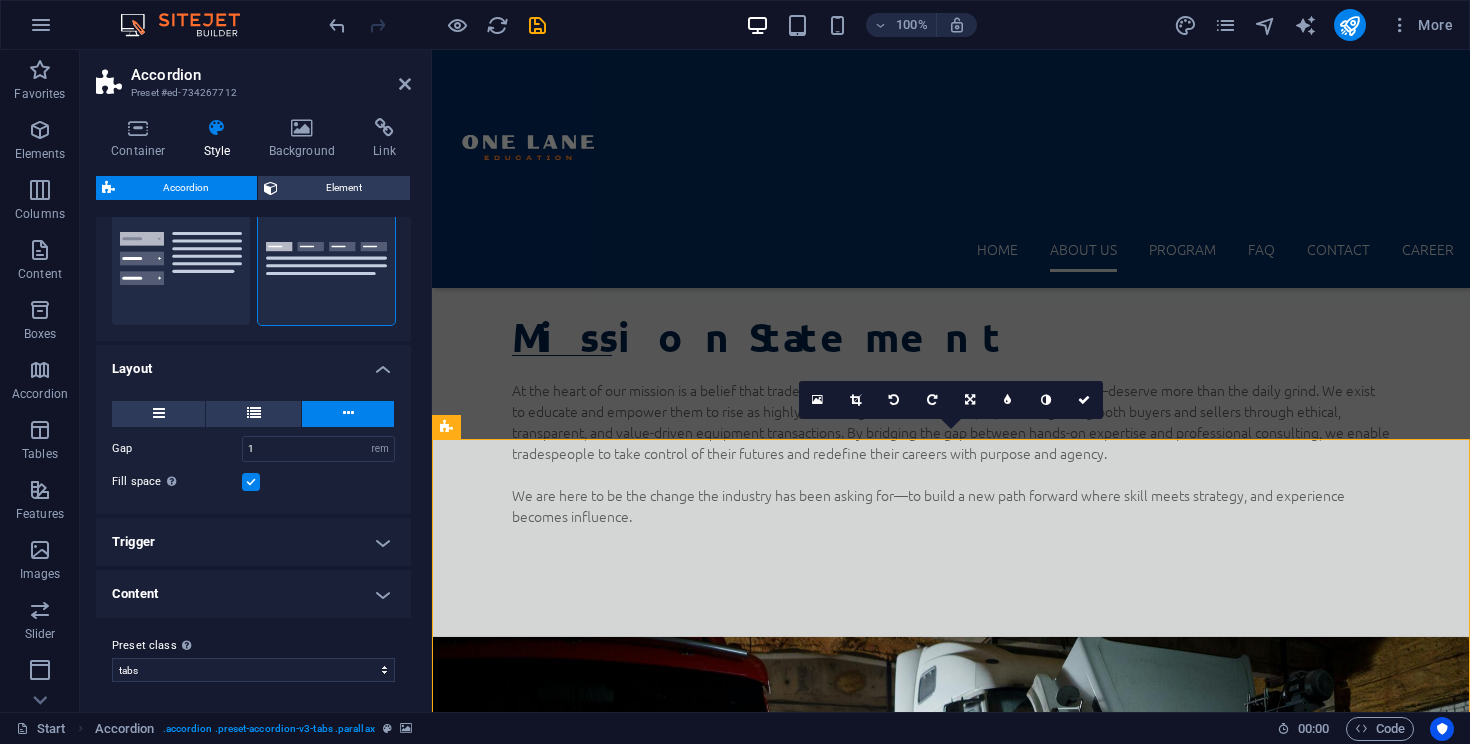 click on "Trigger" at bounding box center (253, 542) 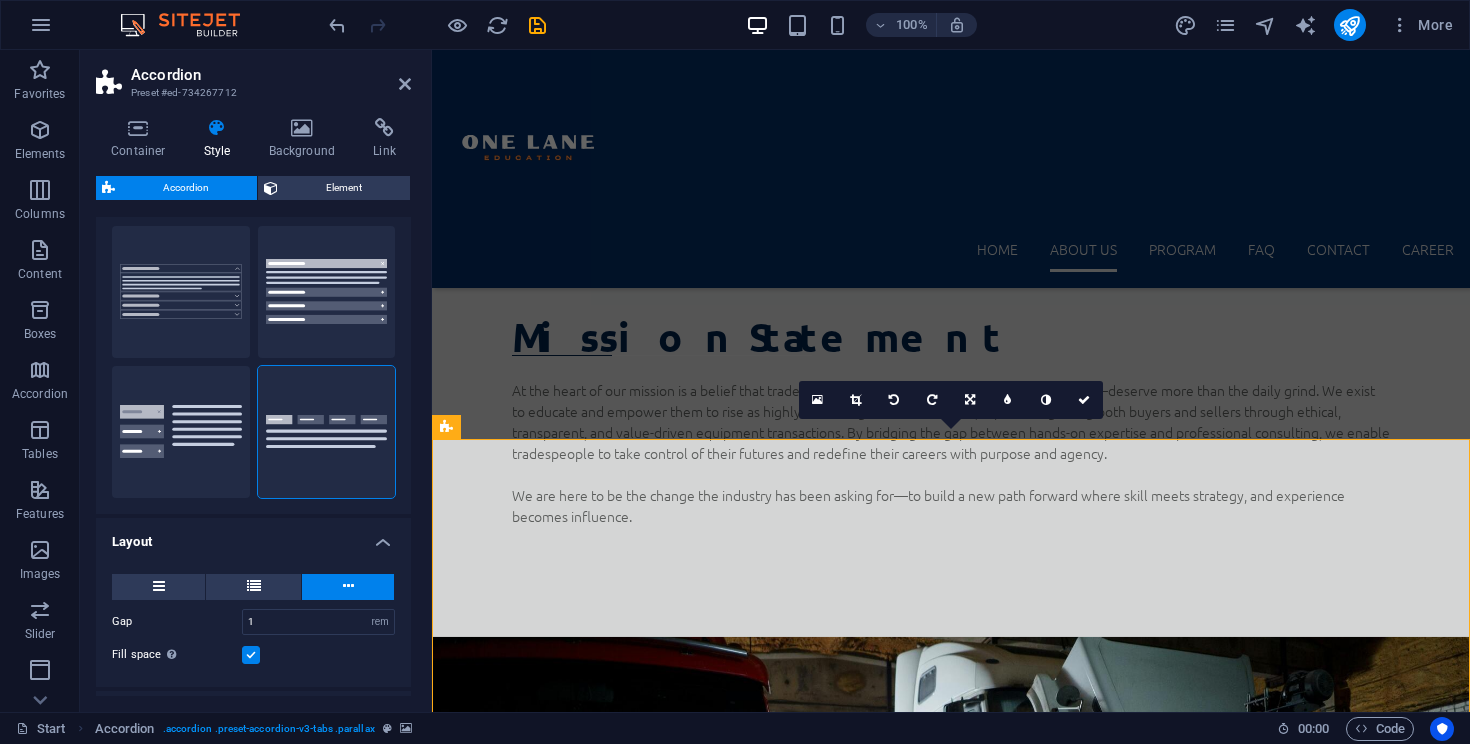 scroll, scrollTop: 0, scrollLeft: 0, axis: both 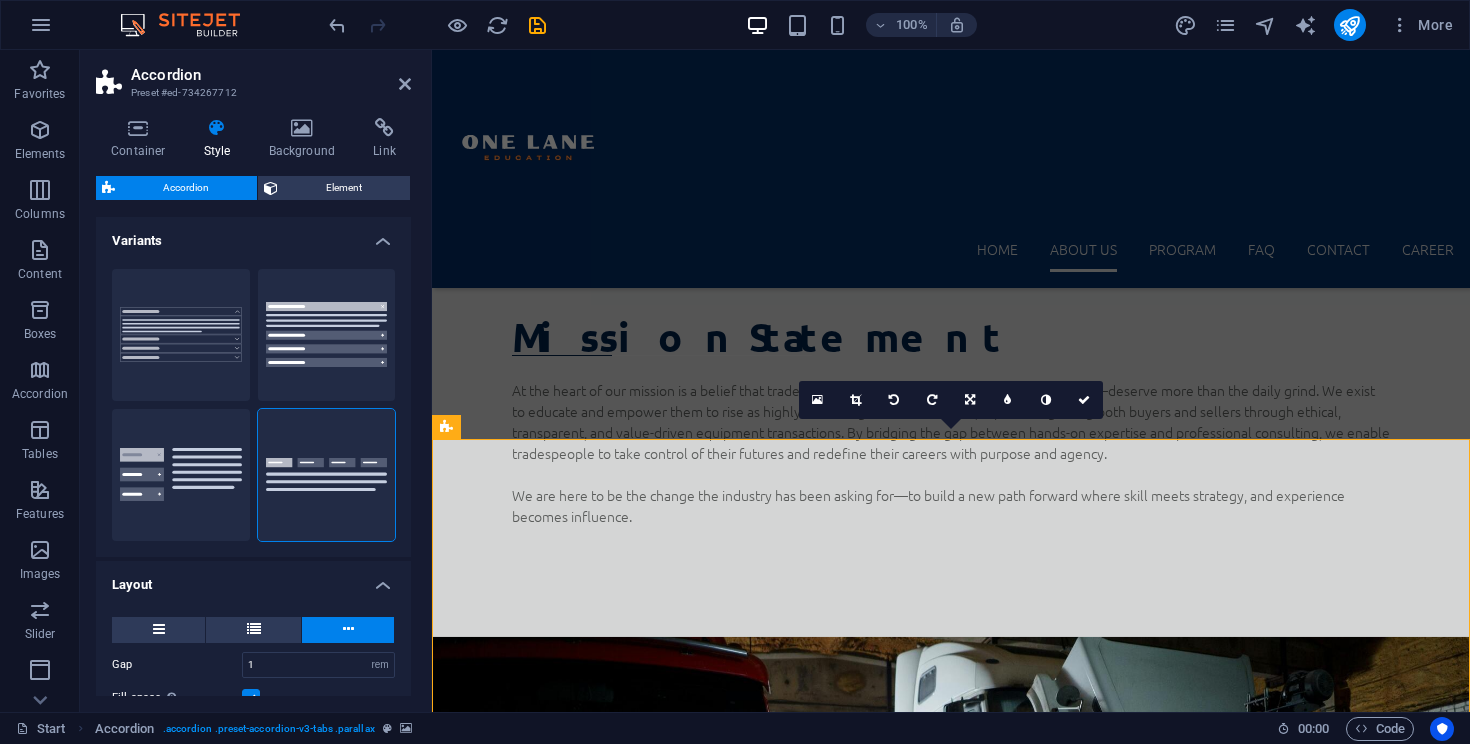 click on "Accordion" at bounding box center (186, 188) 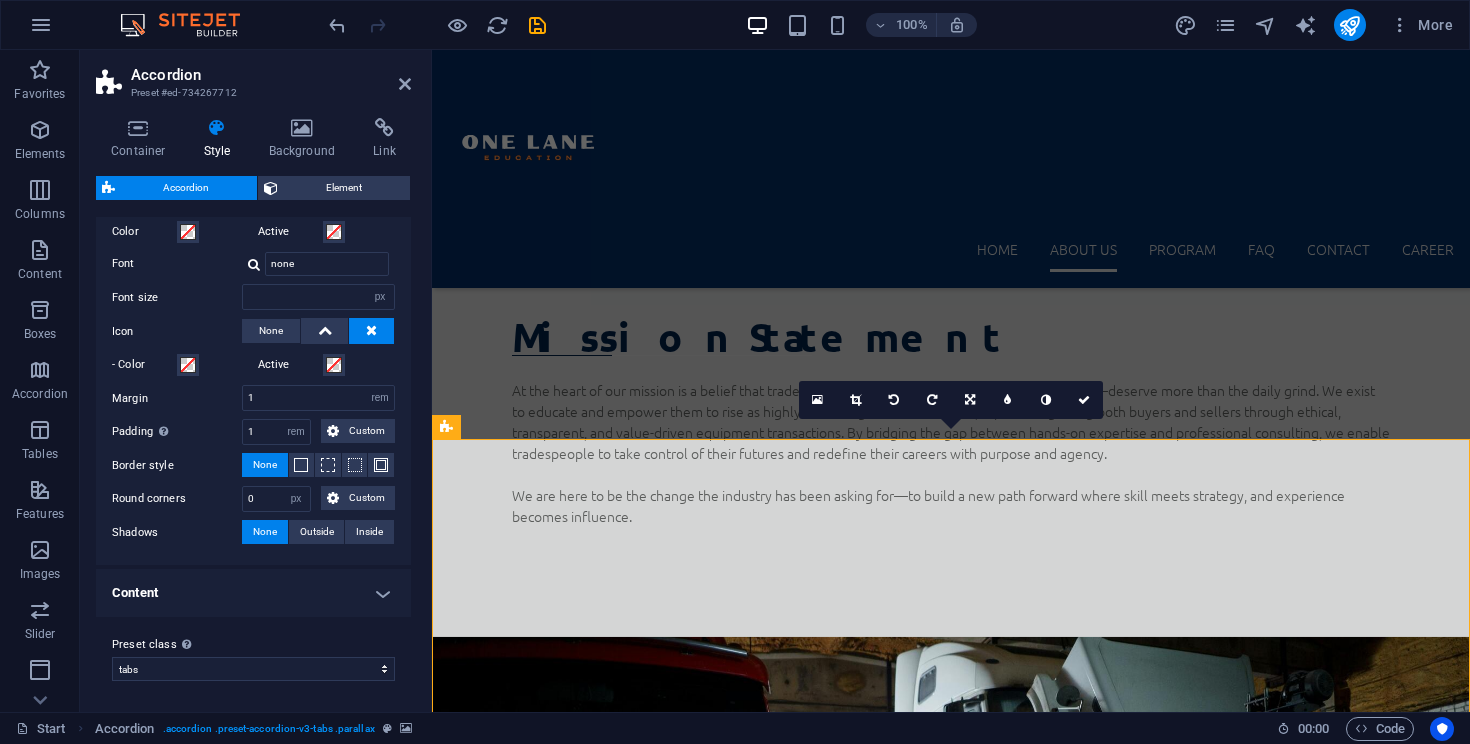 scroll, scrollTop: 625, scrollLeft: 0, axis: vertical 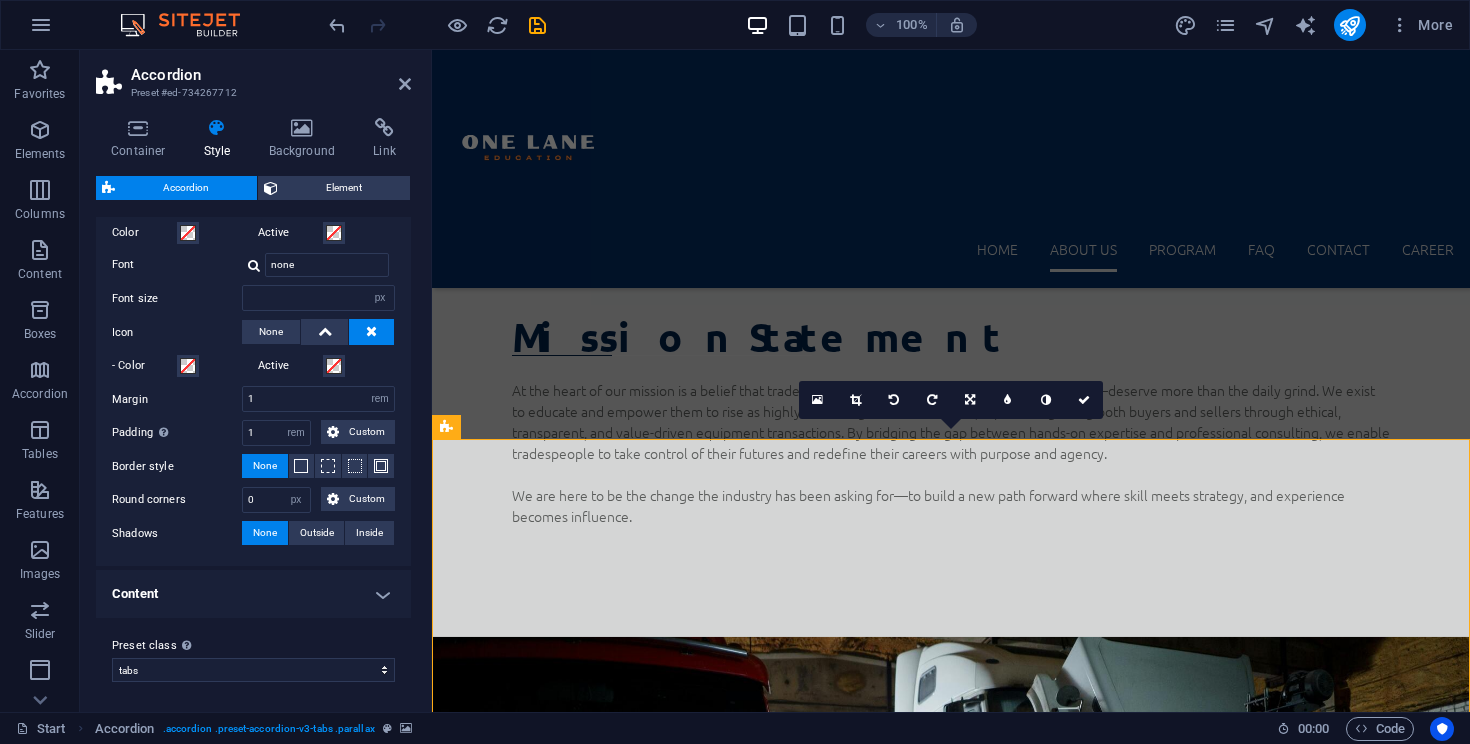 click on "Content" at bounding box center [253, 594] 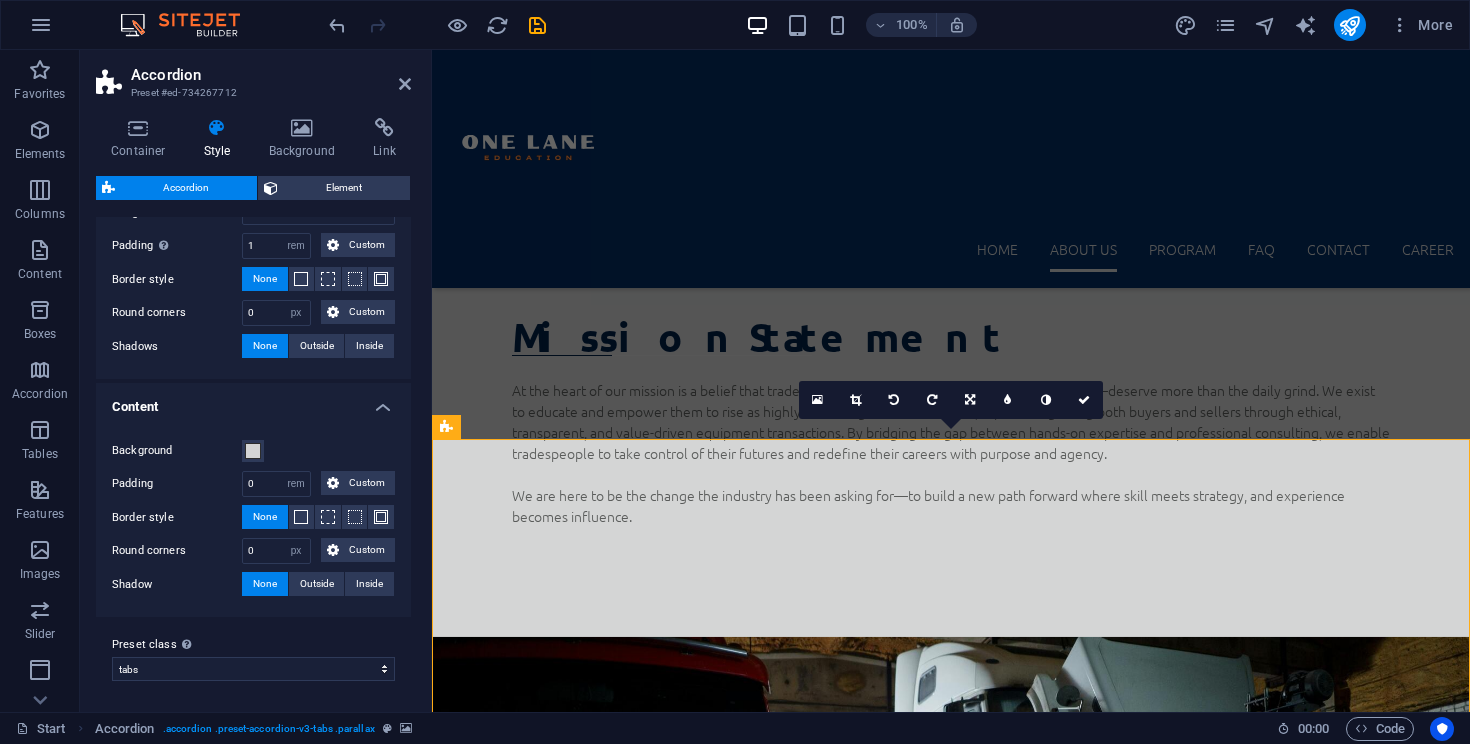 scroll, scrollTop: 811, scrollLeft: 0, axis: vertical 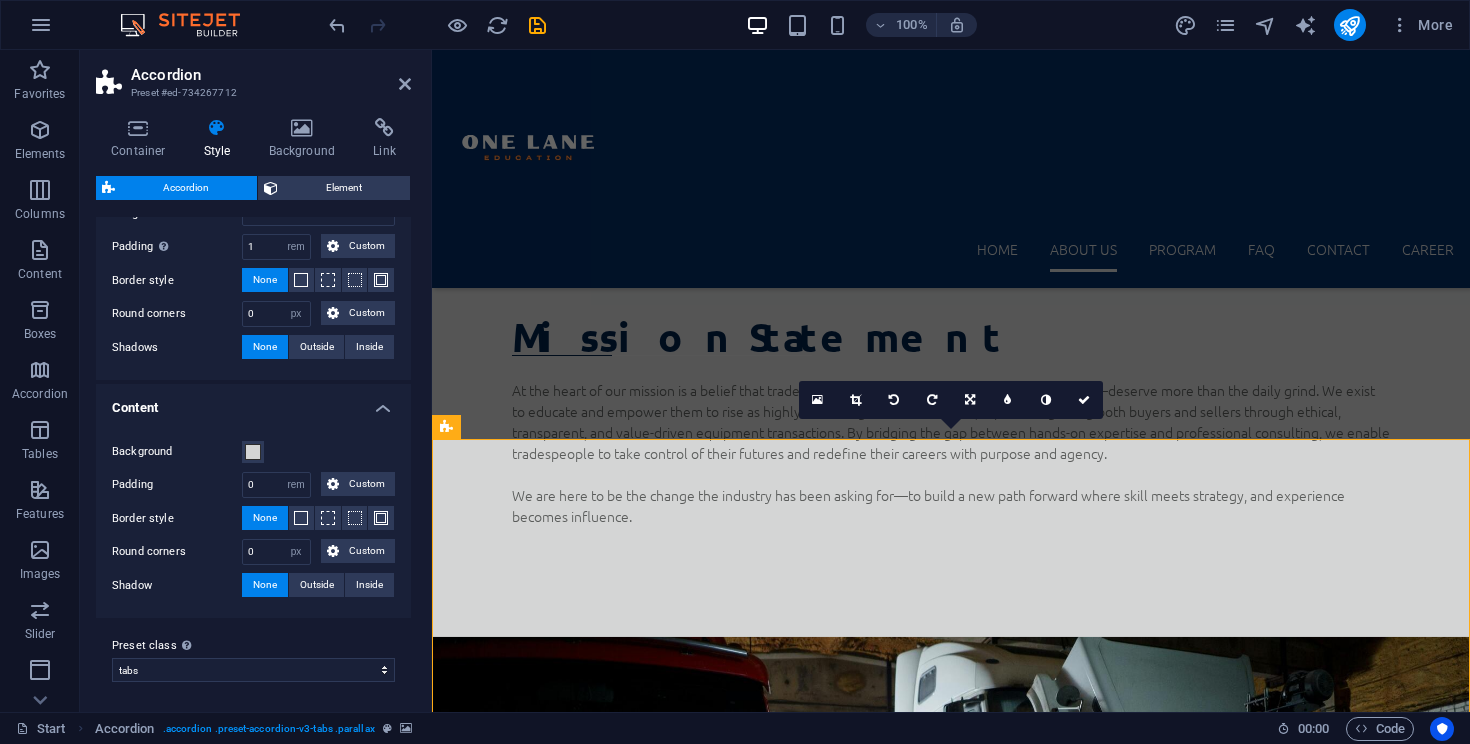 click on "Content" at bounding box center [253, 402] 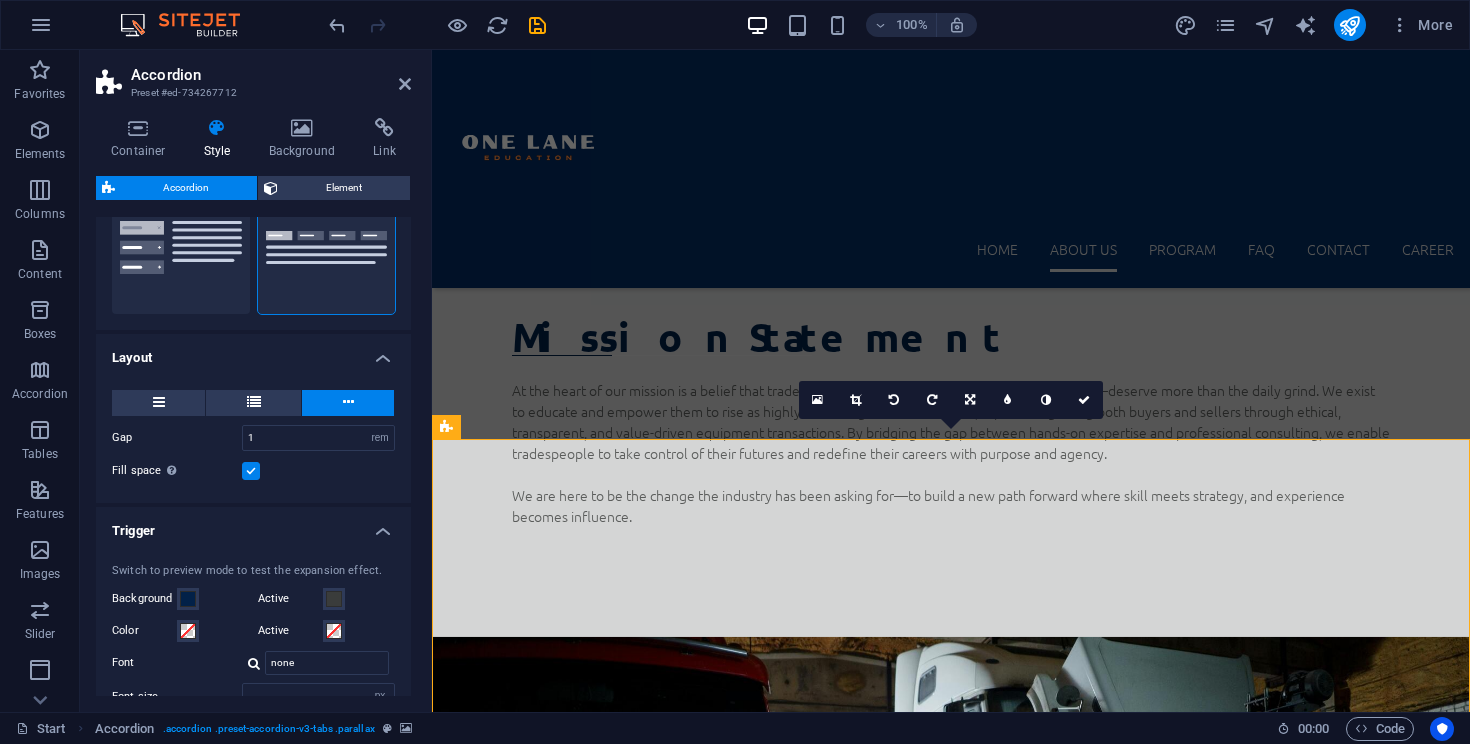 scroll, scrollTop: 0, scrollLeft: 0, axis: both 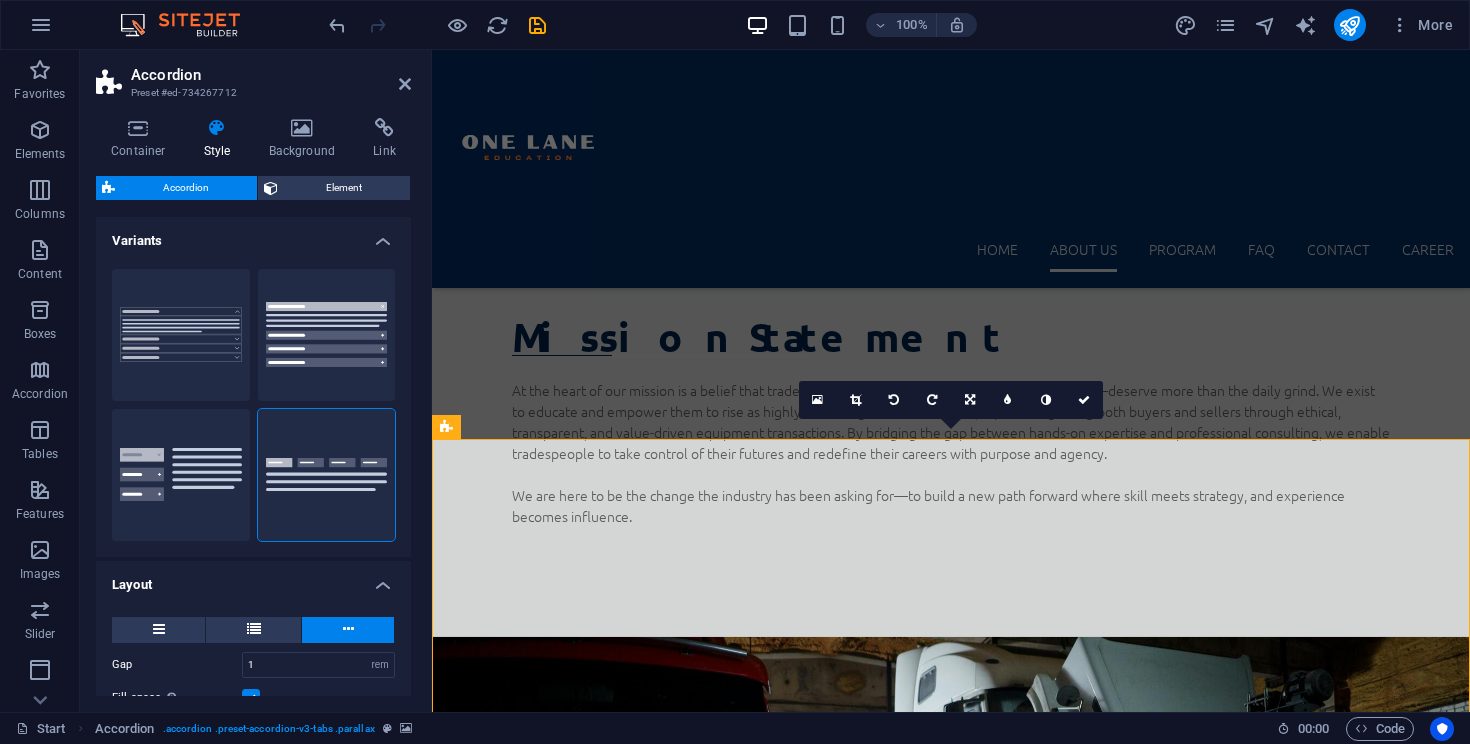 click on "Accordion" at bounding box center (271, 75) 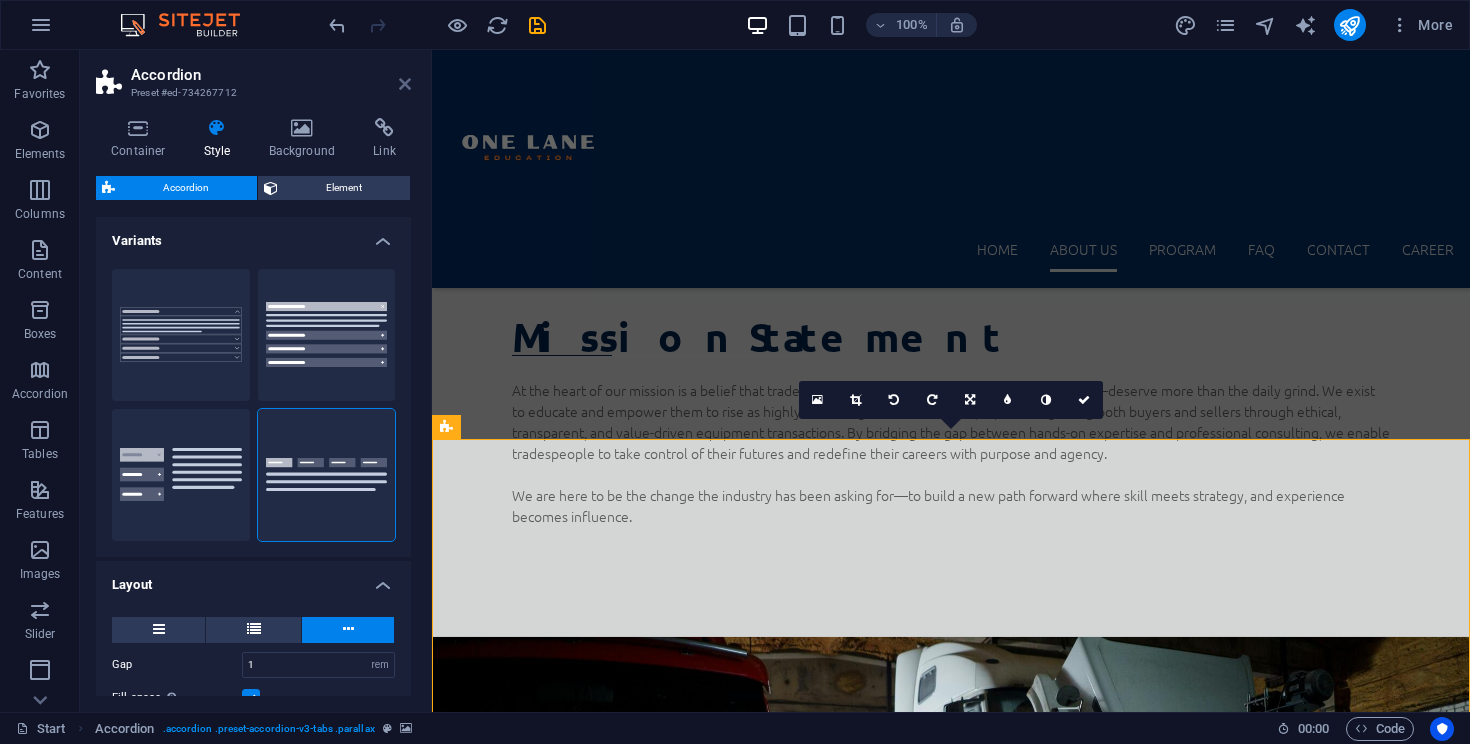click at bounding box center [405, 84] 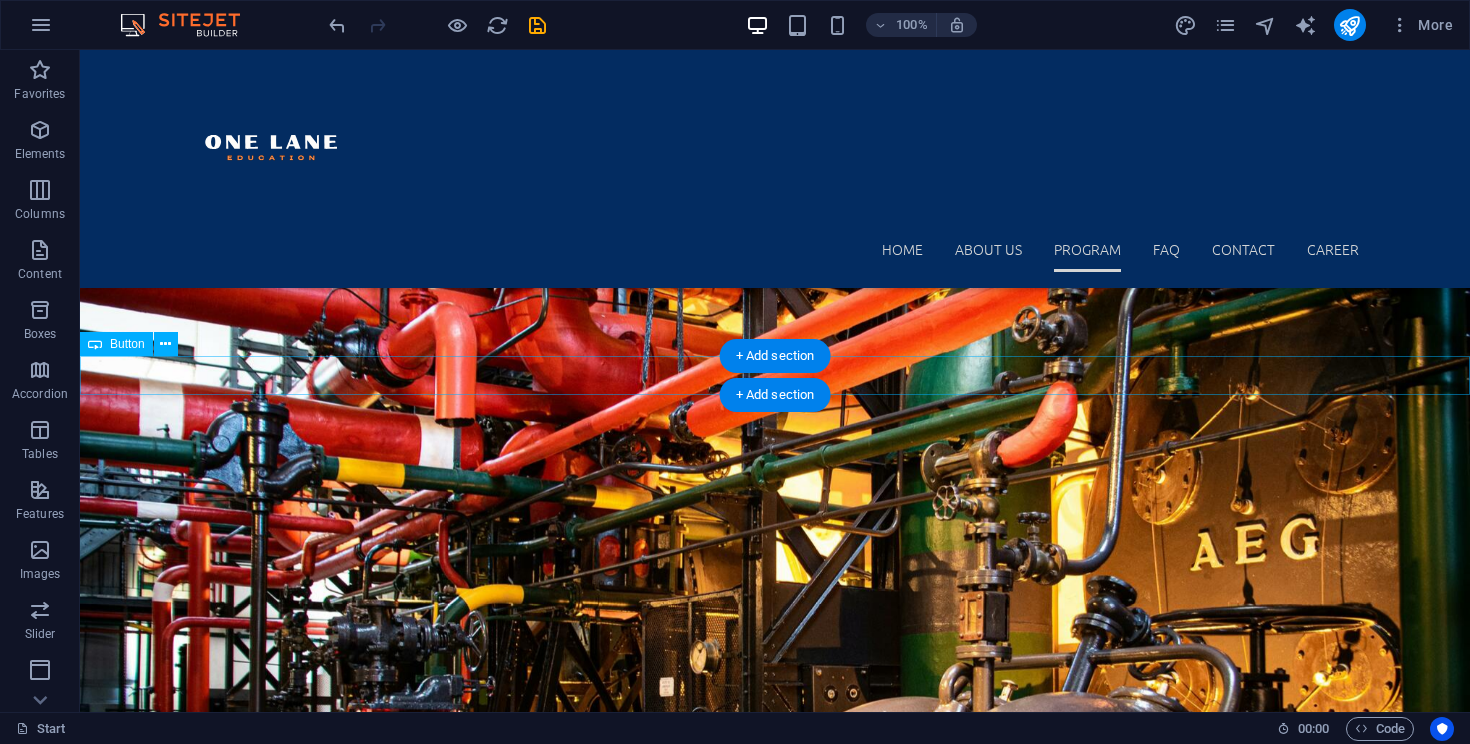 scroll, scrollTop: 3934, scrollLeft: 0, axis: vertical 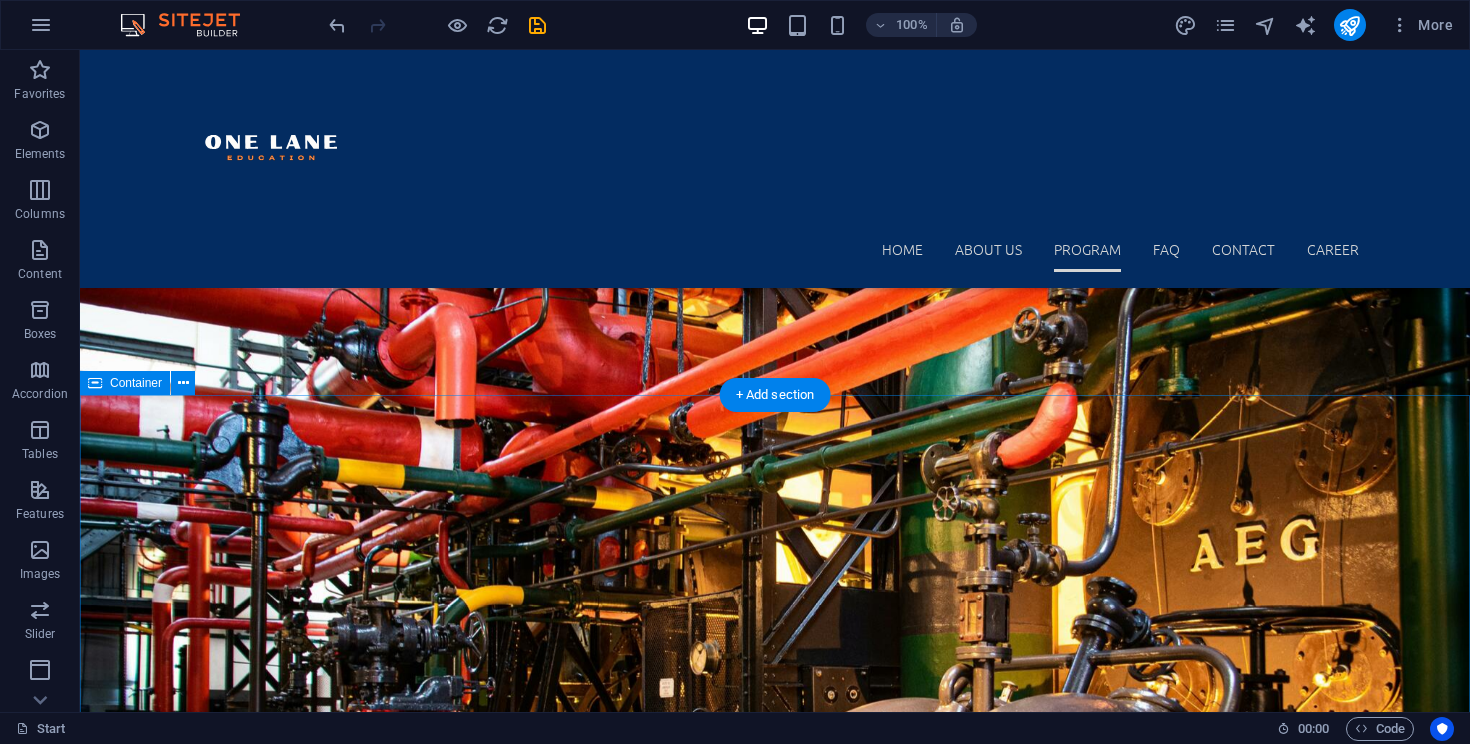 click on "Meet the Team Marc Aubin Founder I’ve spent much of my life around machines—selling them, moving them, fixing them, and helping others do the same. Over time, one thing became increasingly clear:  tradespeople know the equipment better than anyone, yet they’re rarely the ones profiting from the transaction. That needed to change. One Lane Education was created to open a new door for people who’ve built their careers with their hands and now want to build wealth with their knowledge. This isn't a course—it’s a shift in mindset. We’re here to help mechanics, technicians, and operators move from operational to transactional by teaching them how to become equipment brokers. Growing up in Northern Alberta, I’ve walked in steel-toed boots and sat across the table from decision-makers. I know what it feels like to be burnt out, underpaid, and wondering what’s next. That’s why One Lane exists—to give you a clear, guided path to your next chapter, using the skills you already have. Marc Aubin FAQ" at bounding box center (775, 5909) 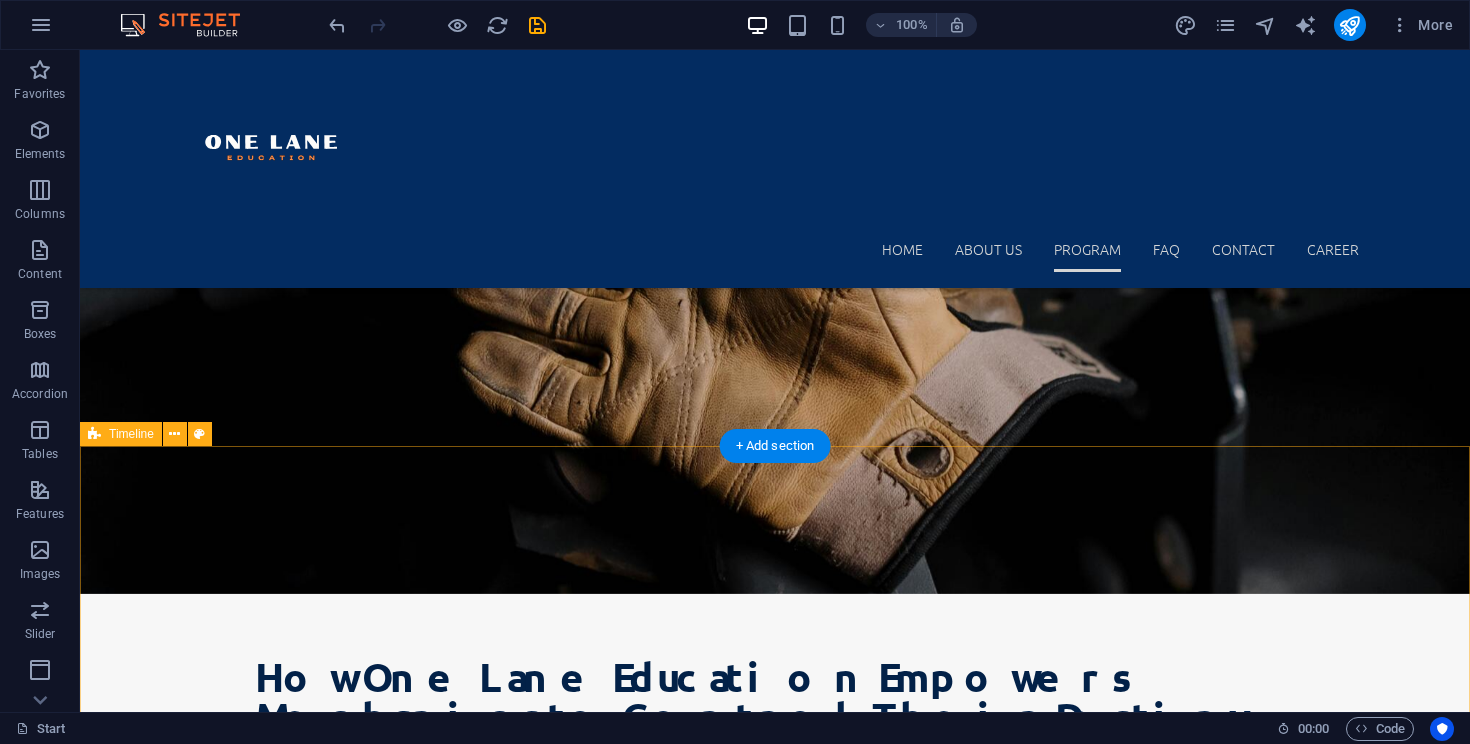 scroll, scrollTop: 3175, scrollLeft: 0, axis: vertical 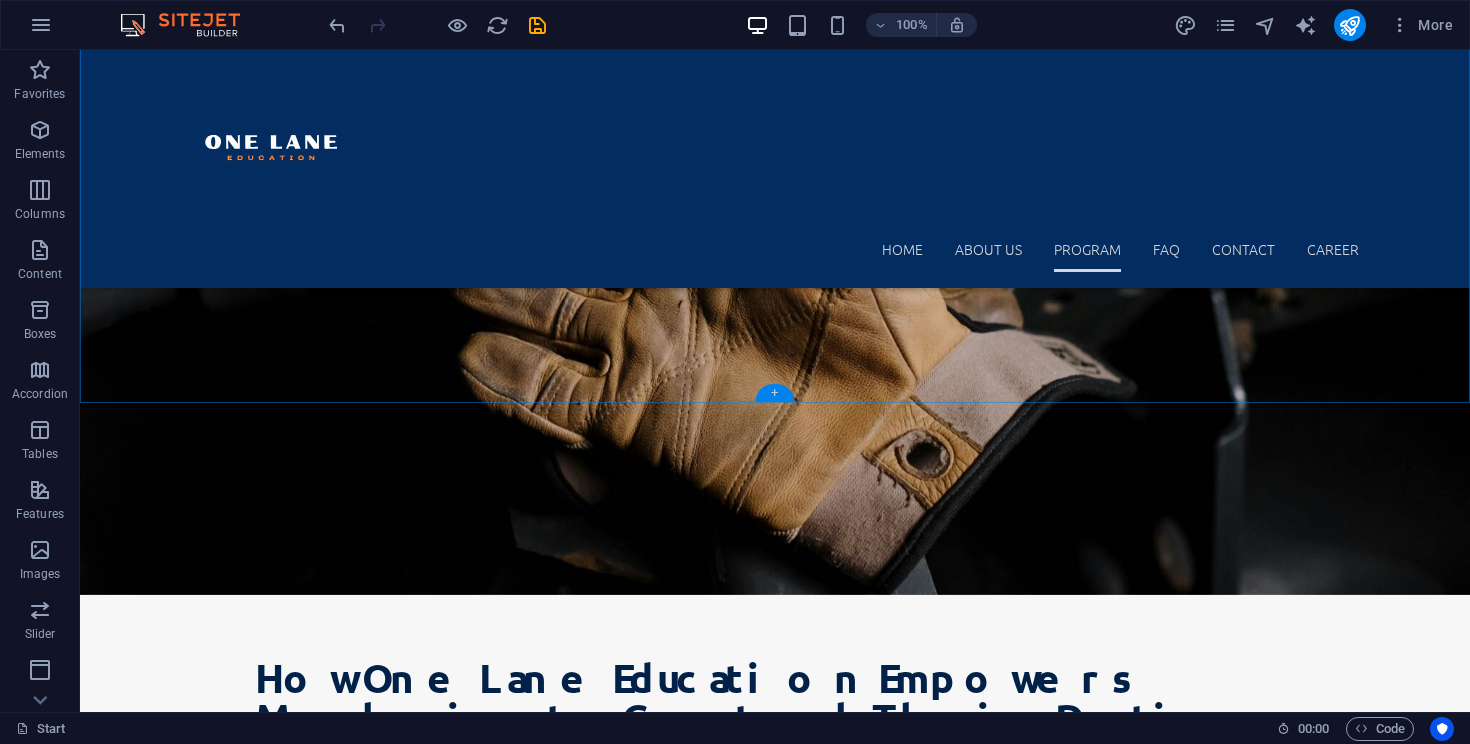click on "+" at bounding box center [774, 393] 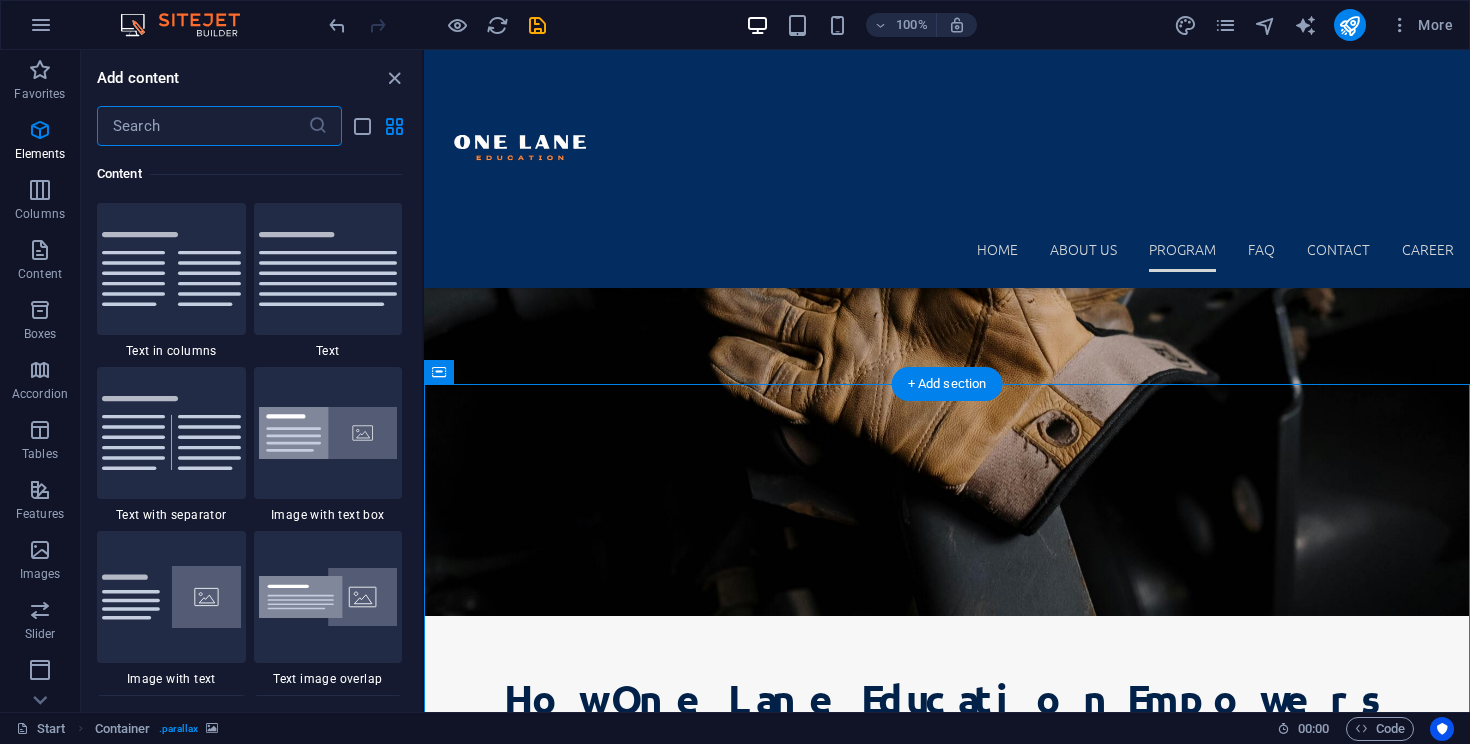 scroll, scrollTop: 3499, scrollLeft: 0, axis: vertical 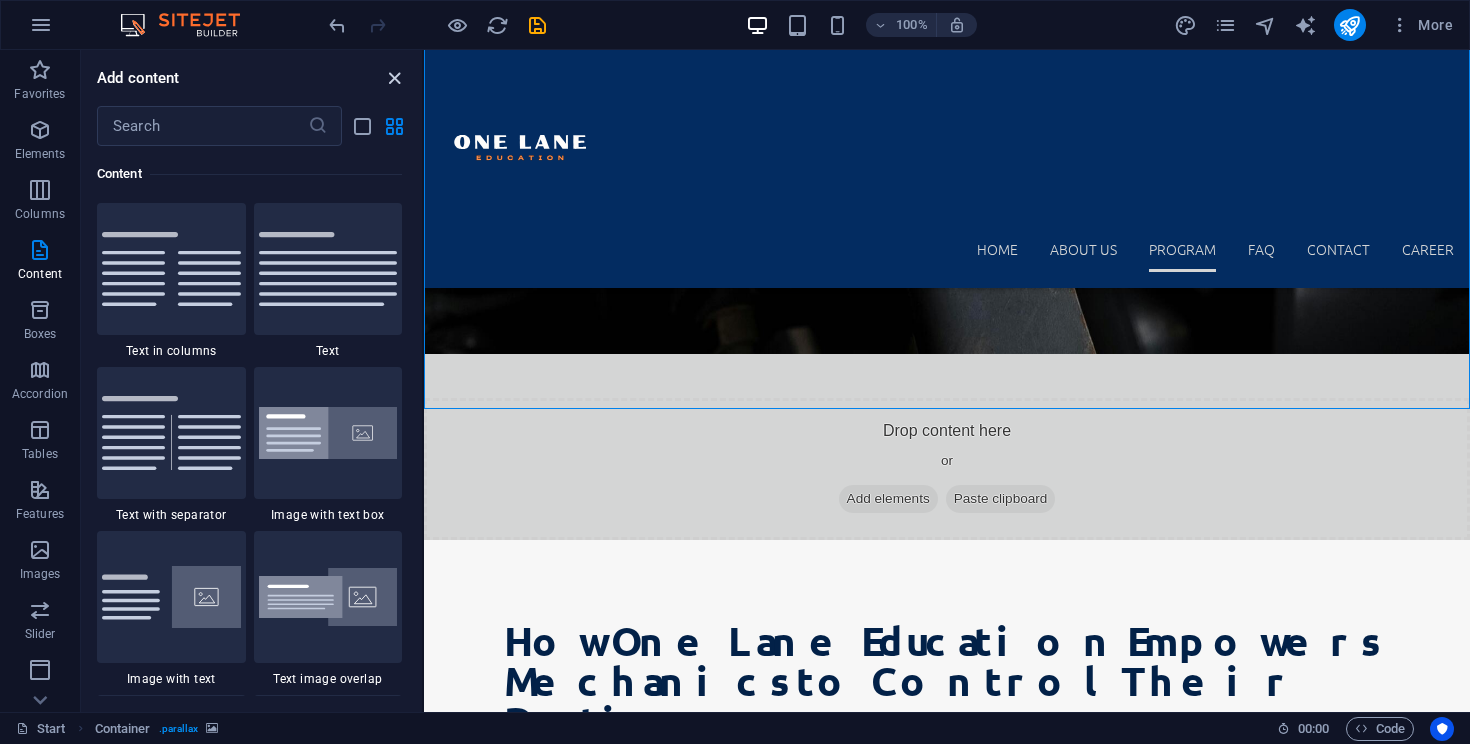 click at bounding box center [394, 78] 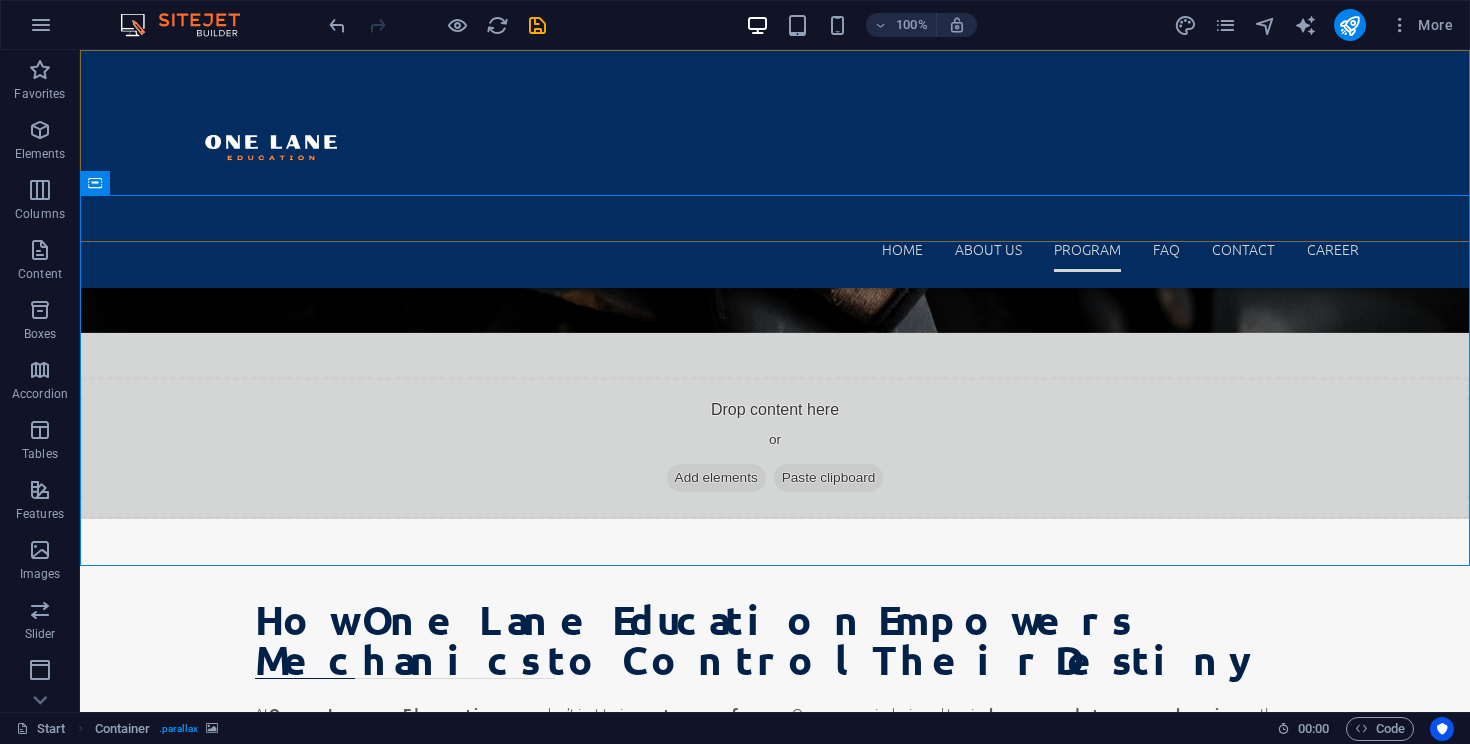 scroll, scrollTop: 3012, scrollLeft: 0, axis: vertical 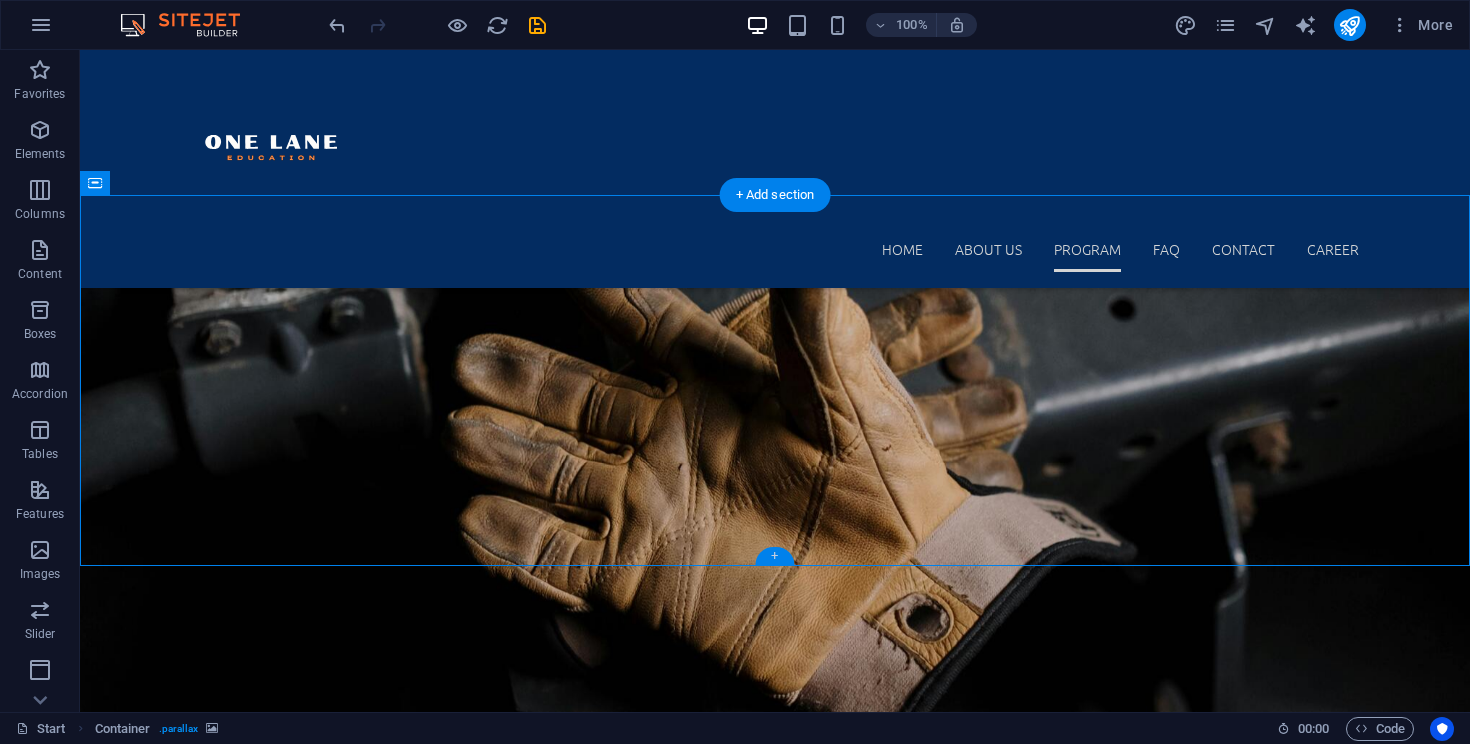 click on "+" at bounding box center (774, 556) 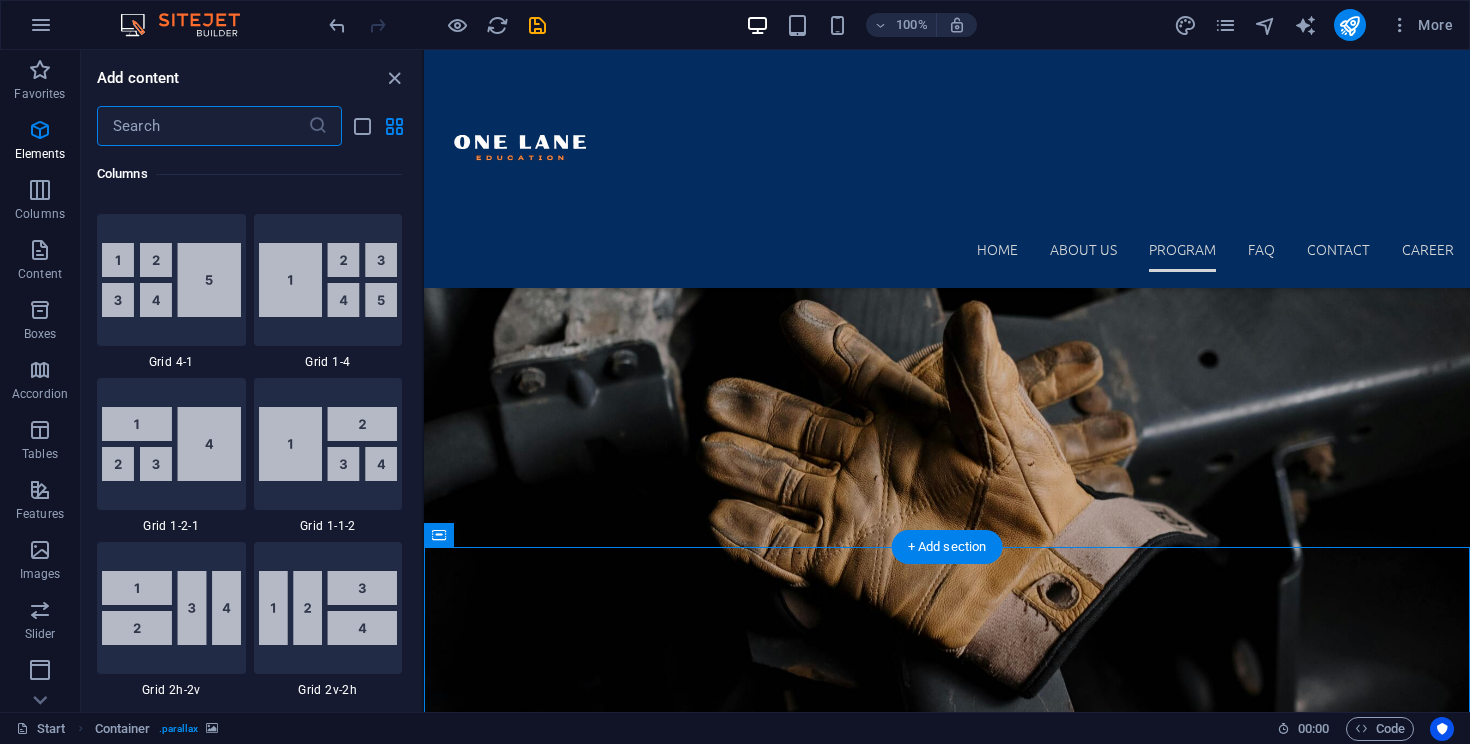 scroll, scrollTop: 3499, scrollLeft: 0, axis: vertical 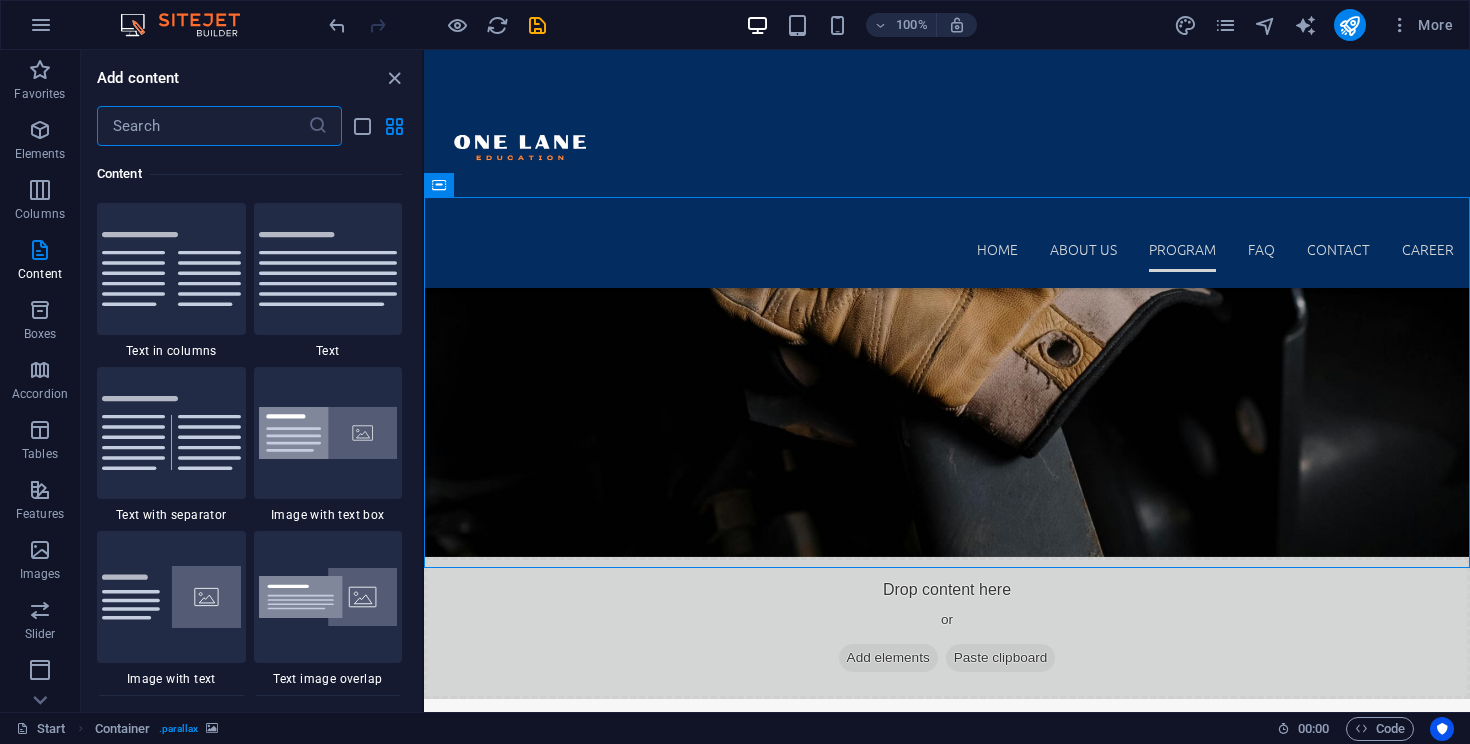 click at bounding box center [202, 126] 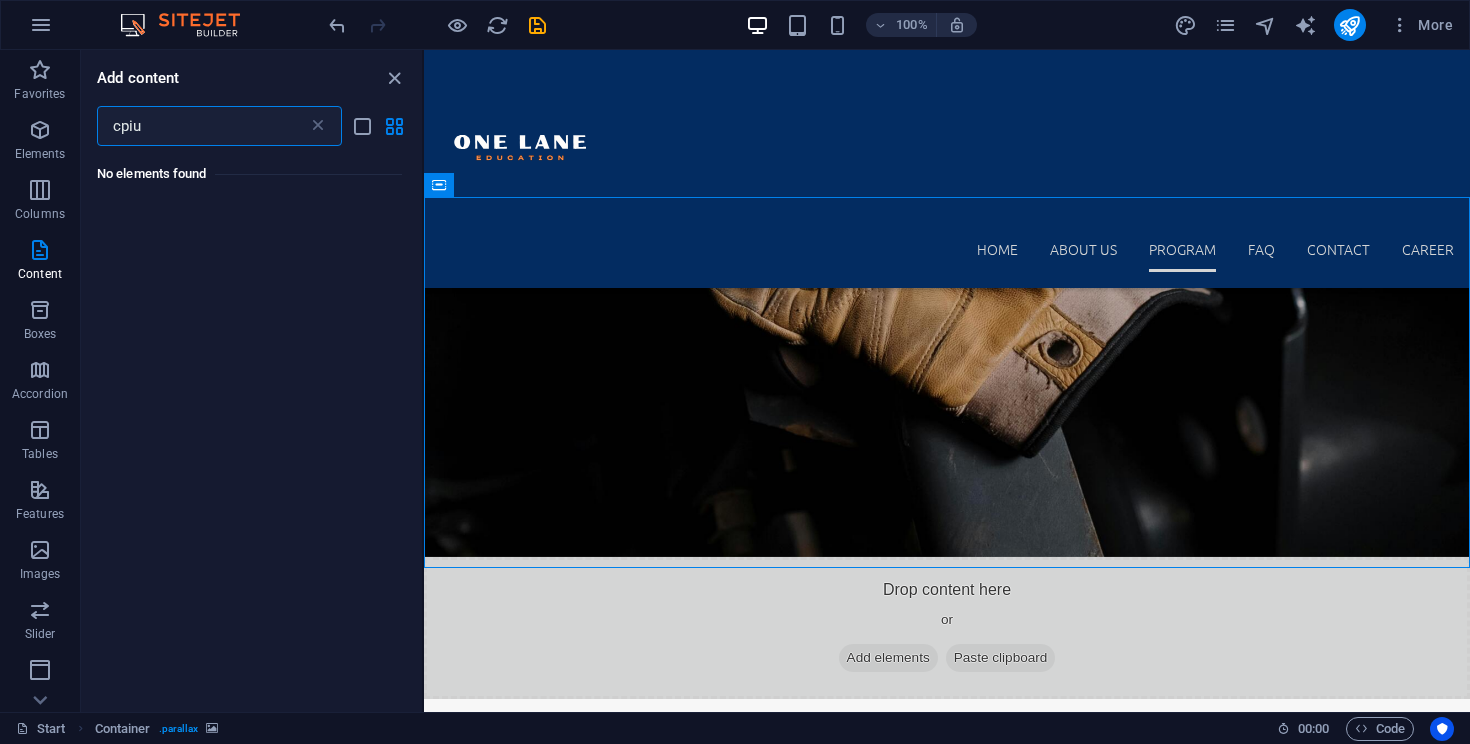 scroll, scrollTop: 0, scrollLeft: 0, axis: both 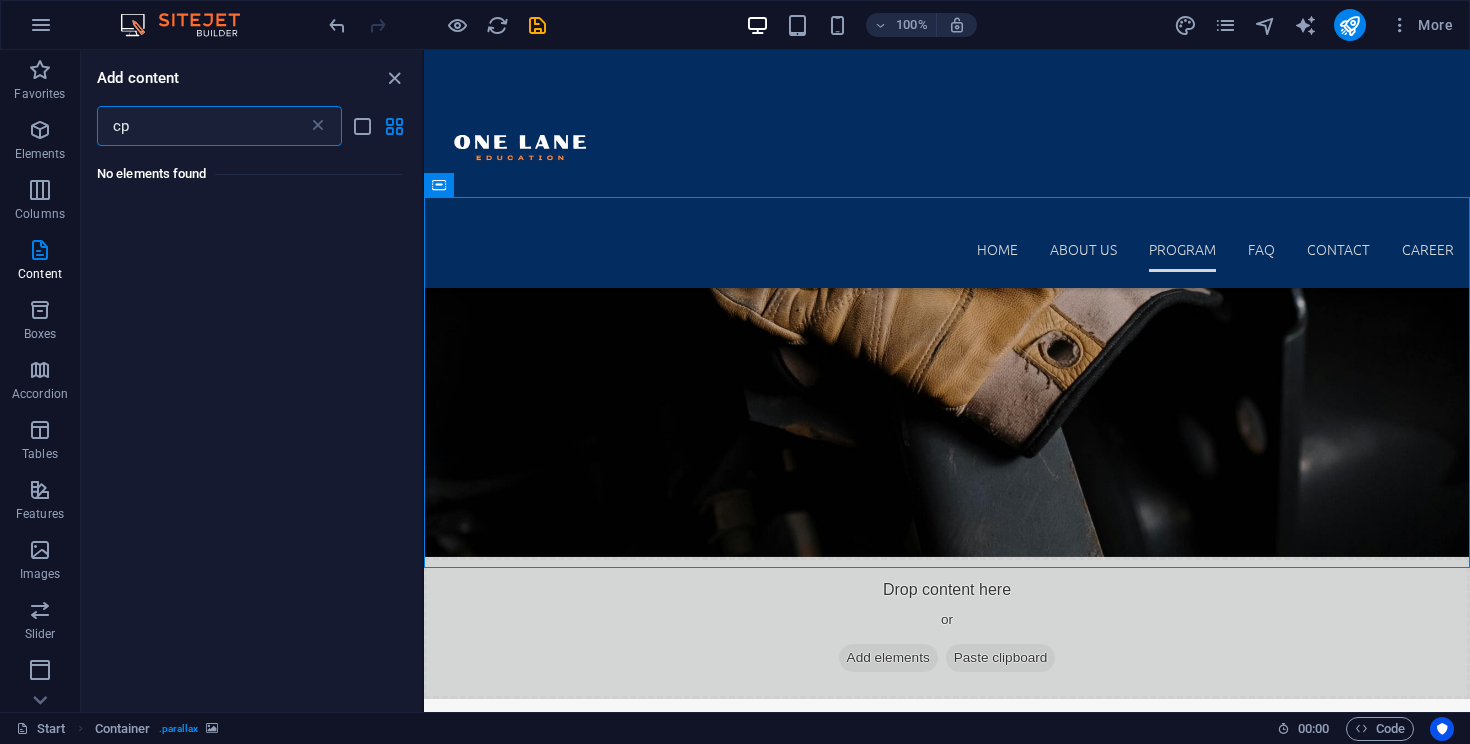 type on "c" 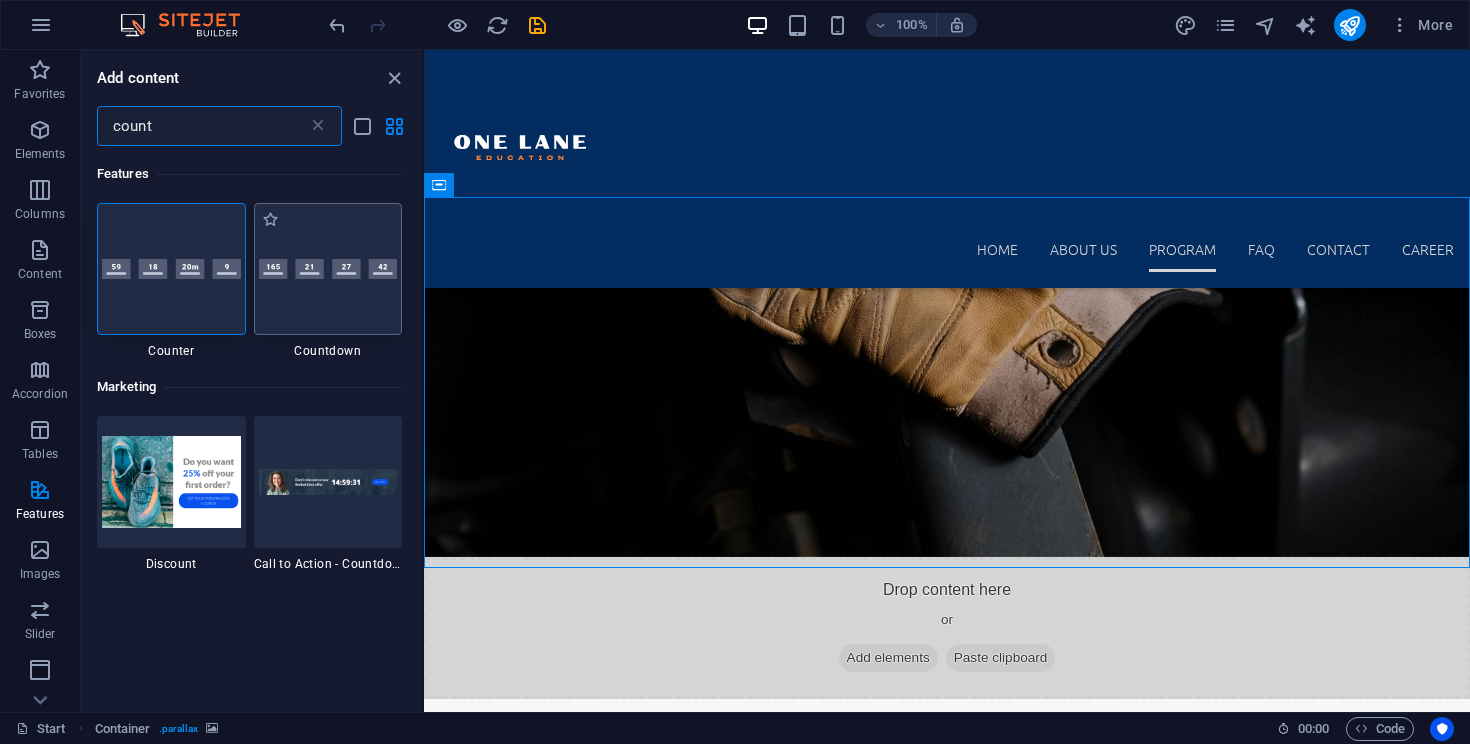 type on "count" 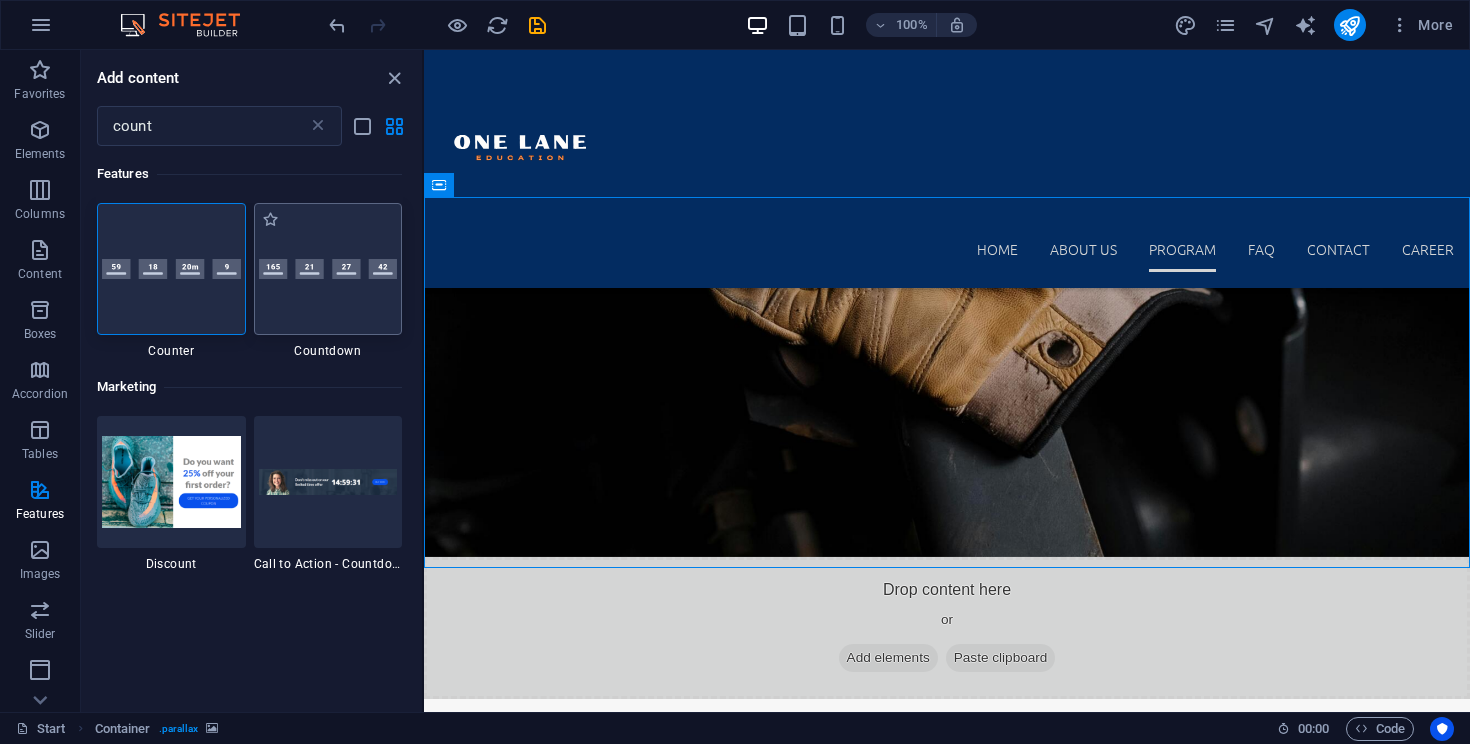 click at bounding box center [328, 269] 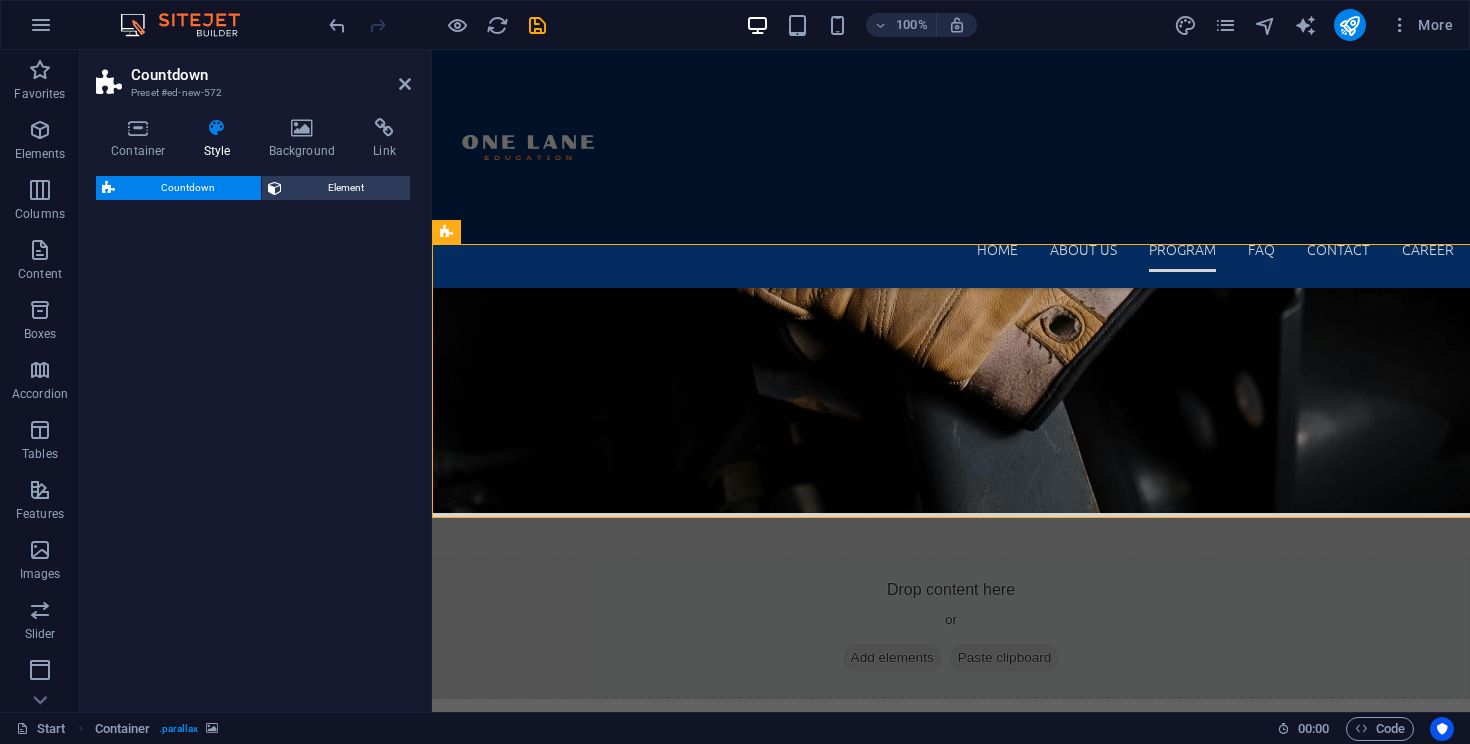 scroll, scrollTop: 3685, scrollLeft: 0, axis: vertical 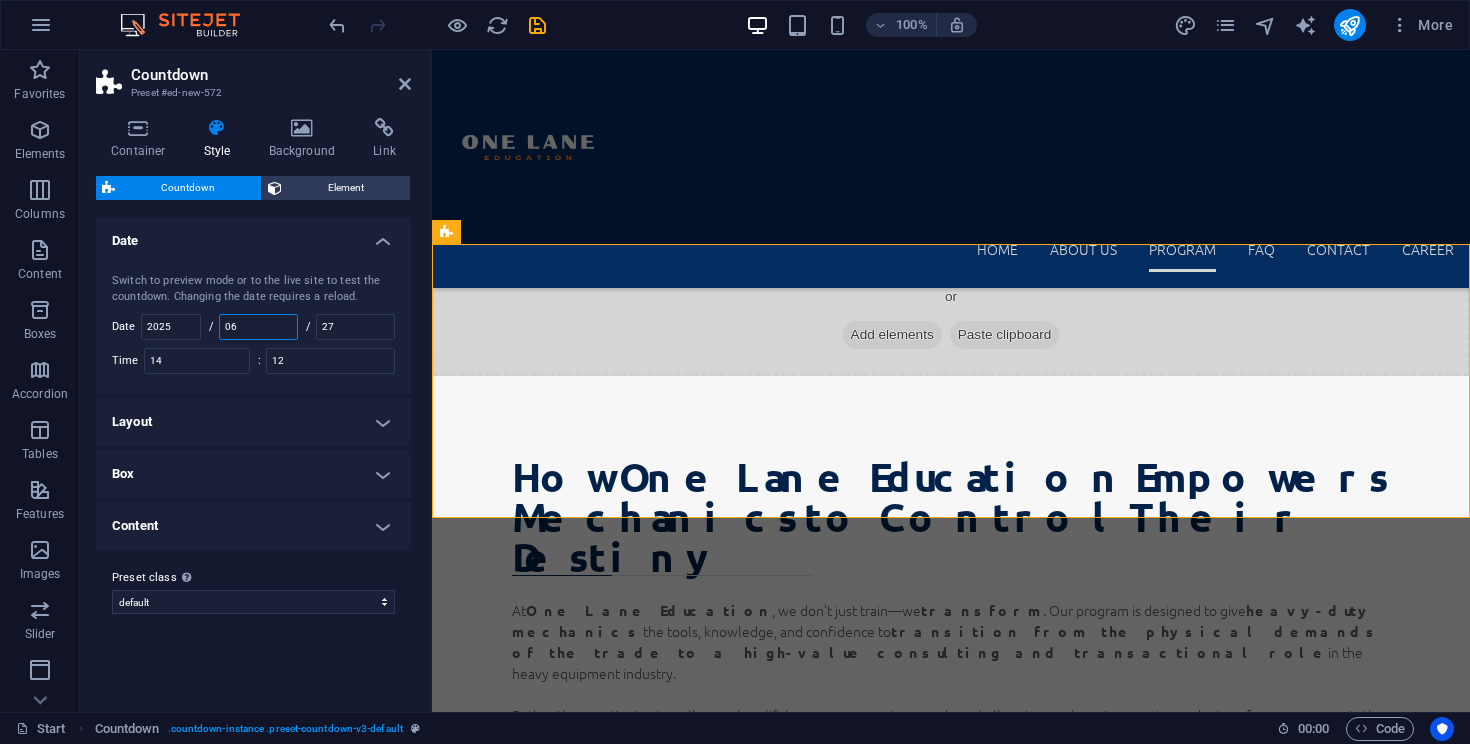 click on "06" at bounding box center (258, 327) 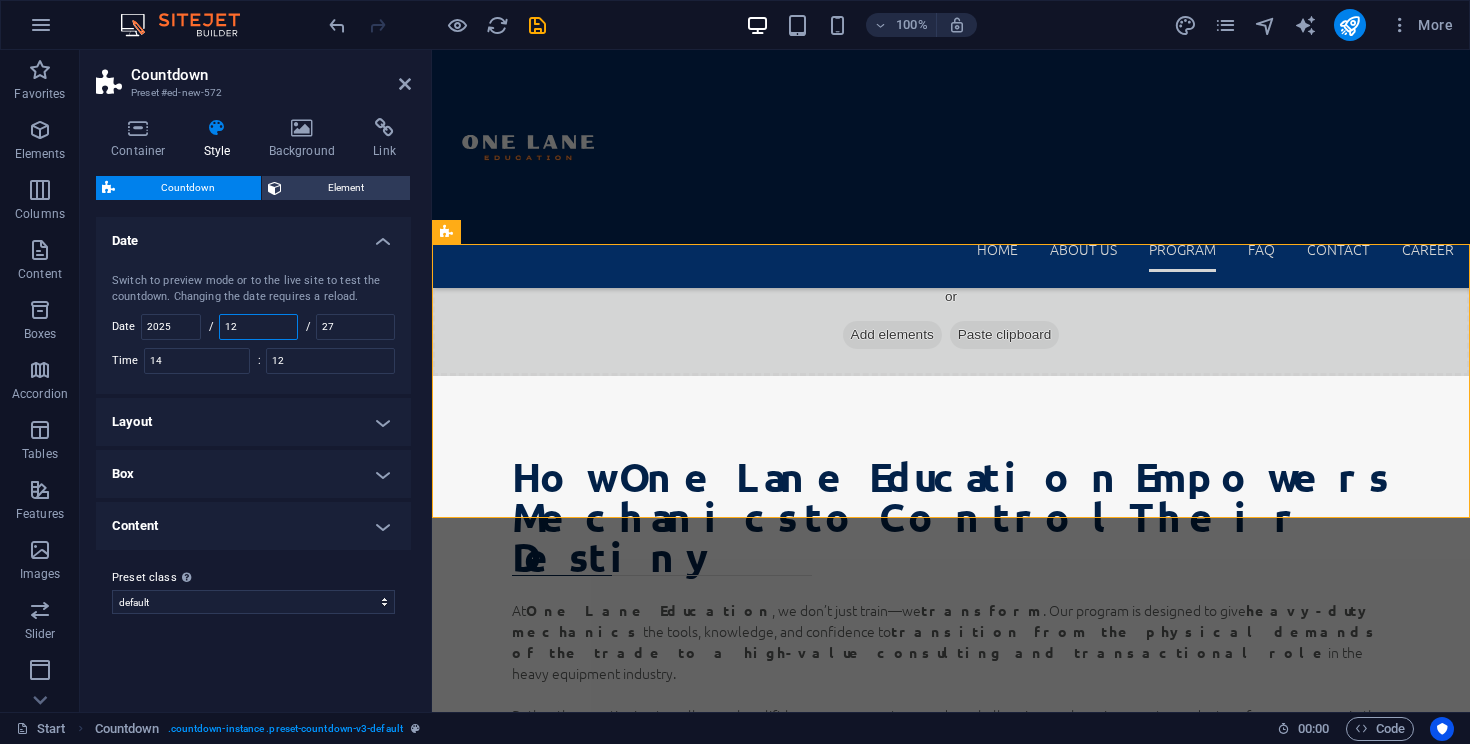type on "1" 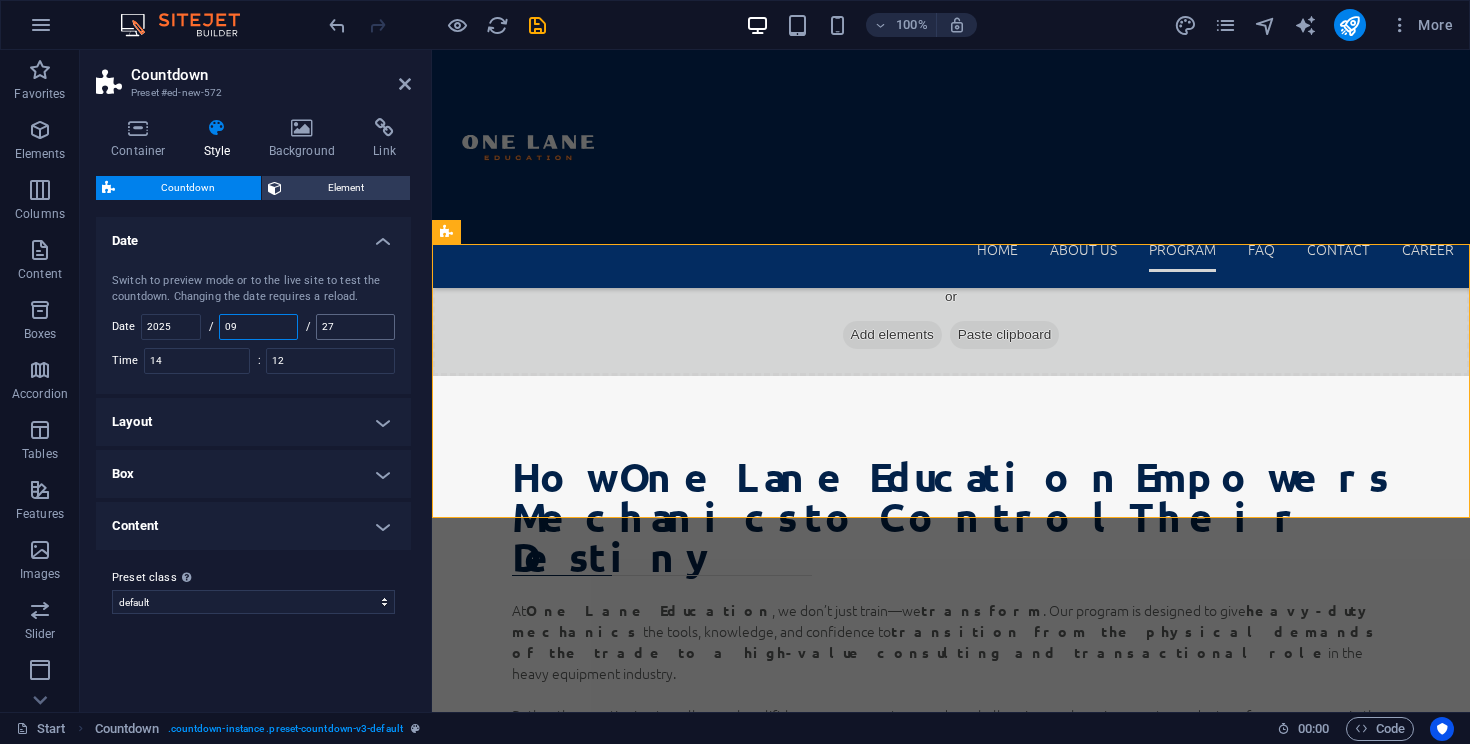 type on "09" 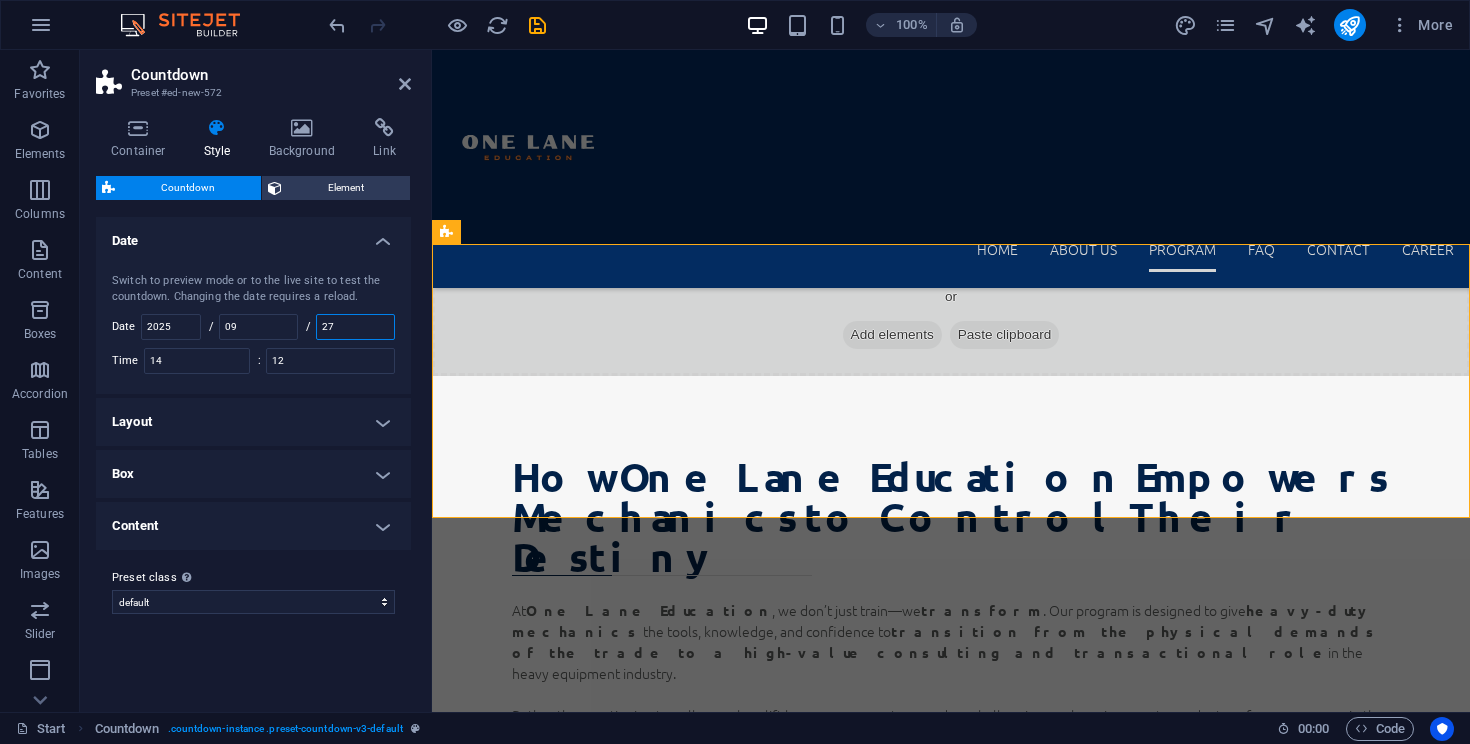 click on "27" at bounding box center (355, 327) 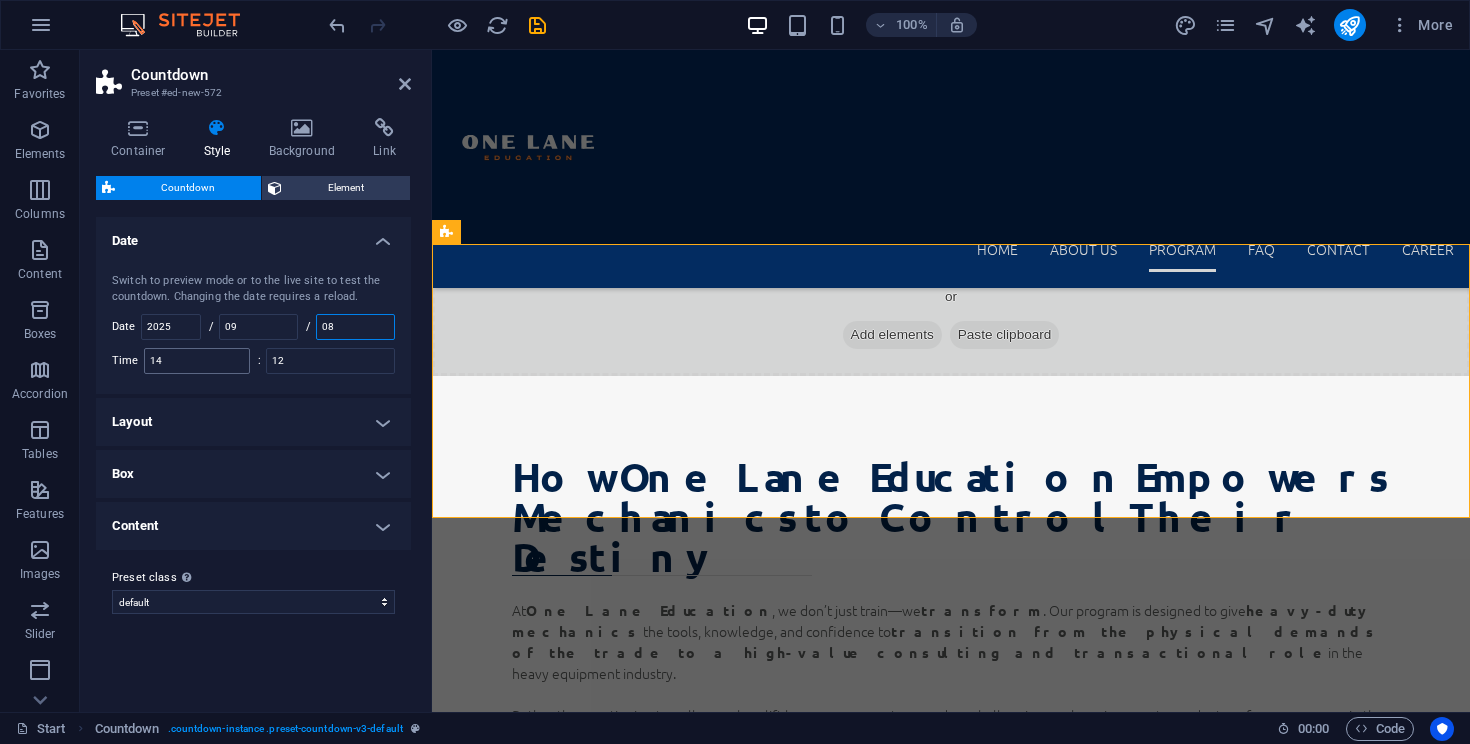 type on "08" 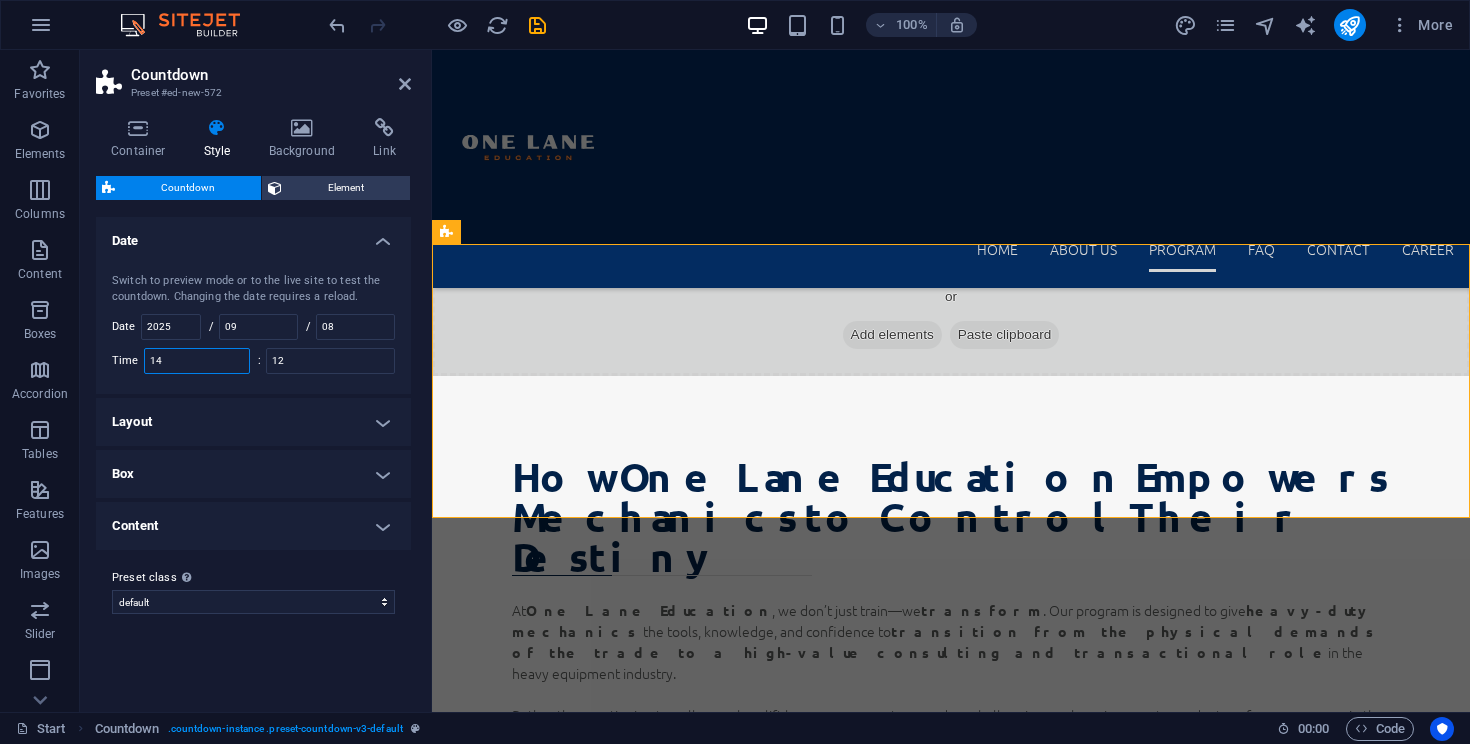click on "14" at bounding box center (197, 361) 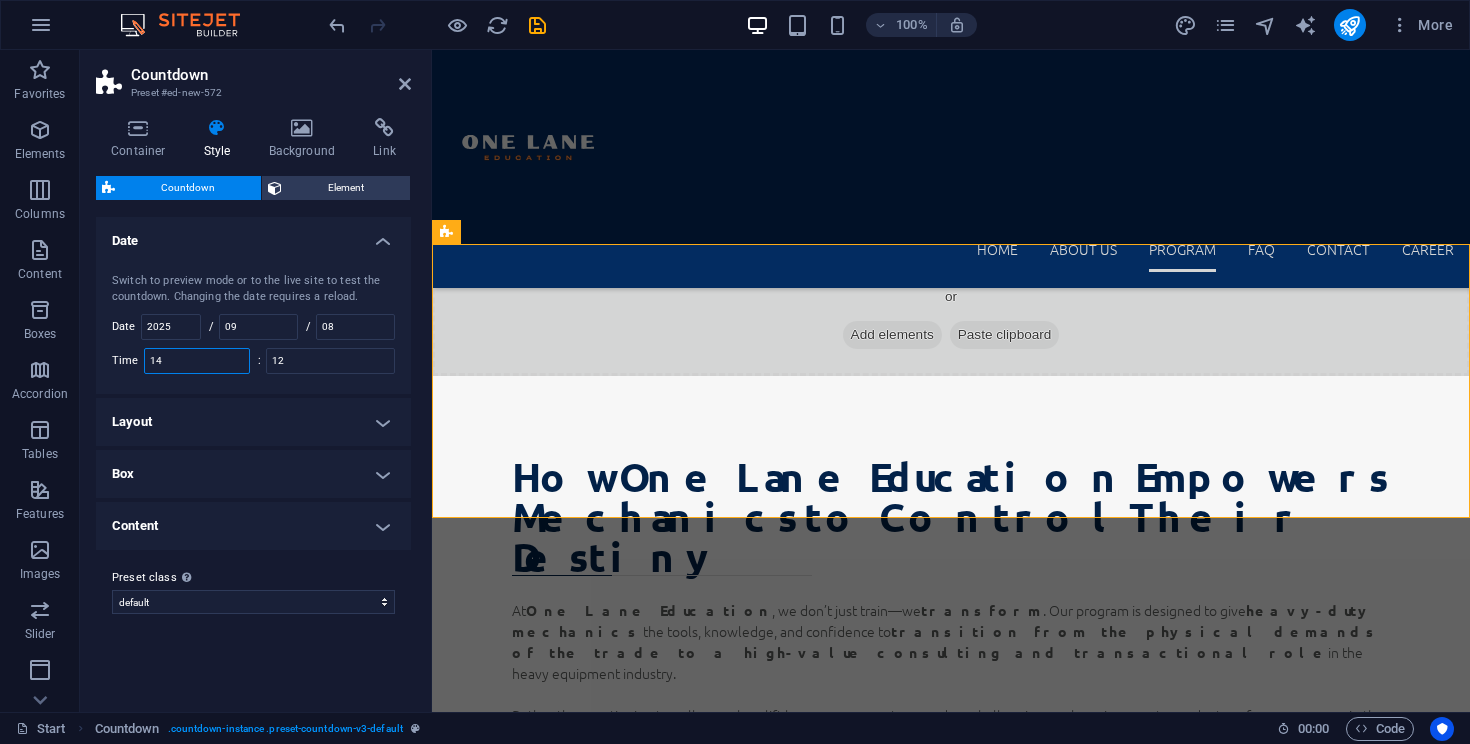 type on "1" 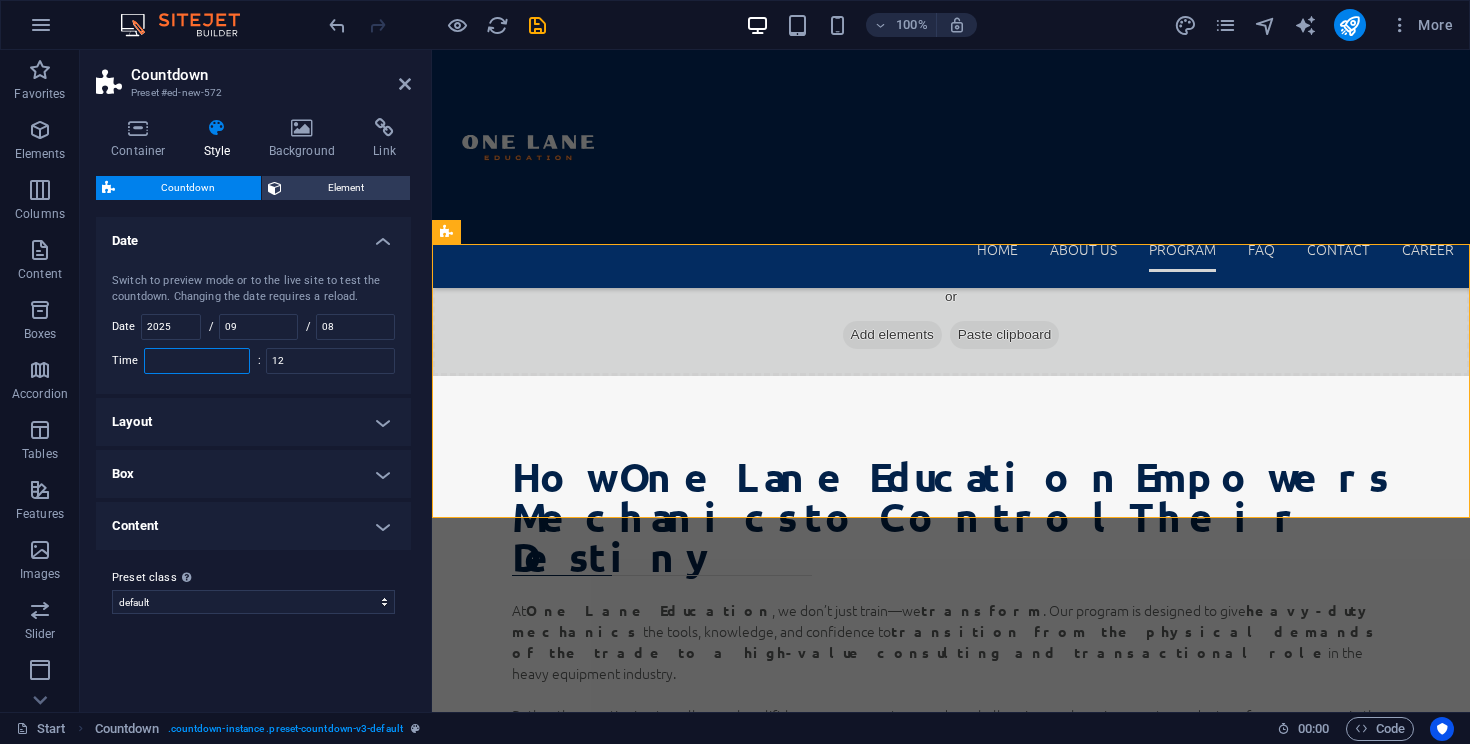 type on "7" 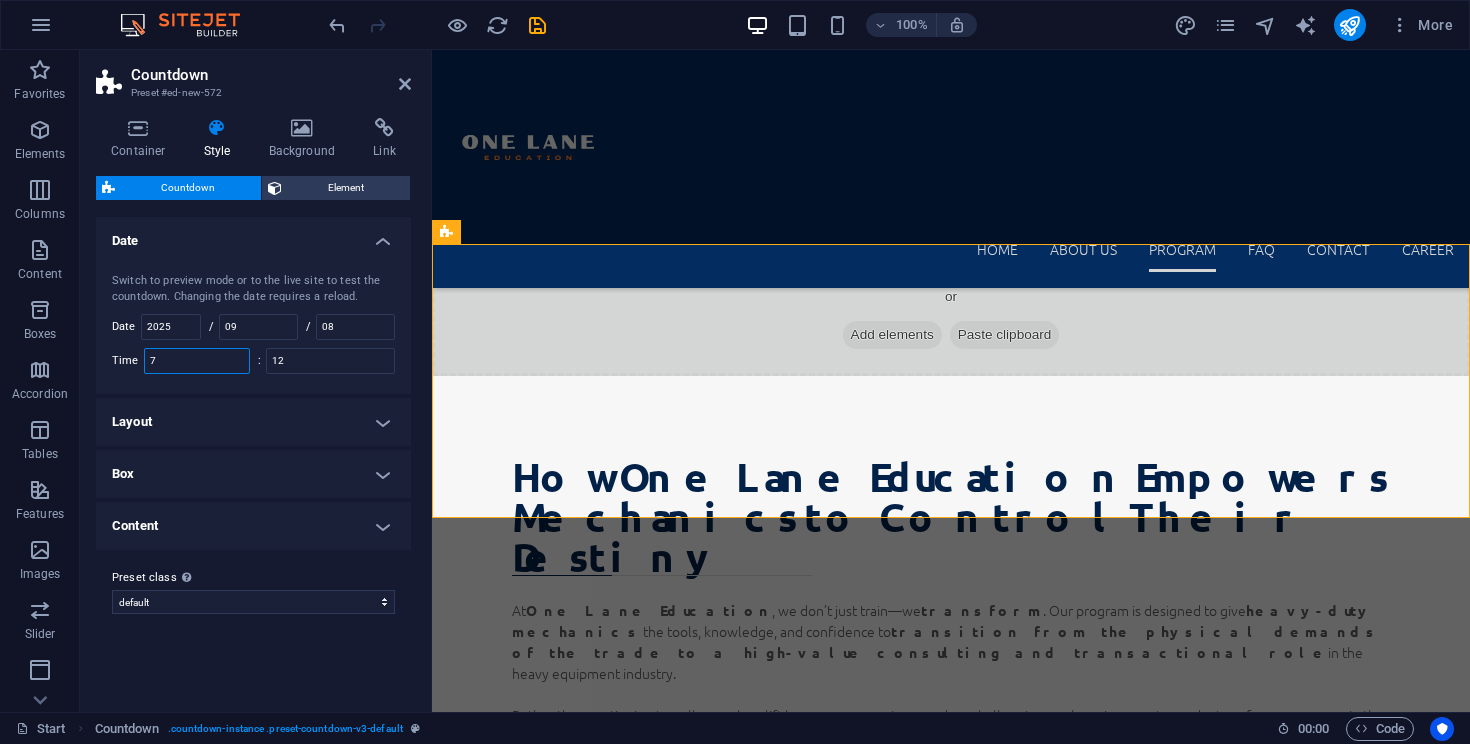 click on "7" at bounding box center (197, 361) 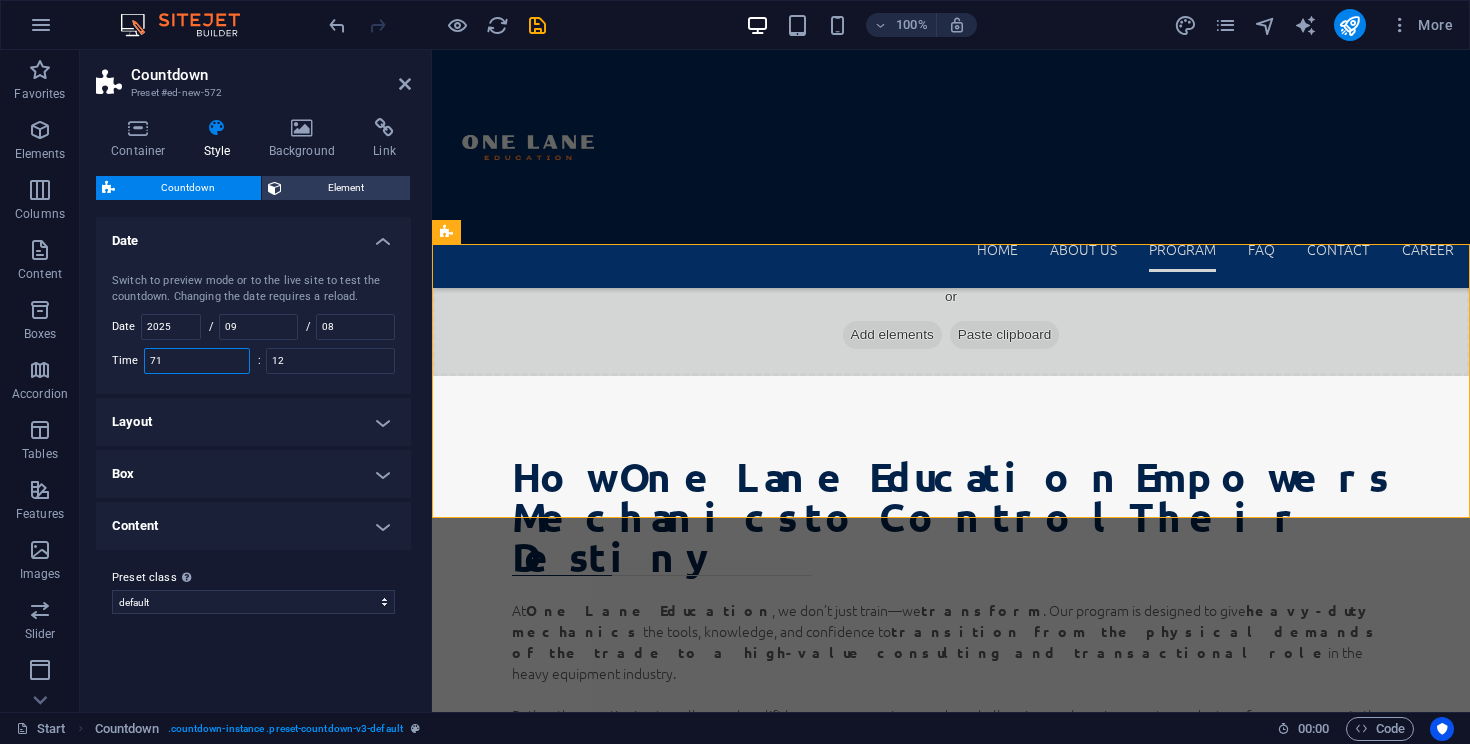 type on "7" 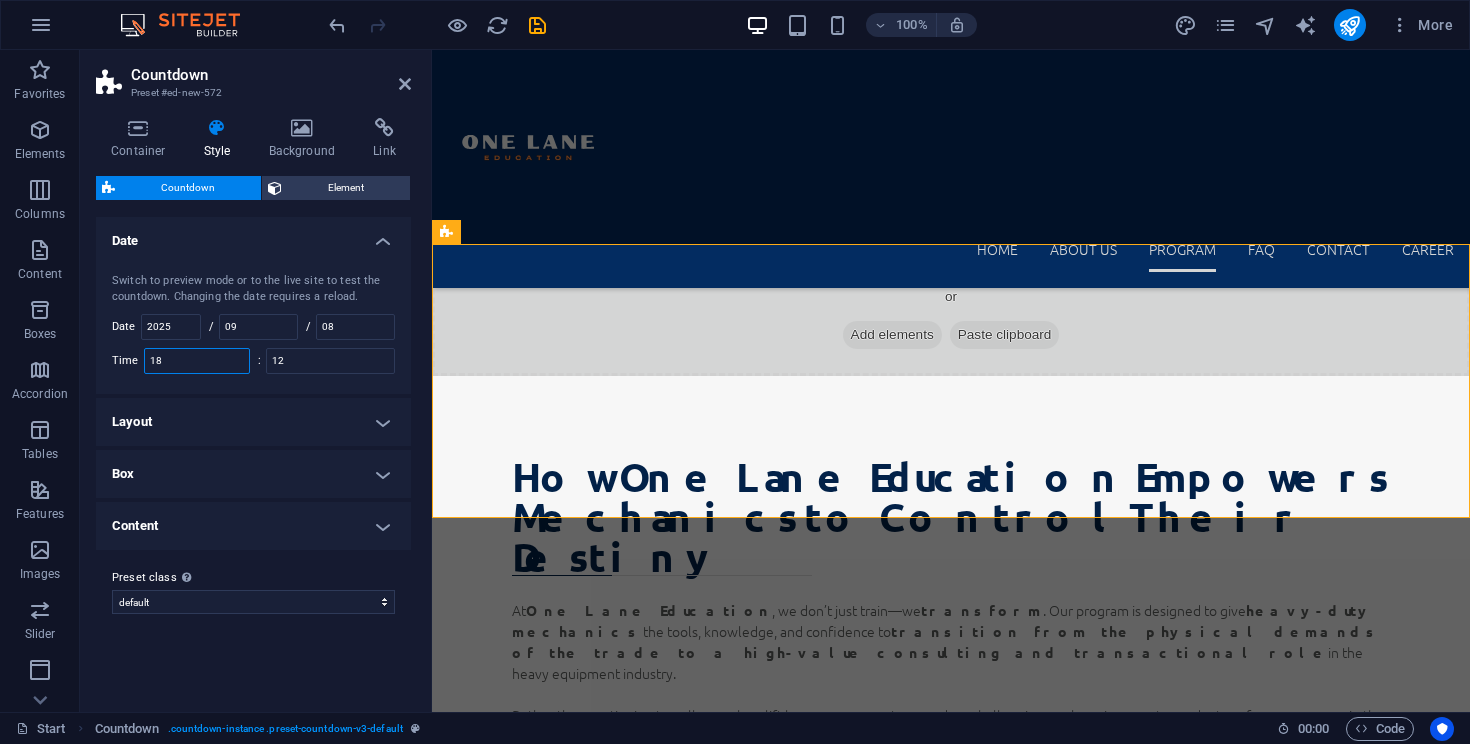 type on "1" 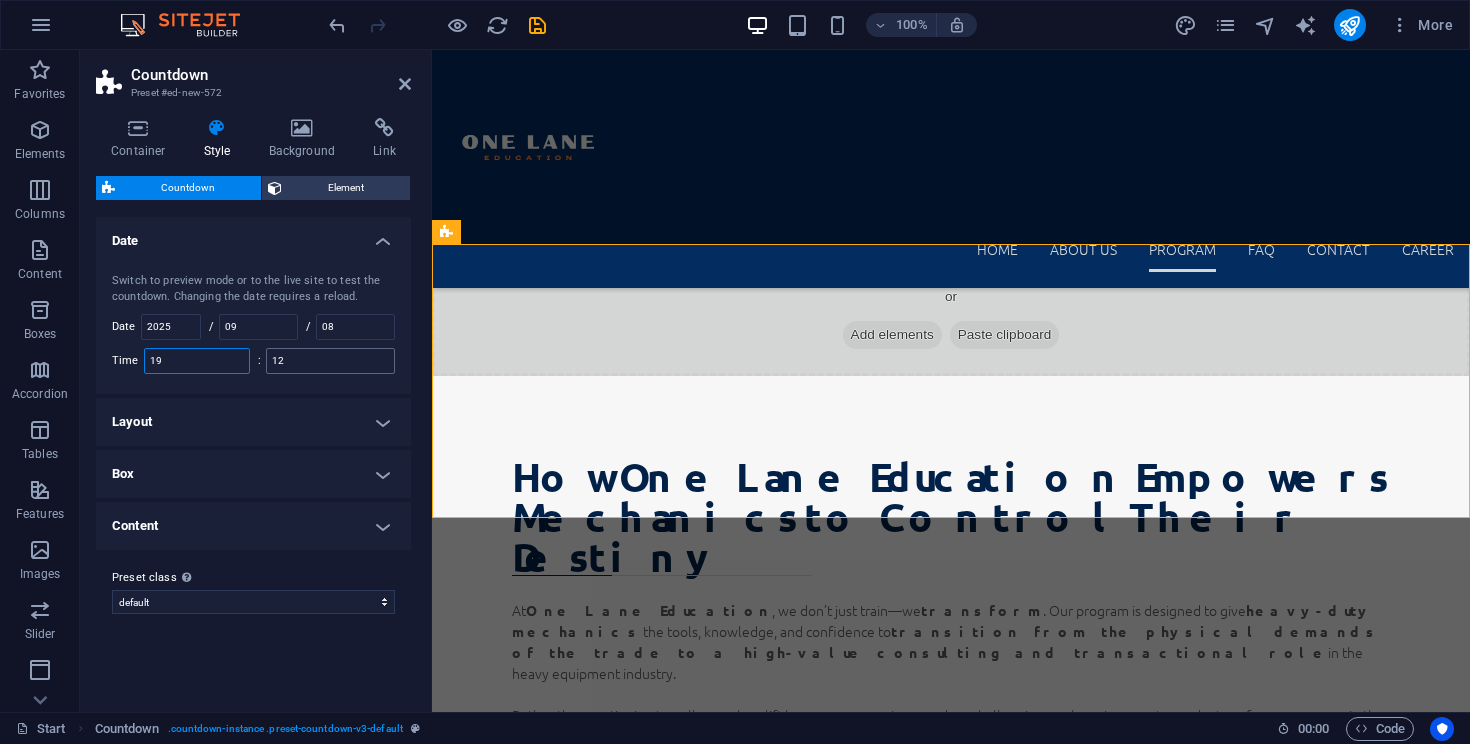 type on "19" 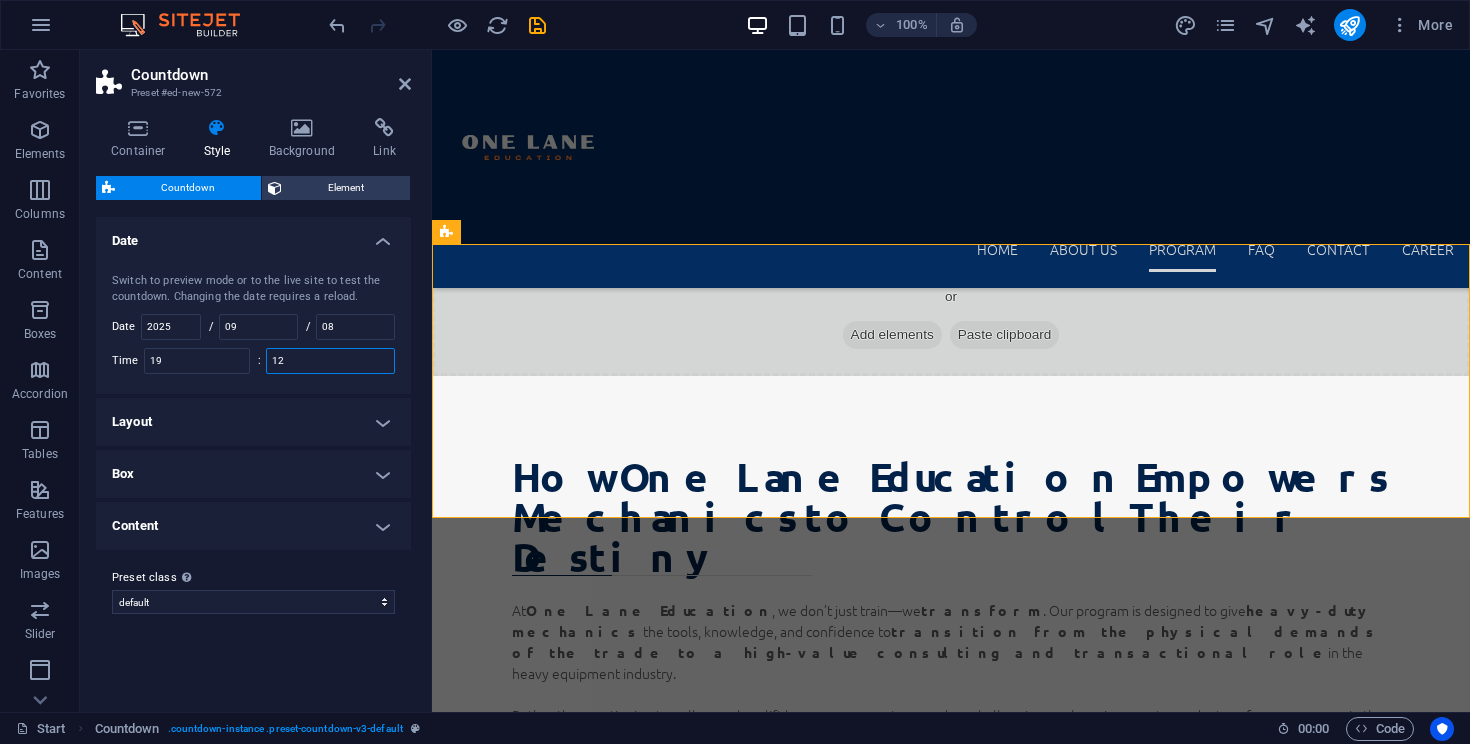 click on "12" at bounding box center [330, 361] 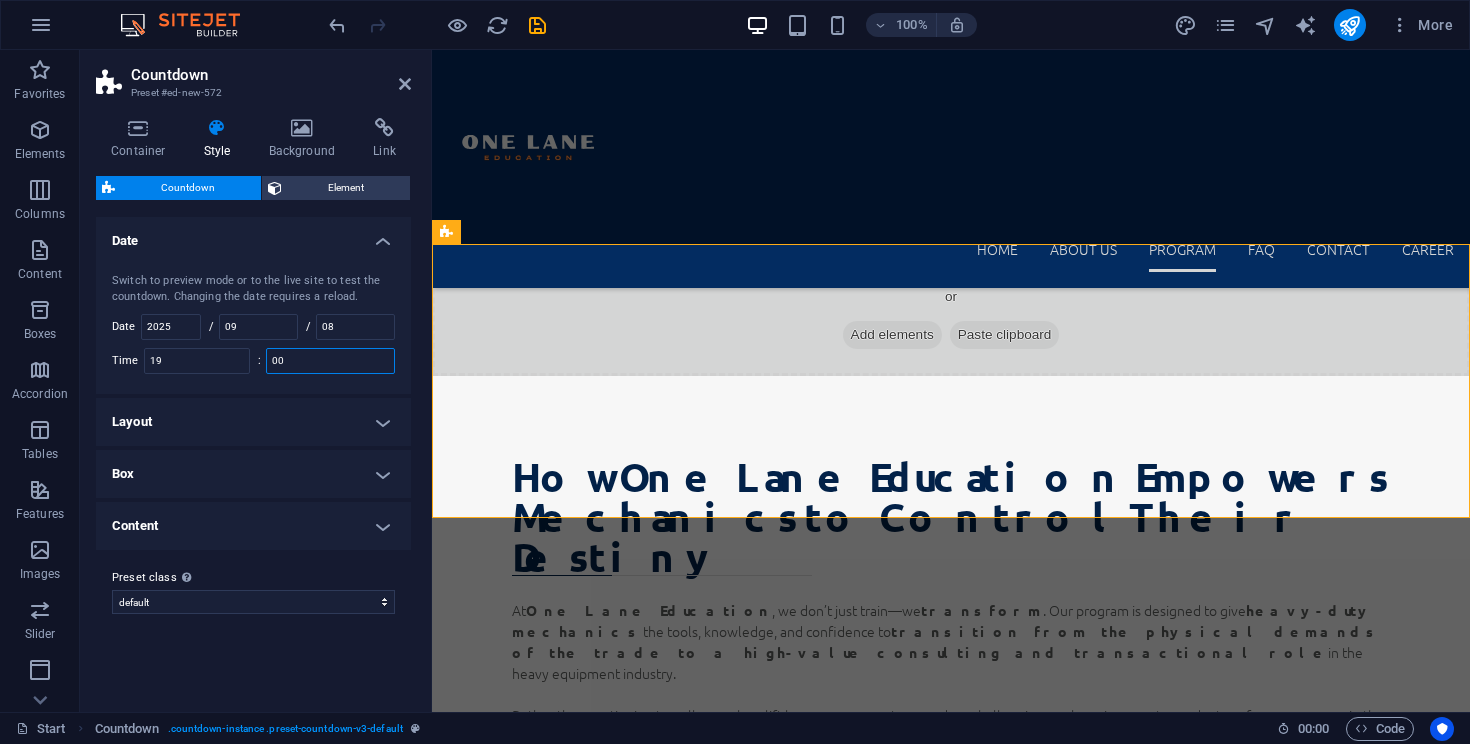 type on "12" 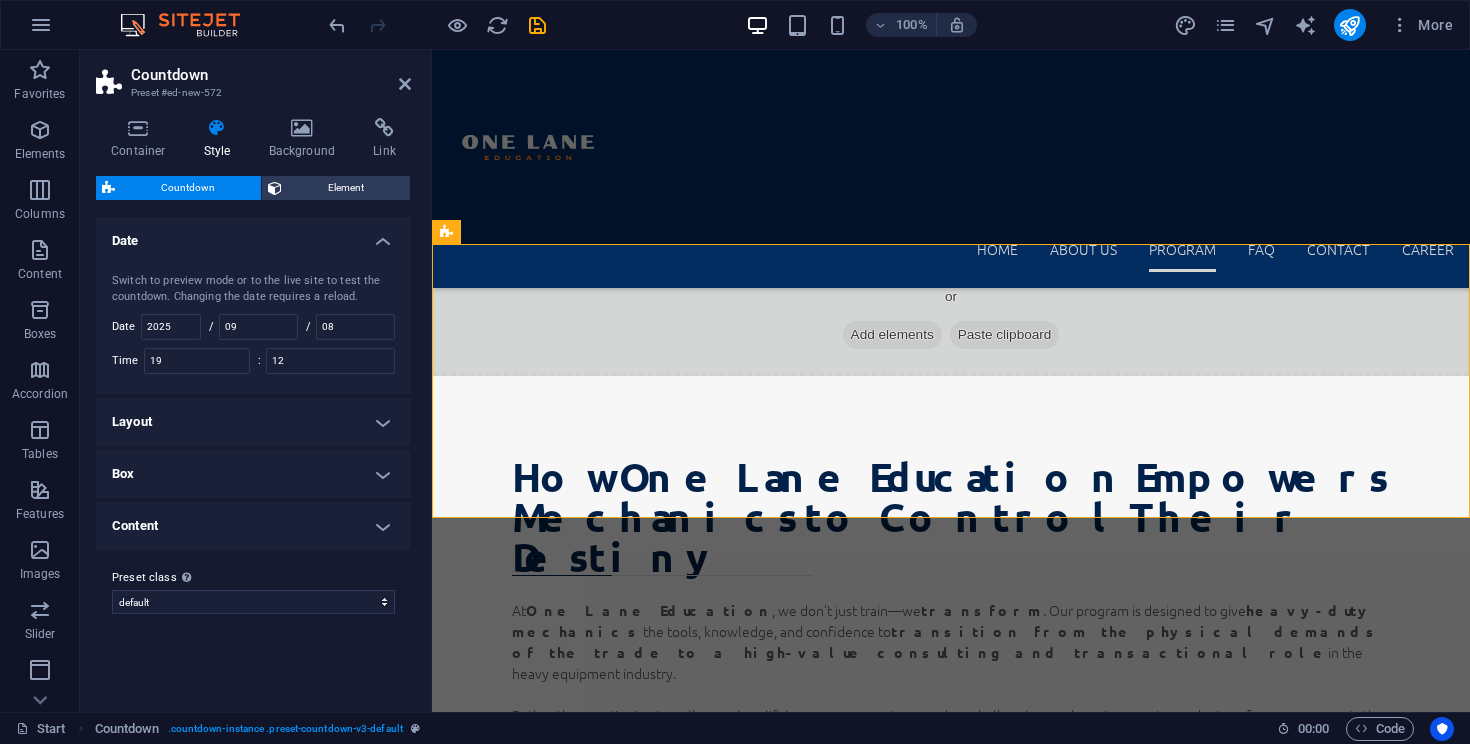 click on "Box" at bounding box center [253, 474] 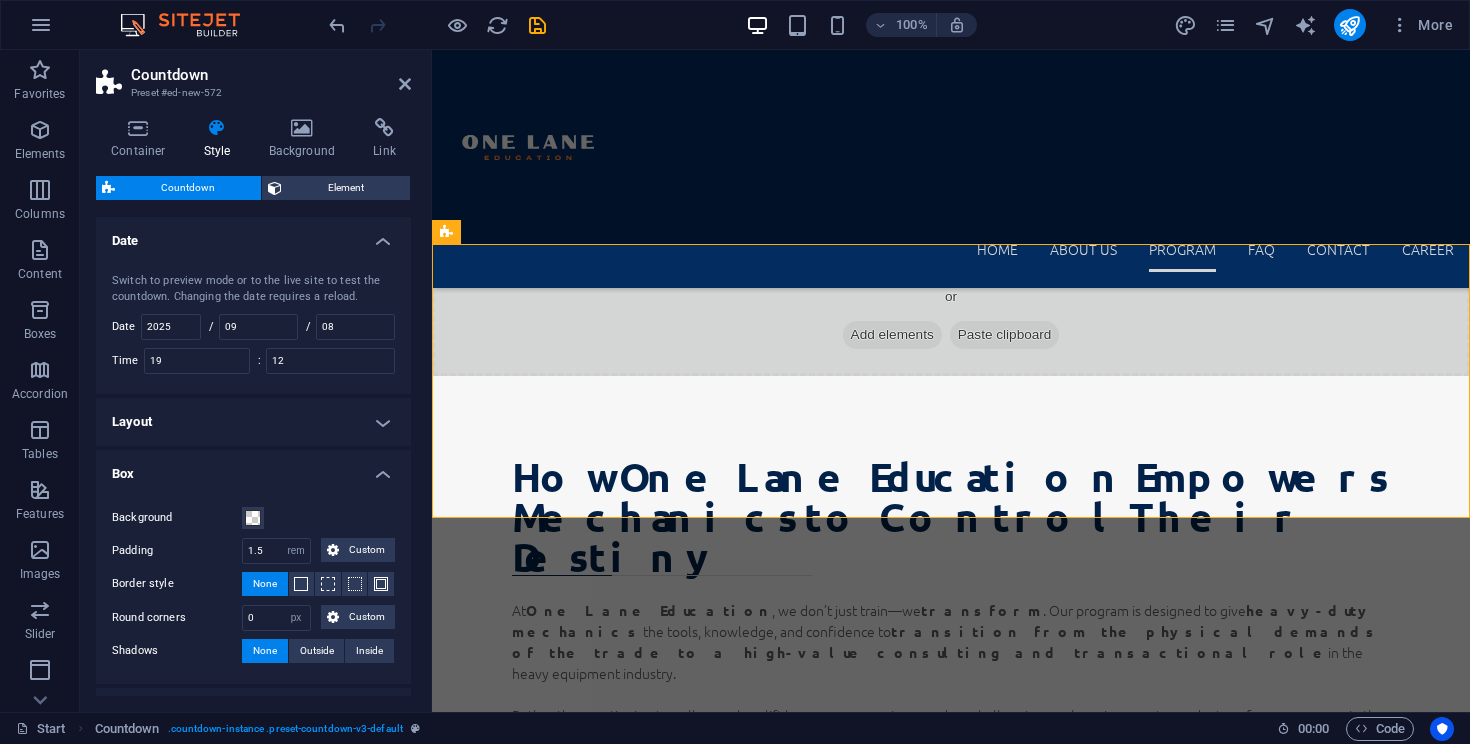 click on "Box" at bounding box center (253, 468) 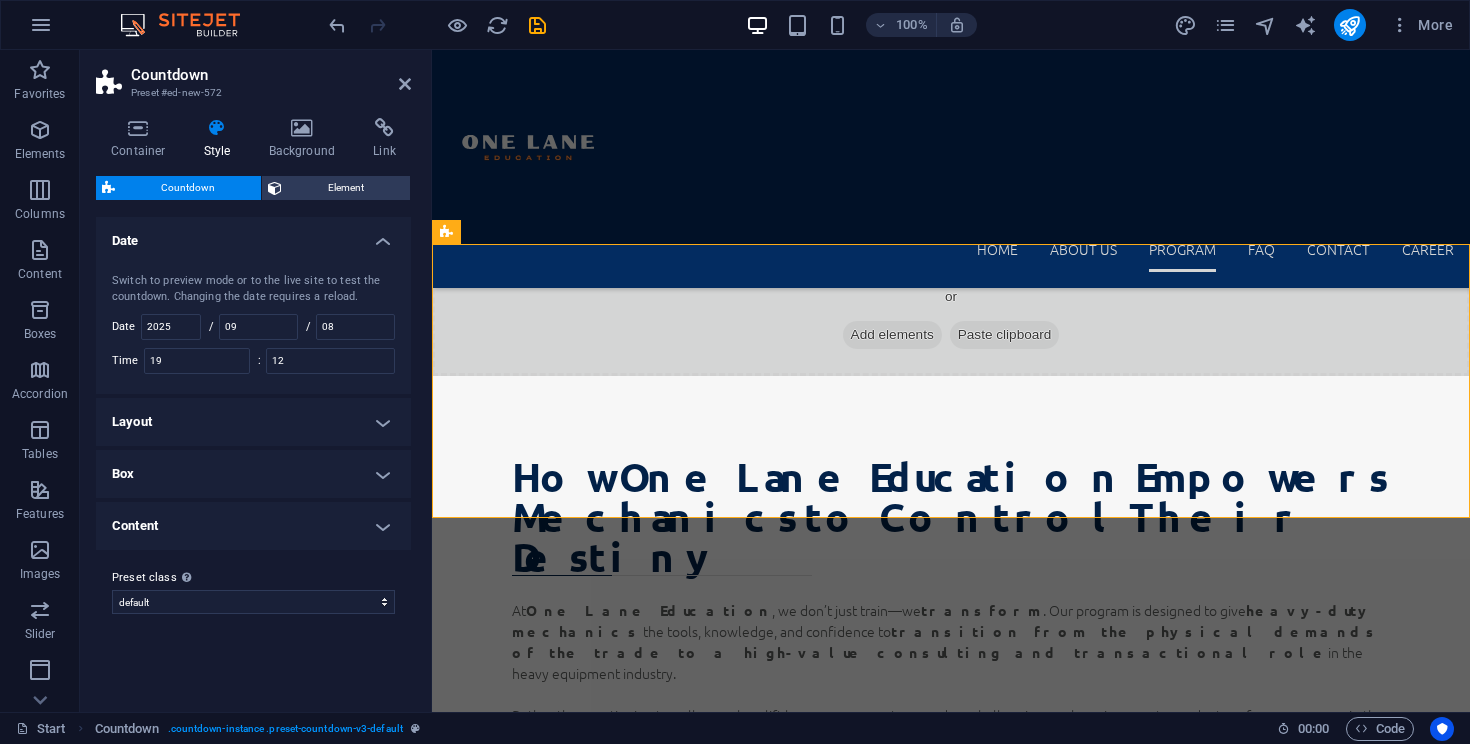 click on "Content" at bounding box center [253, 526] 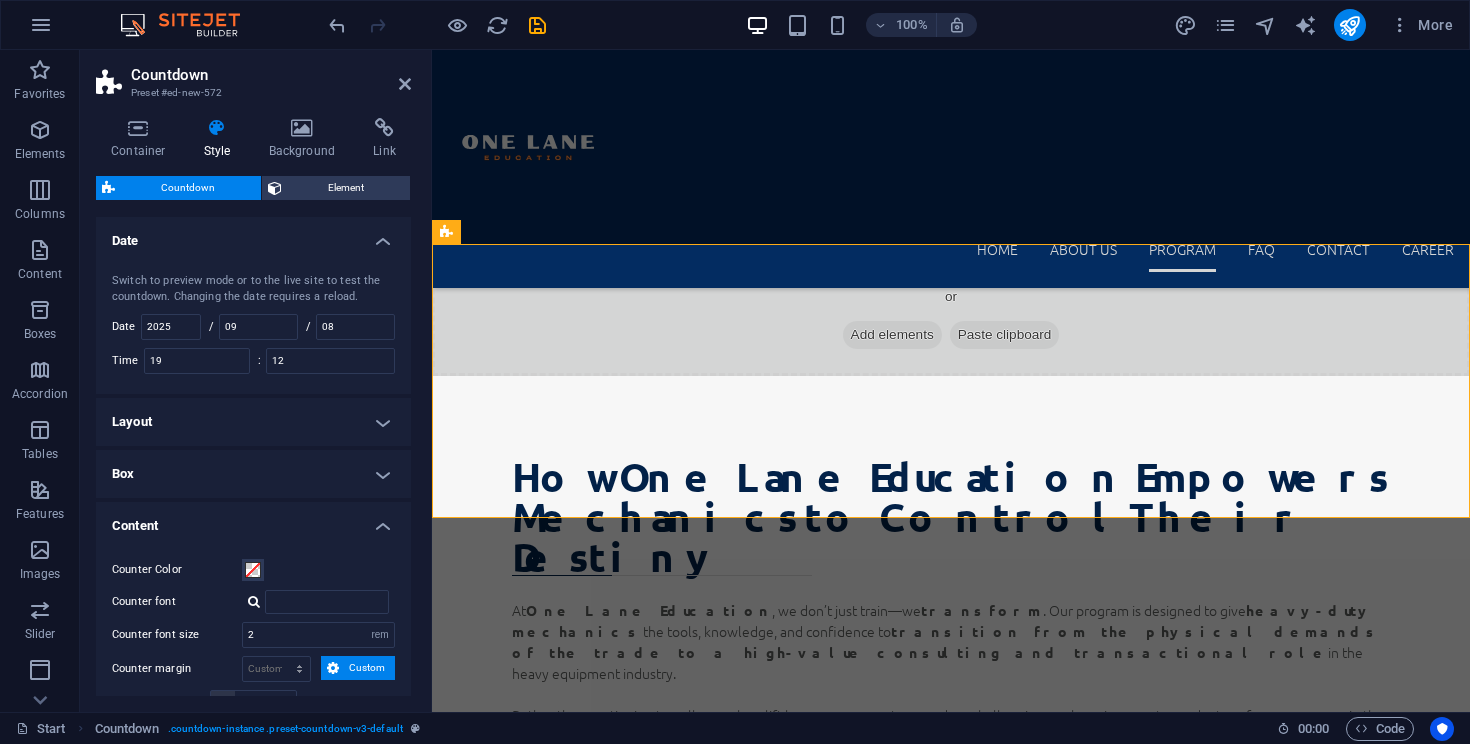 click on "Content" at bounding box center (253, 520) 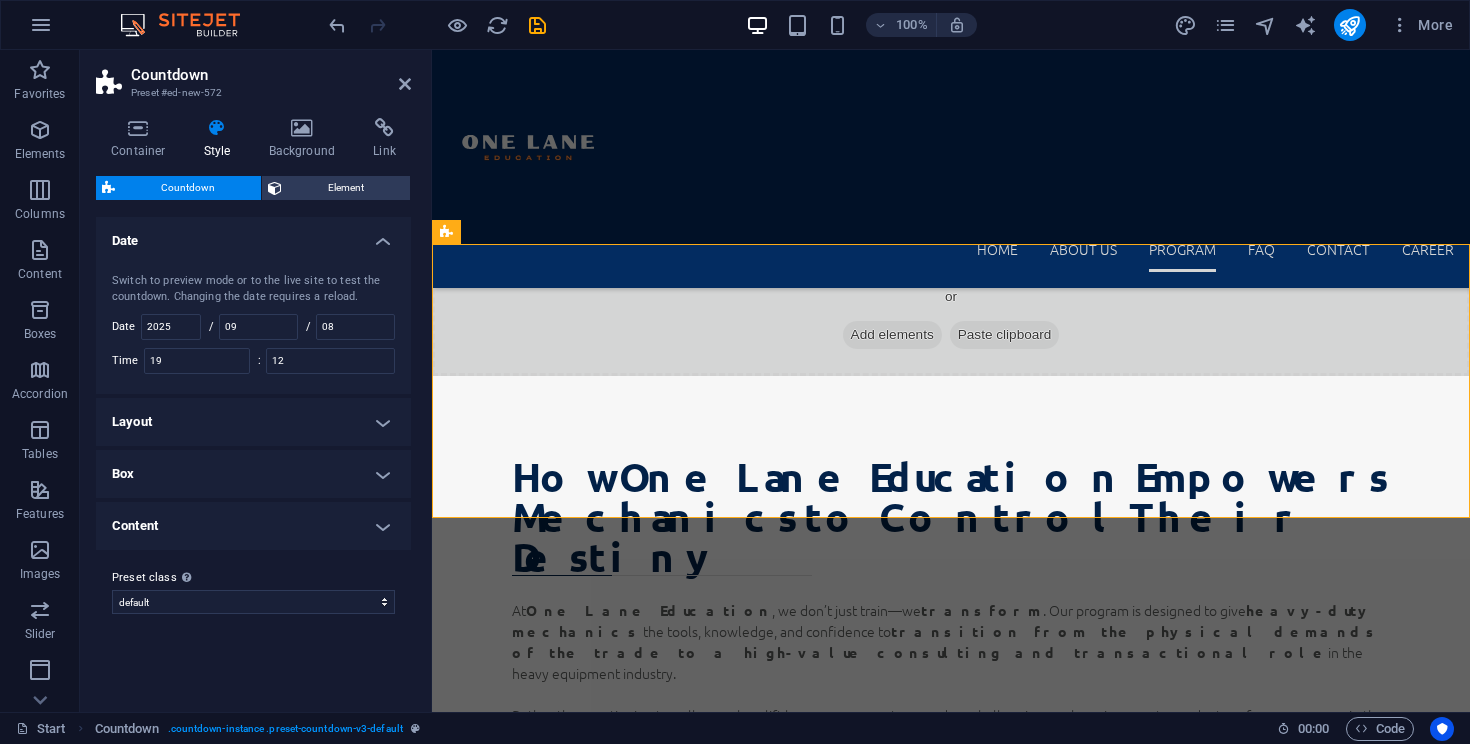 click on "Content" at bounding box center (253, 526) 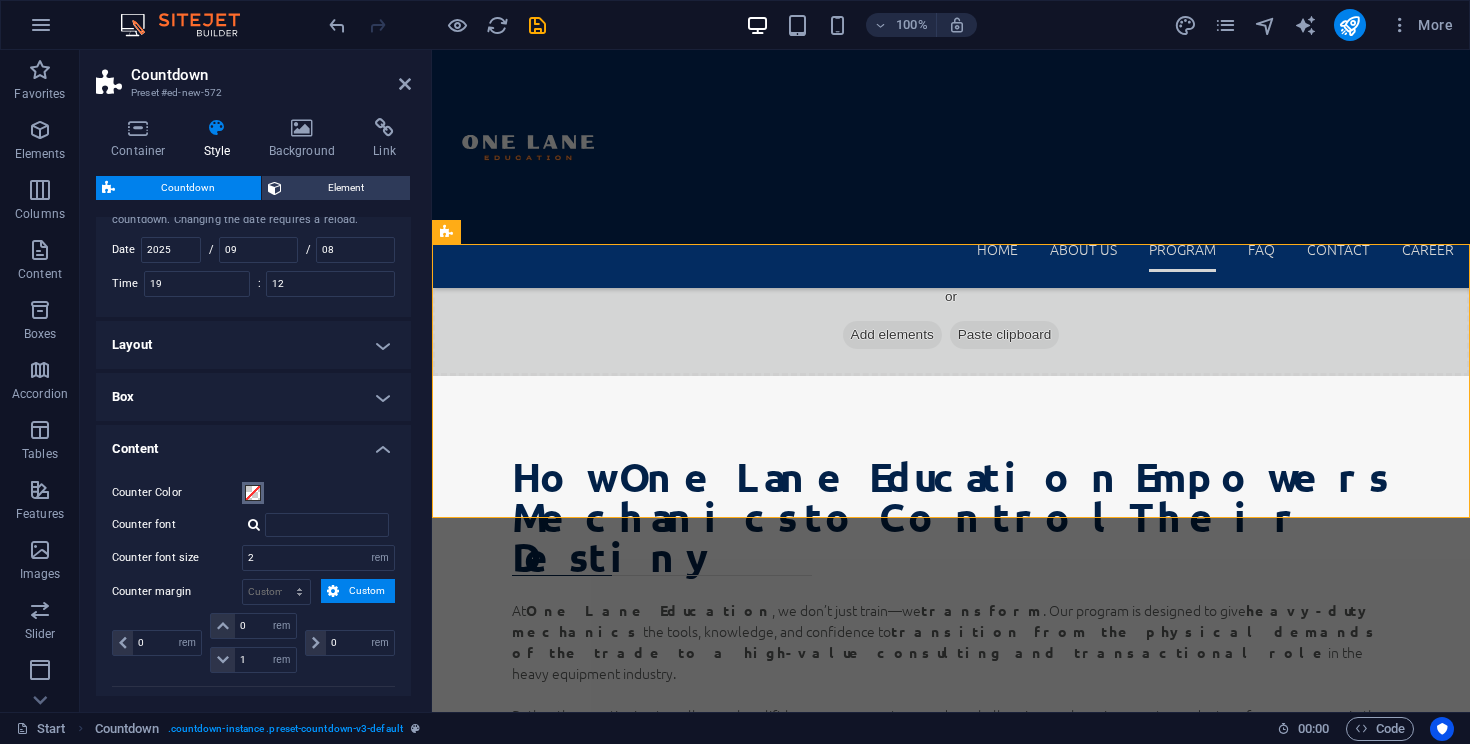 scroll, scrollTop: 70, scrollLeft: 0, axis: vertical 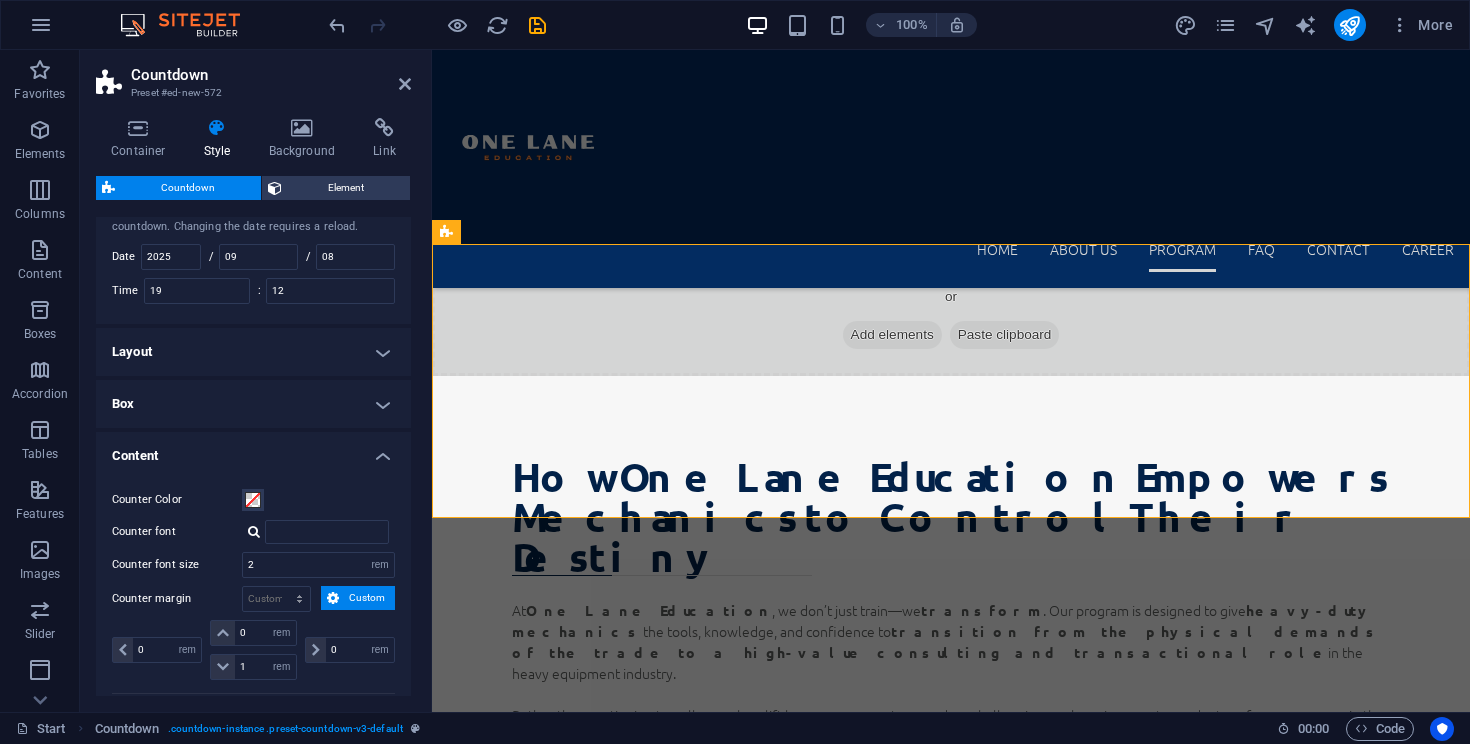click on "Counter Color Counter font Counter font size 2 px rem % vh vw Counter margin px rem % vh vw Custom Custom 0 px rem % vh vw 0 px rem % vh vw 1 px rem % vh vw 0 px rem % vh vw Caption color Caption font Caption font size 0.75 px rem % vh vw" at bounding box center [253, 640] 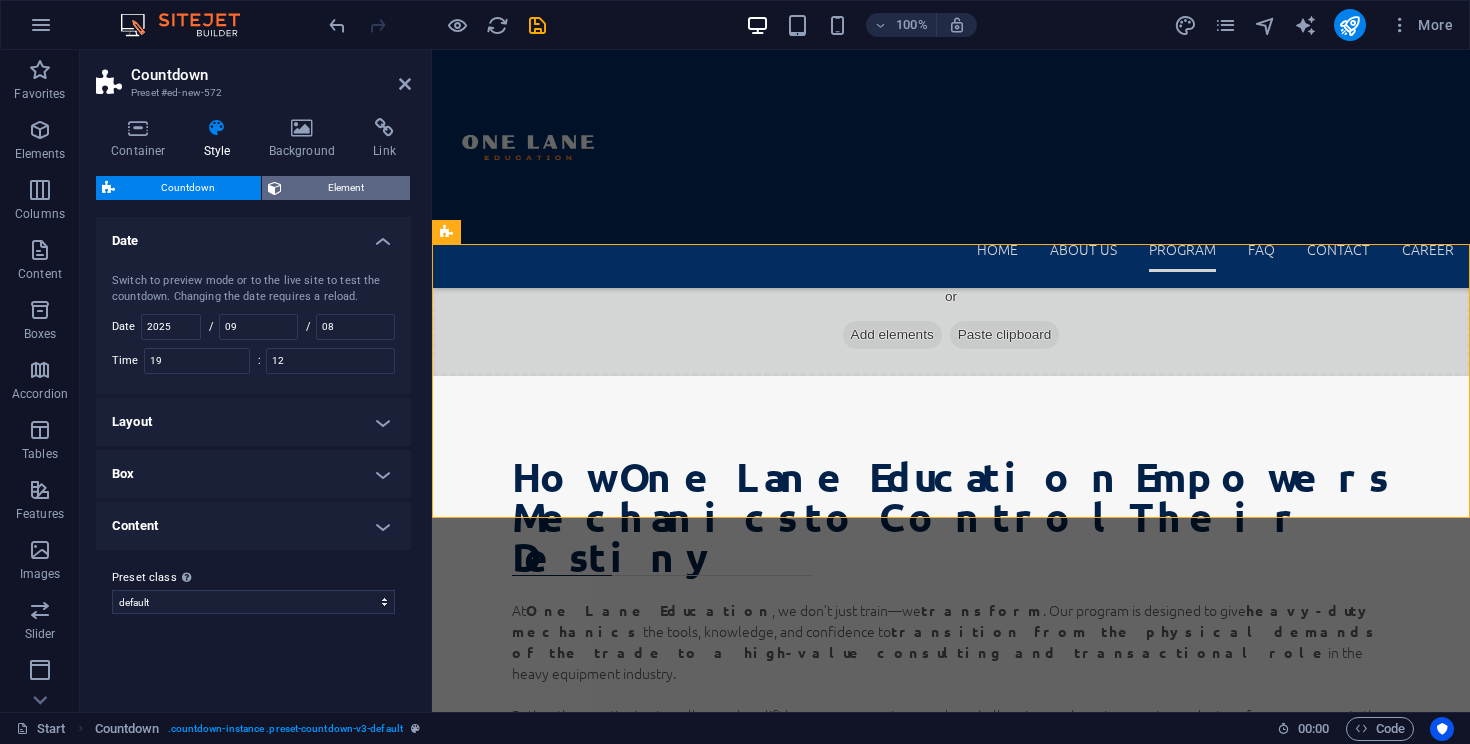 click on "Element" at bounding box center [346, 188] 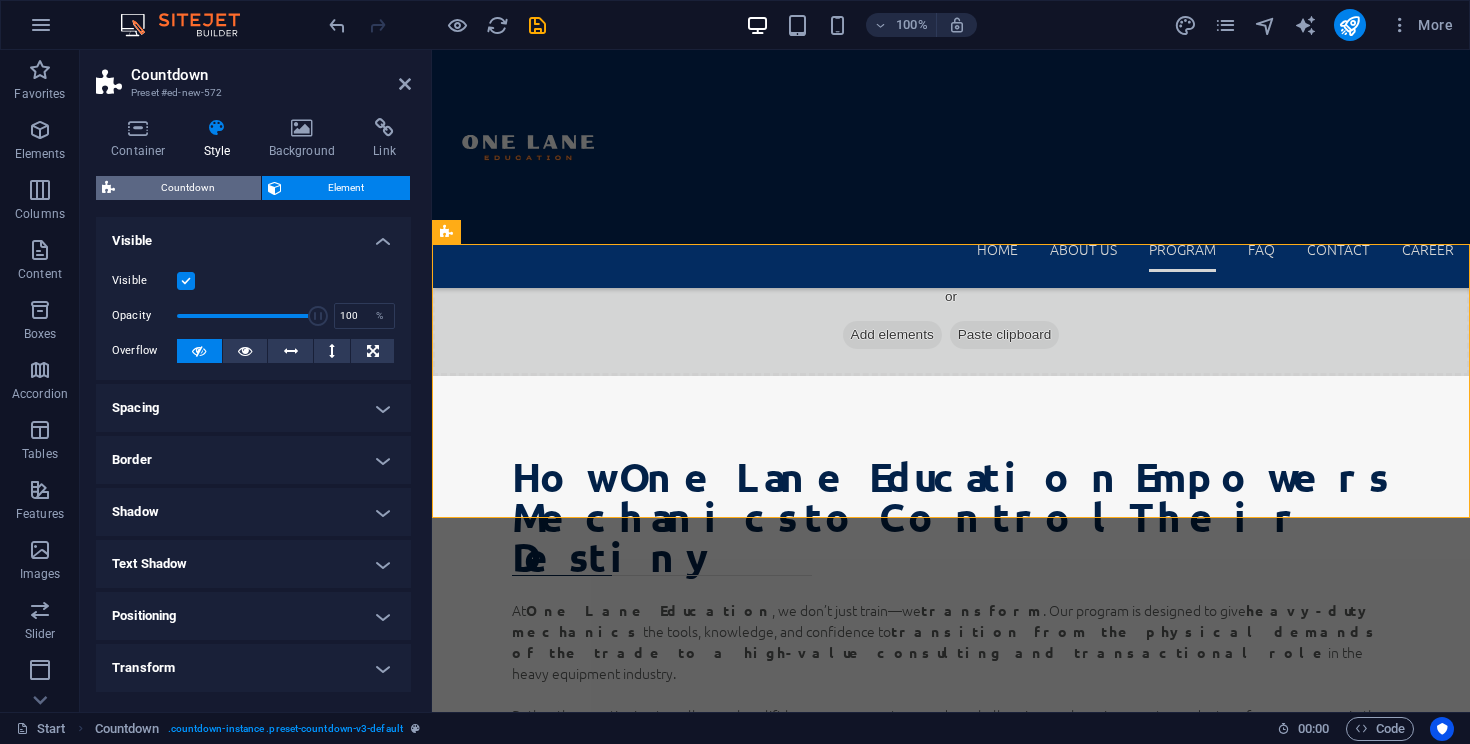 click on "Countdown" at bounding box center (188, 188) 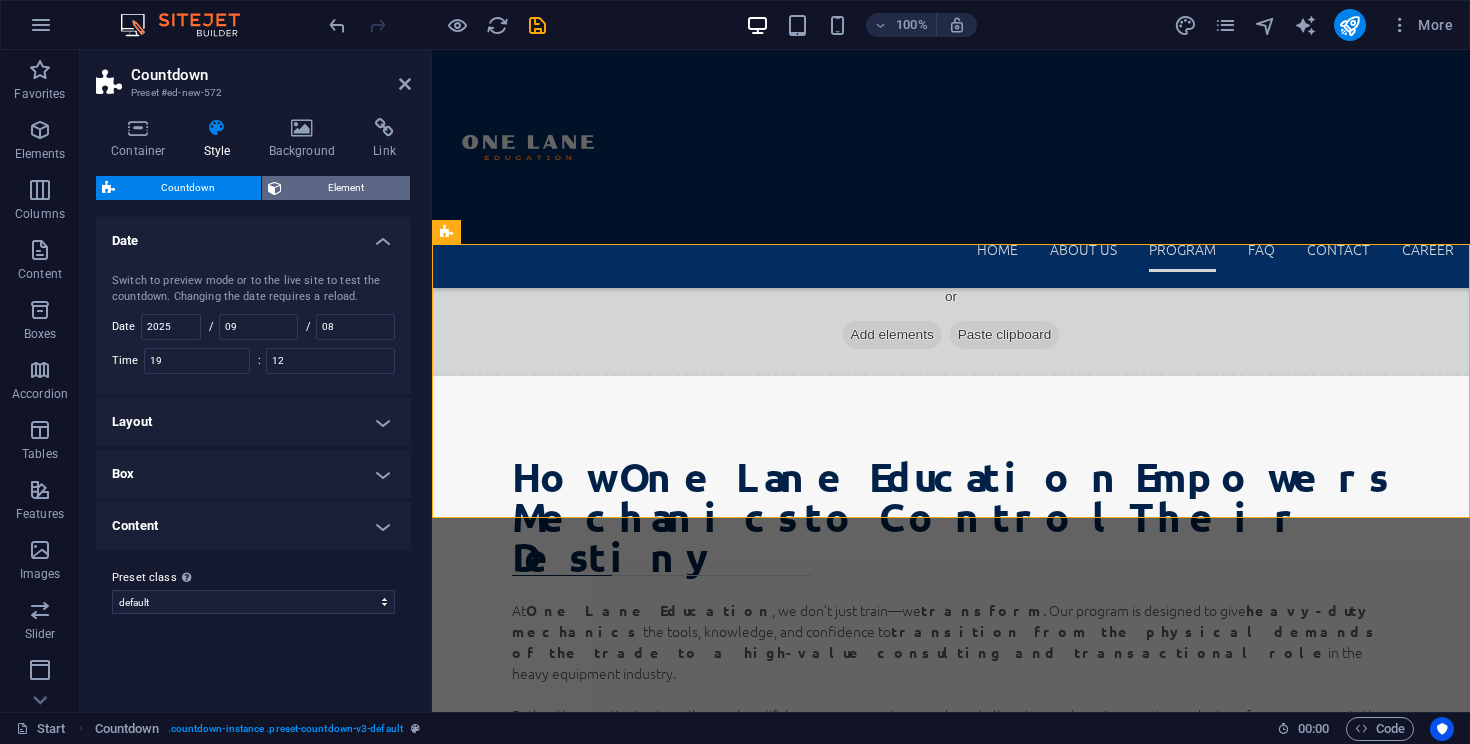 click on "Element" at bounding box center [346, 188] 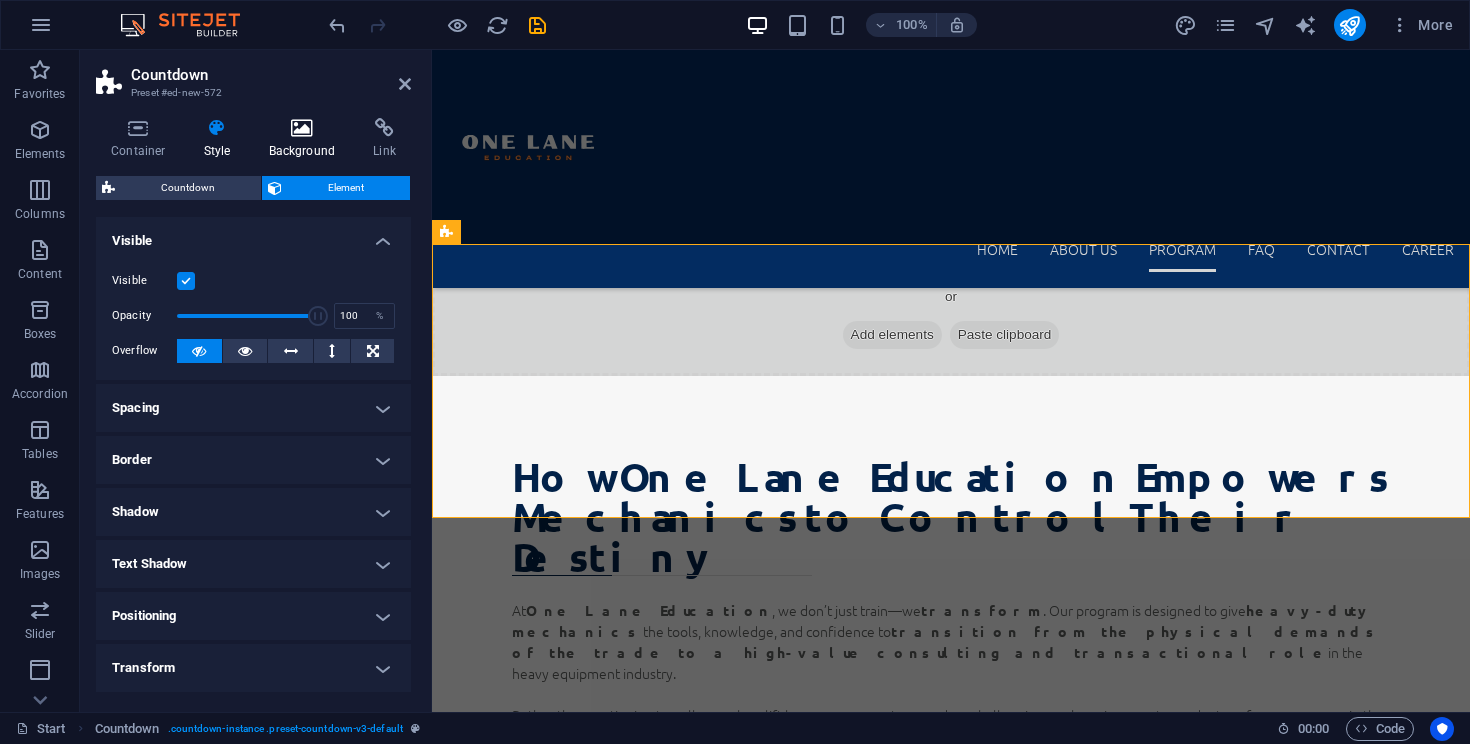 click at bounding box center (302, 128) 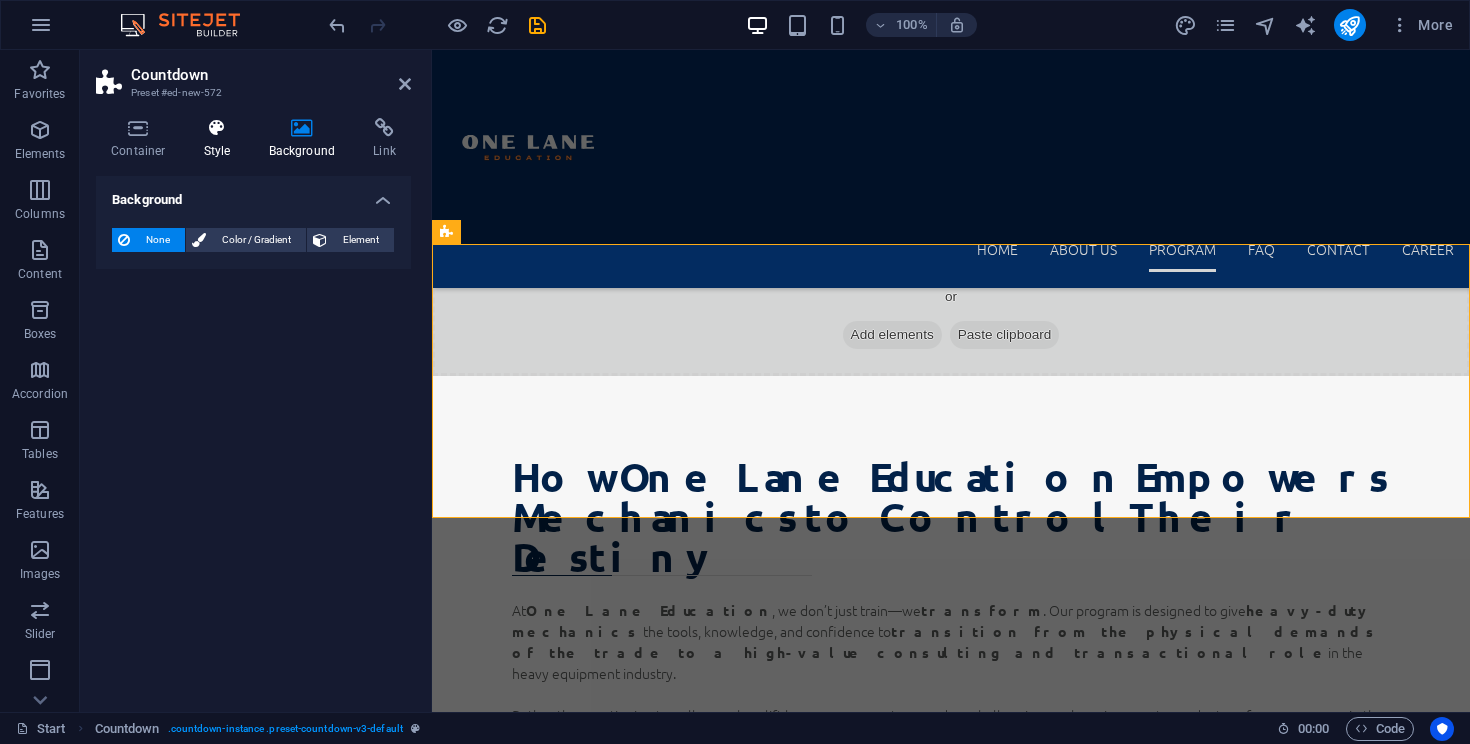 click at bounding box center (217, 128) 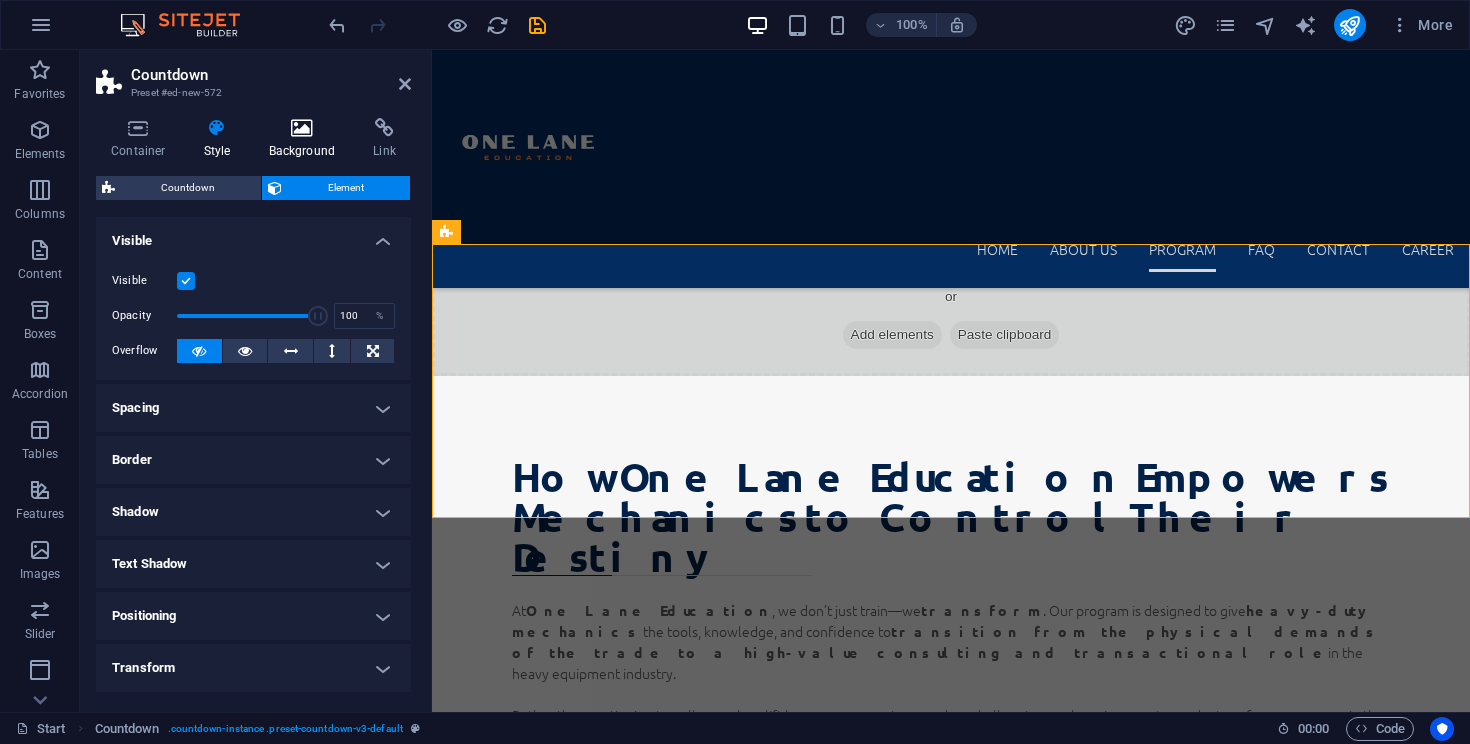 click on "Background" at bounding box center [306, 139] 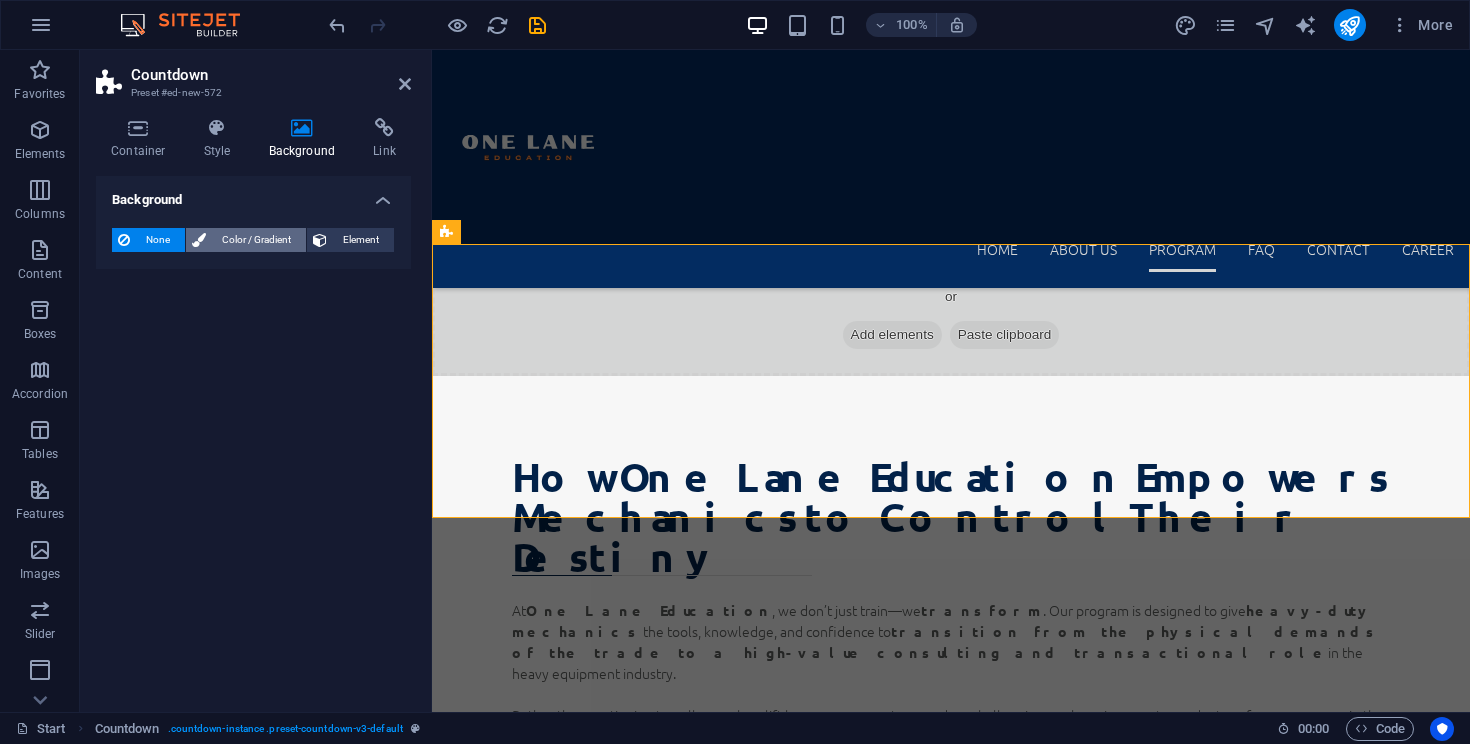 click on "Color / Gradient" at bounding box center [256, 240] 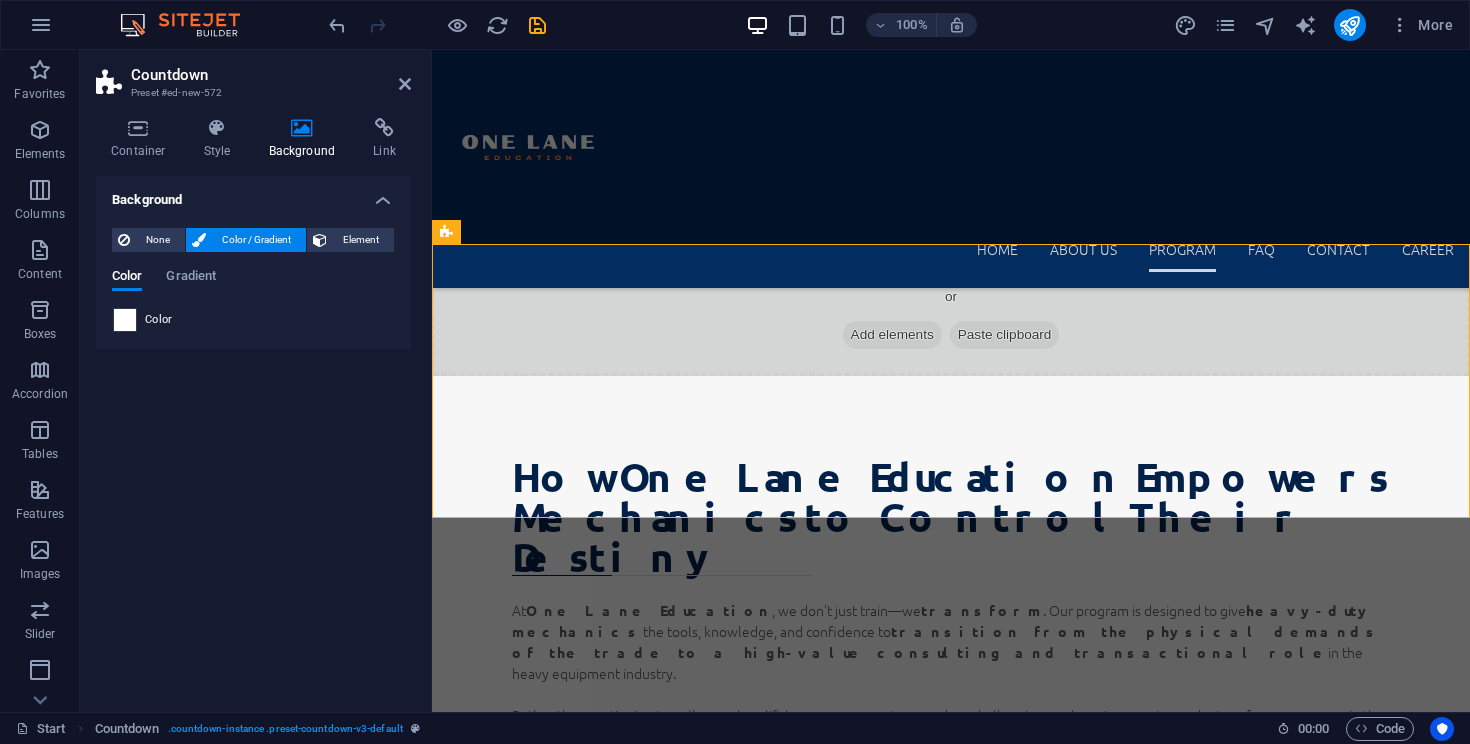 click at bounding box center [125, 320] 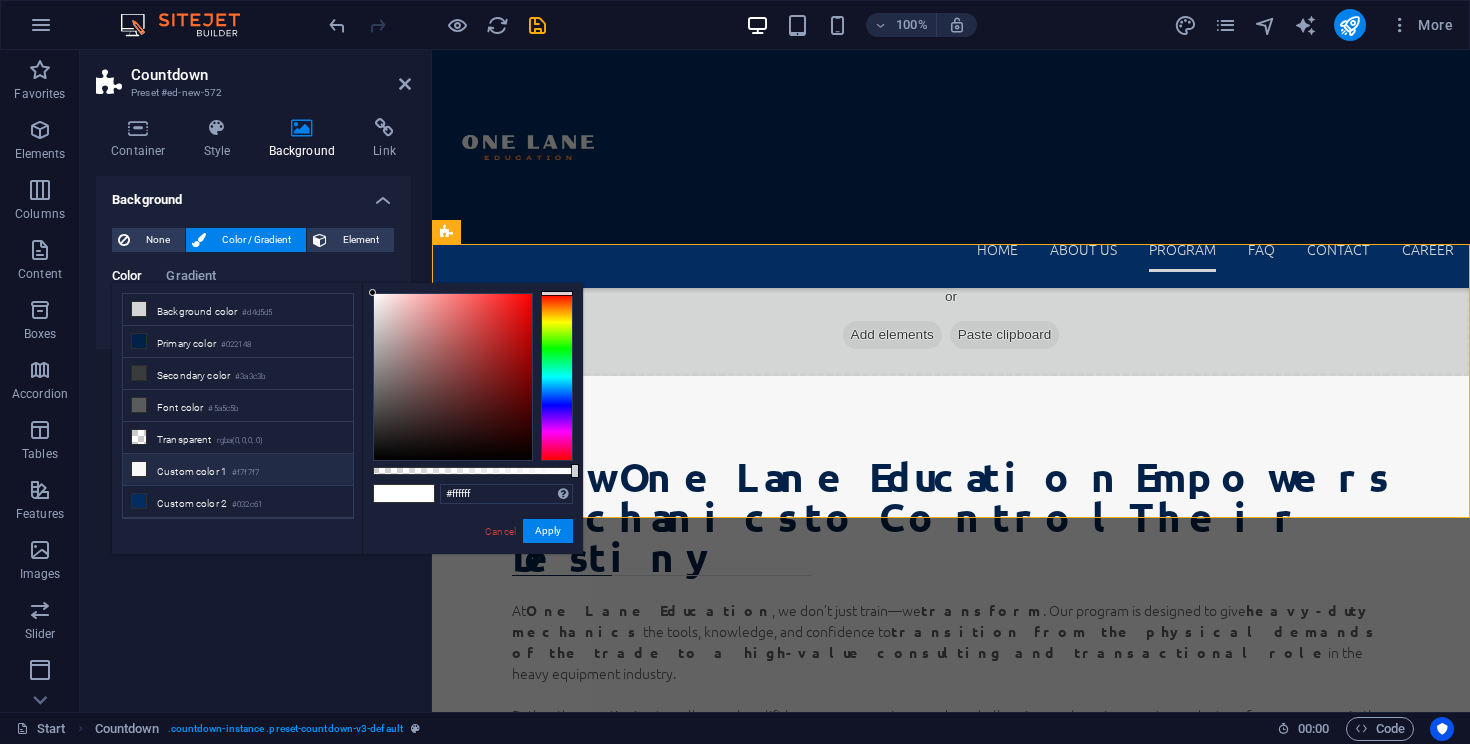 click on "Custom color 1
#f7f7f7" at bounding box center [238, 470] 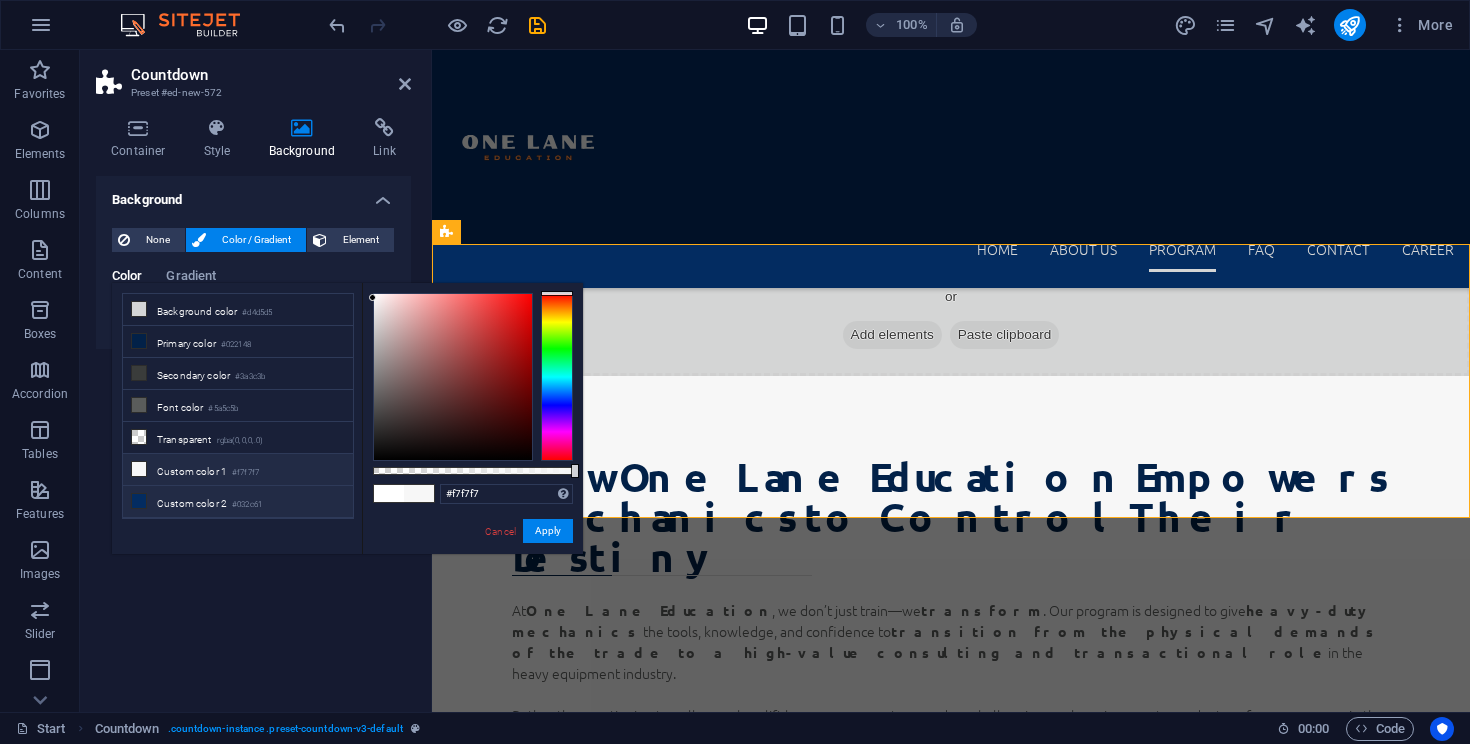 scroll, scrollTop: 28, scrollLeft: 0, axis: vertical 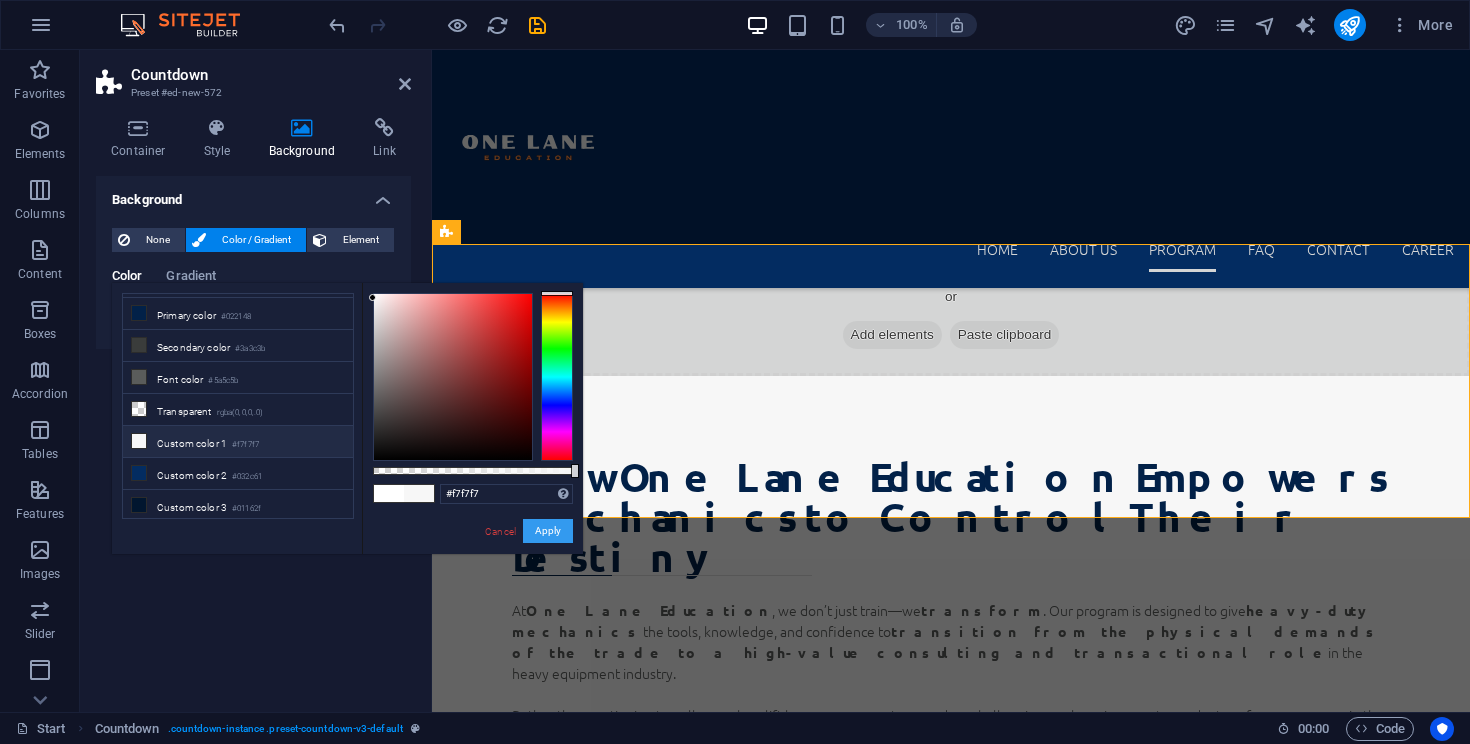 click on "Apply" at bounding box center [548, 531] 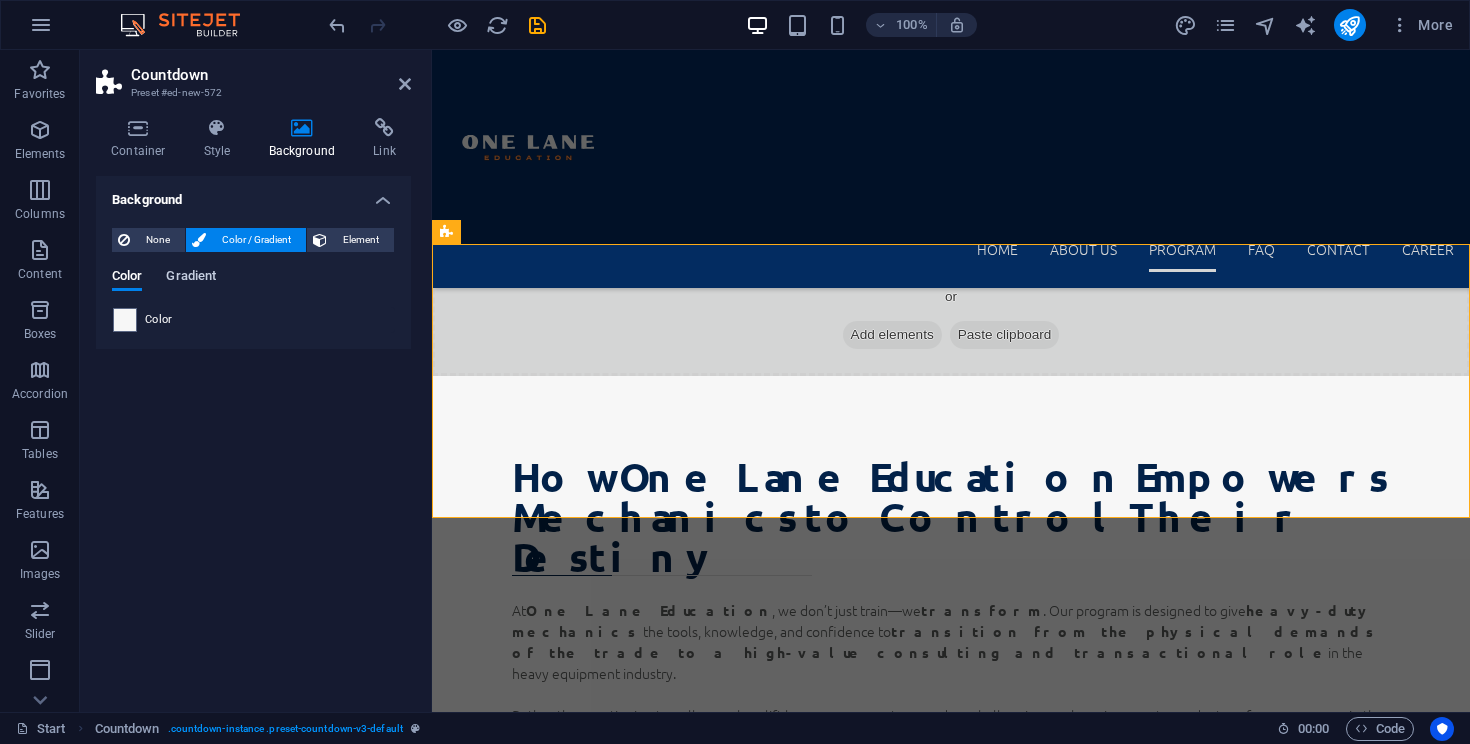 click on "Gradient" at bounding box center [191, 278] 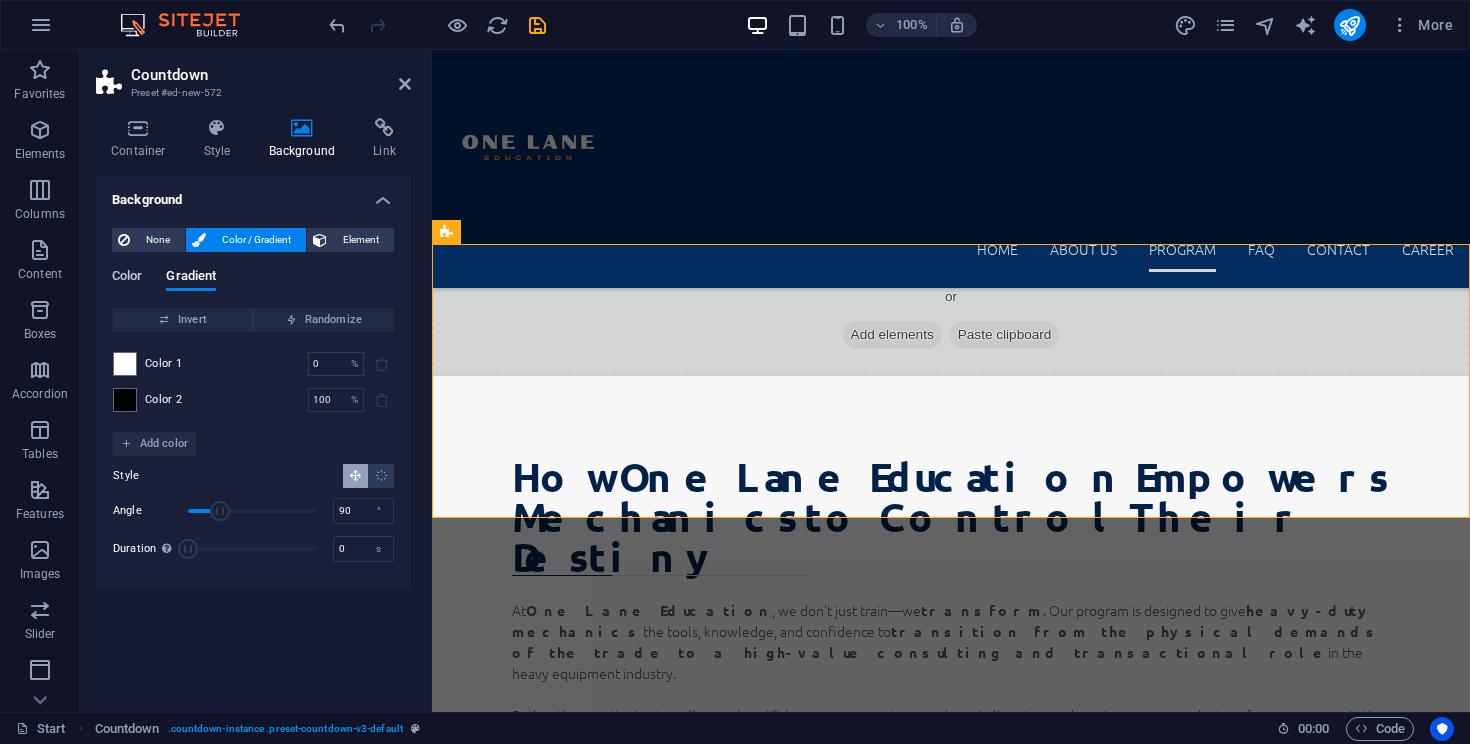 click on "Color" at bounding box center (127, 278) 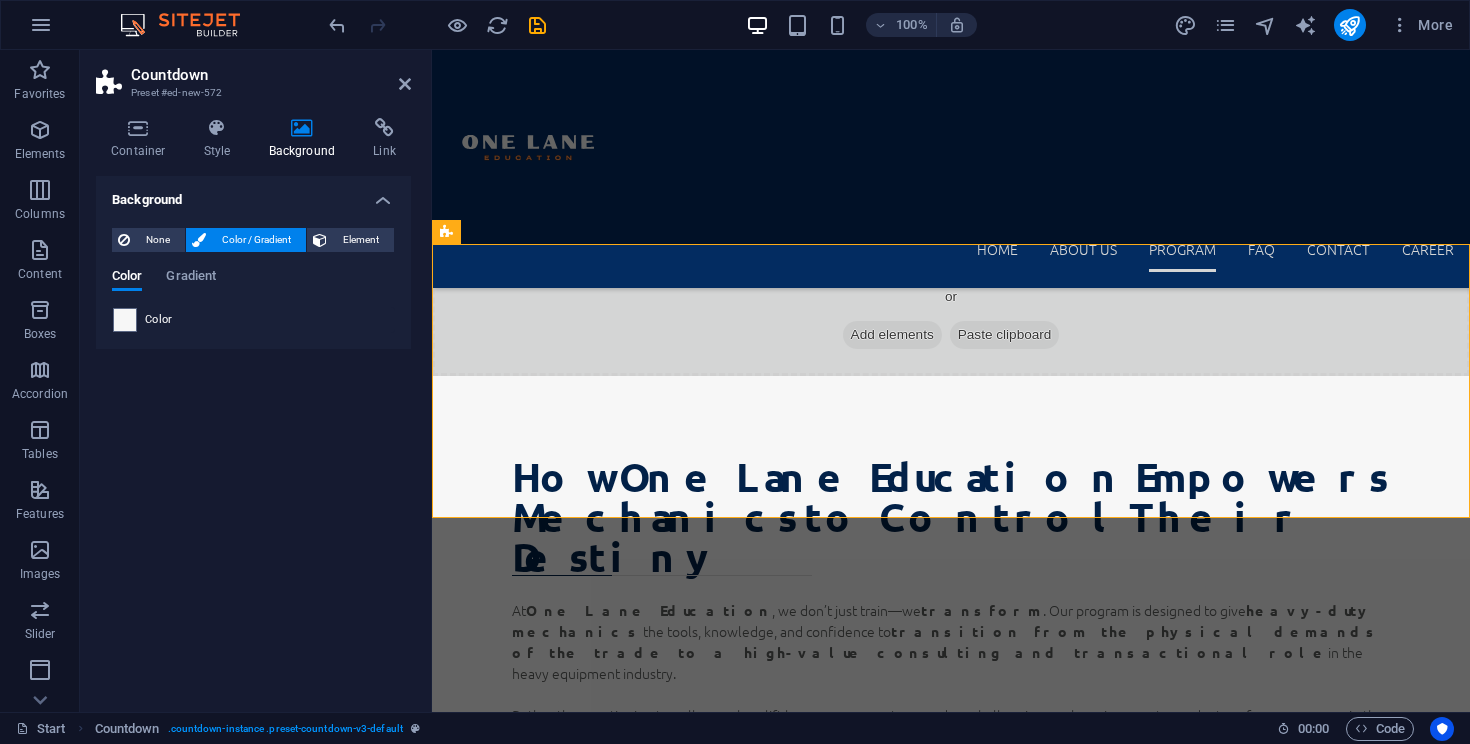 click on "Color / Gradient" at bounding box center [256, 240] 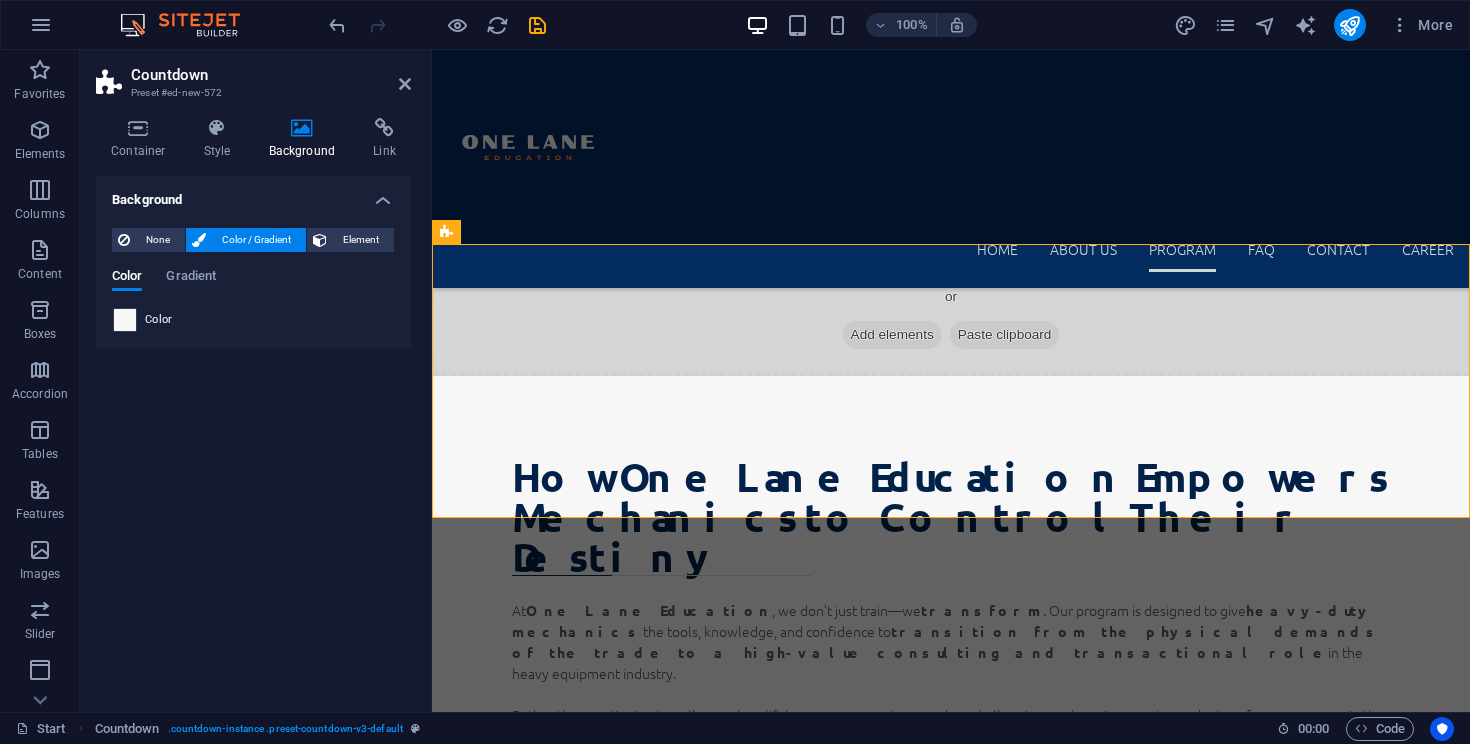 click at bounding box center [125, 320] 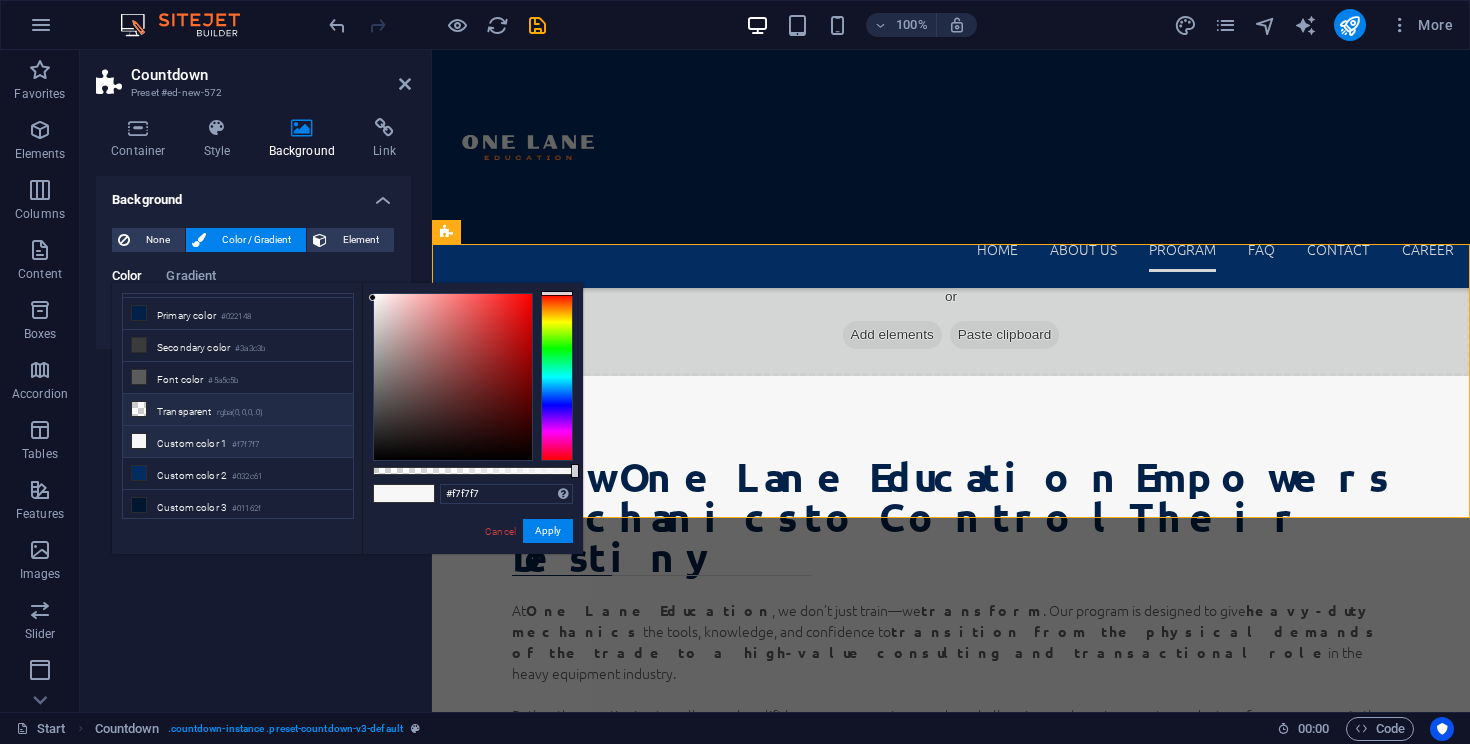 scroll, scrollTop: 0, scrollLeft: 0, axis: both 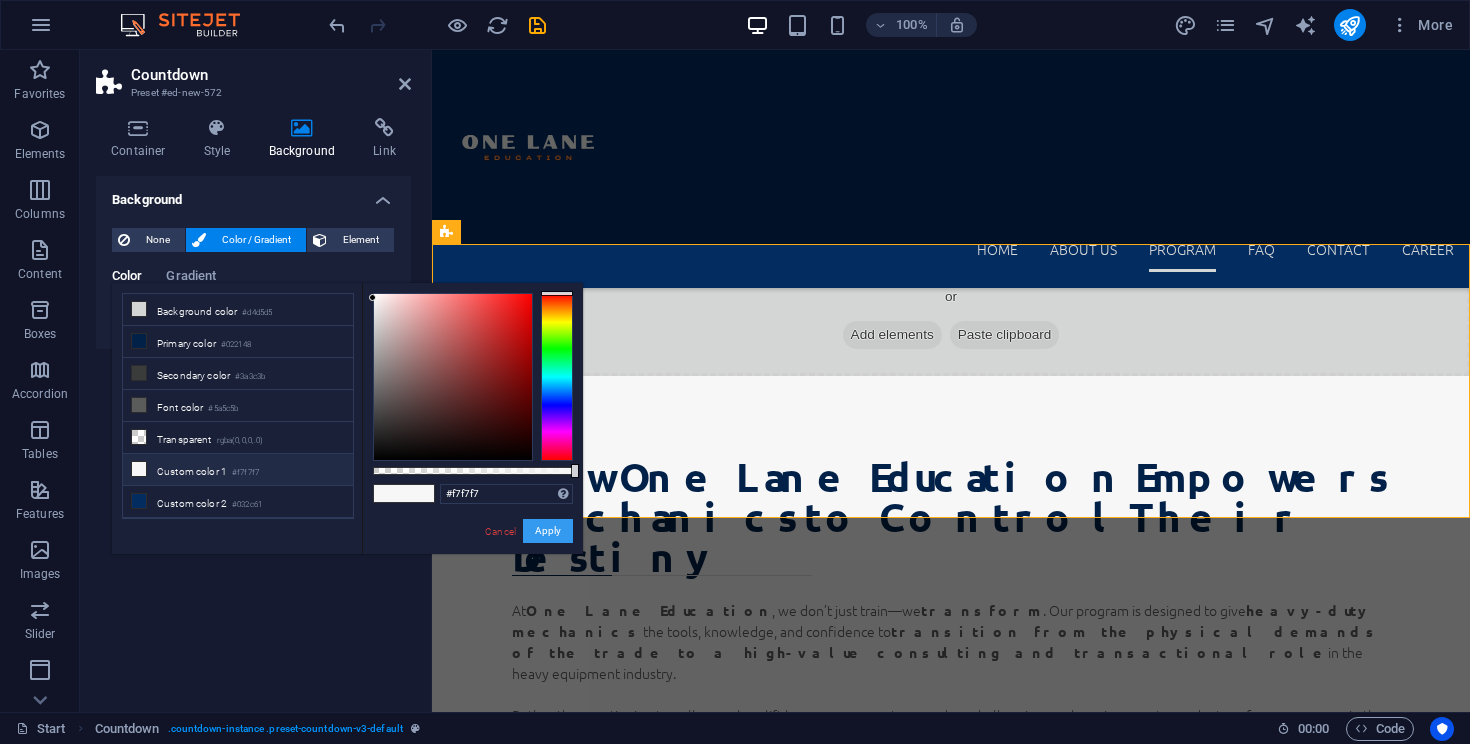 click on "Apply" at bounding box center (548, 531) 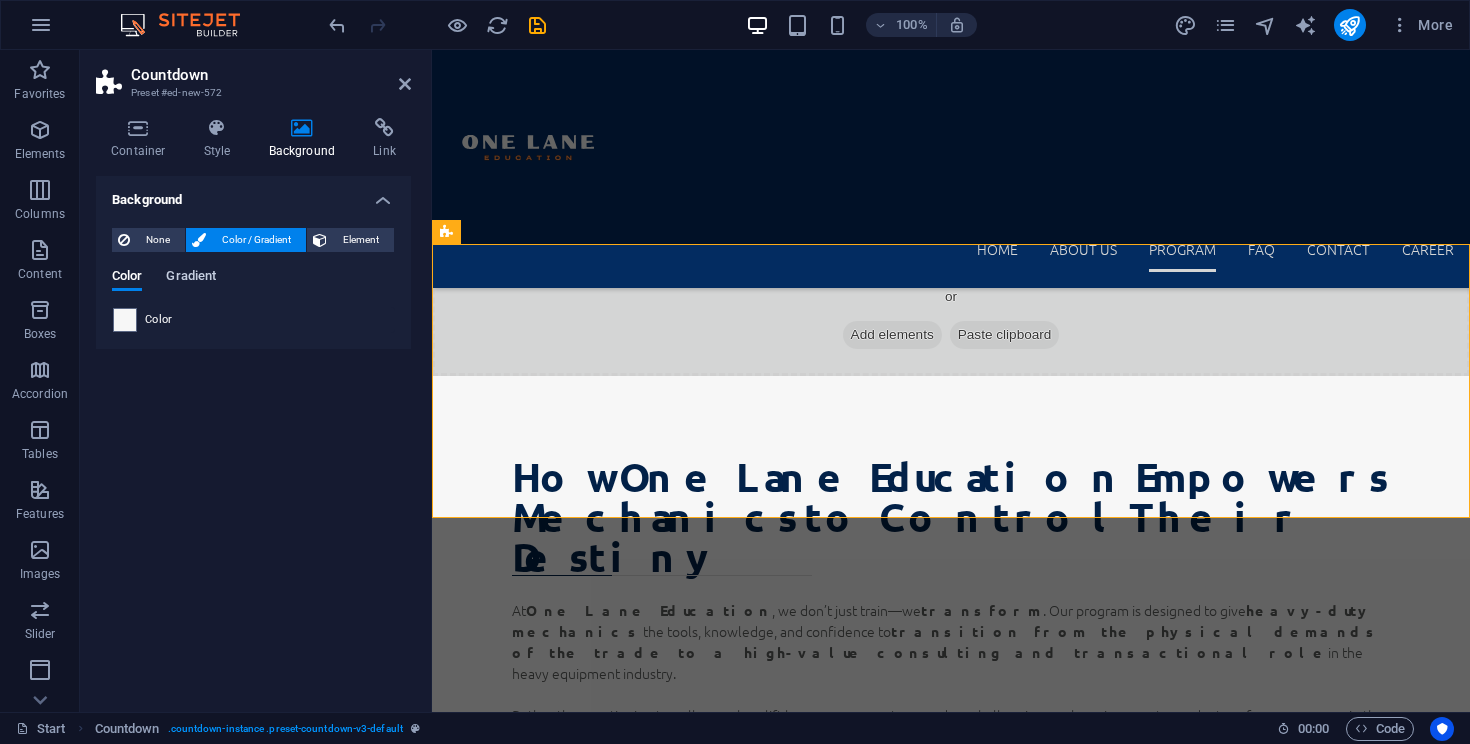 click on "Gradient" at bounding box center [191, 278] 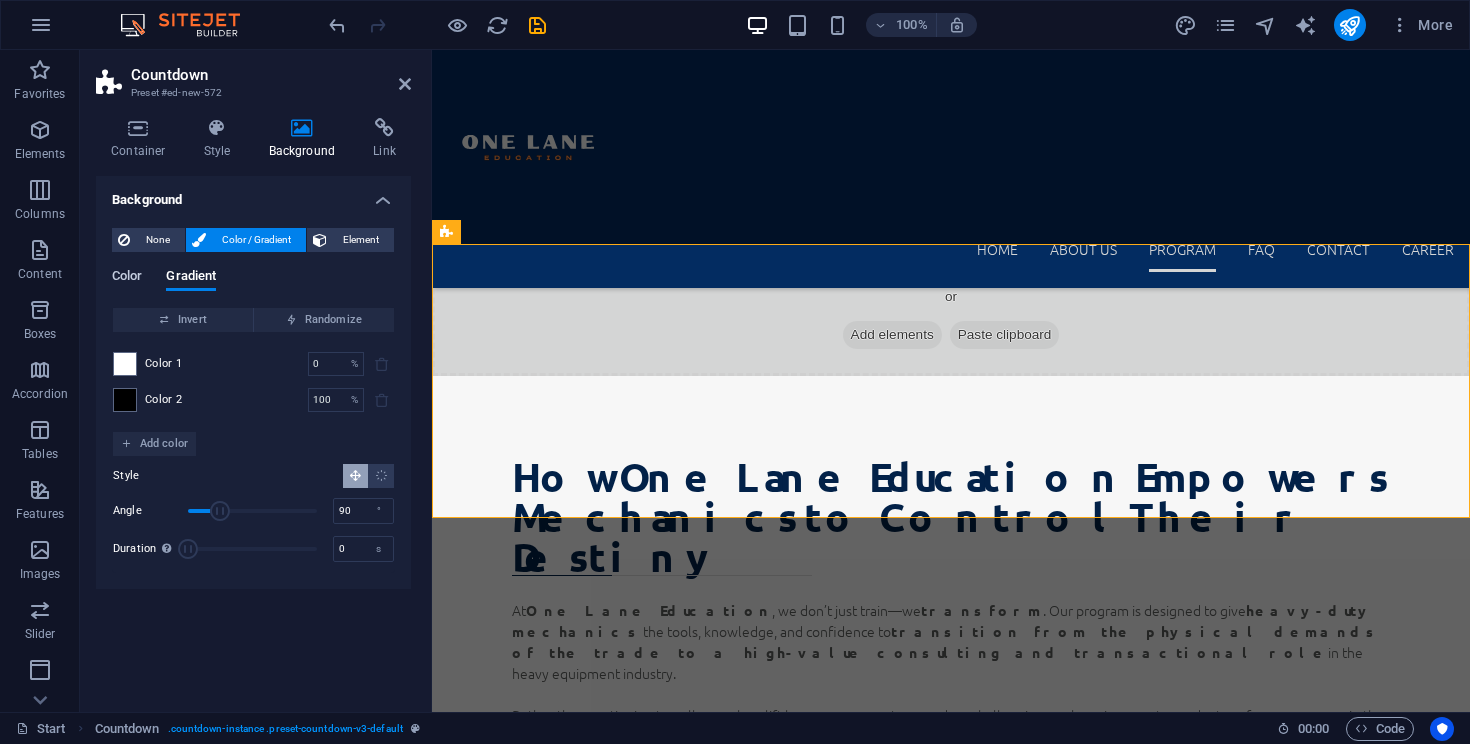 click on "Color" at bounding box center [127, 278] 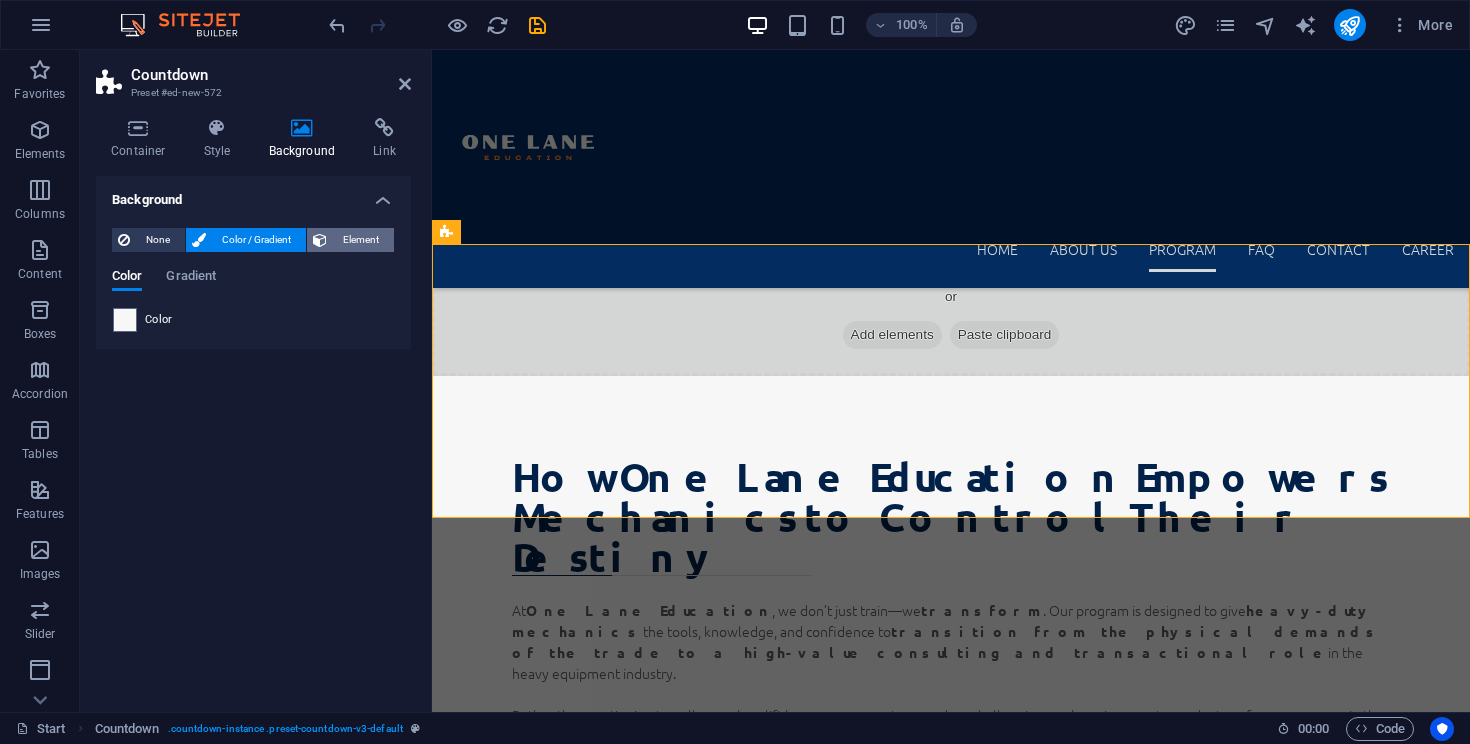 click on "None Color / Gradient Element" at bounding box center (253, 240) 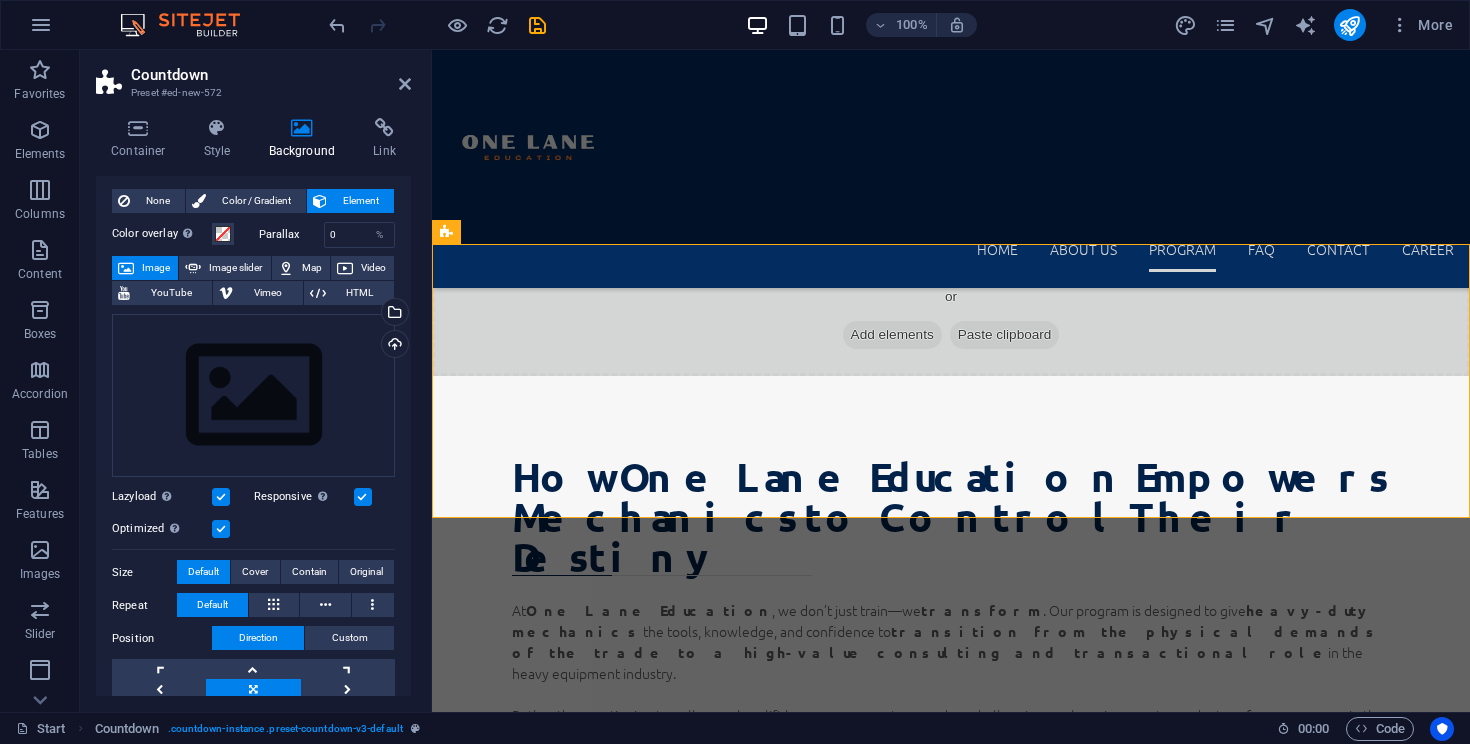 scroll, scrollTop: 0, scrollLeft: 0, axis: both 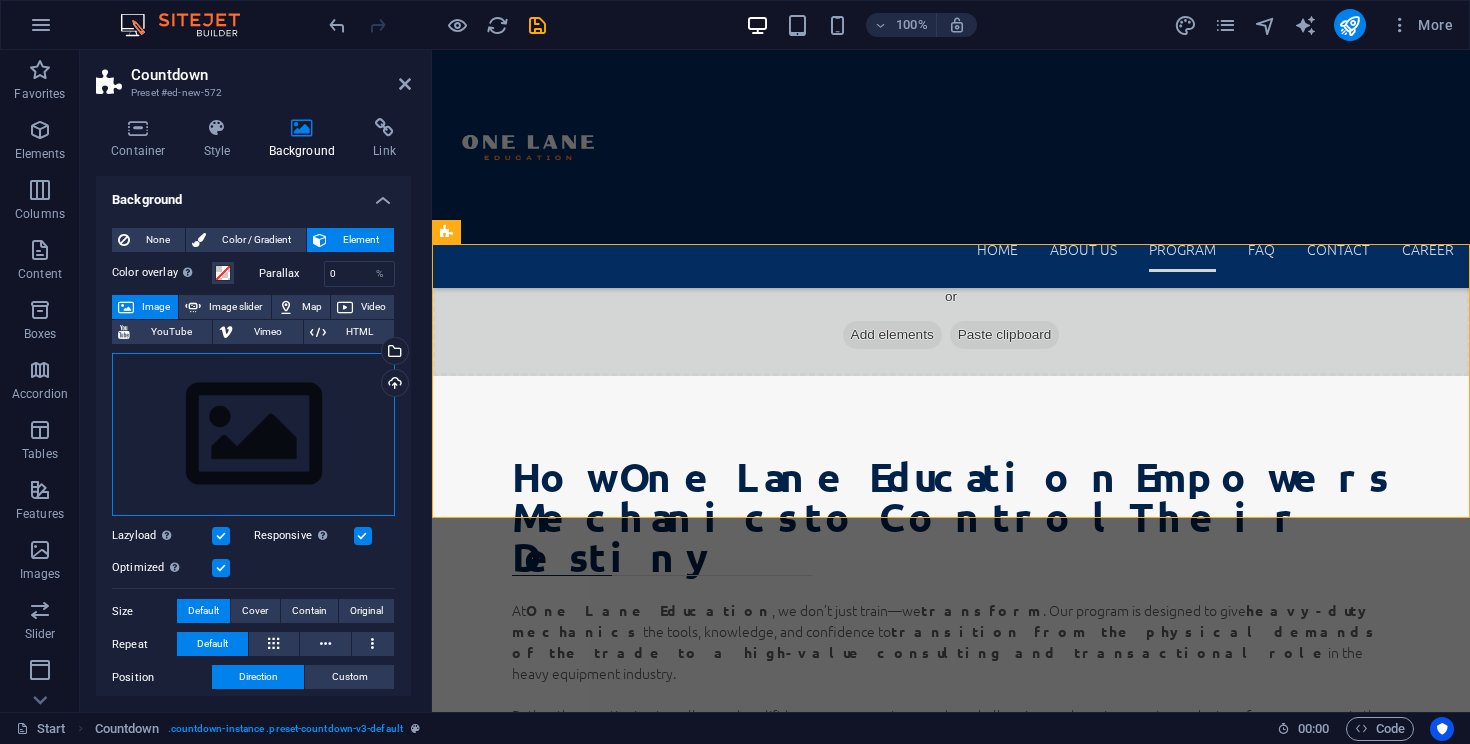 click on "Drag files here, click to choose files or select files from Files or our free stock photos & videos" at bounding box center [253, 435] 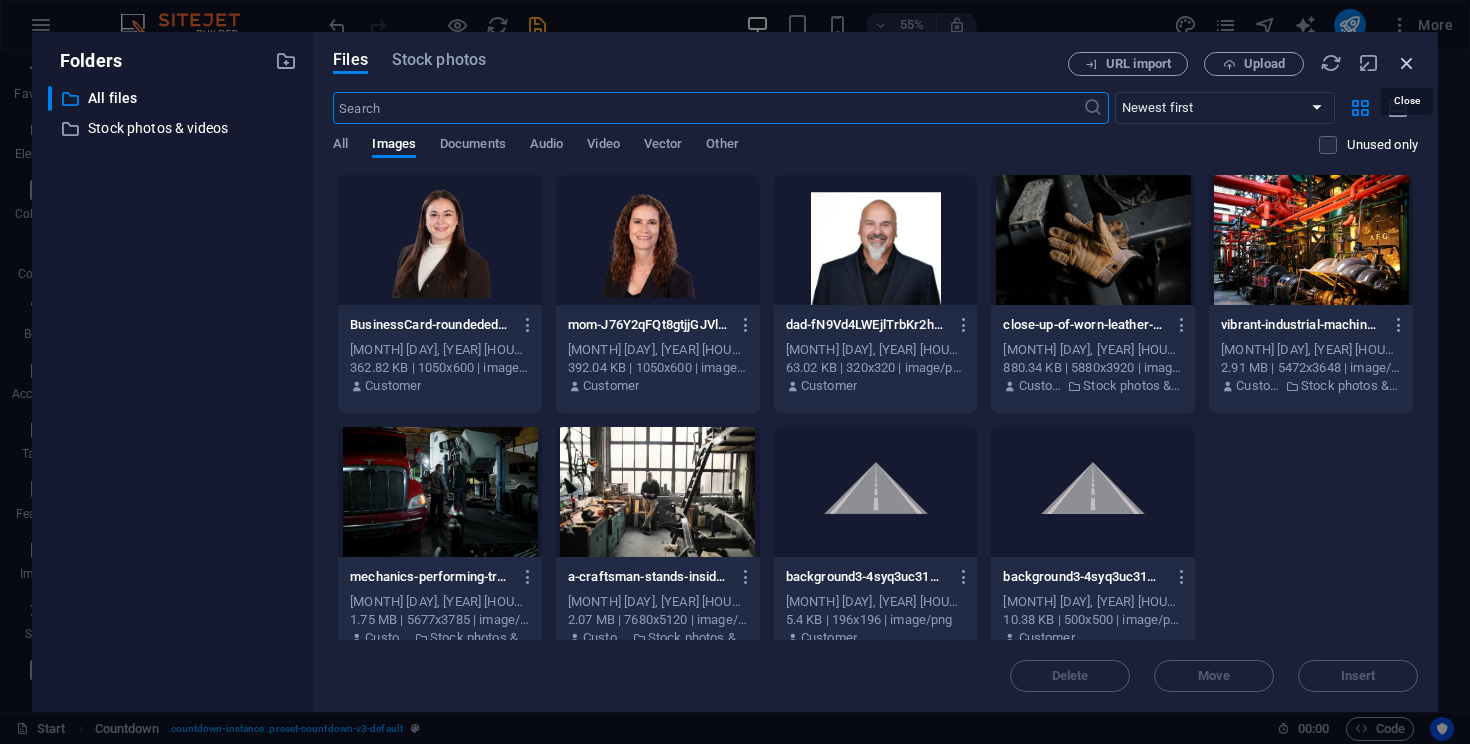 click at bounding box center [1407, 63] 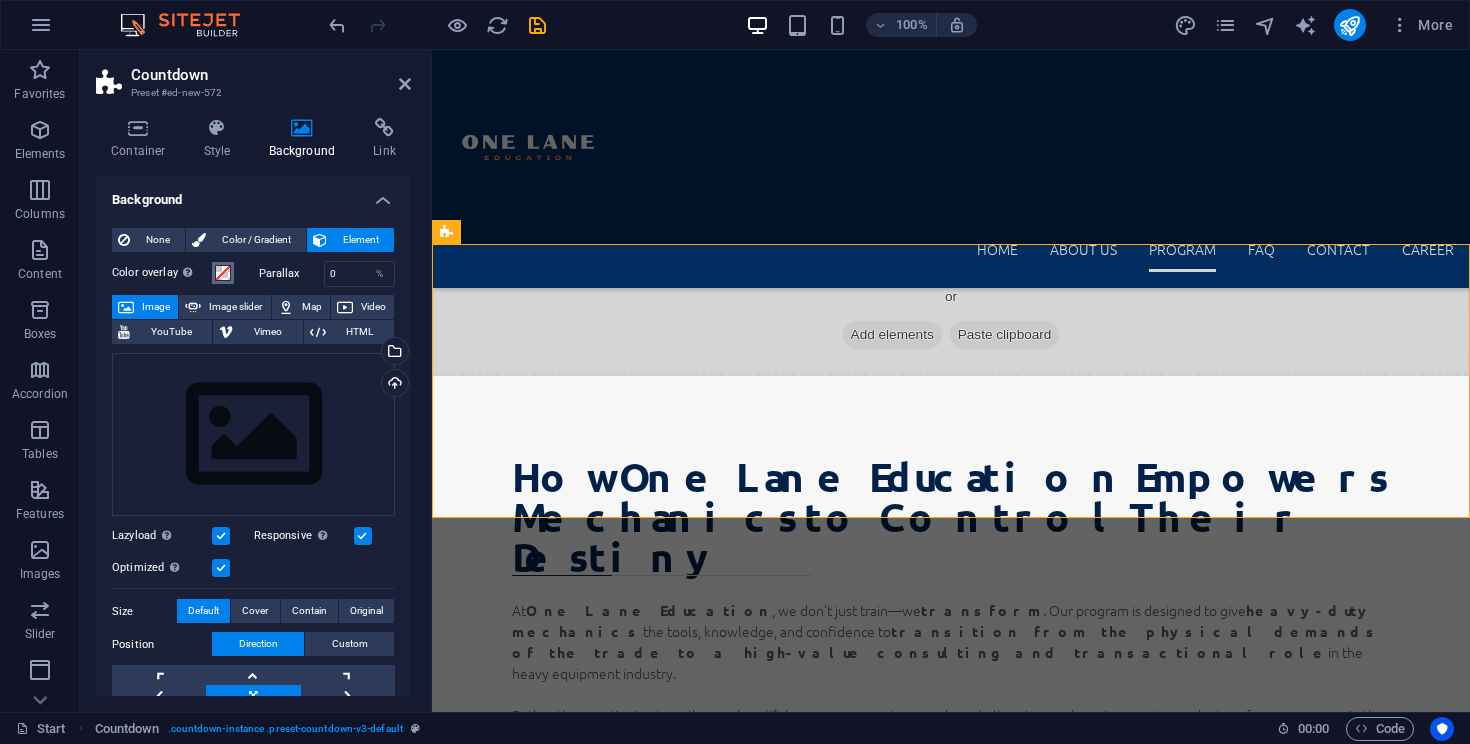 click at bounding box center (223, 273) 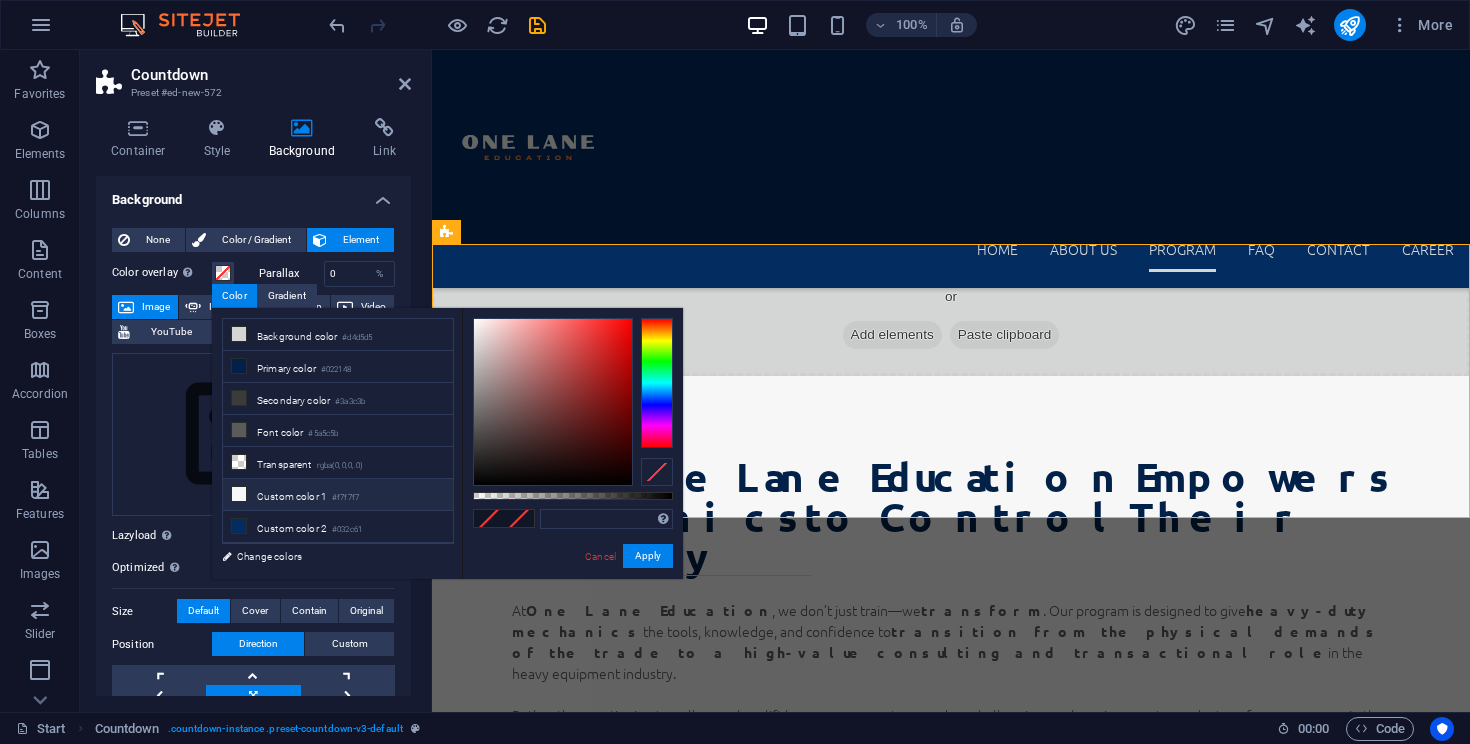 click on "#f7f7f7" at bounding box center [345, 498] 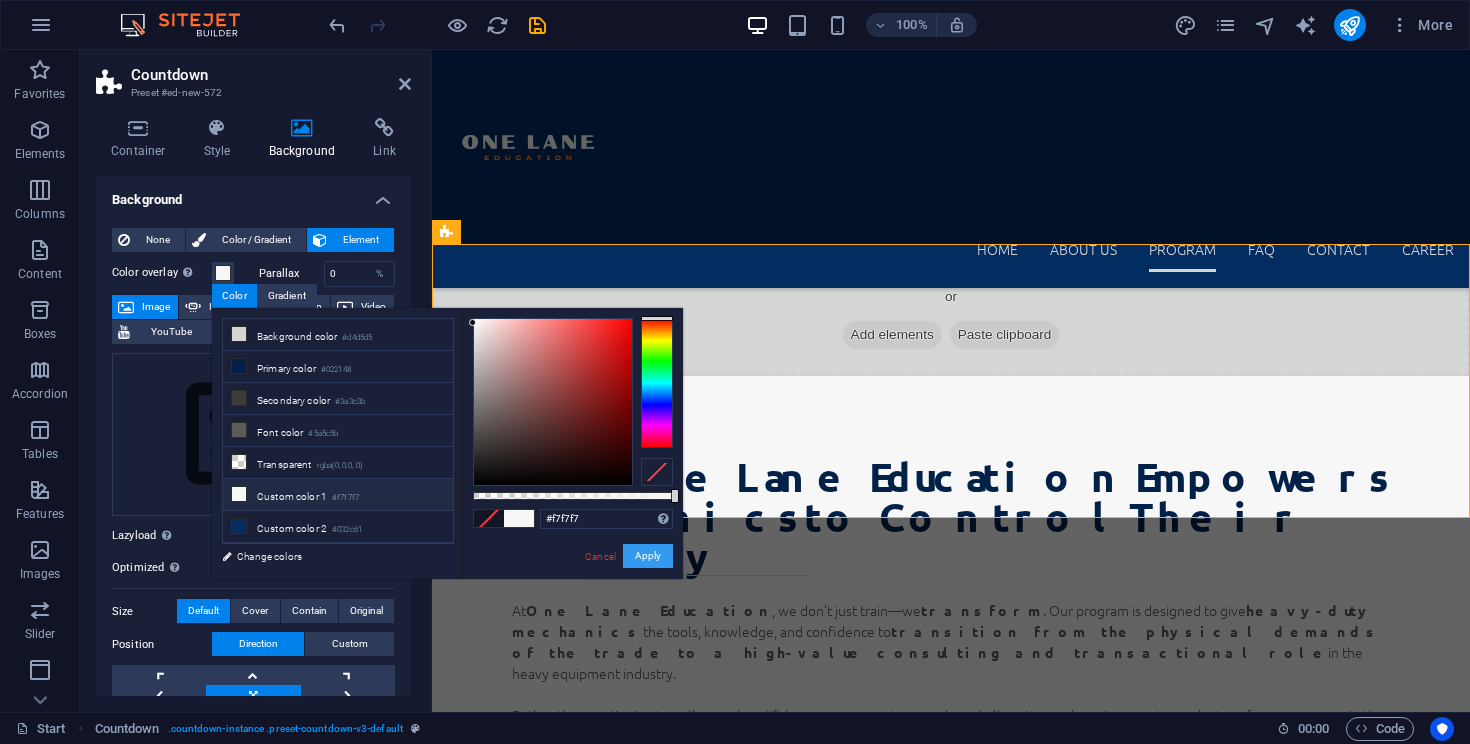 click on "Apply" at bounding box center [648, 556] 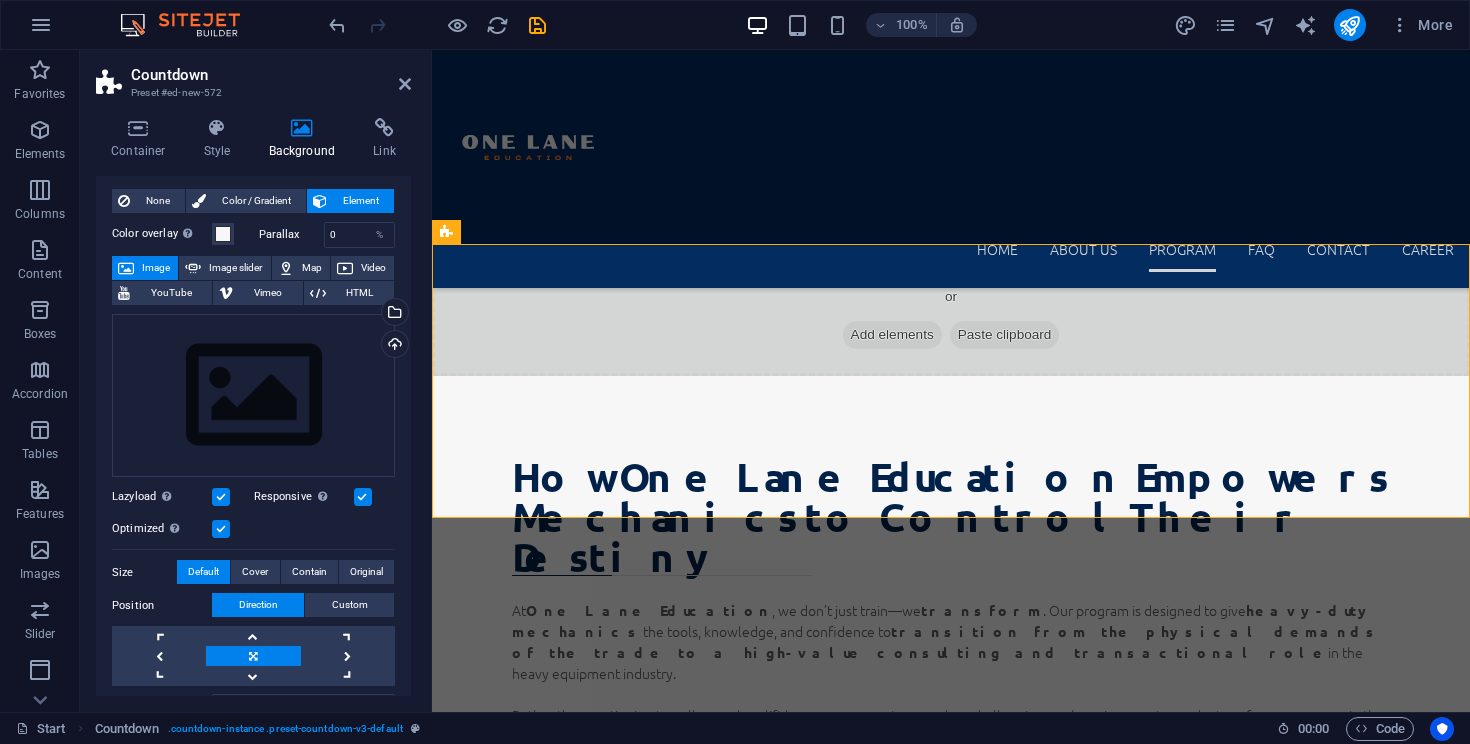 scroll, scrollTop: 0, scrollLeft: 0, axis: both 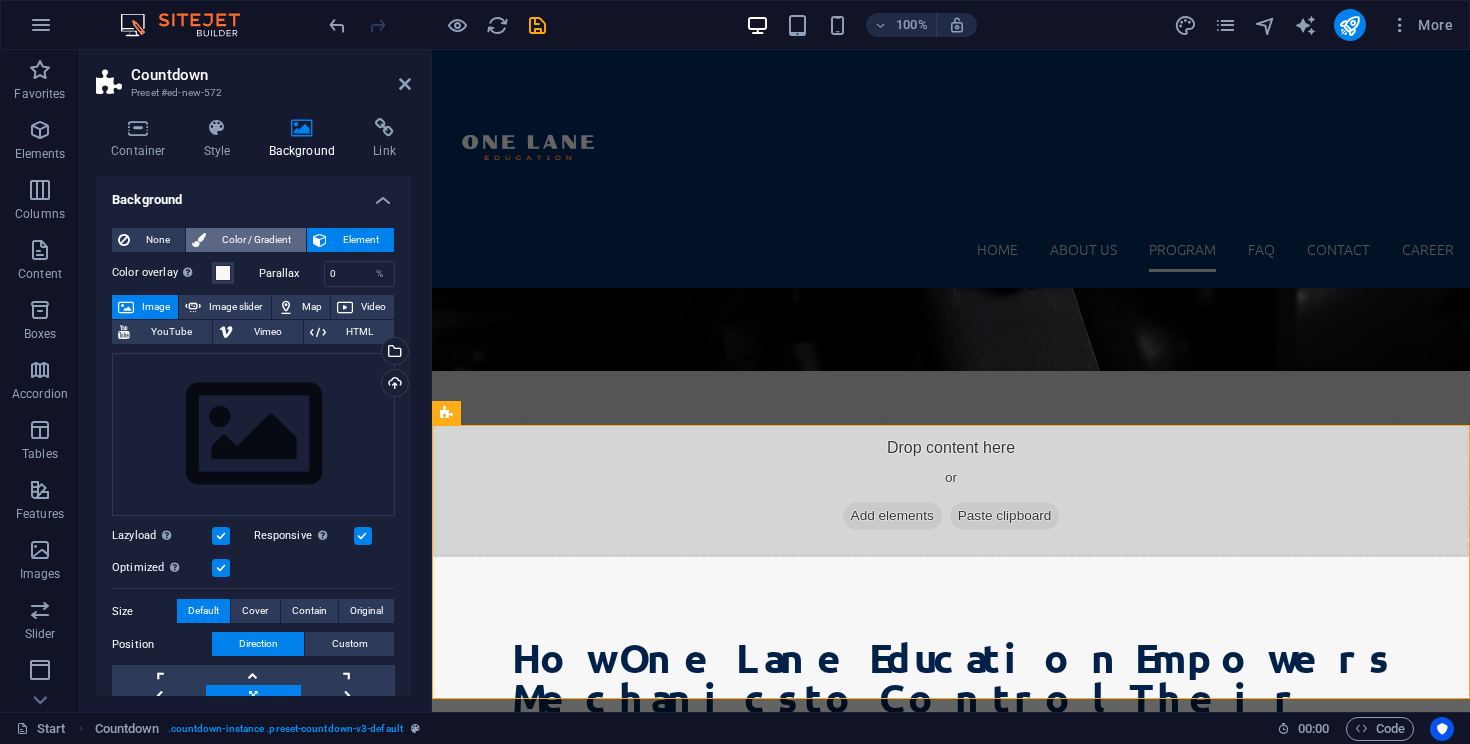 click on "Color / Gradient" at bounding box center [256, 240] 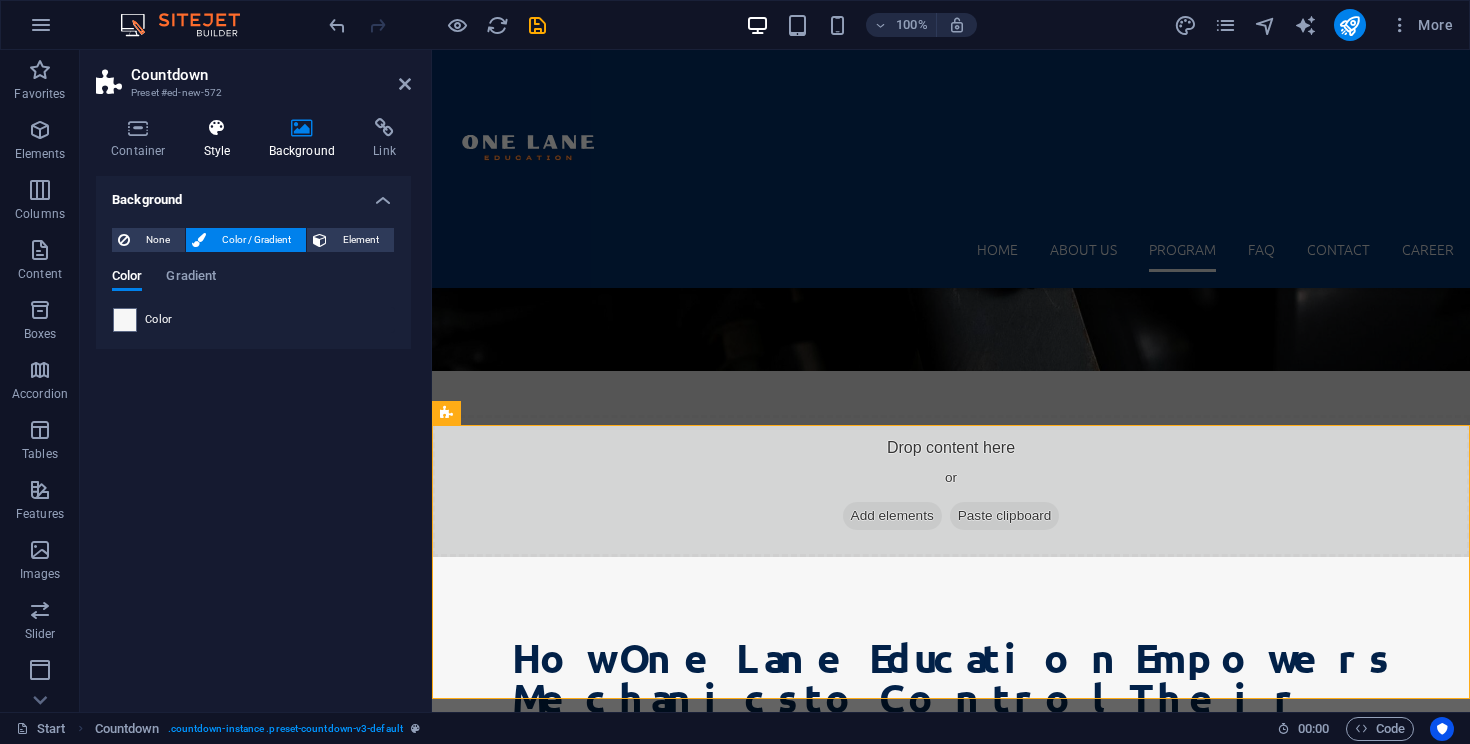 click at bounding box center [217, 128] 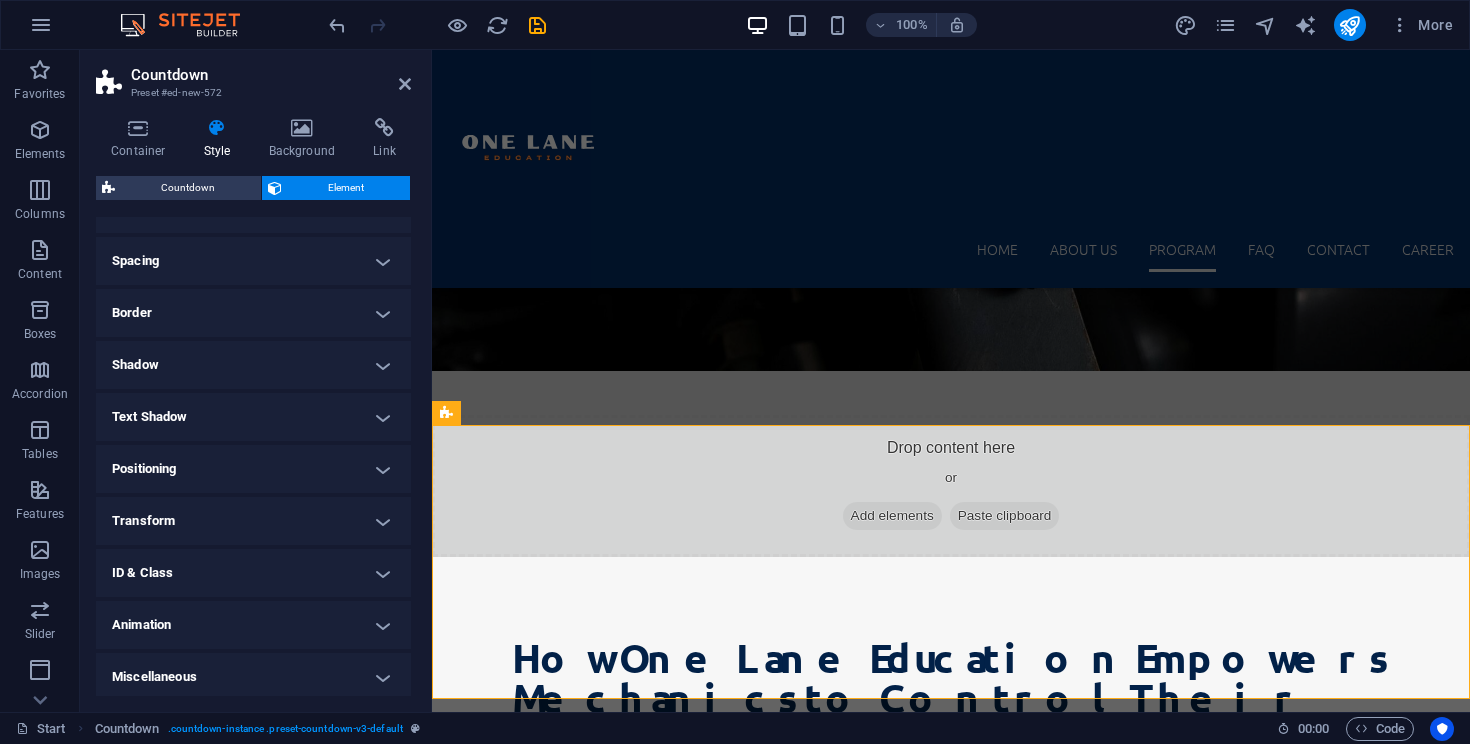 scroll, scrollTop: 0, scrollLeft: 0, axis: both 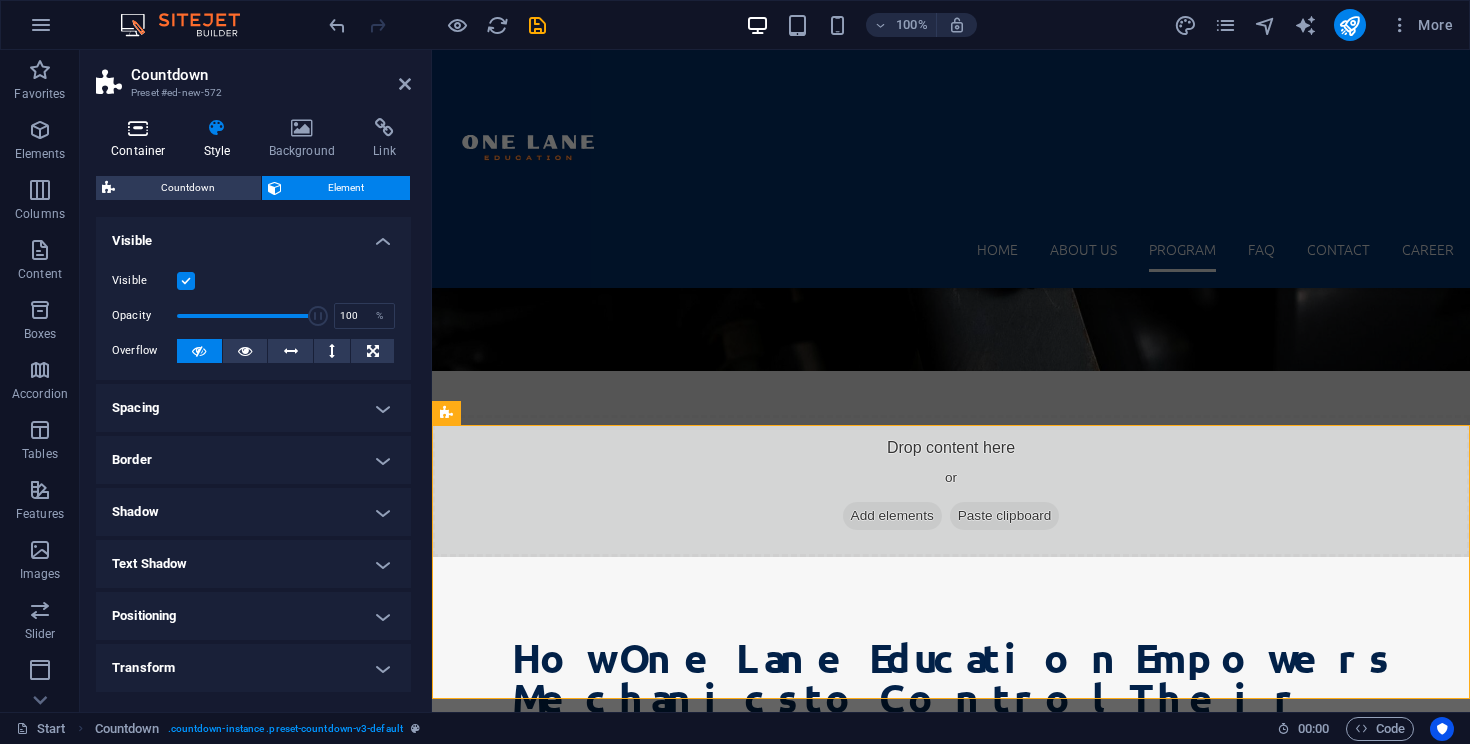 click on "Container" at bounding box center [142, 139] 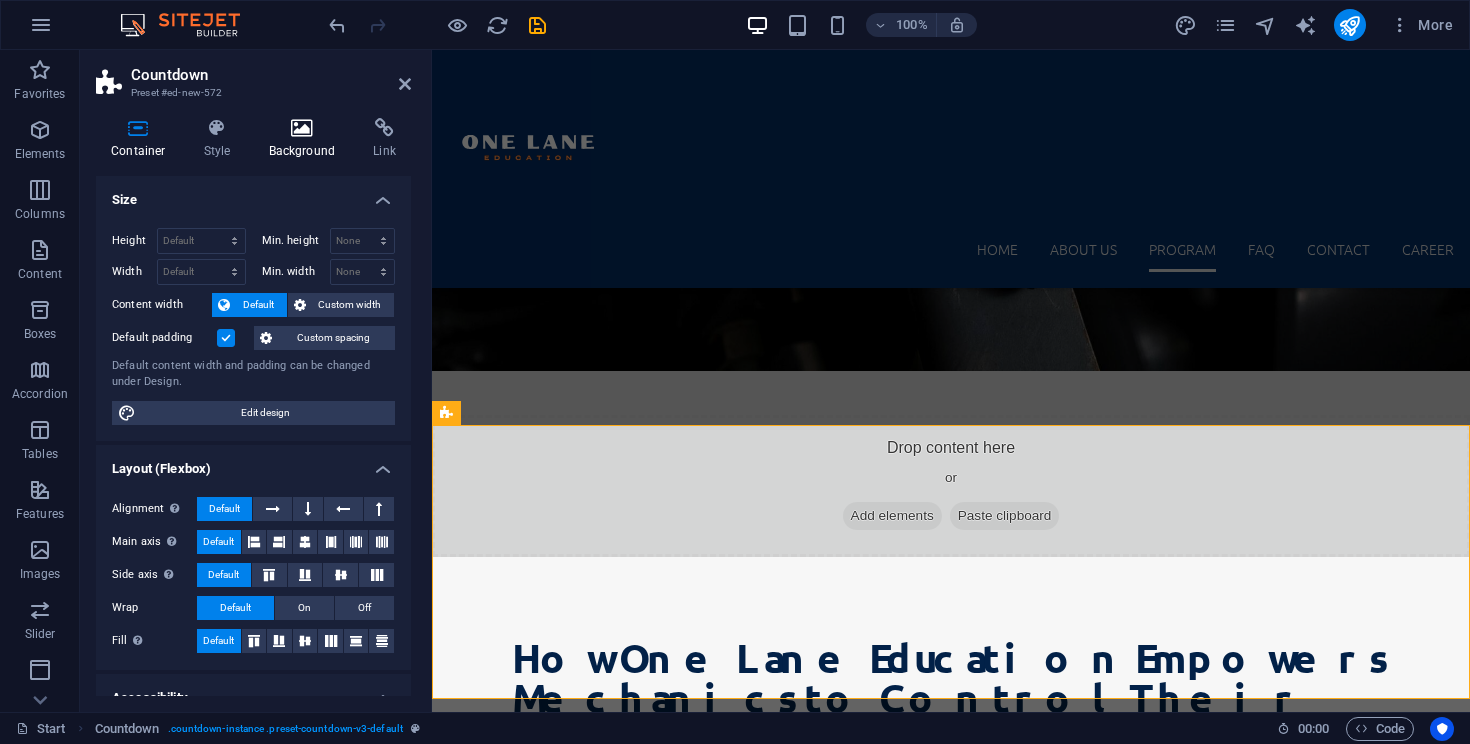 click at bounding box center (302, 128) 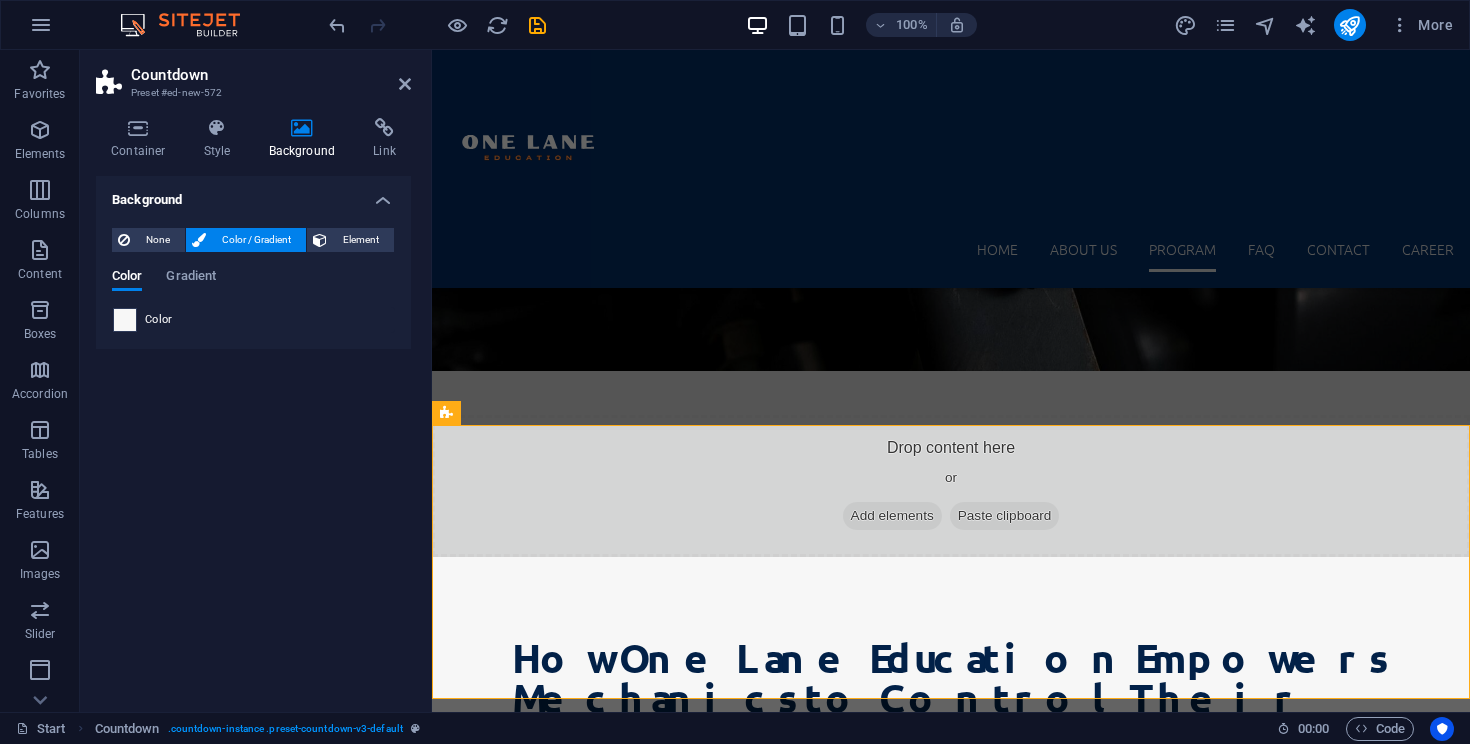 click at bounding box center [125, 320] 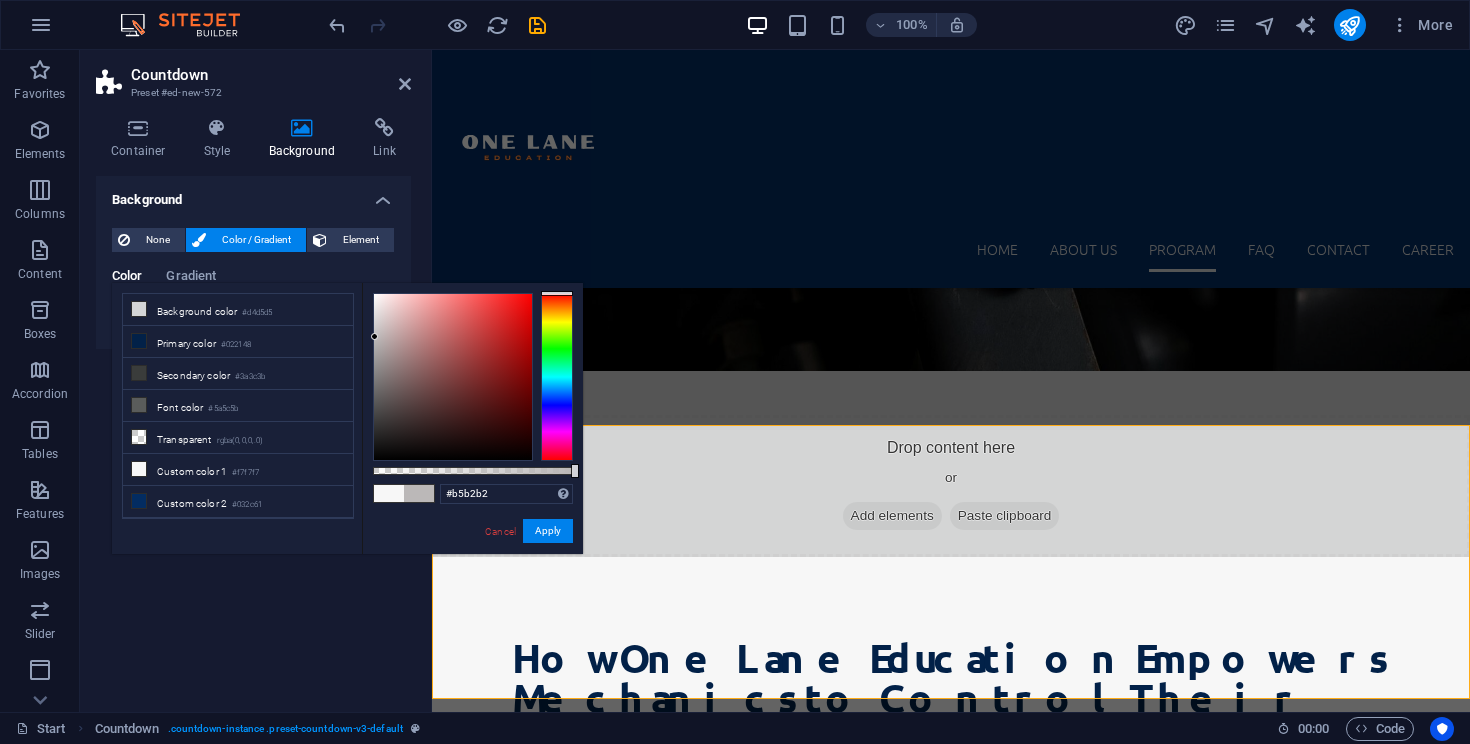 type on "#b3b1b1" 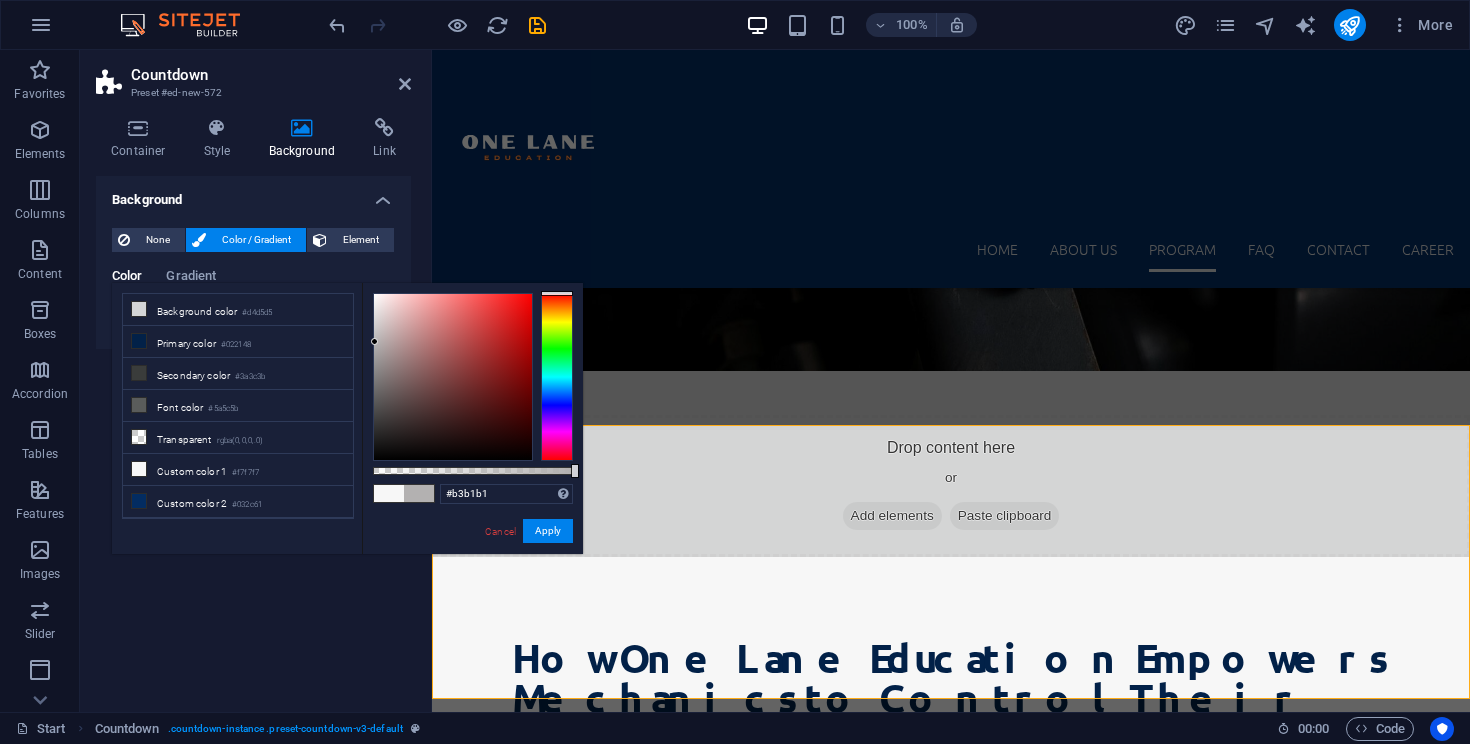 drag, startPoint x: 376, startPoint y: 325, endPoint x: 375, endPoint y: 342, distance: 17.029387 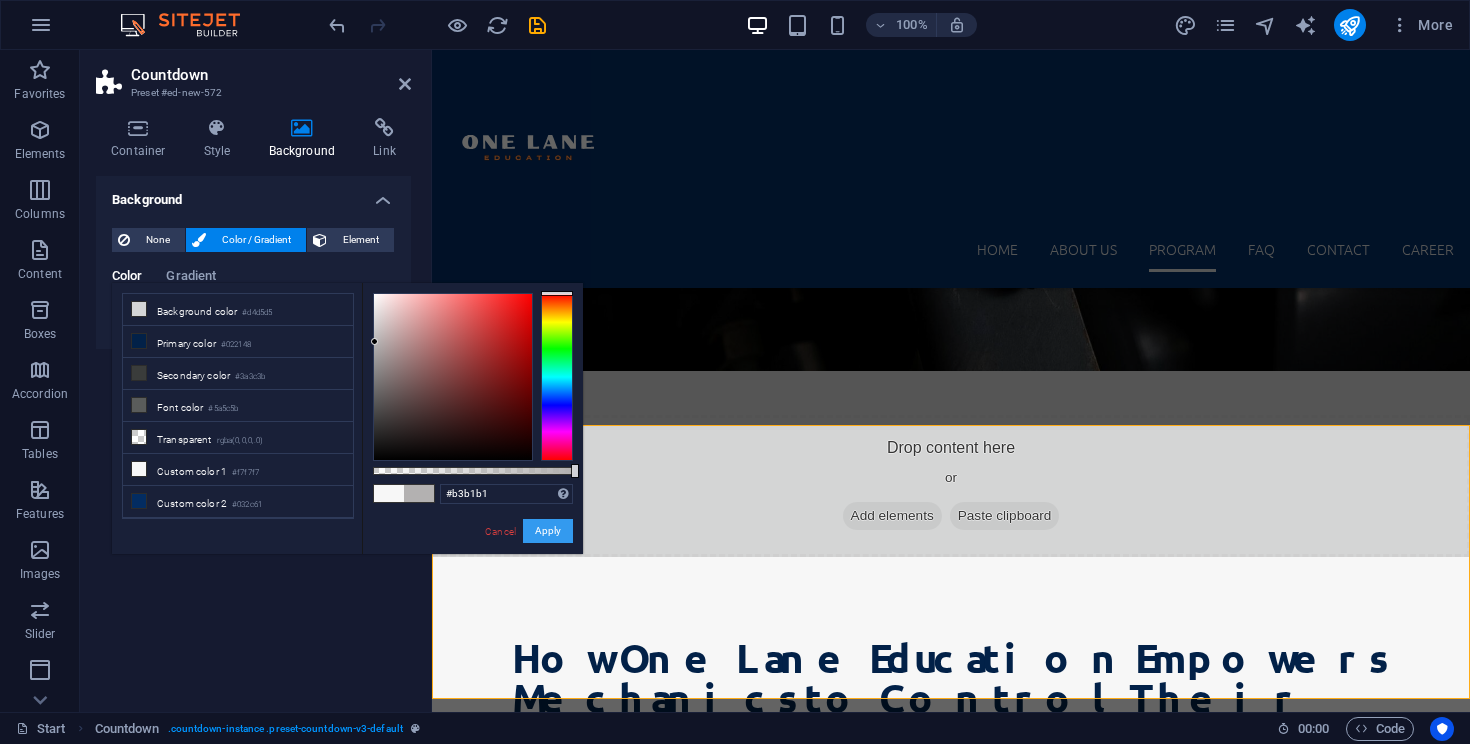 click on "Apply" at bounding box center (548, 531) 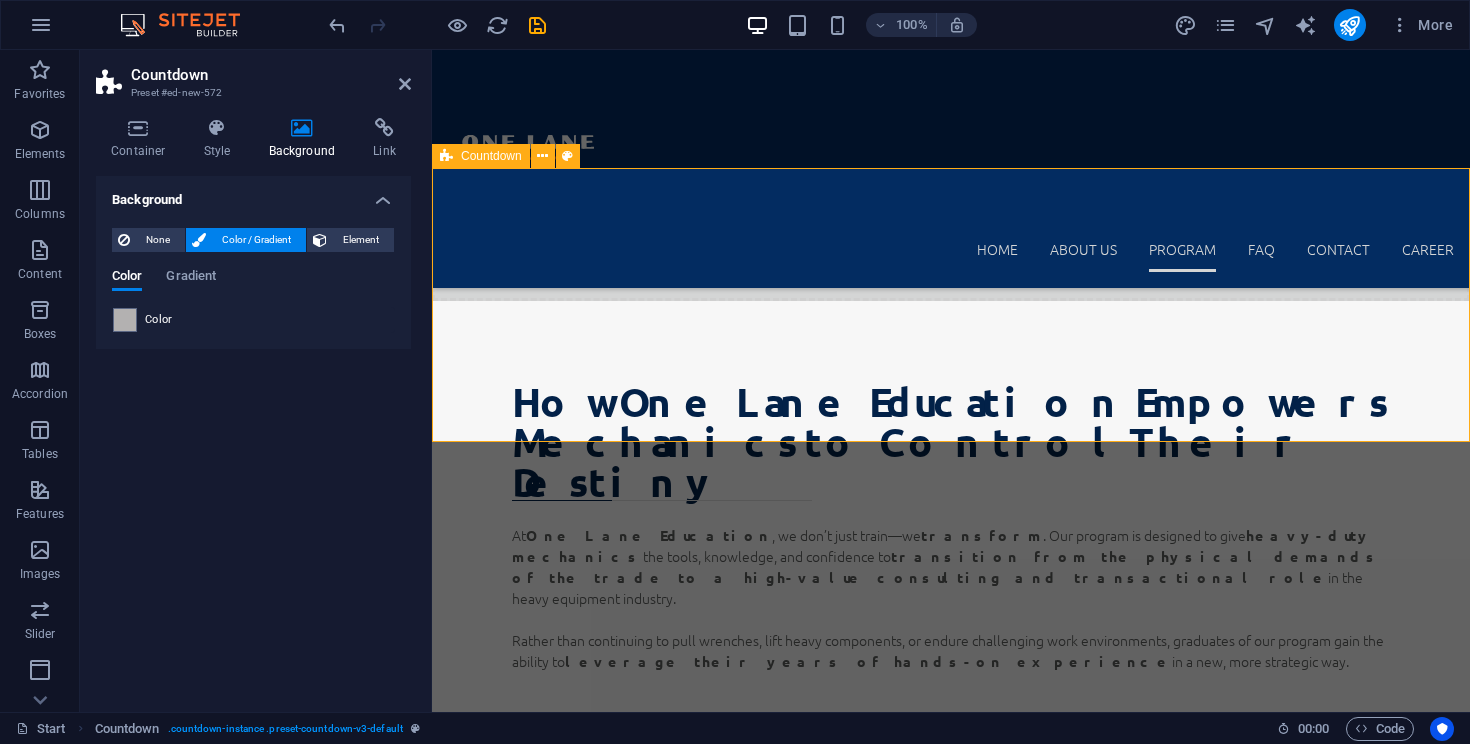 scroll, scrollTop: 3754, scrollLeft: 0, axis: vertical 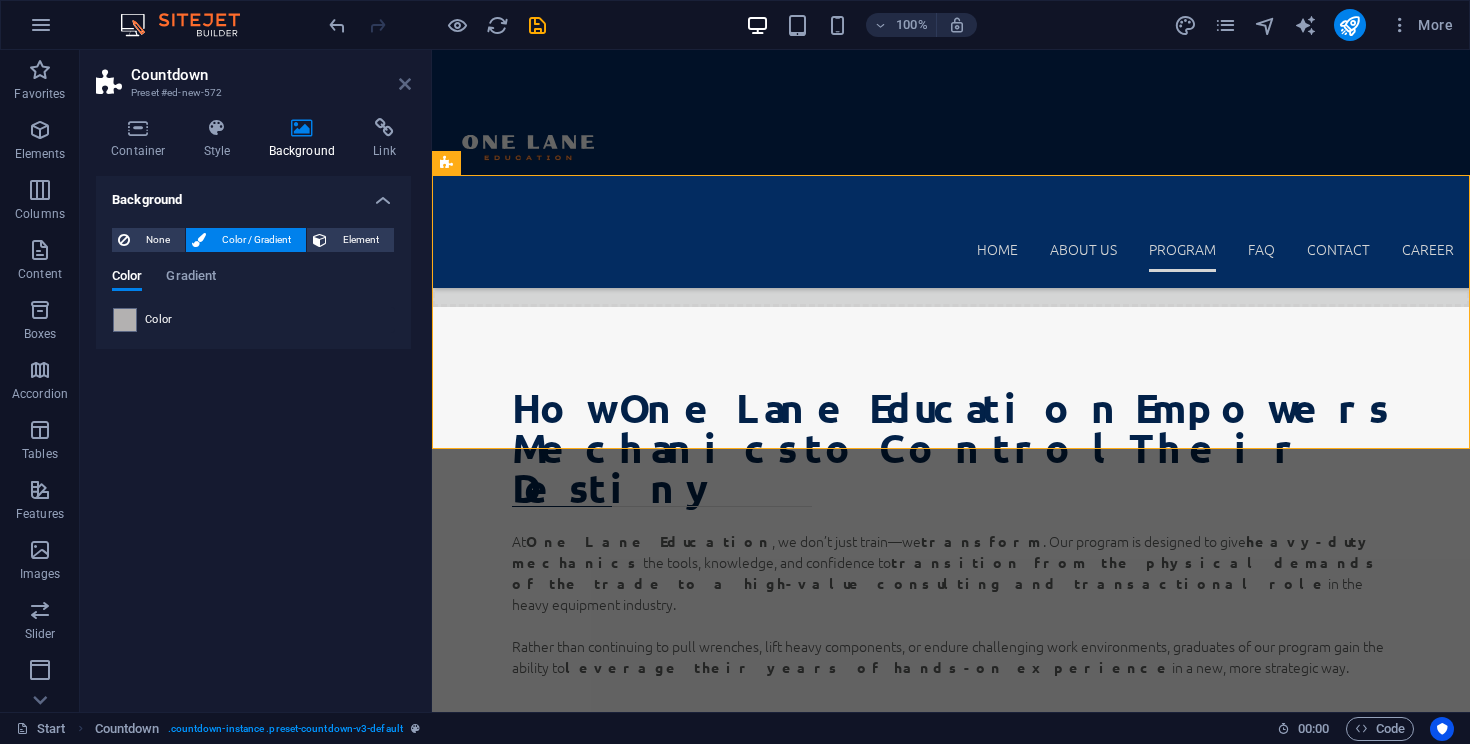 click at bounding box center [405, 84] 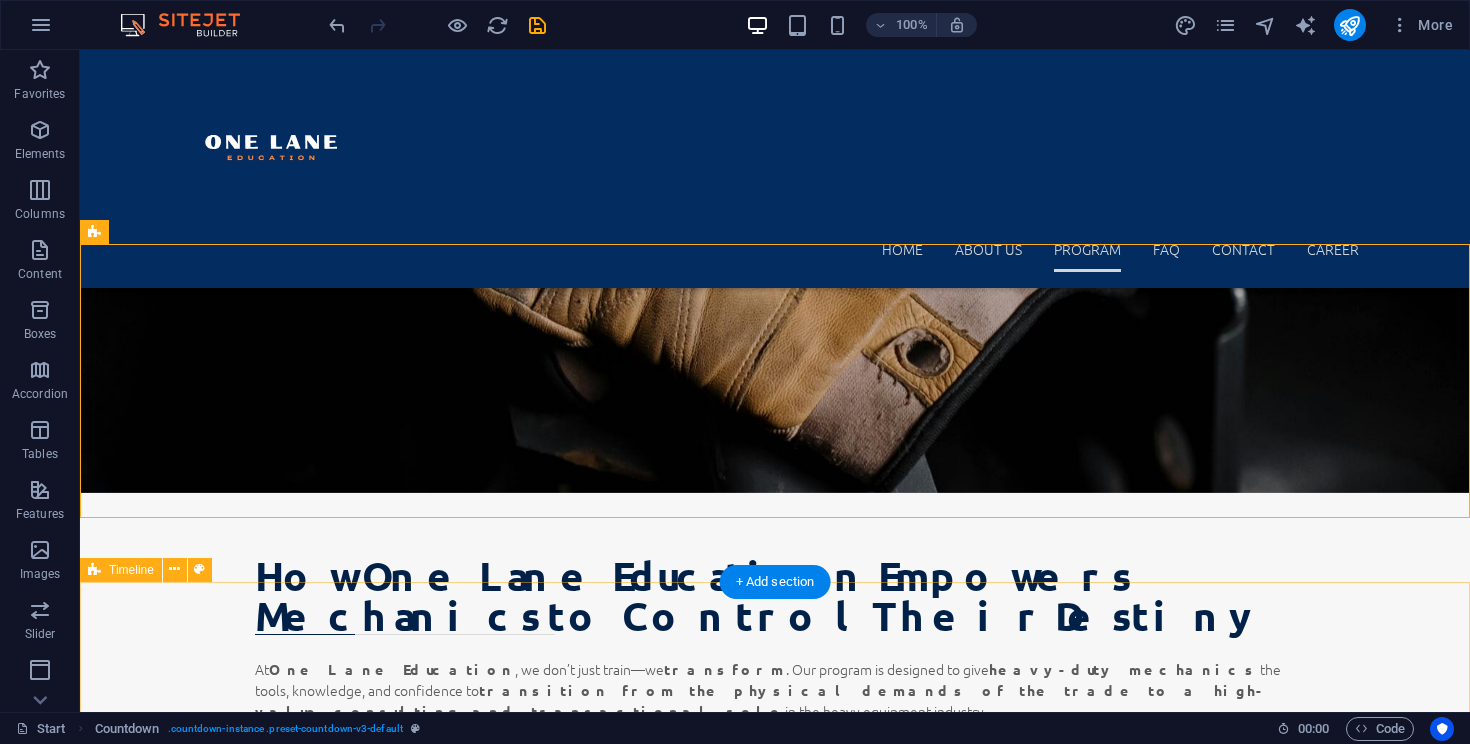 scroll, scrollTop: 3264, scrollLeft: 0, axis: vertical 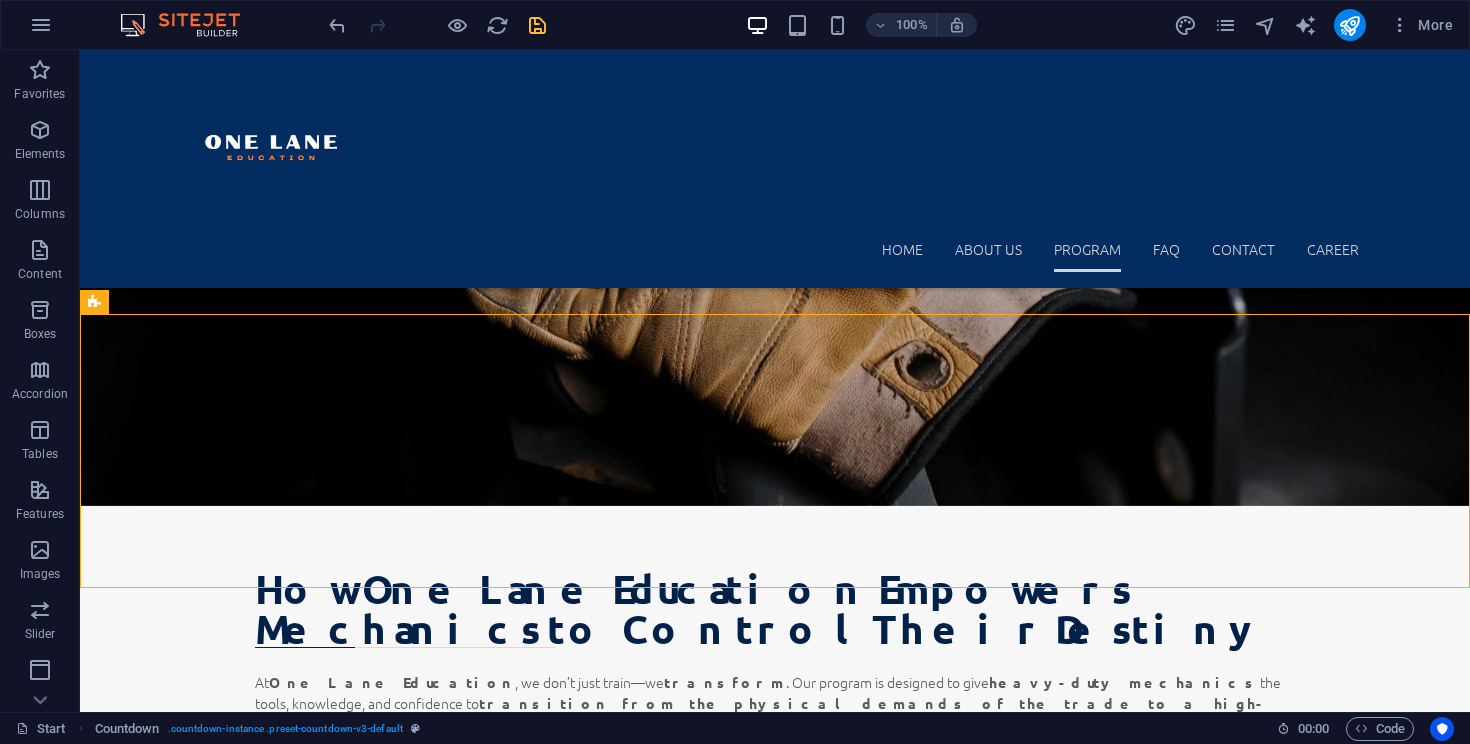 click at bounding box center (537, 25) 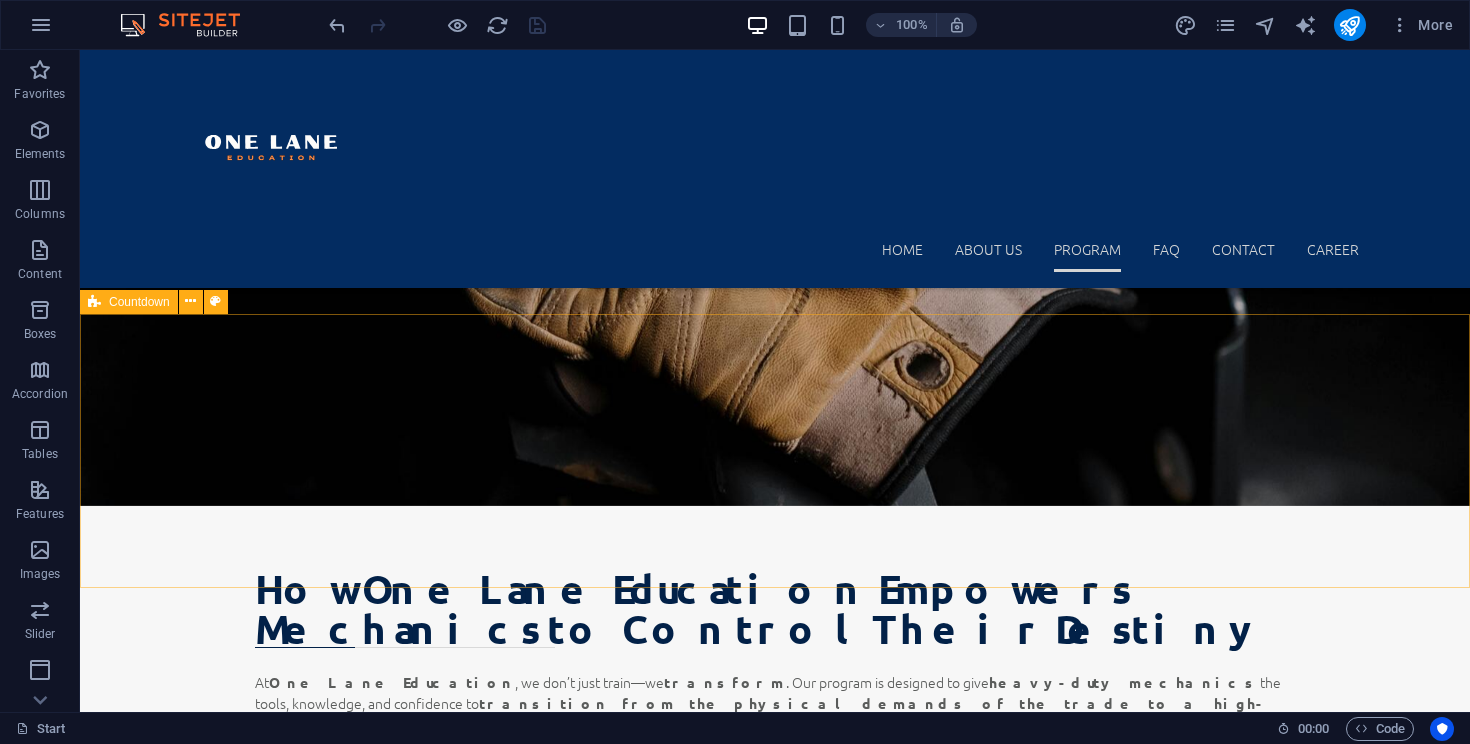 click on "Countdown" at bounding box center [139, 302] 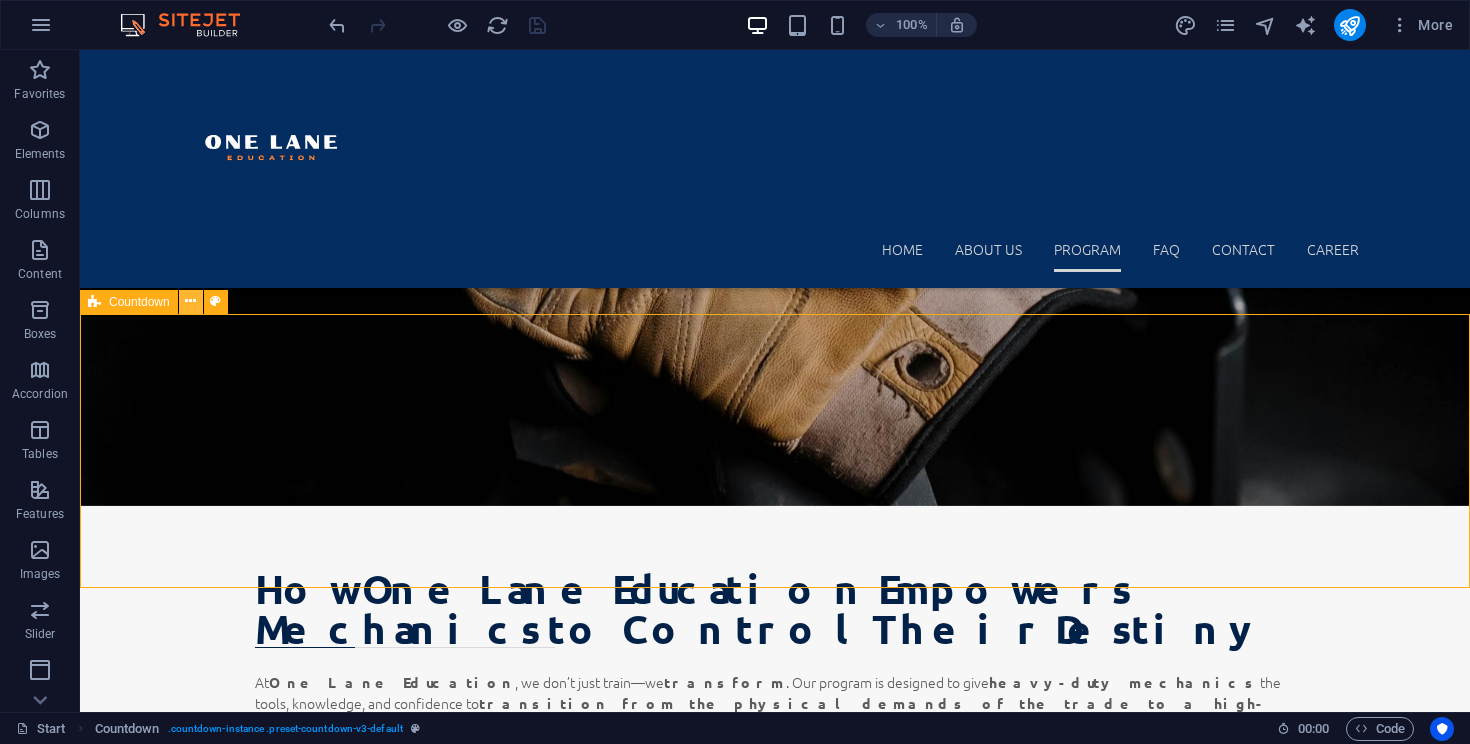 click at bounding box center (190, 301) 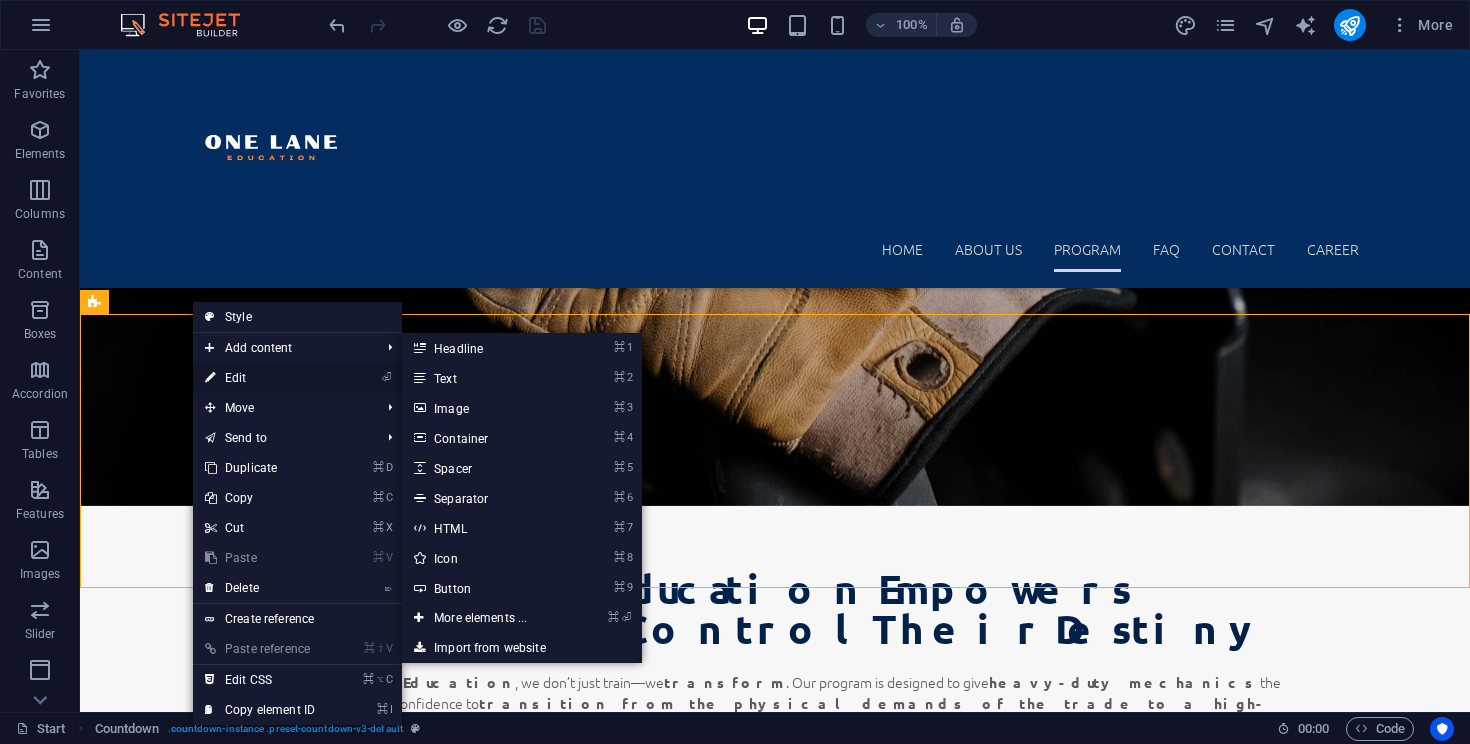 click on "⏎  Edit" at bounding box center (260, 378) 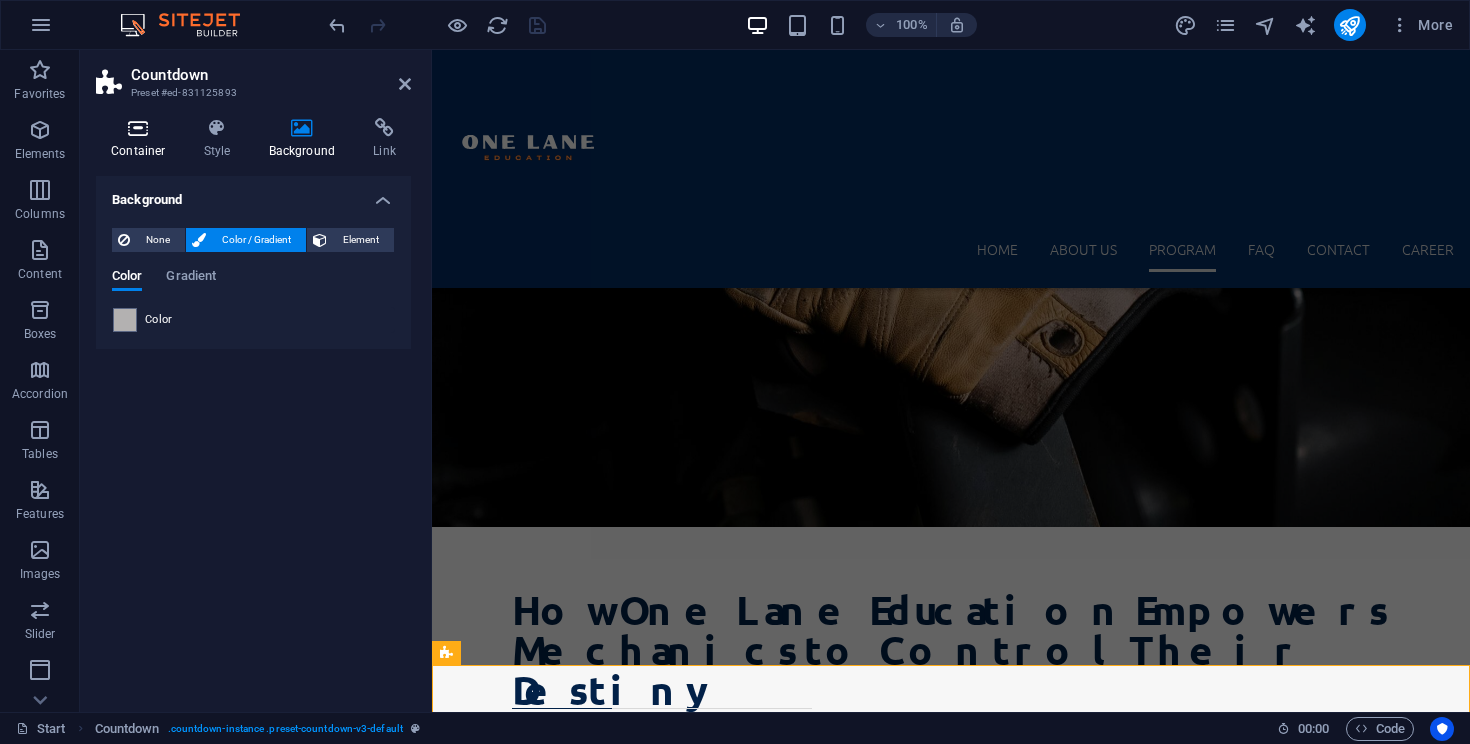 click on "Container" at bounding box center (142, 139) 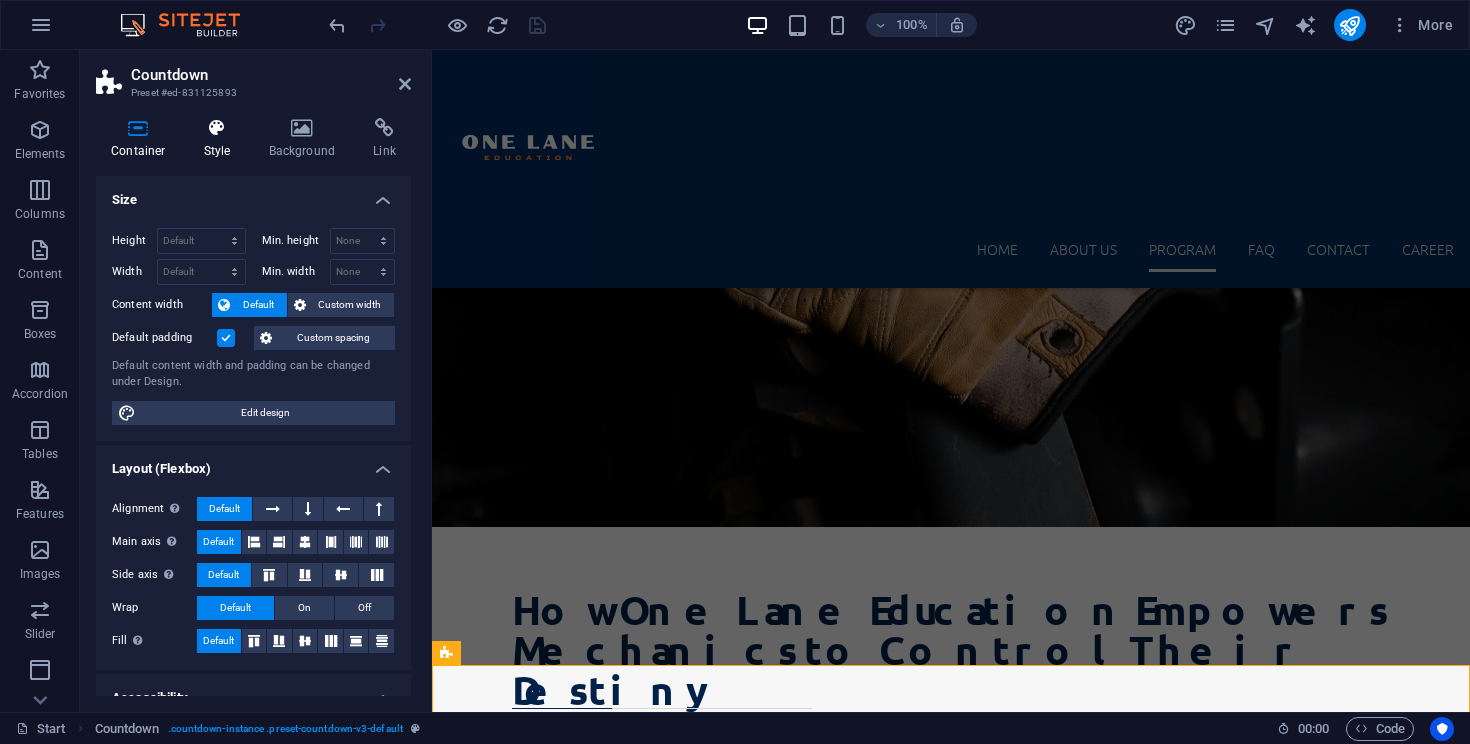click at bounding box center (217, 128) 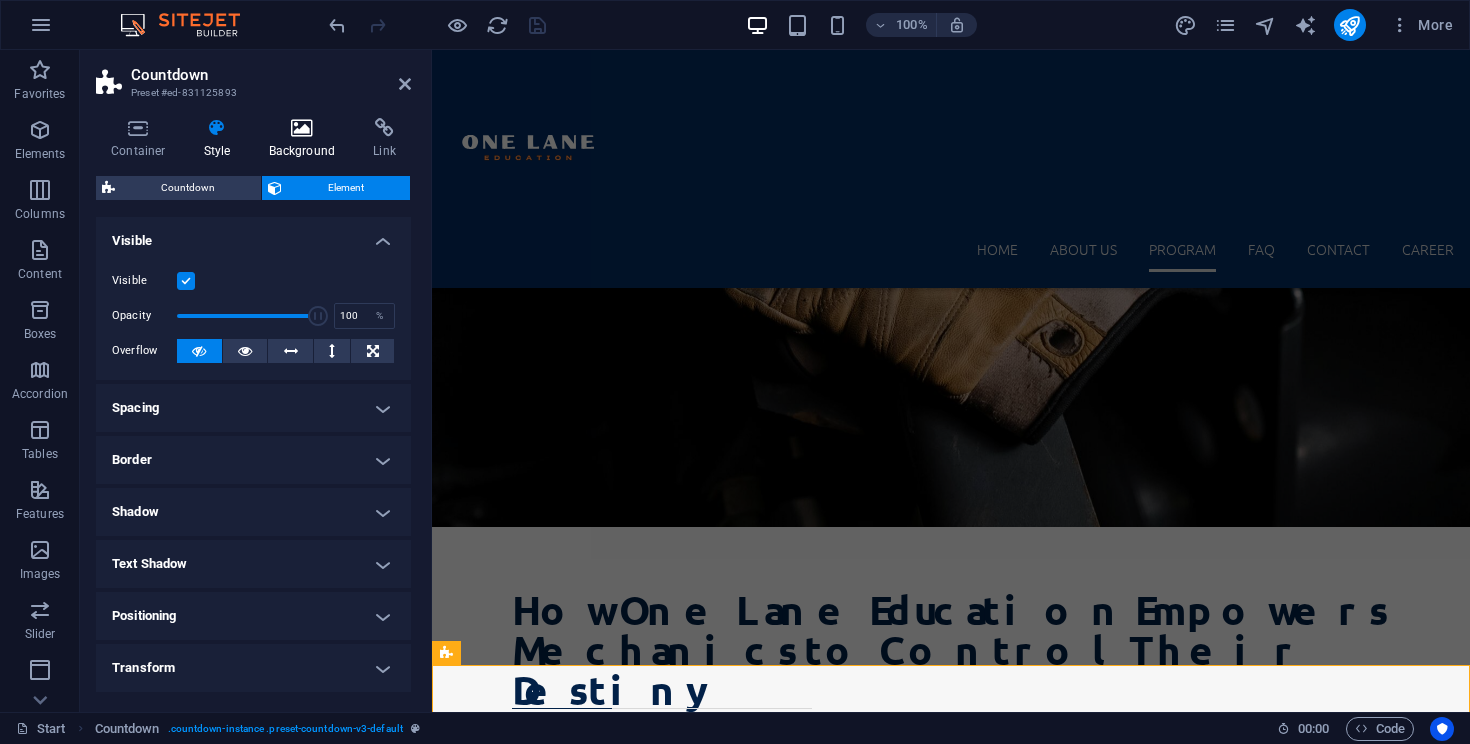 click at bounding box center (302, 128) 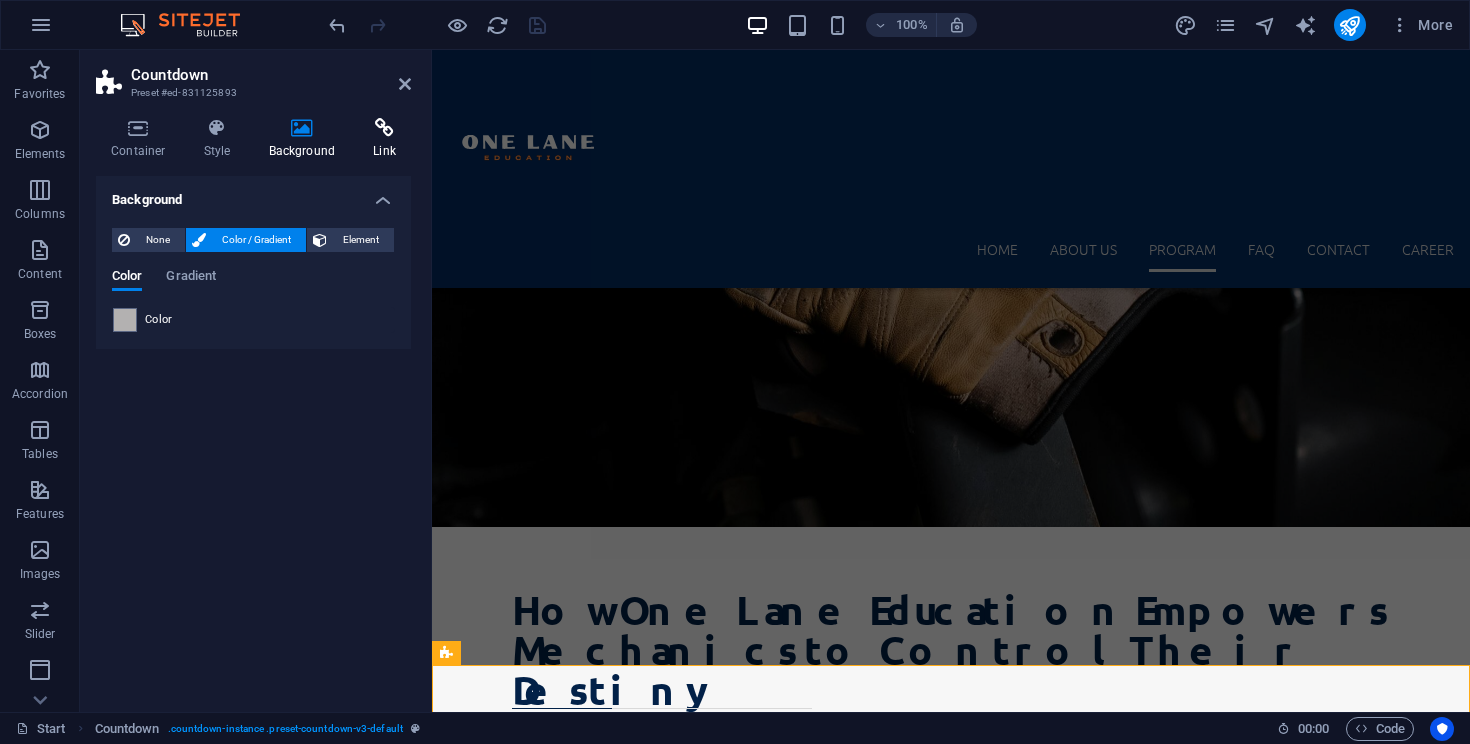 click at bounding box center [384, 128] 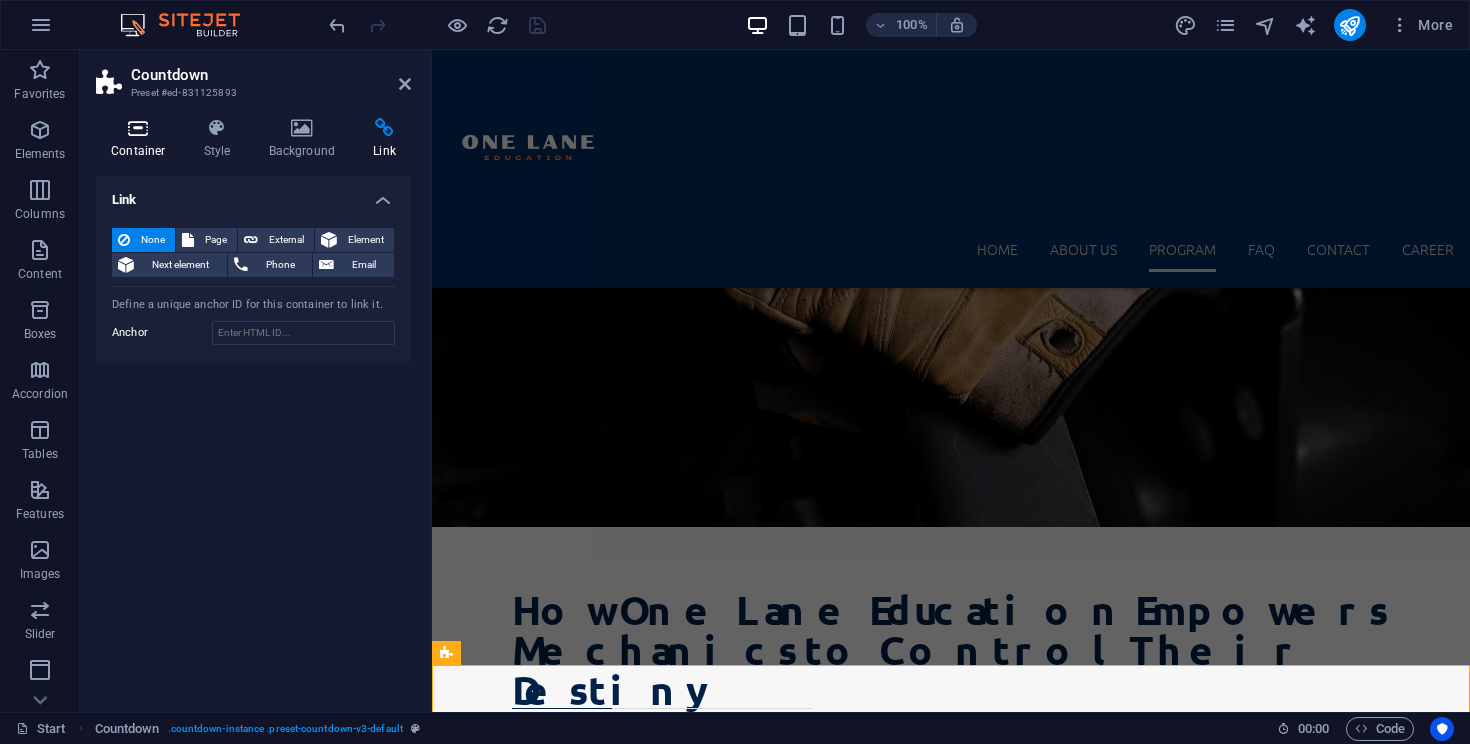 click at bounding box center [138, 128] 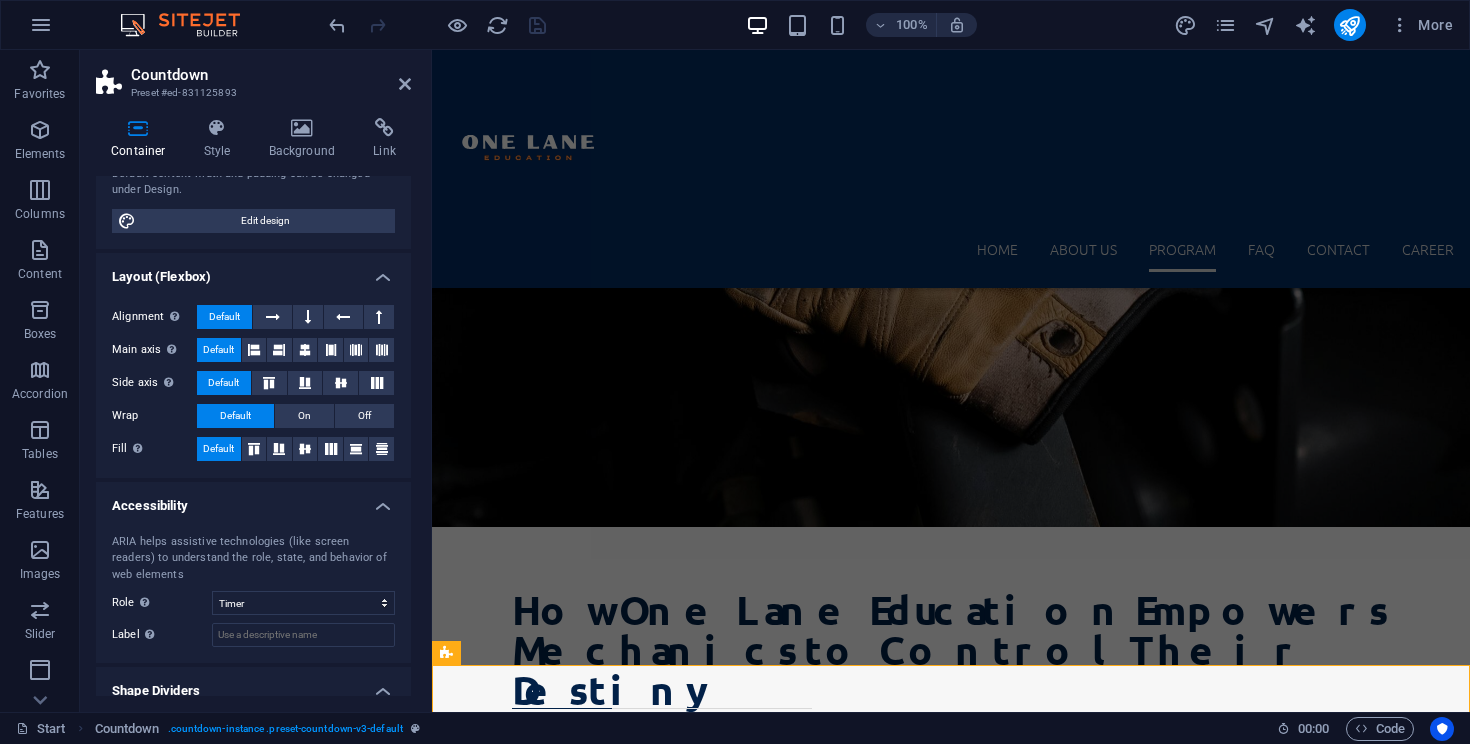 scroll, scrollTop: 255, scrollLeft: 0, axis: vertical 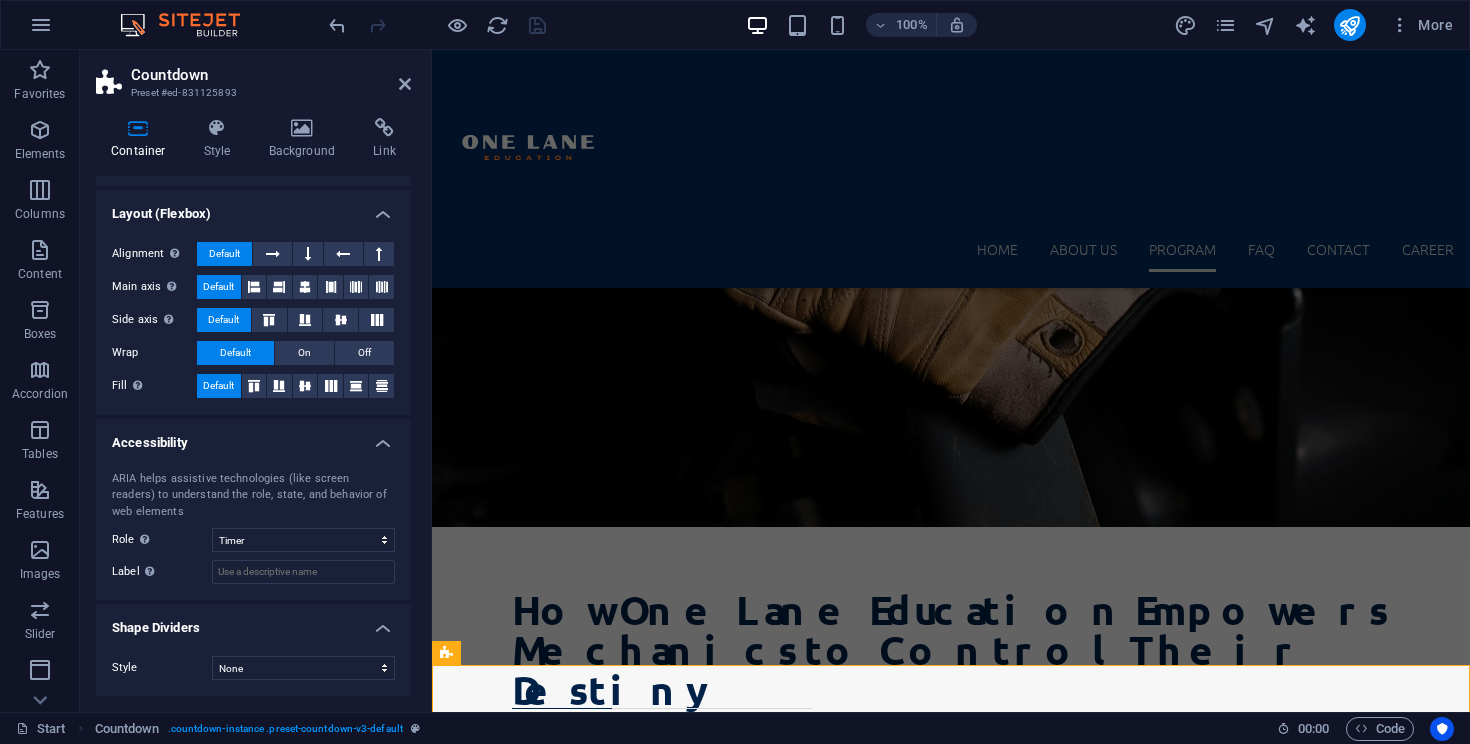click on "Countdown Preset #ed-831125893" at bounding box center [253, 76] 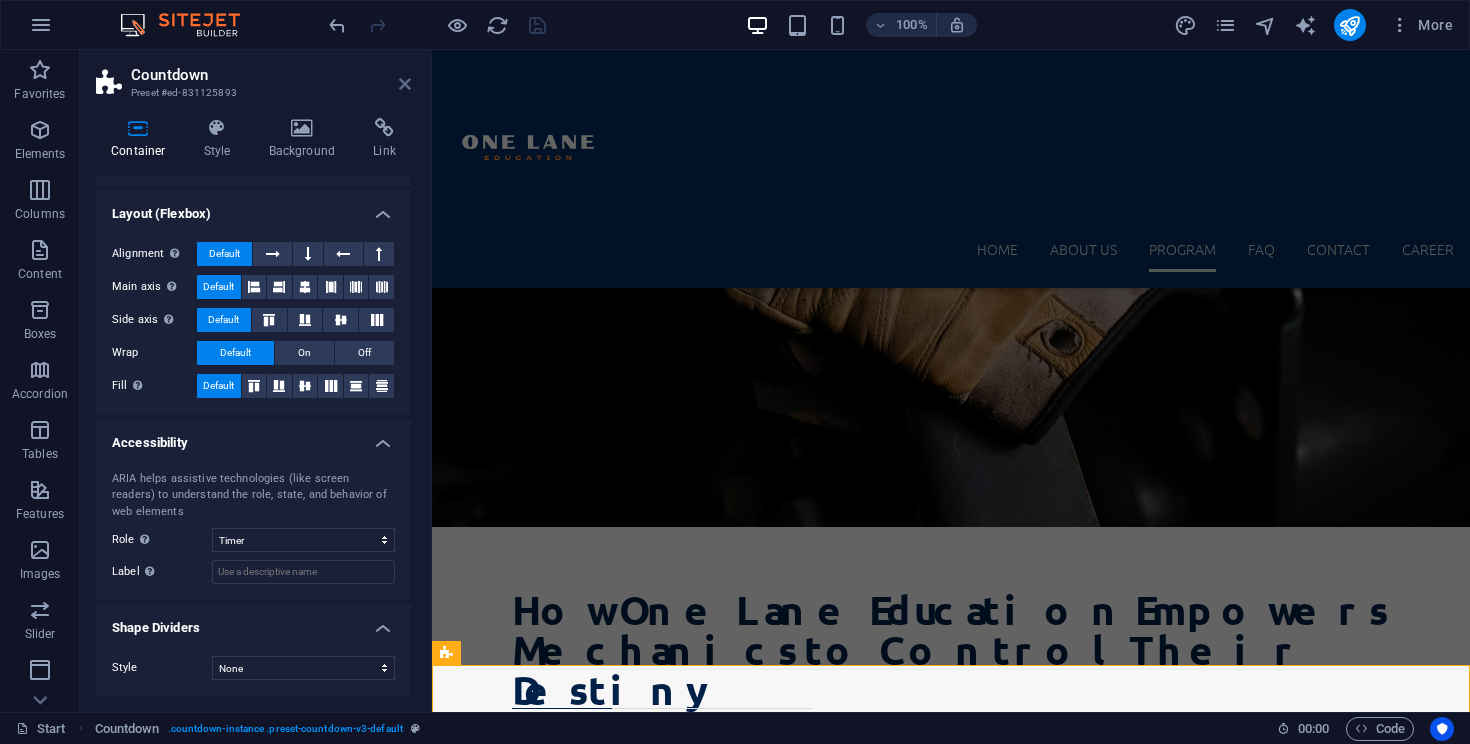 click at bounding box center [405, 84] 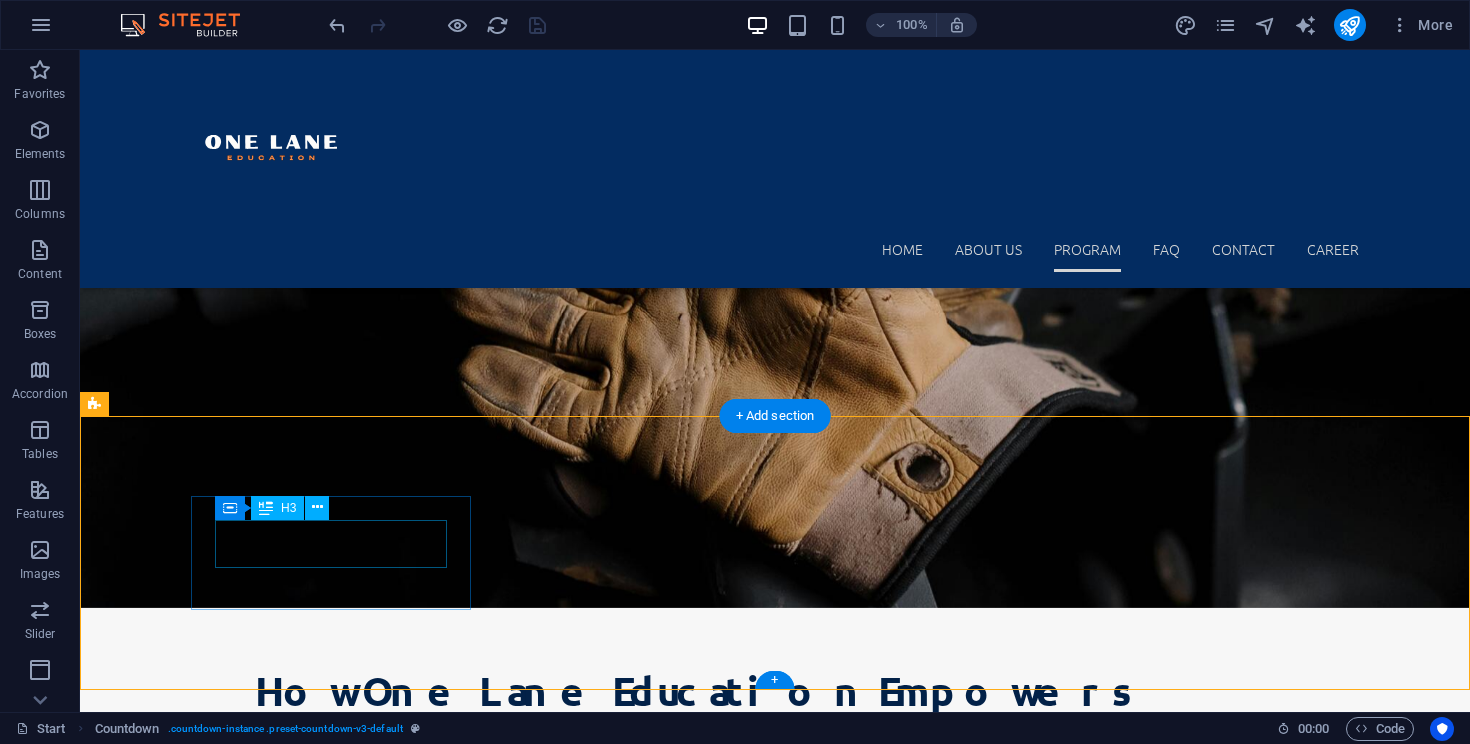 scroll, scrollTop: 3165, scrollLeft: 0, axis: vertical 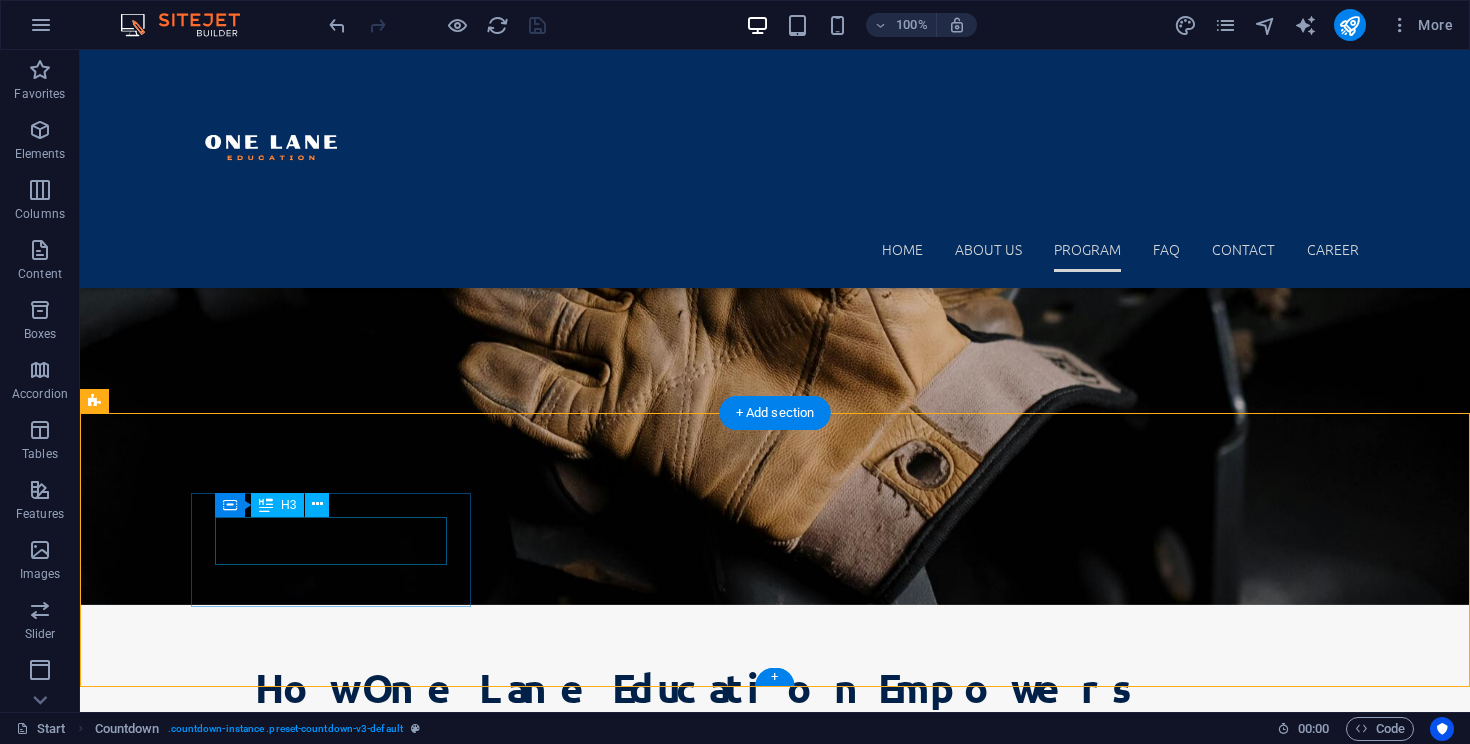 click on "0" at bounding box center [236, 4880] 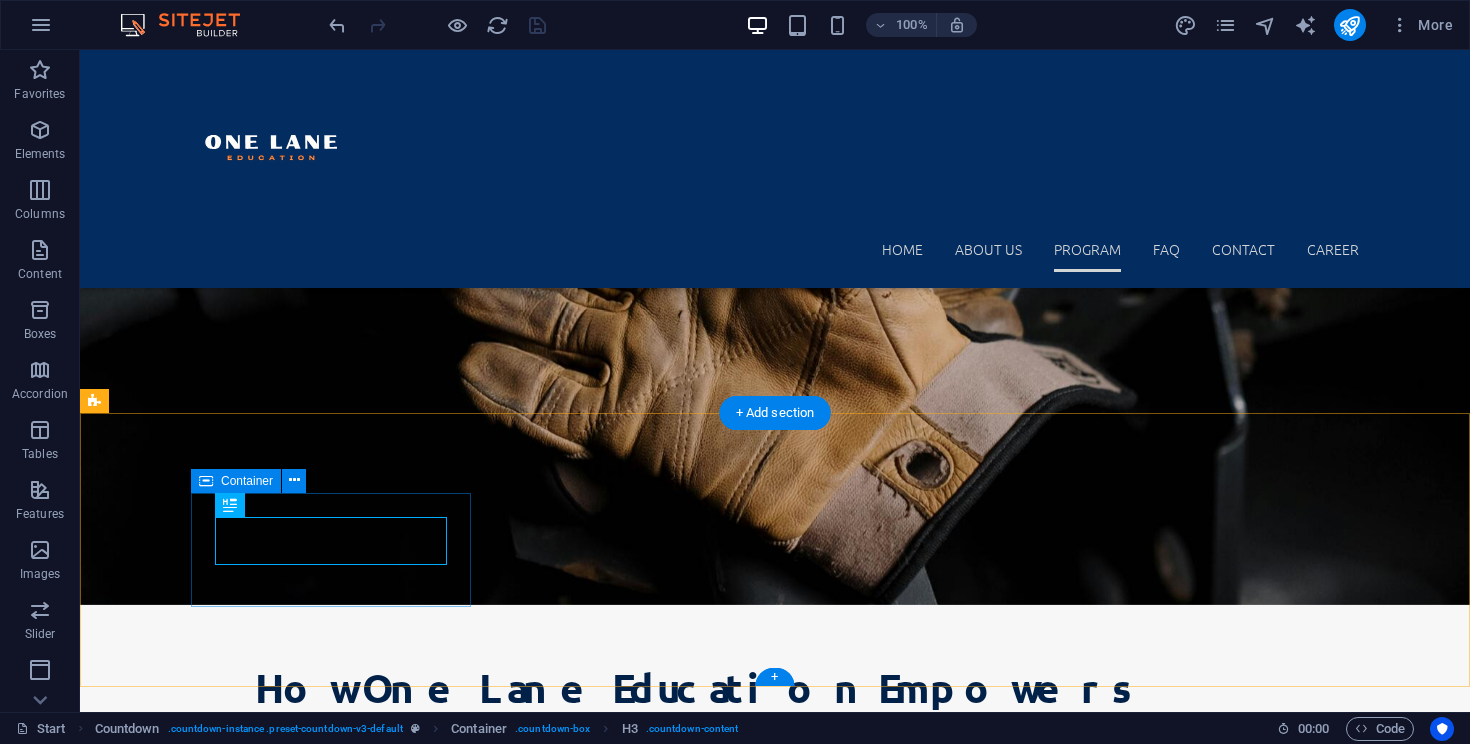 click on "0 Days" at bounding box center [236, 4897] 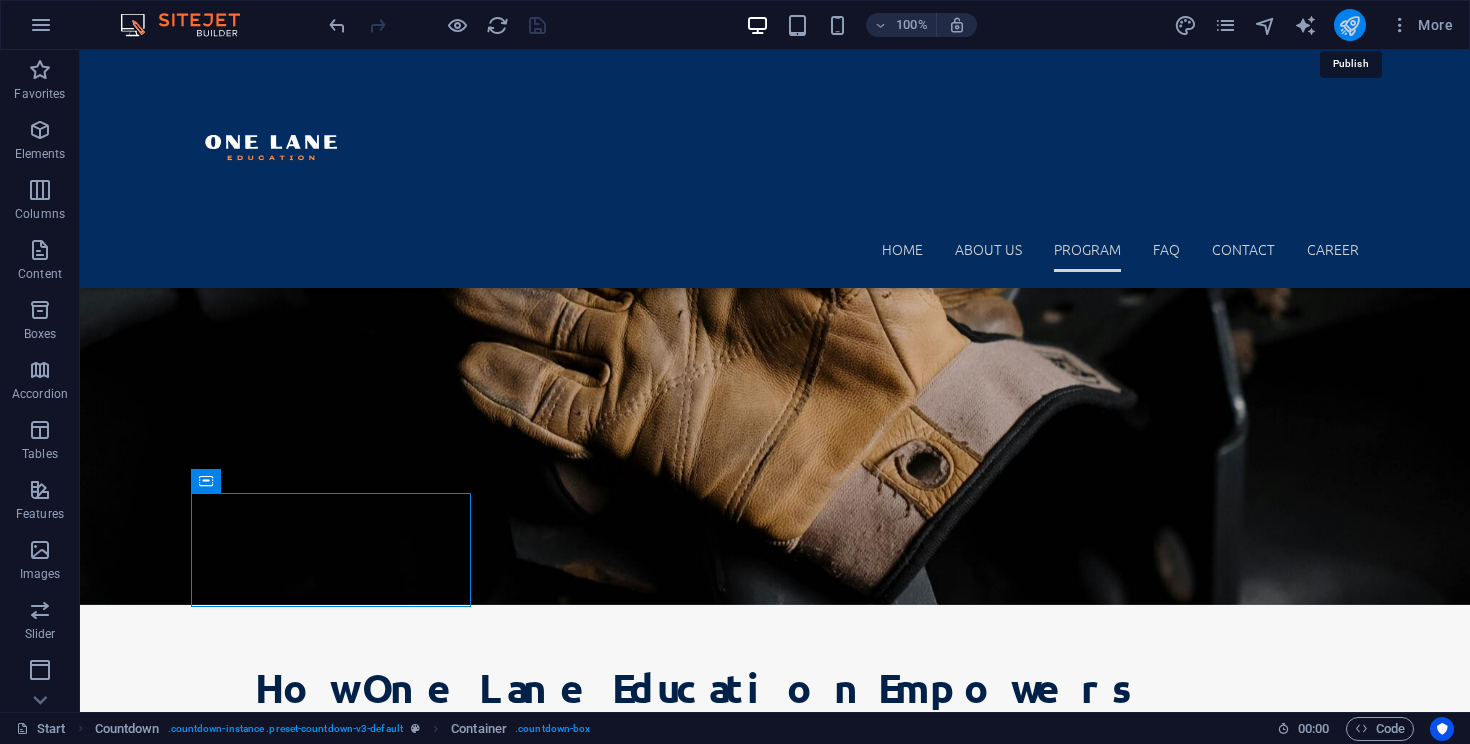 click at bounding box center [1349, 25] 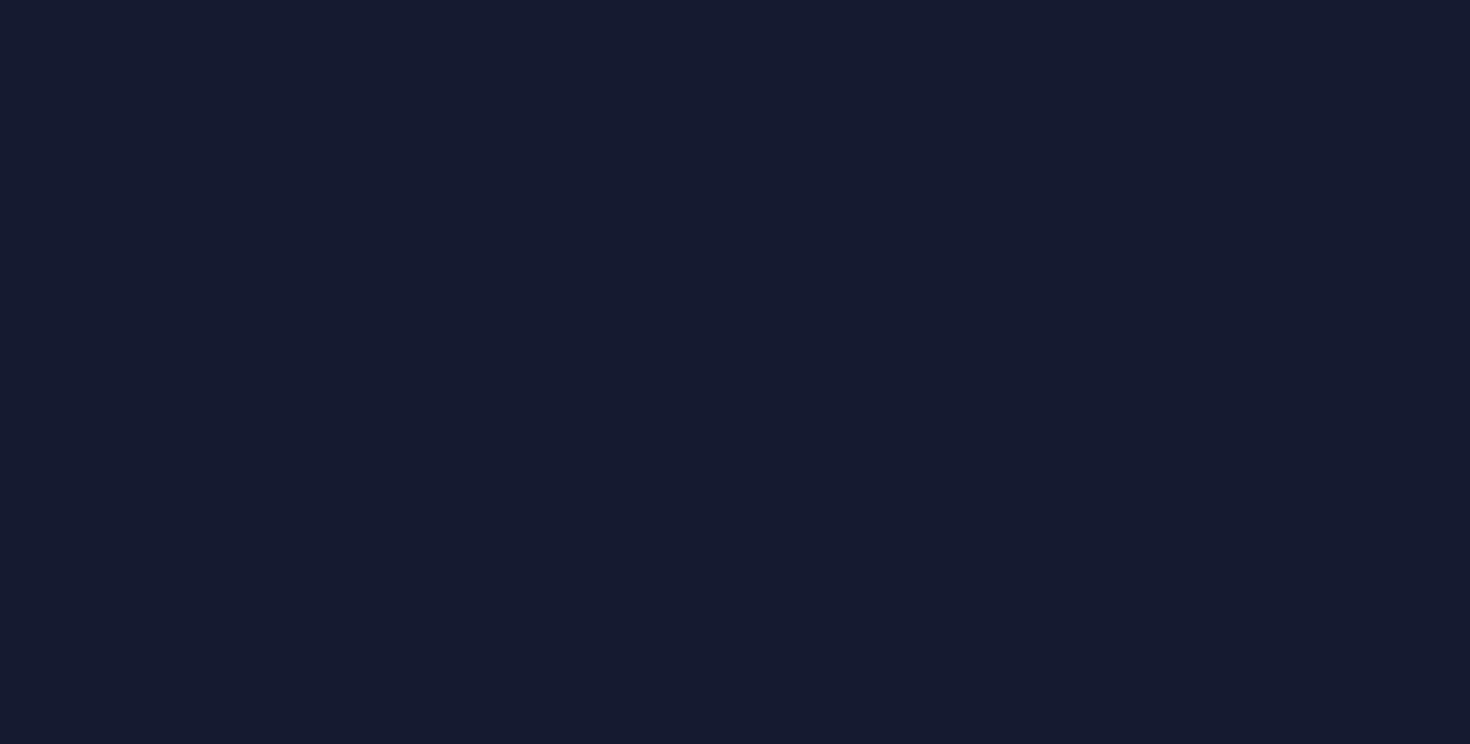 scroll, scrollTop: 0, scrollLeft: 0, axis: both 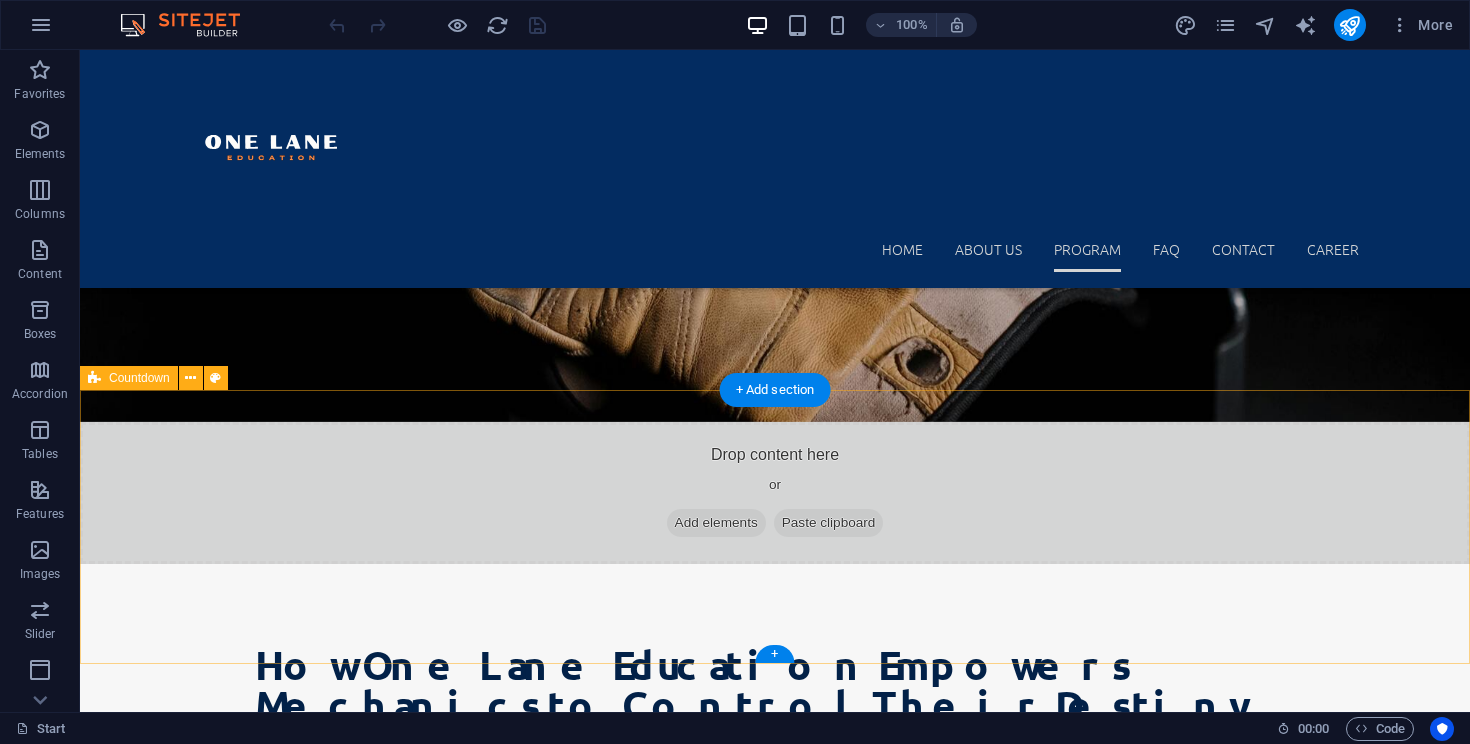 click on "0 Days 0 Hours 0 Minutes 0 Seconds" at bounding box center [775, 5057] 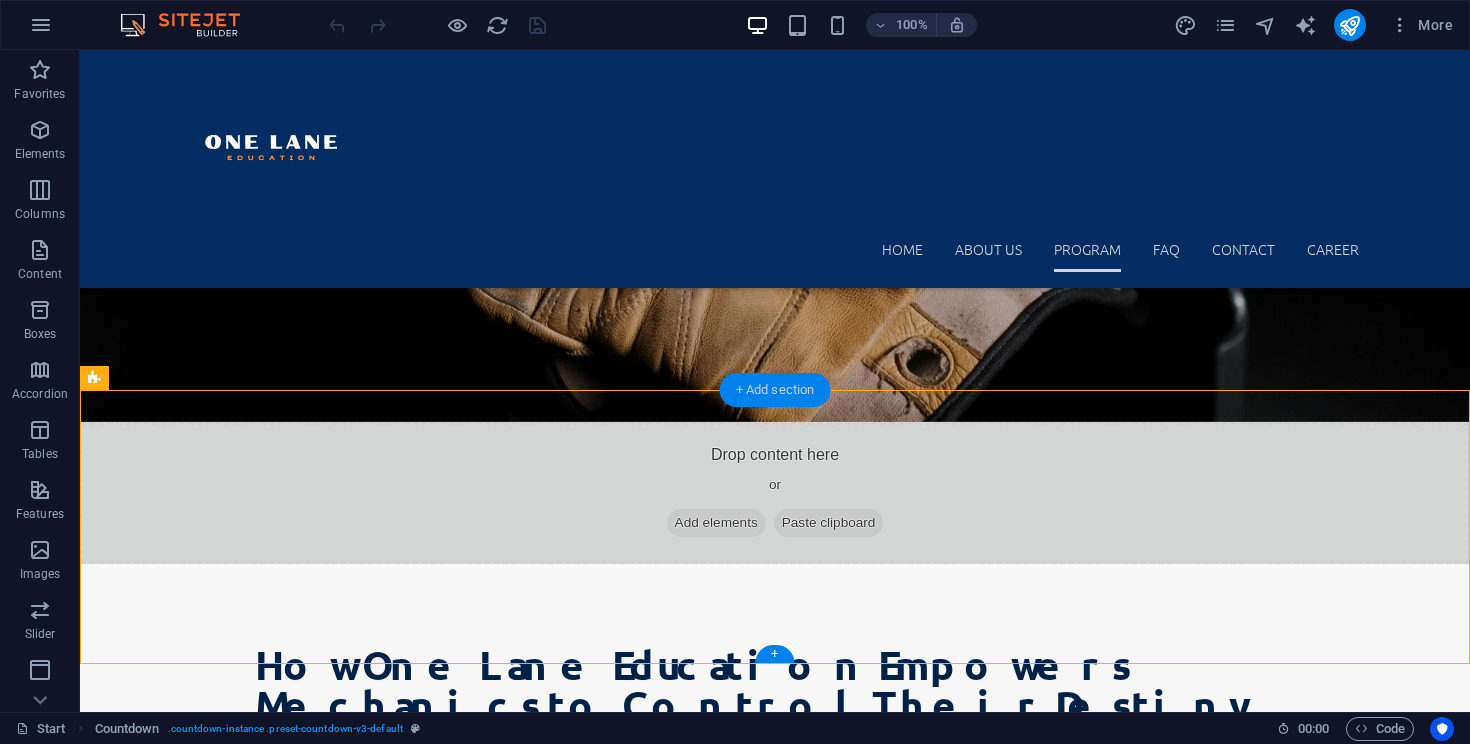 click on "+ Add section" at bounding box center (775, 390) 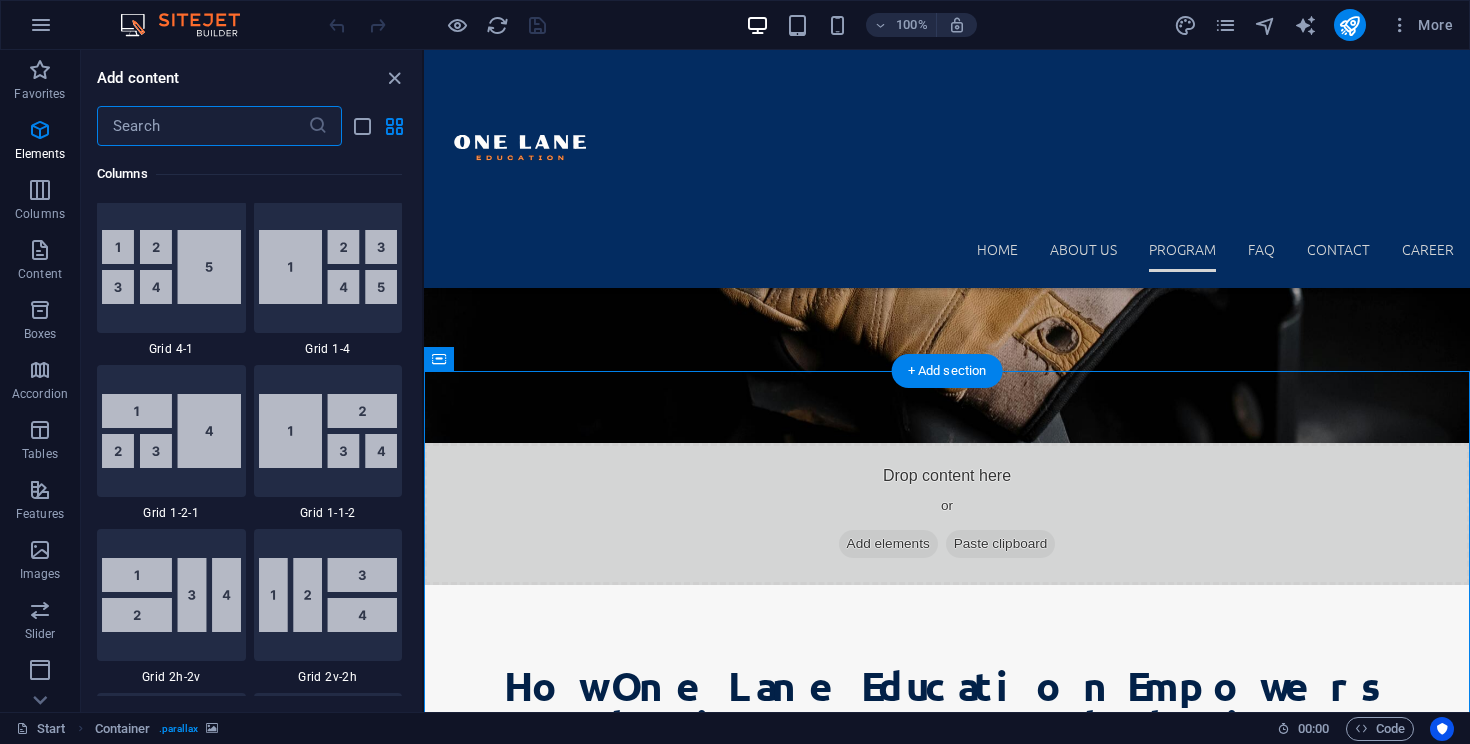 scroll, scrollTop: 3499, scrollLeft: 0, axis: vertical 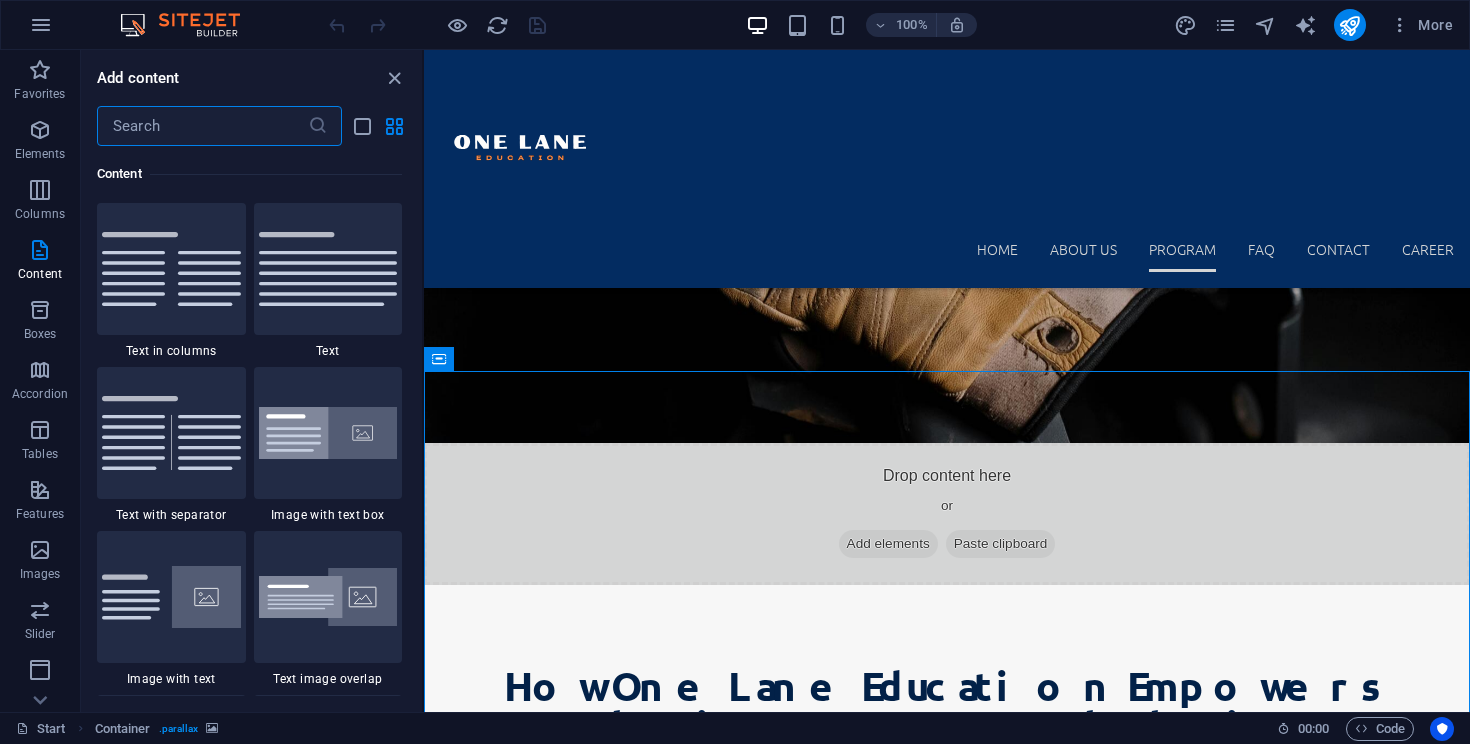 click at bounding box center [202, 126] 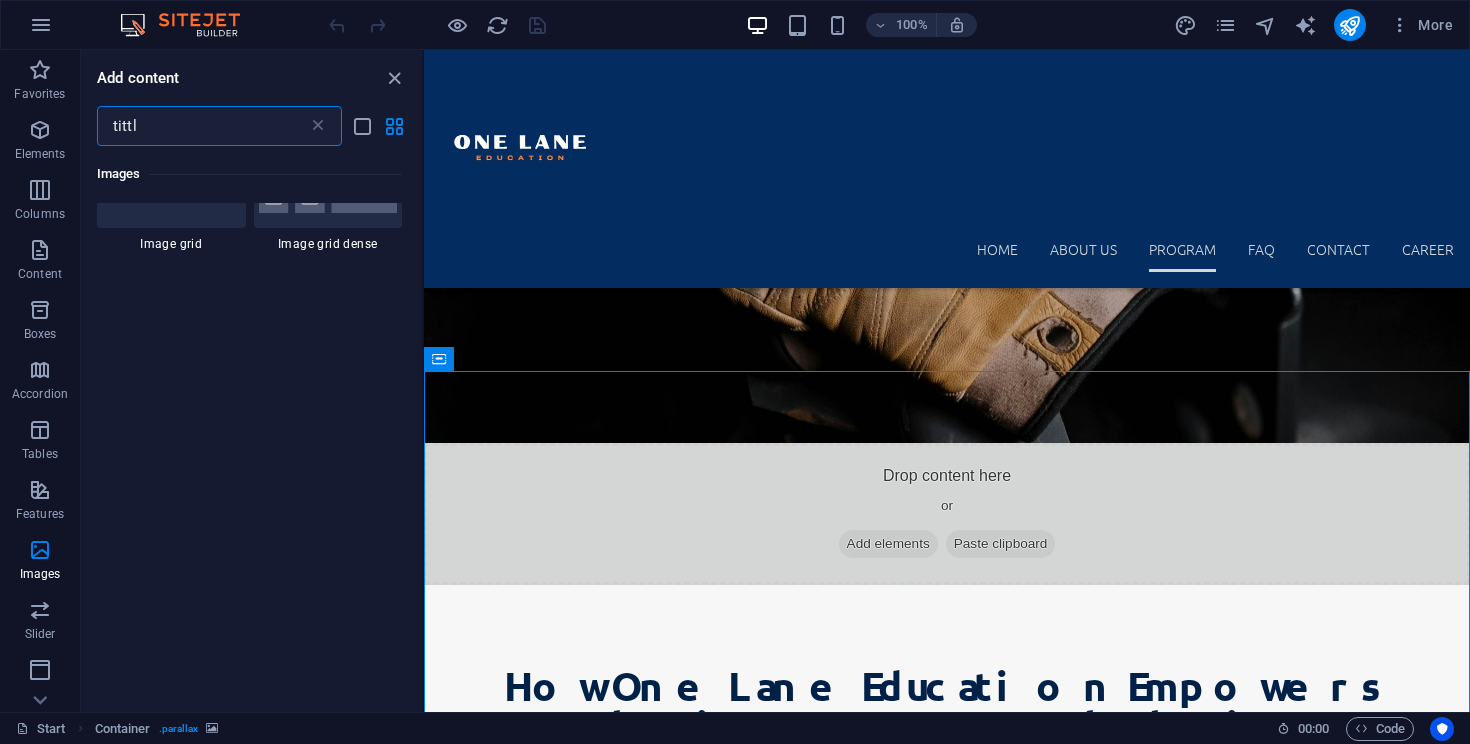 scroll, scrollTop: 435, scrollLeft: 0, axis: vertical 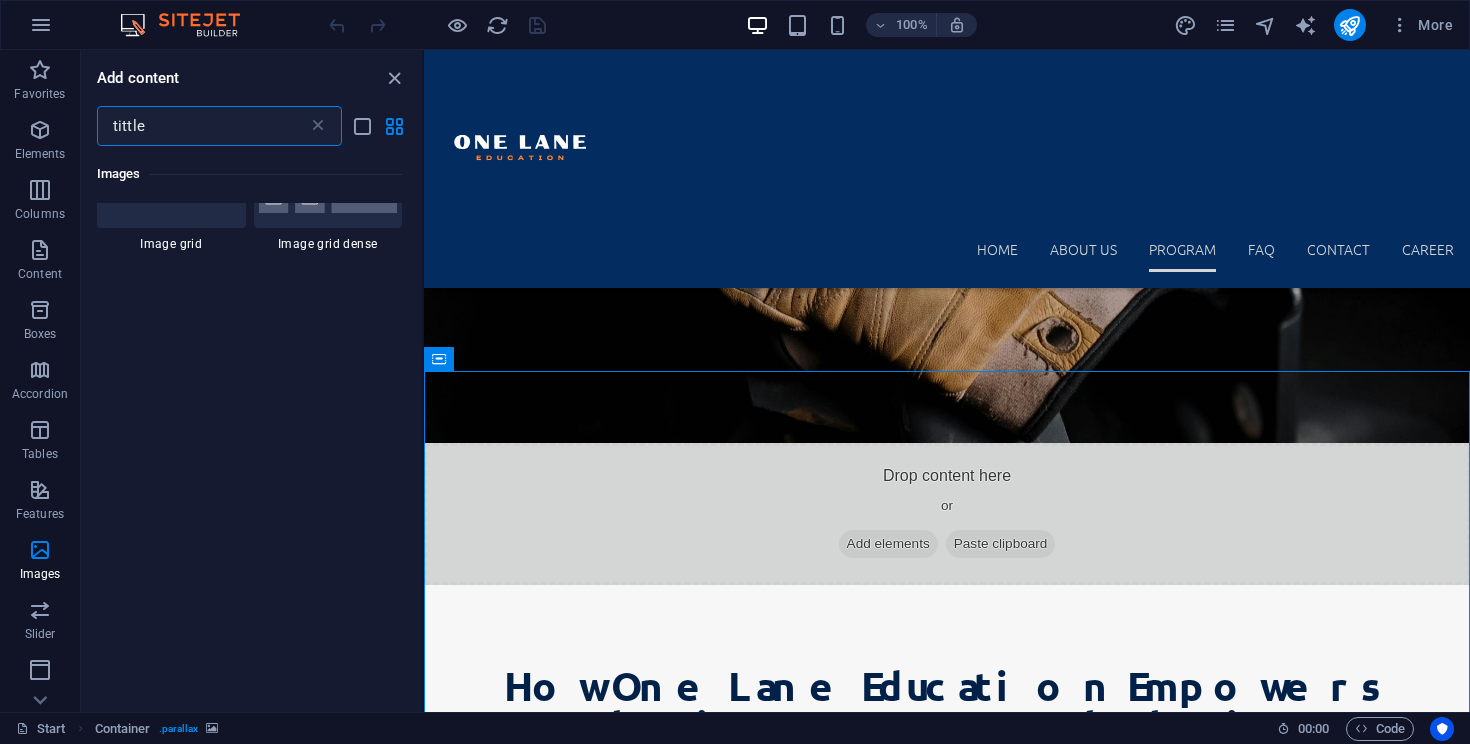 type on "tittle" 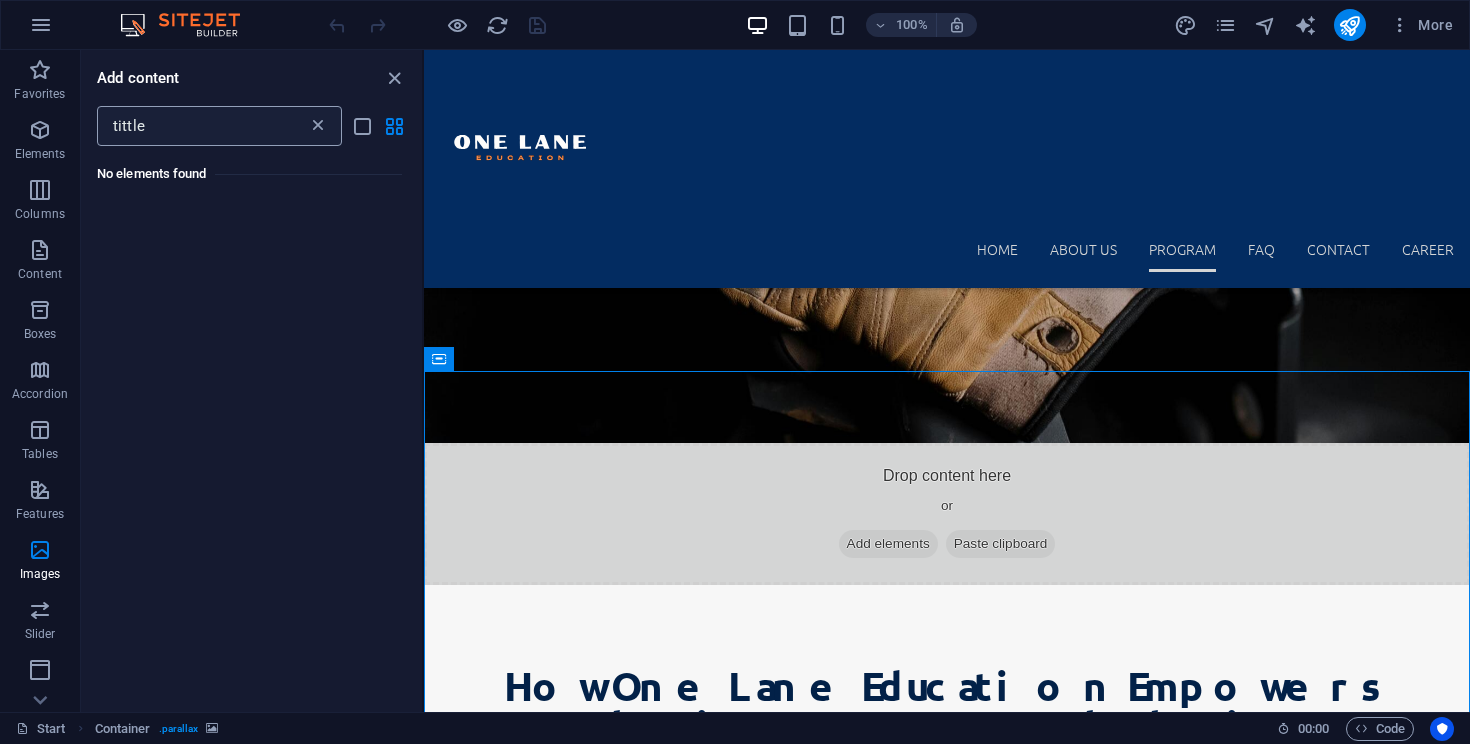 click at bounding box center (318, 126) 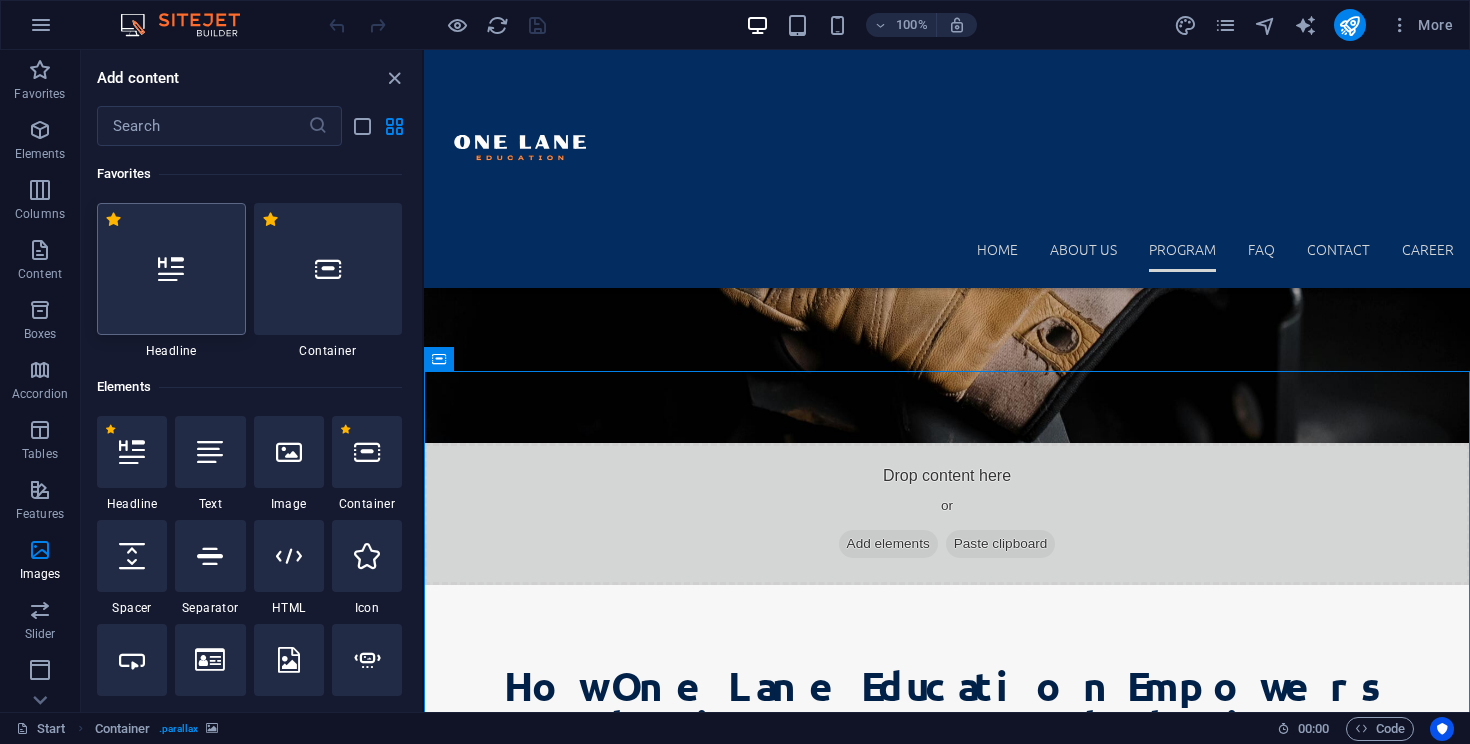 click at bounding box center [171, 269] 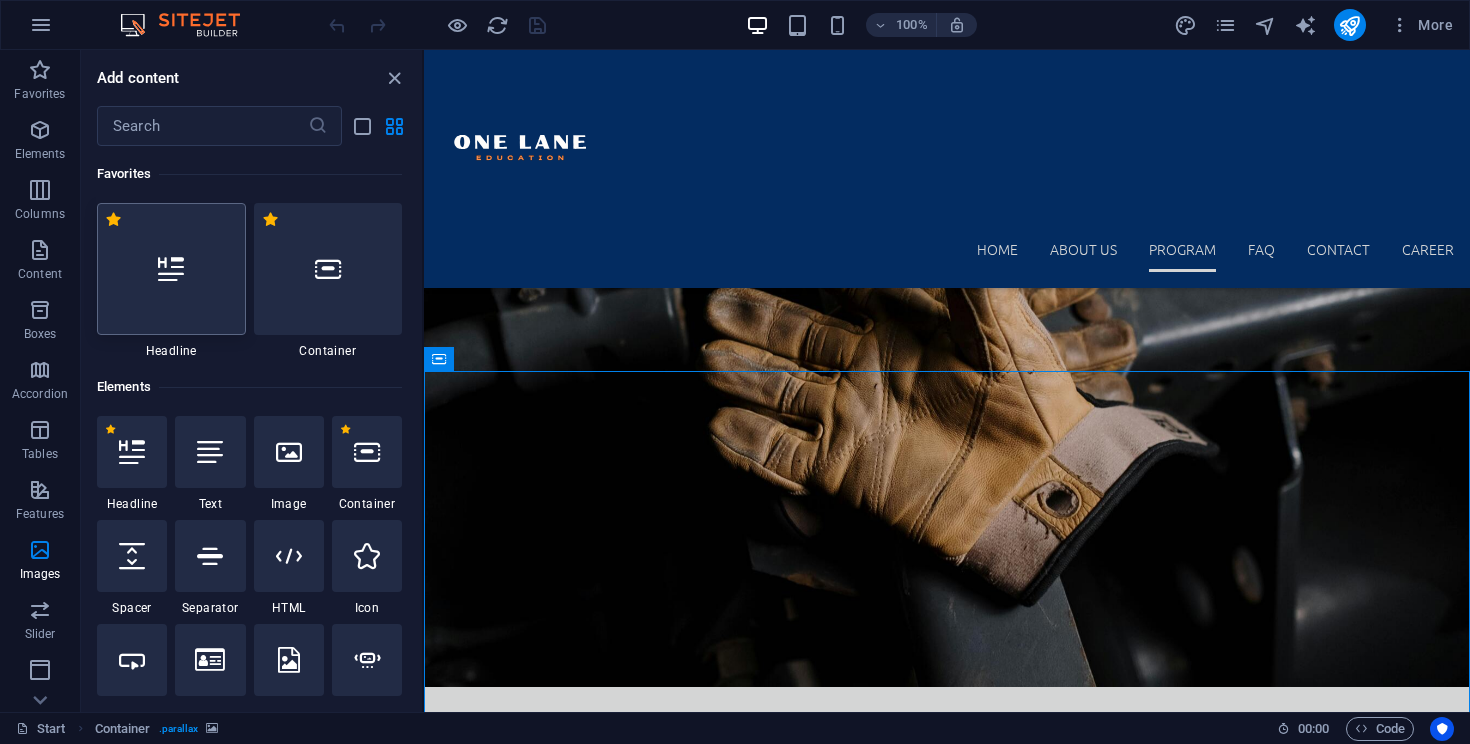scroll, scrollTop: 3641, scrollLeft: 0, axis: vertical 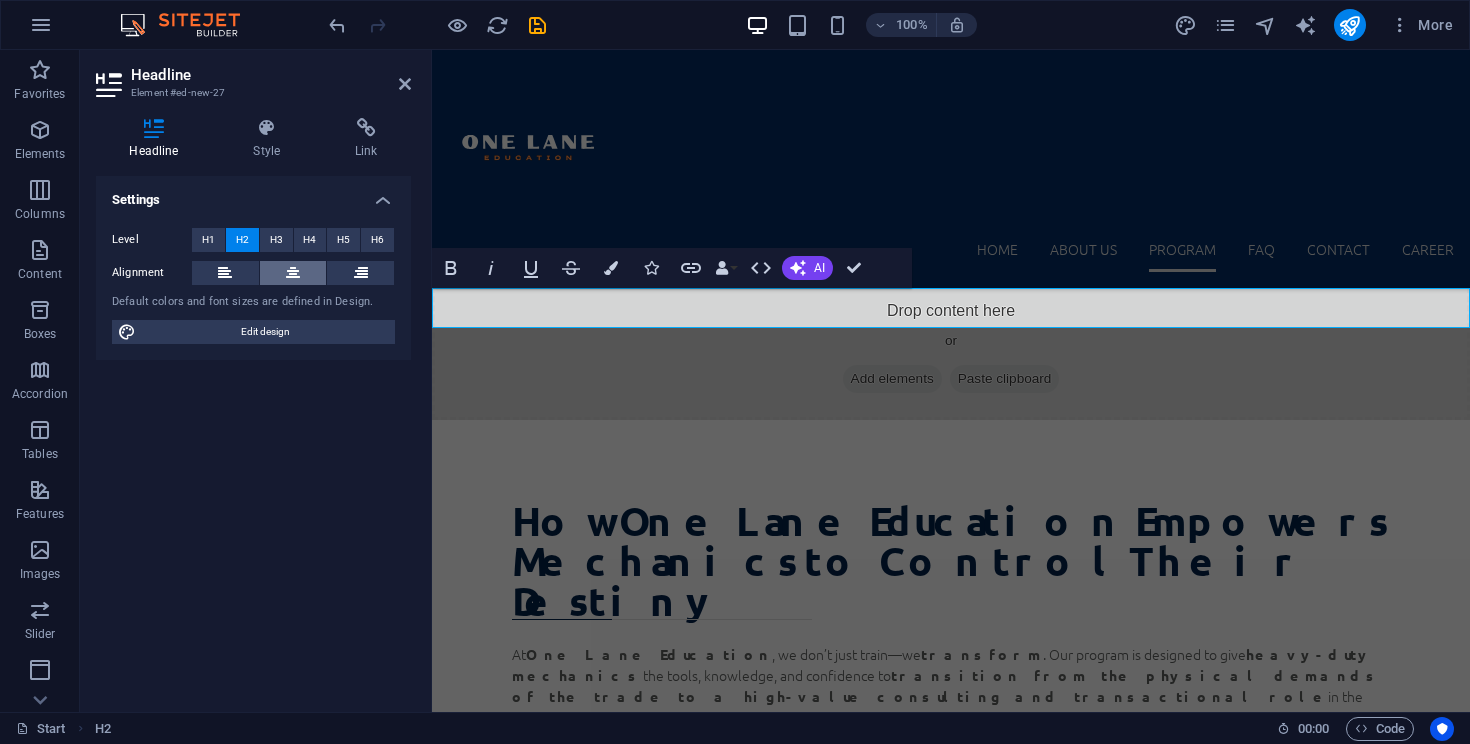 click at bounding box center (293, 273) 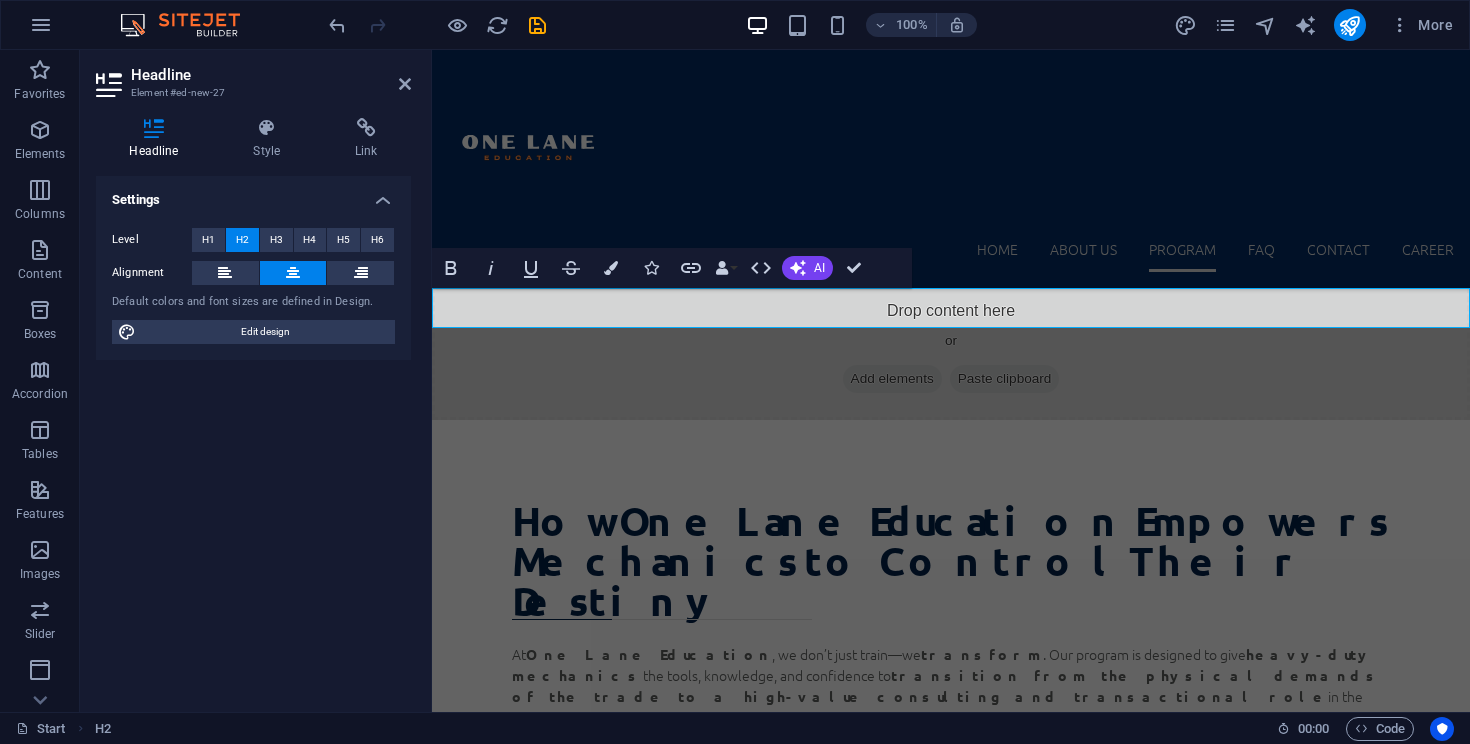 click on "New headline" at bounding box center (951, 4736) 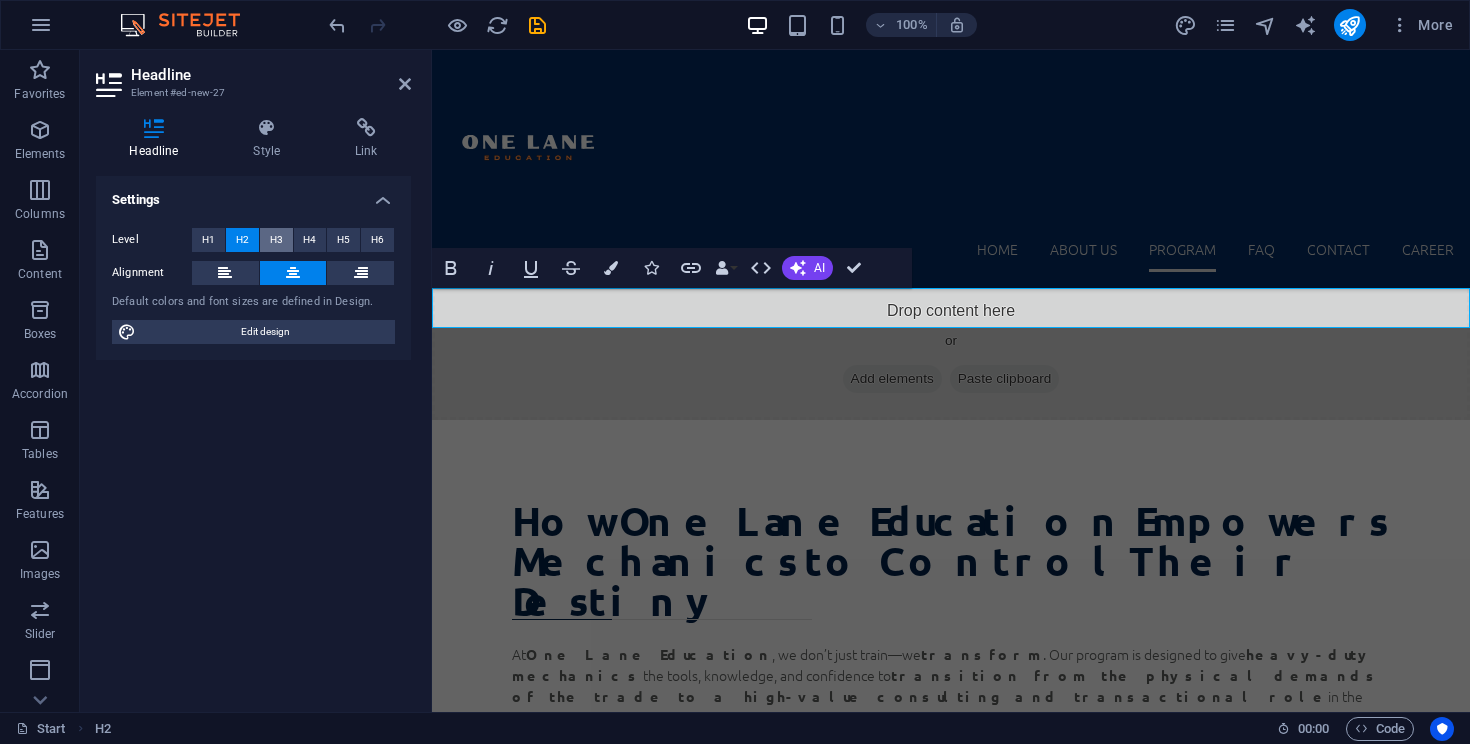 click on "H3" at bounding box center (276, 240) 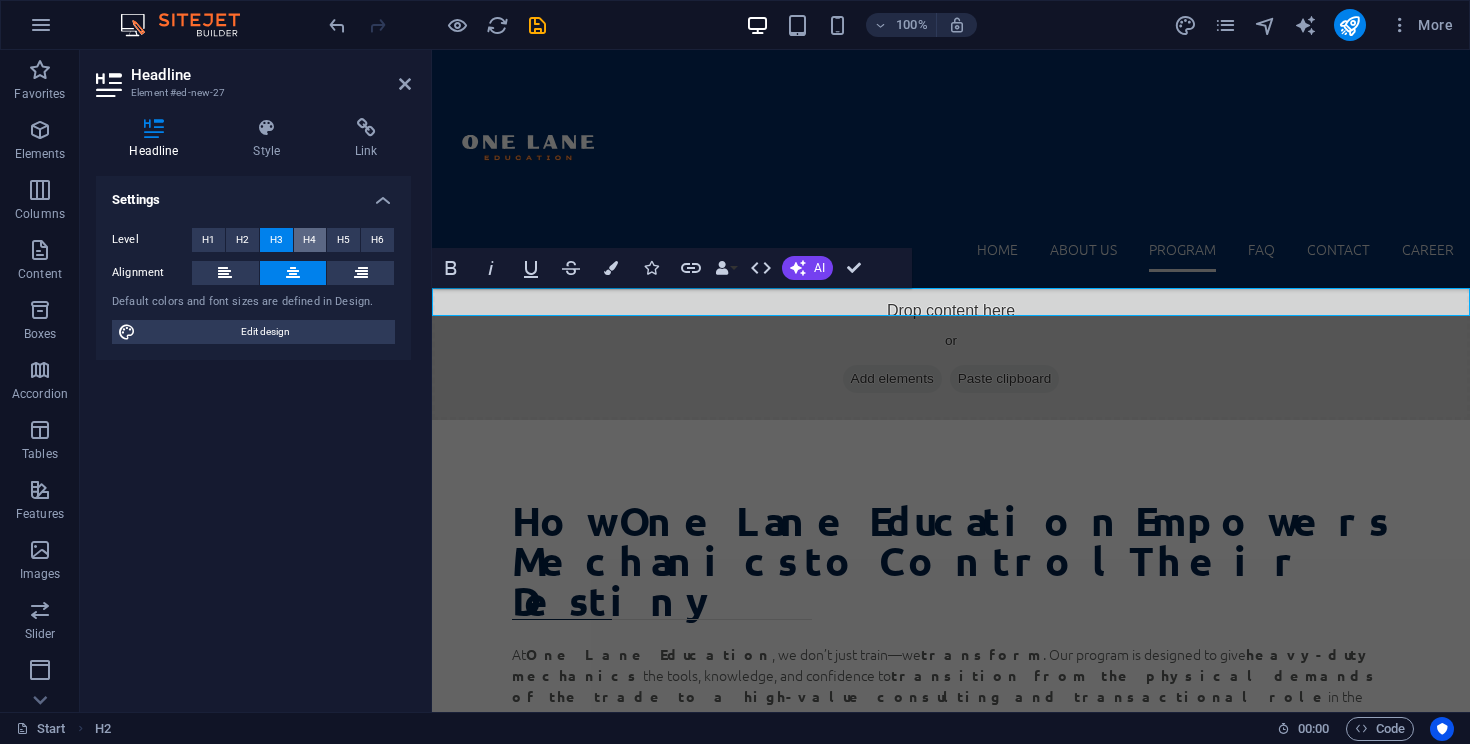 click on "H4" at bounding box center (309, 240) 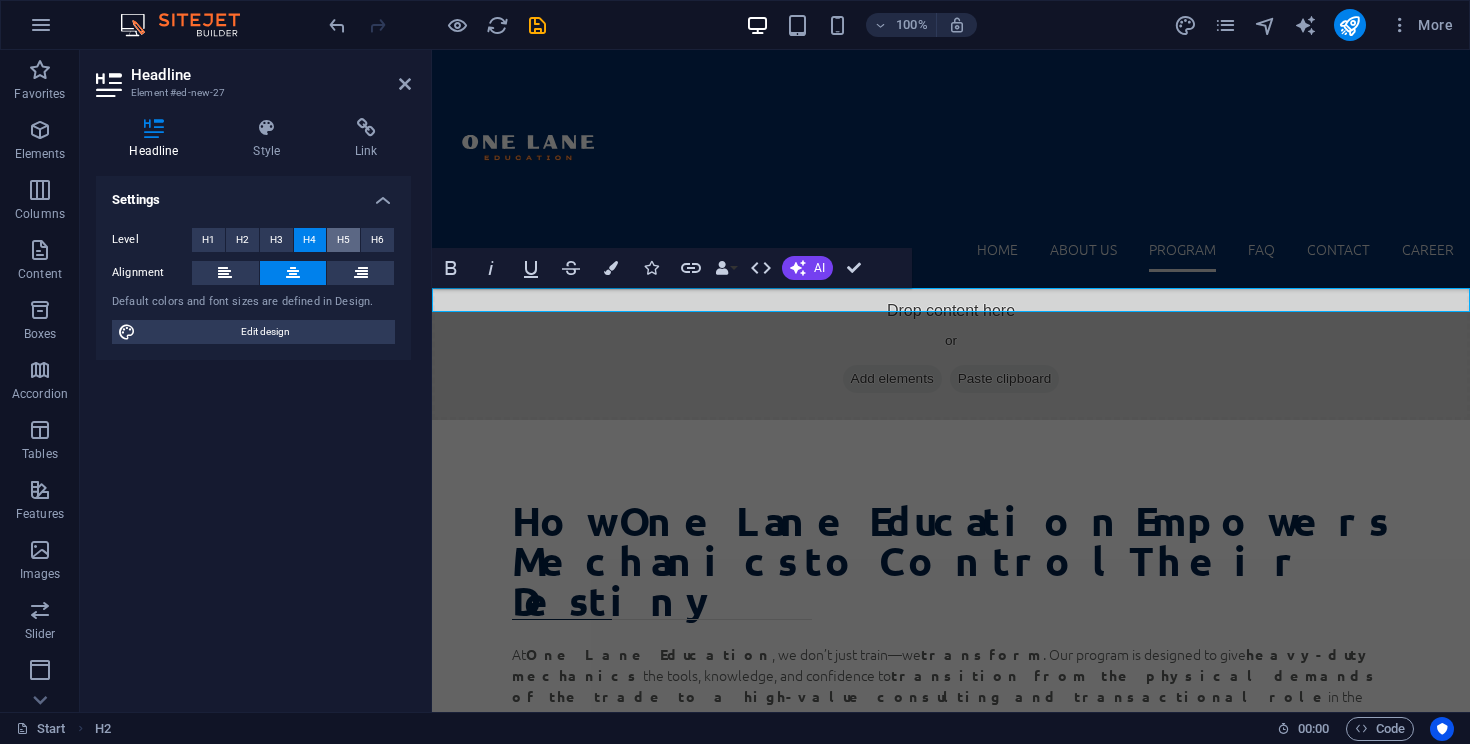 click on "H5" at bounding box center (343, 240) 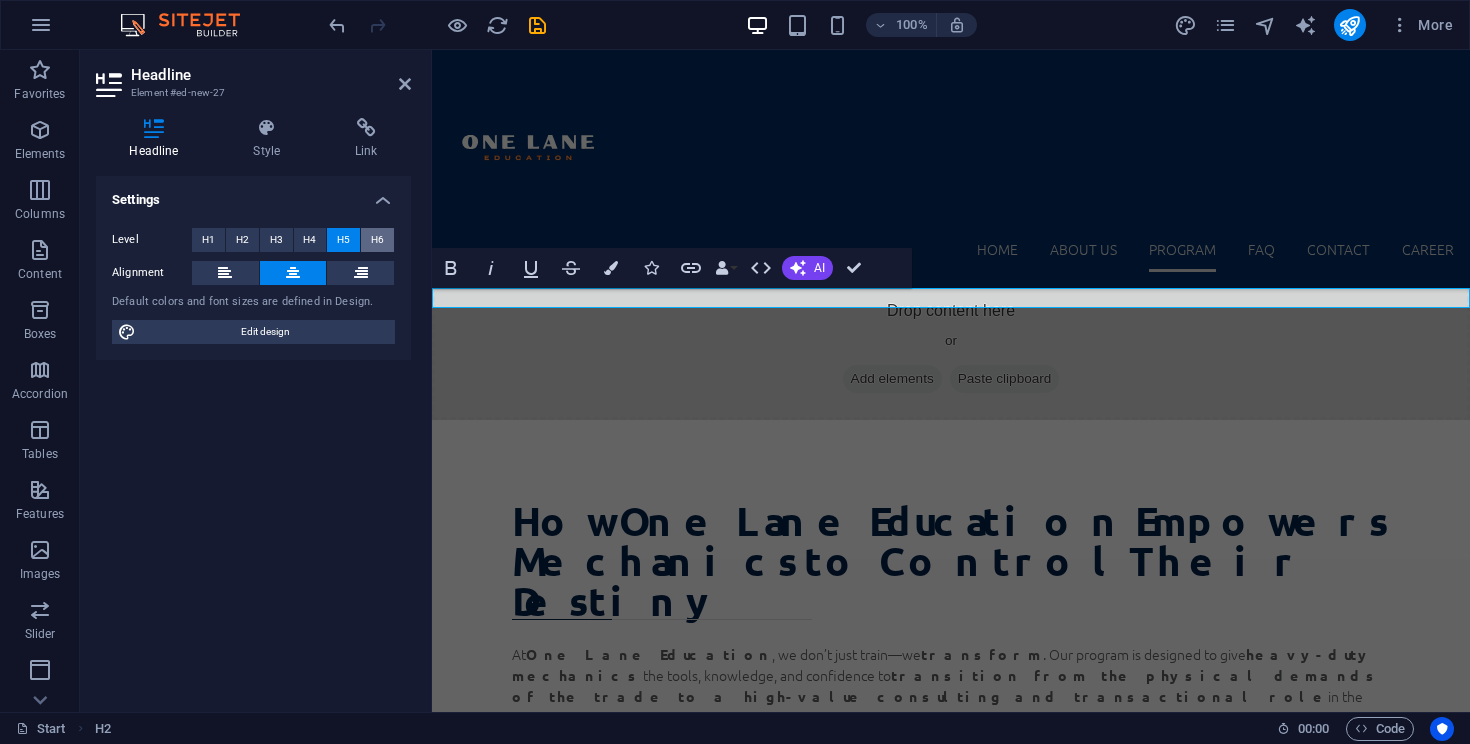 click on "H6" at bounding box center [377, 240] 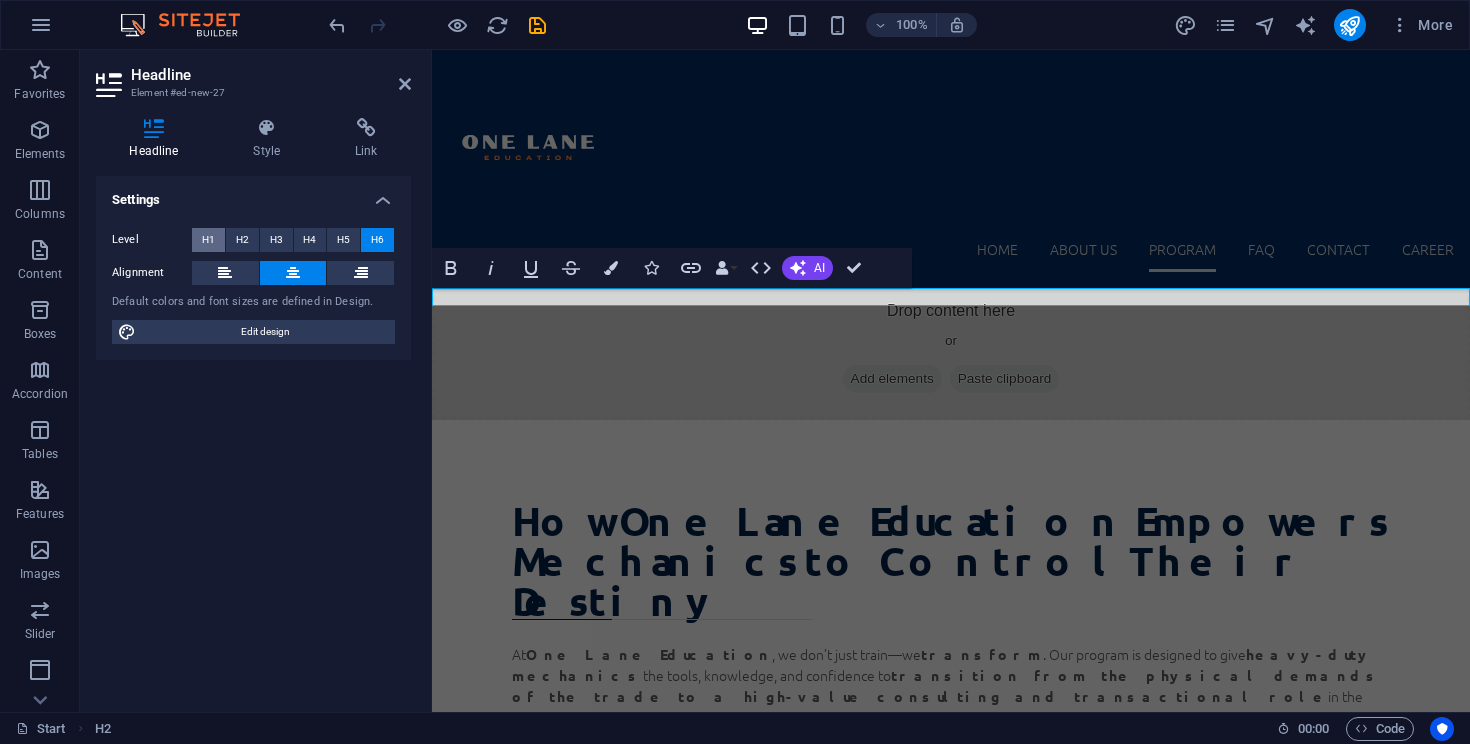click on "H1" at bounding box center [208, 240] 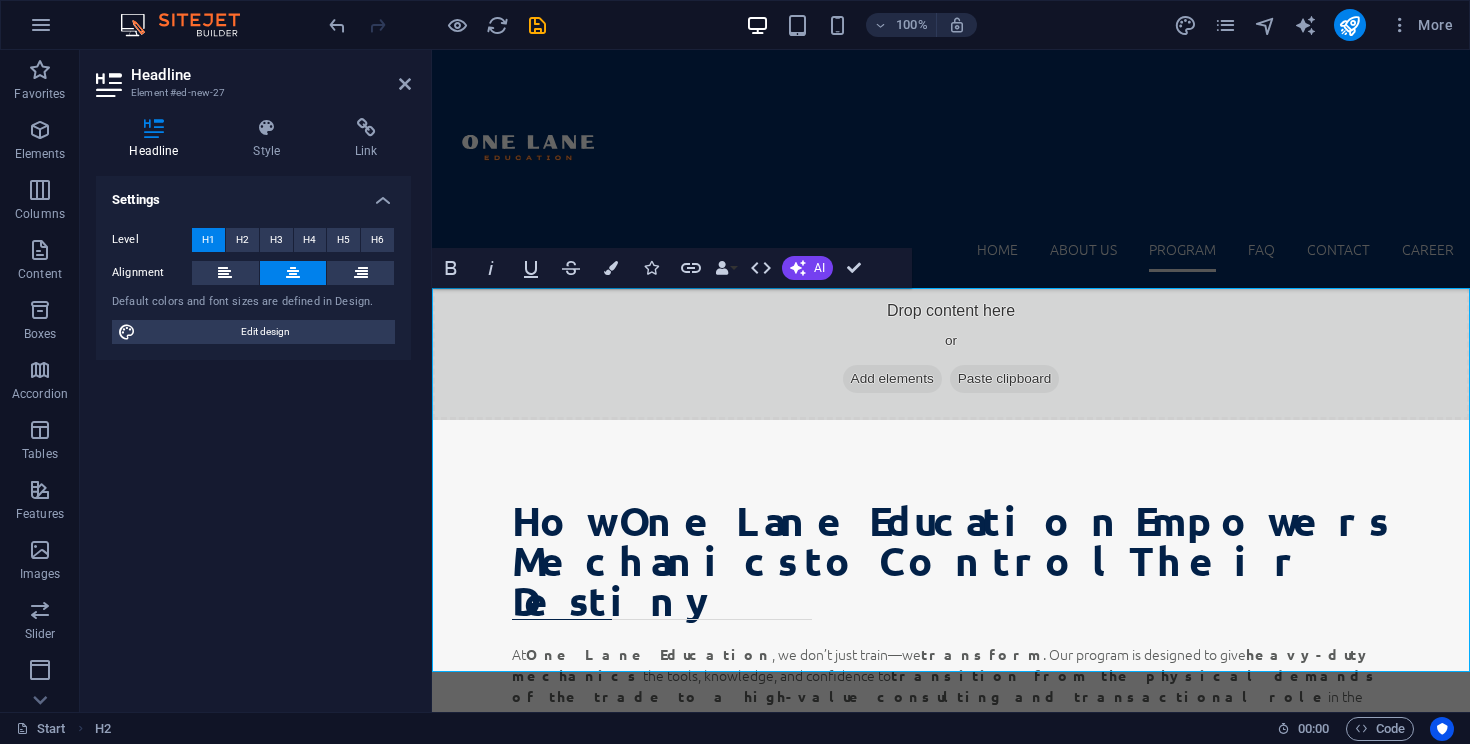 click on "Level H1 H2 H3 H4 H5 H6" at bounding box center [253, 240] 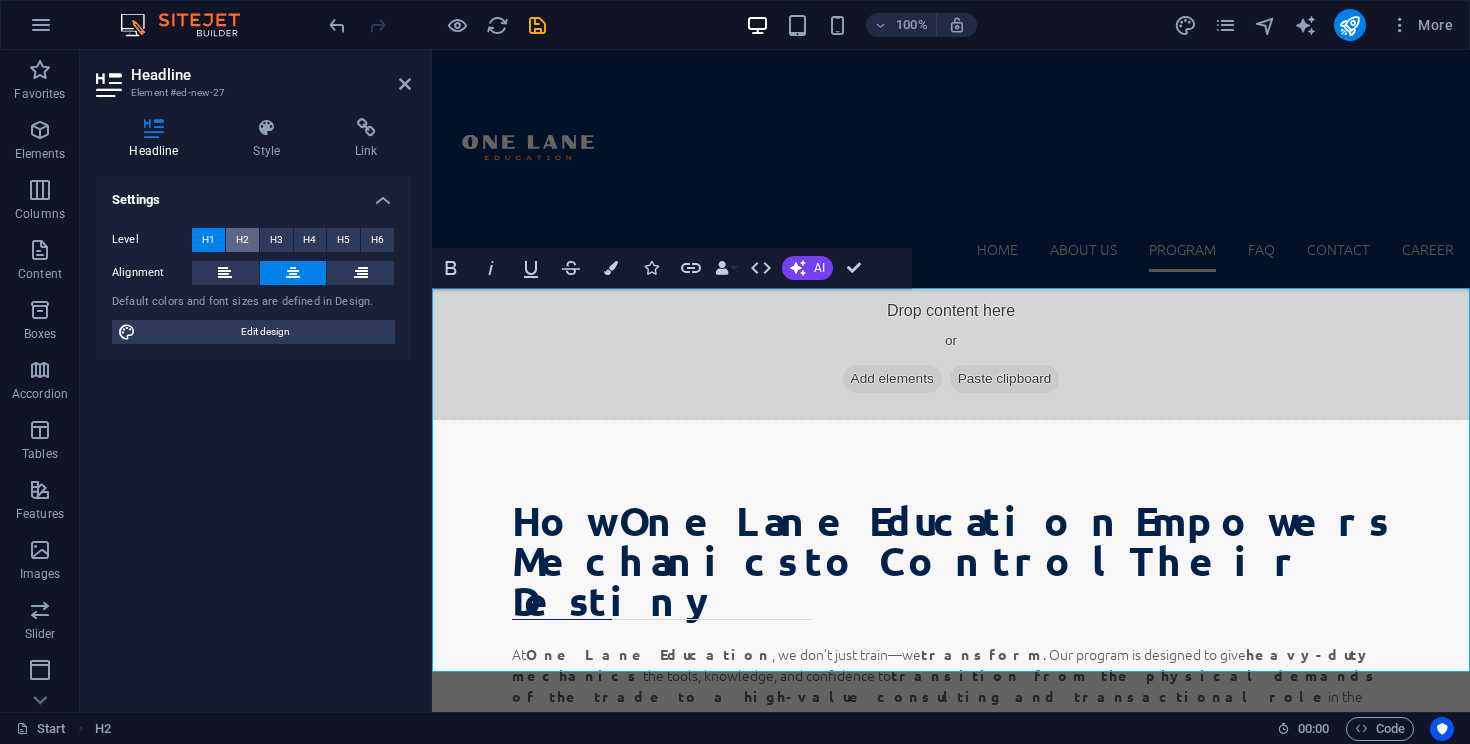 click on "H2" at bounding box center [242, 240] 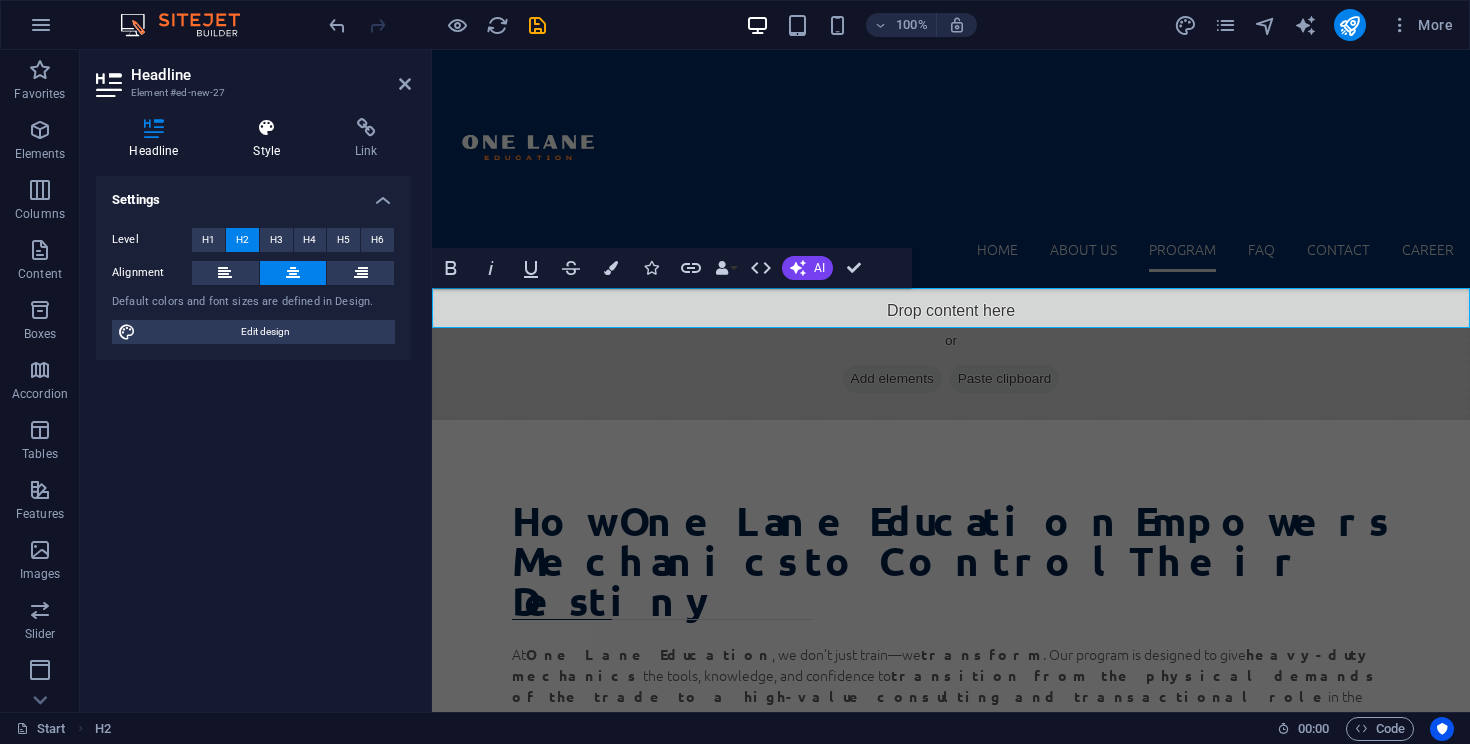 click on "Style" at bounding box center (271, 139) 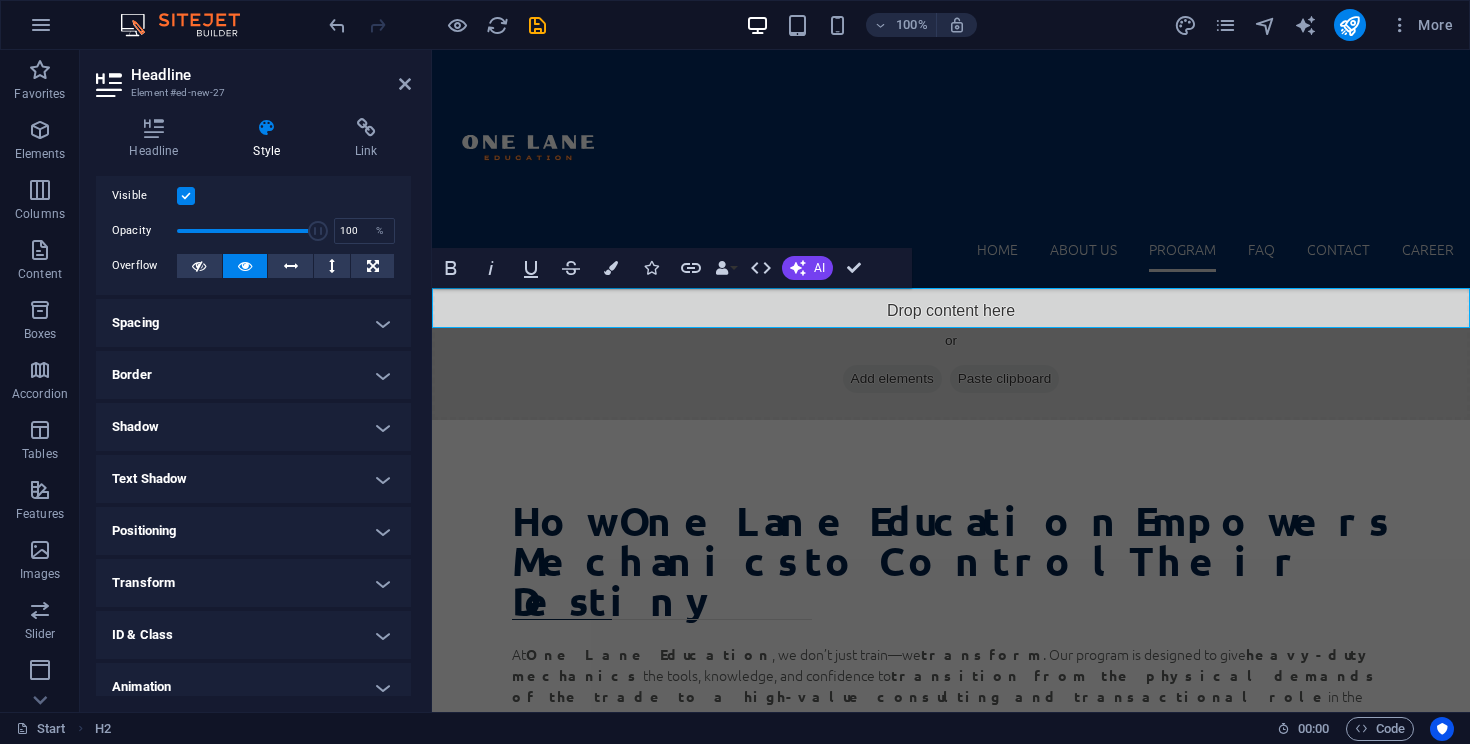 scroll, scrollTop: 49, scrollLeft: 0, axis: vertical 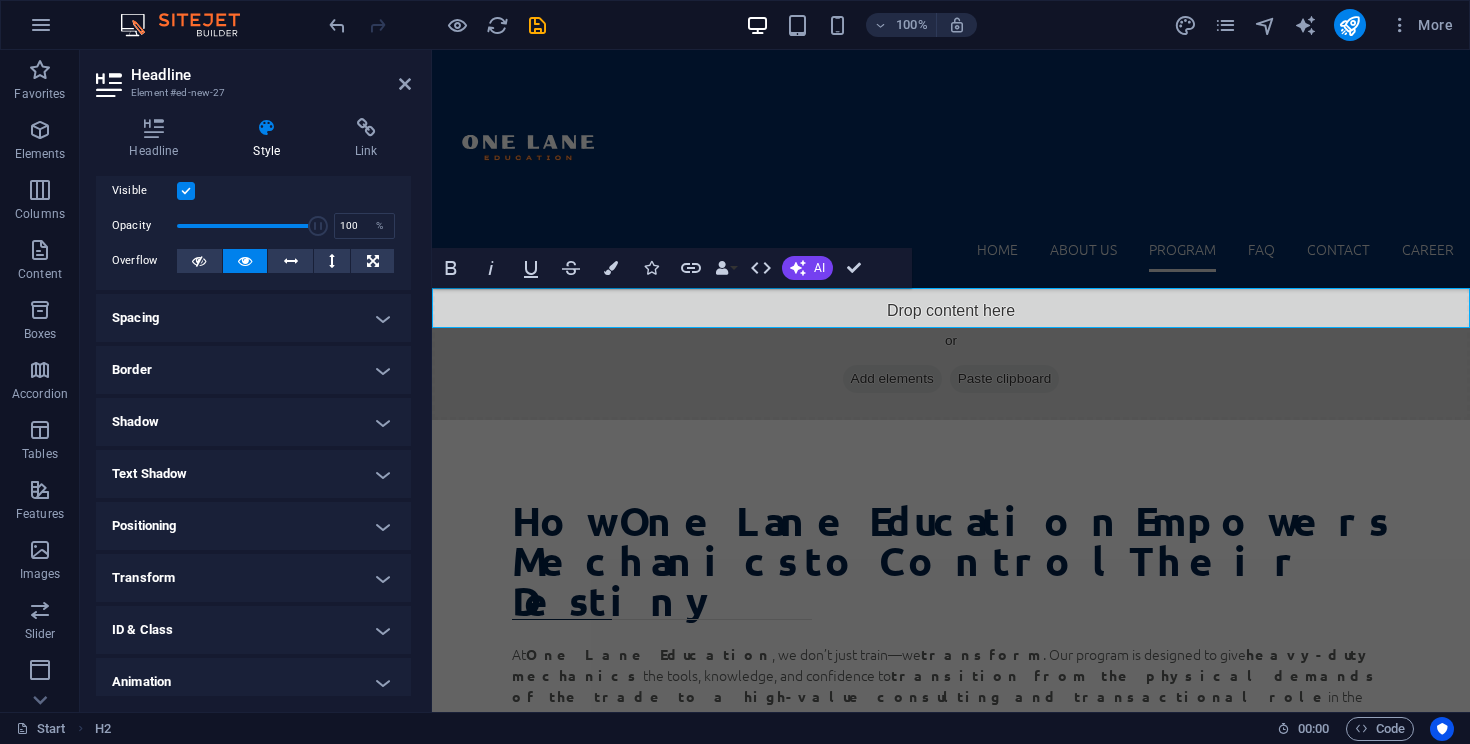 click on "Spacing" at bounding box center (253, 318) 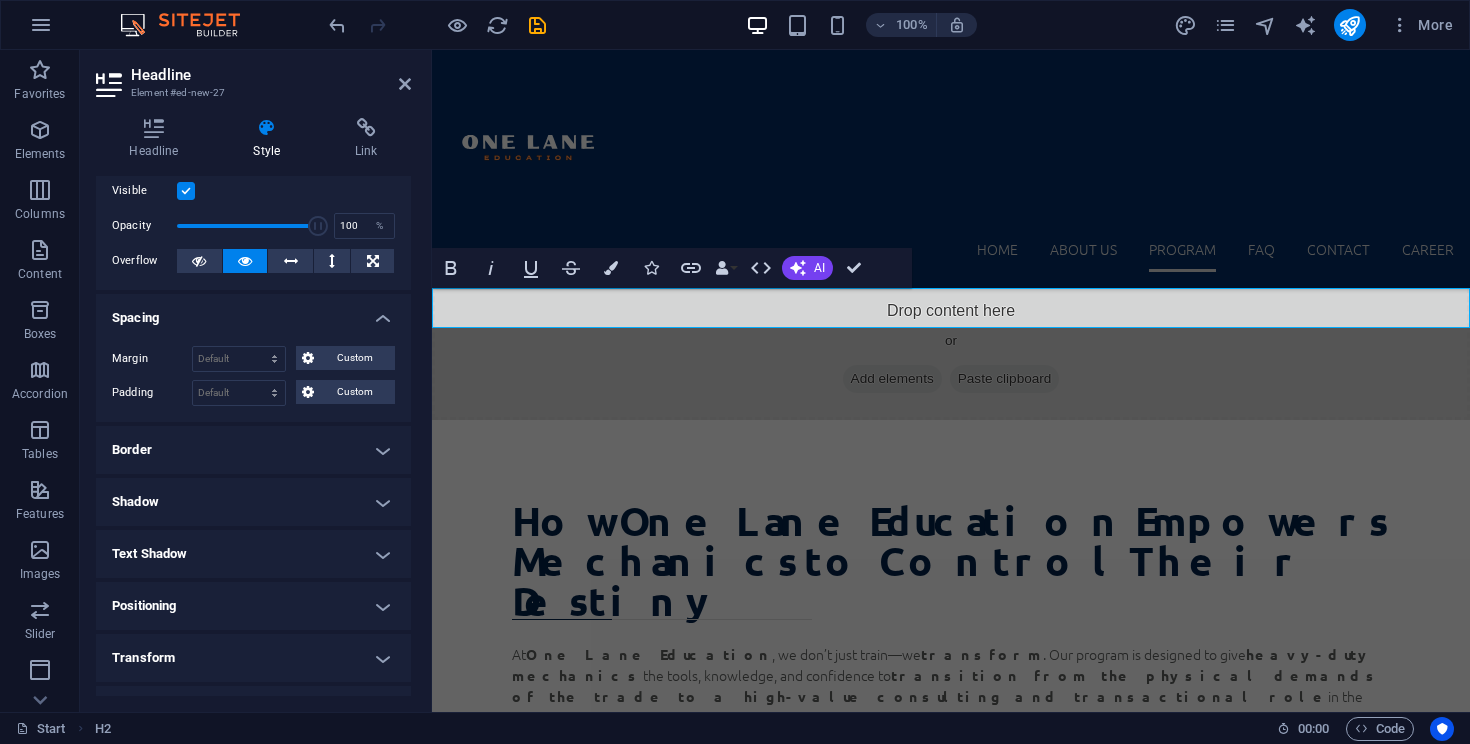 click on "Spacing" at bounding box center (253, 312) 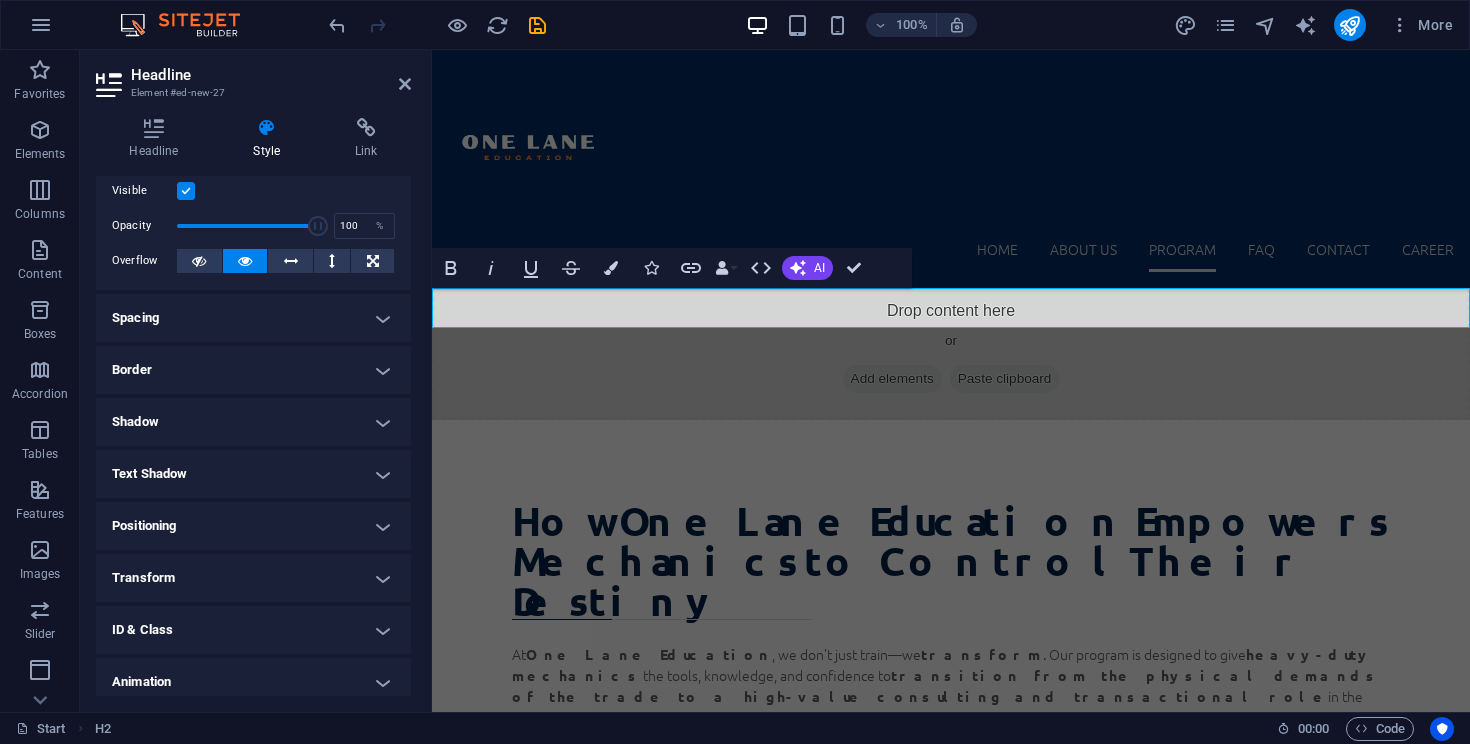 click on "Spacing" at bounding box center (253, 318) 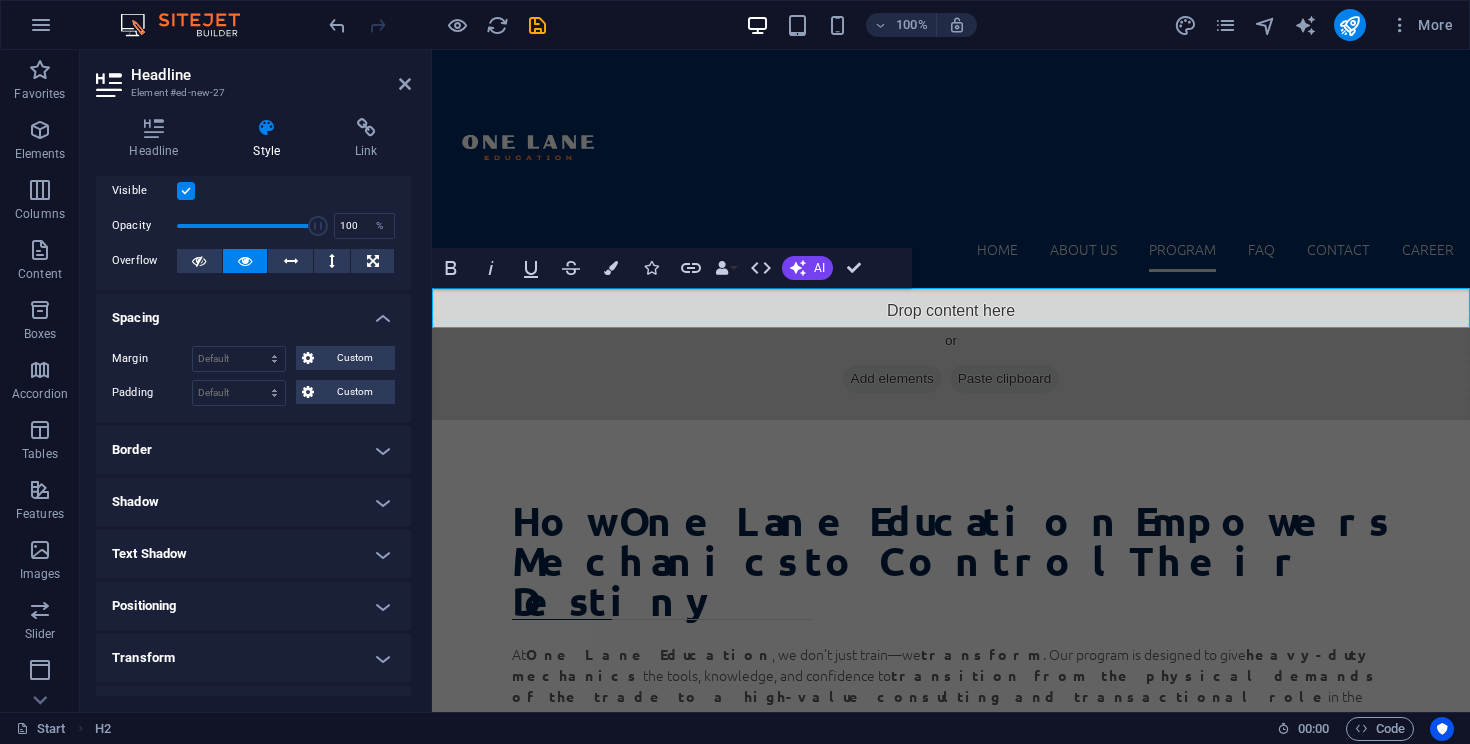click on "Spacing" at bounding box center [253, 312] 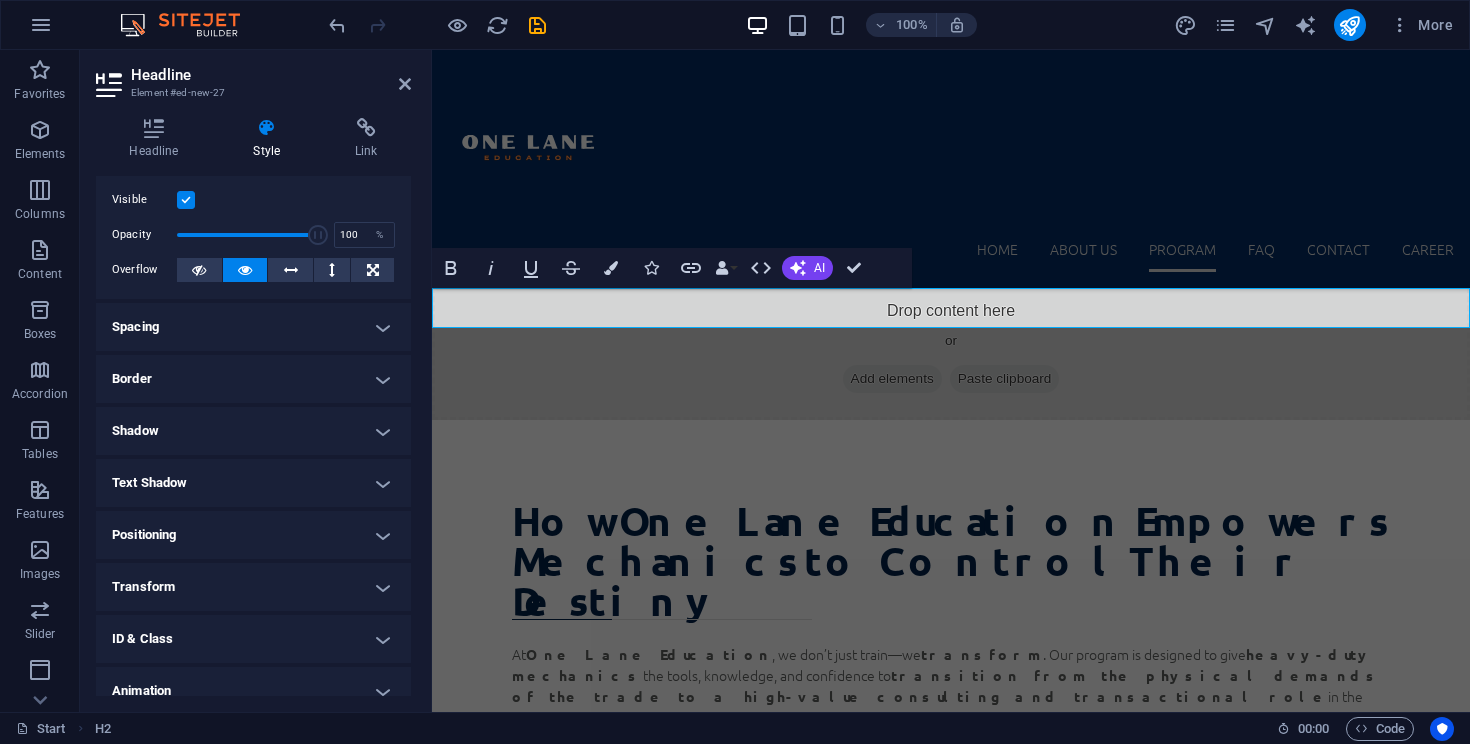 scroll, scrollTop: 0, scrollLeft: 0, axis: both 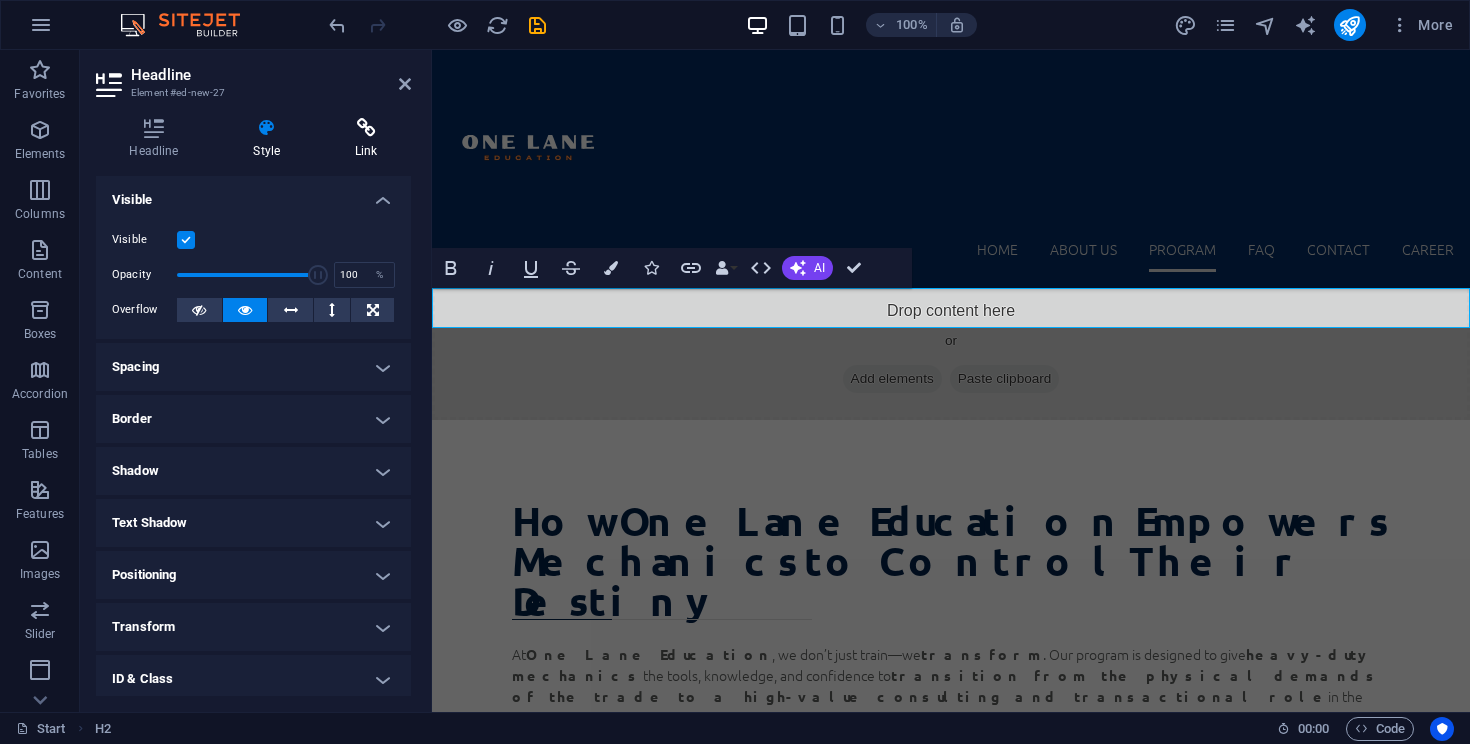 click at bounding box center [366, 128] 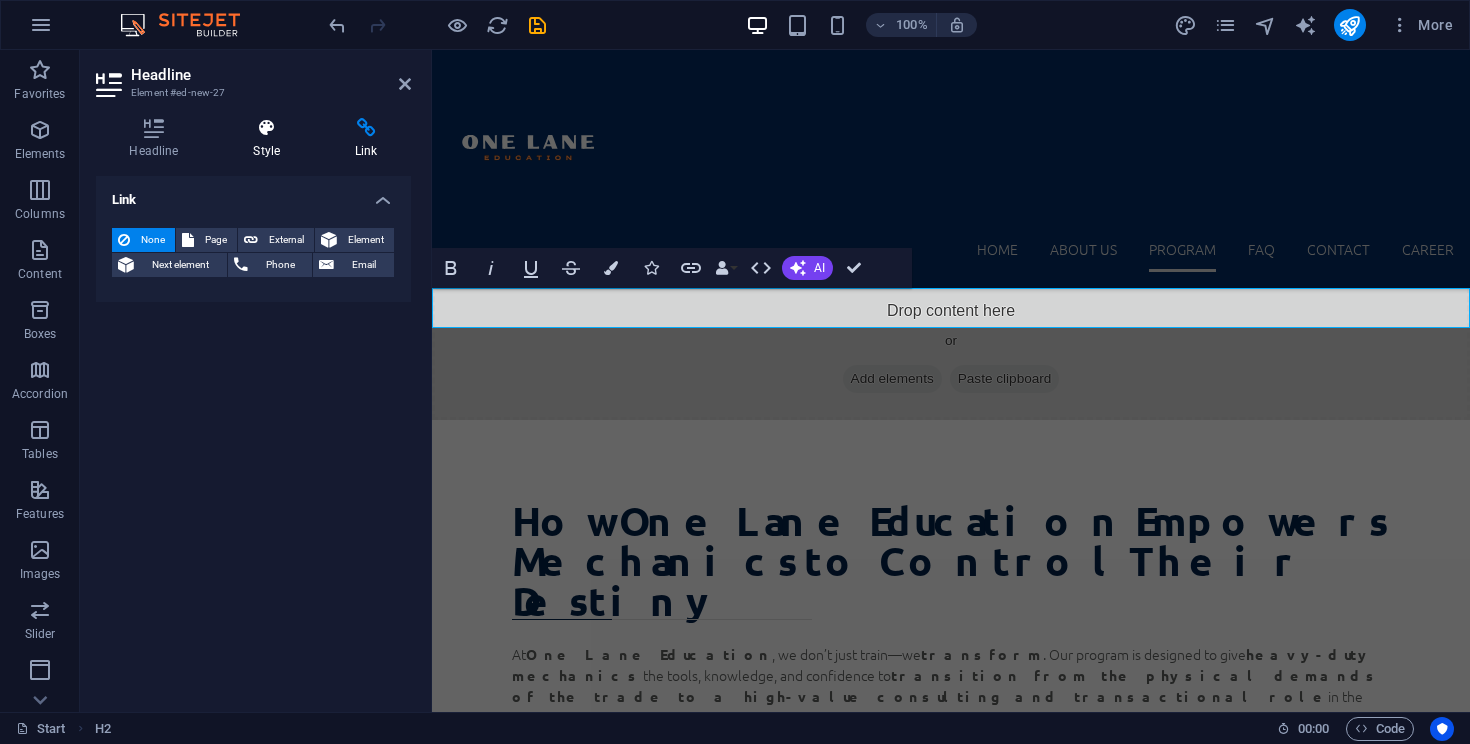 click at bounding box center (267, 128) 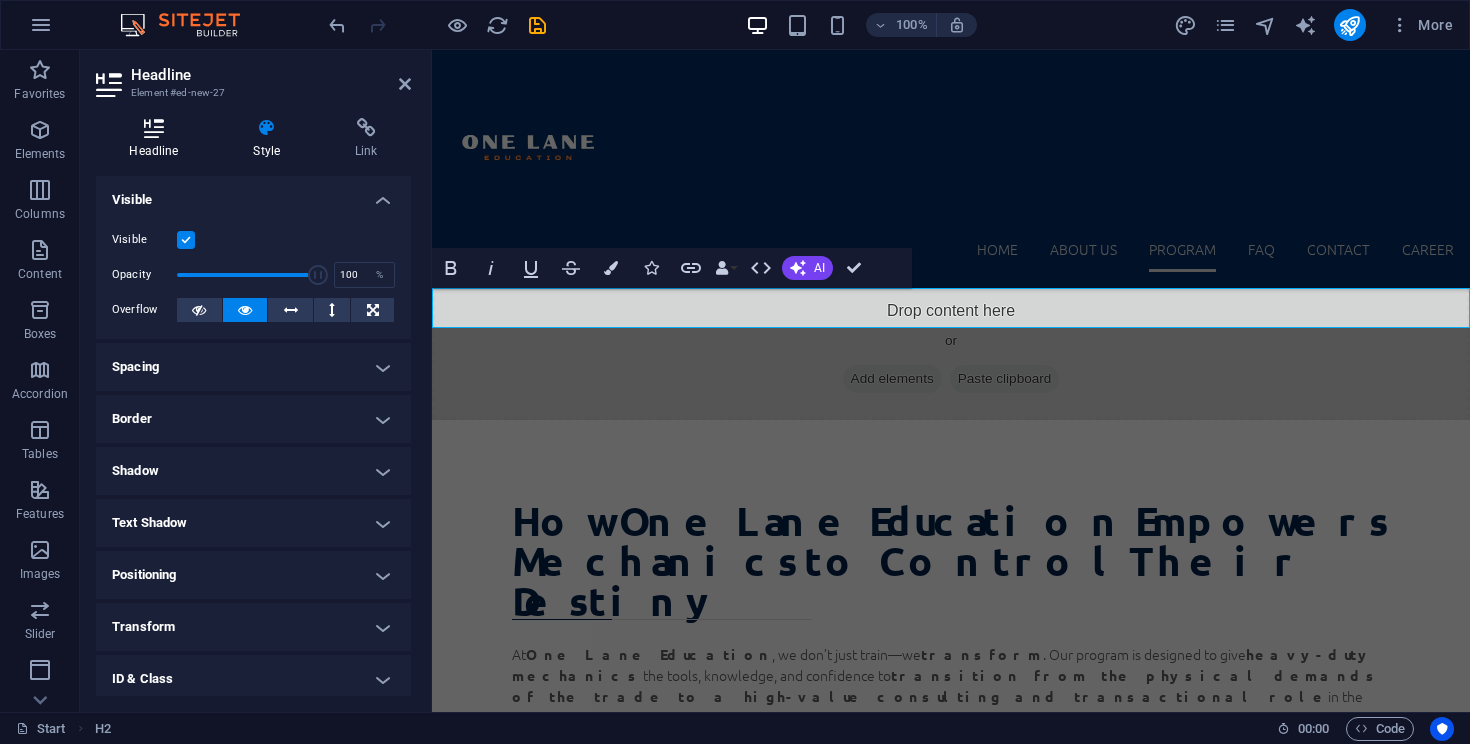 click on "Headline" at bounding box center [158, 139] 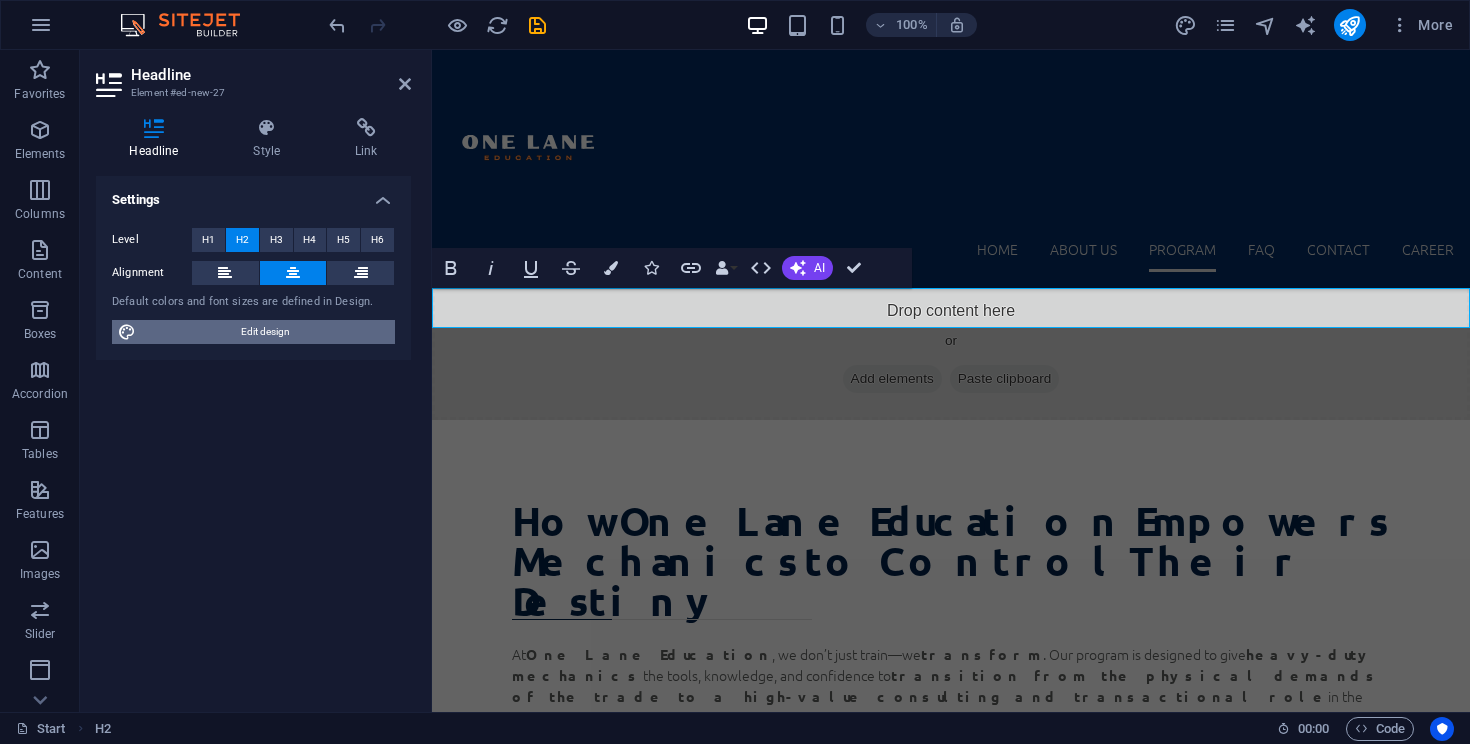 click on "Edit design" at bounding box center (265, 332) 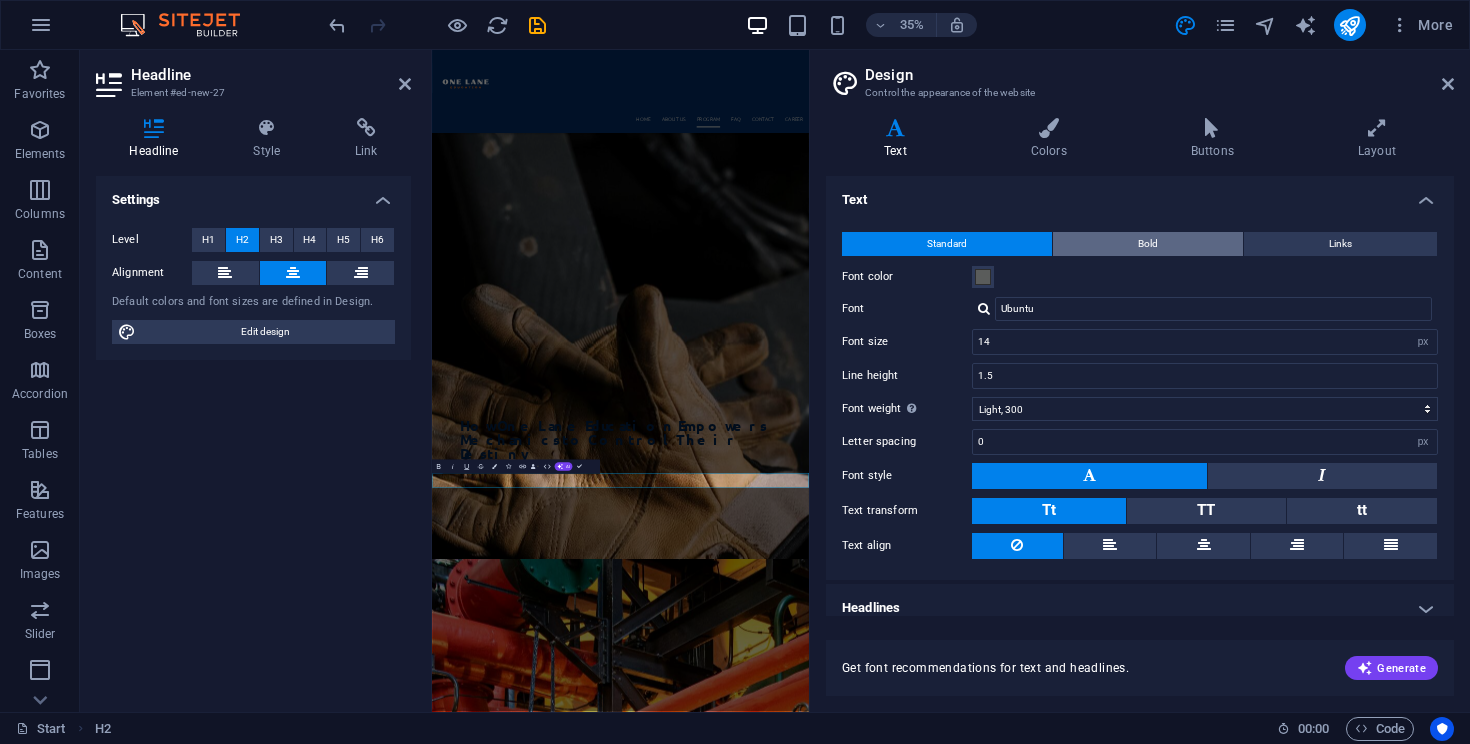 click on "Bold" at bounding box center (1148, 244) 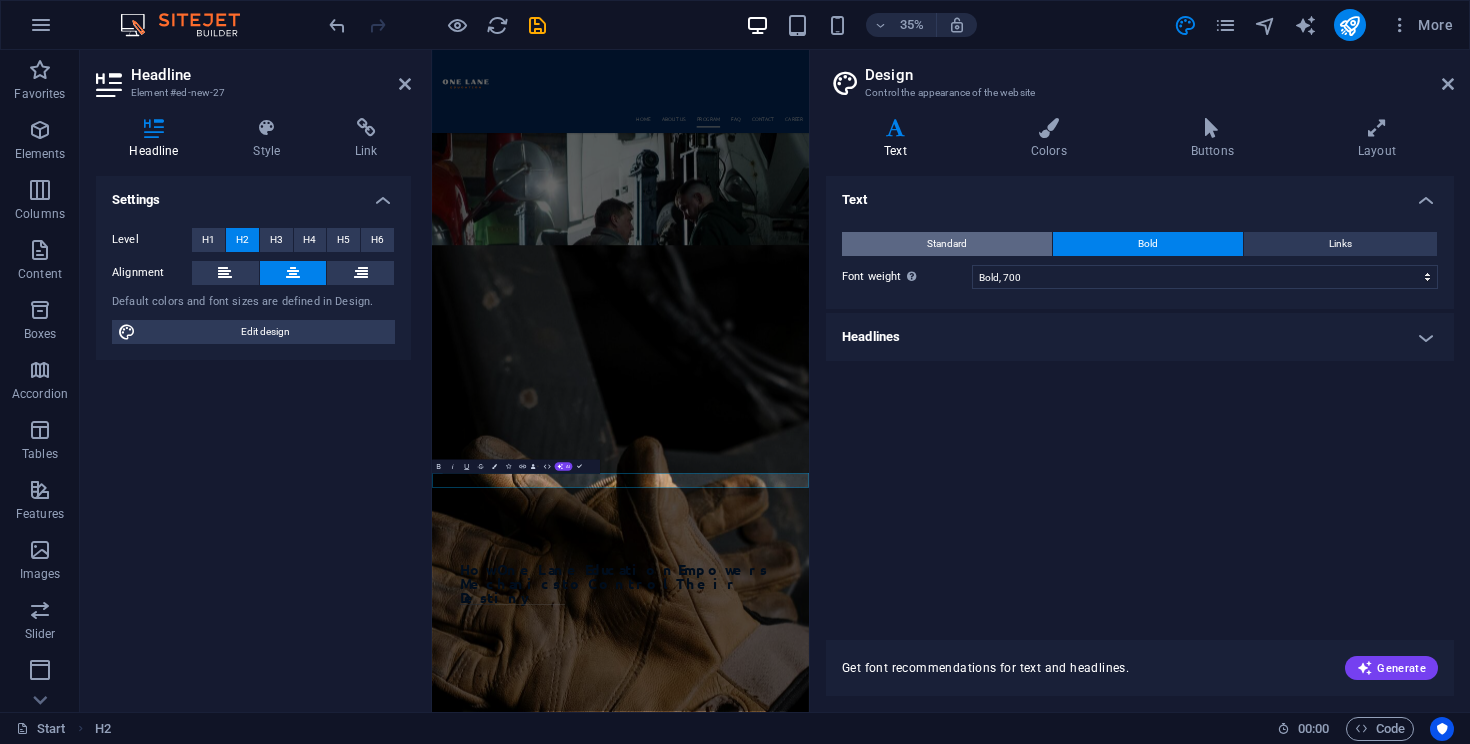 click on "Standard" at bounding box center [947, 244] 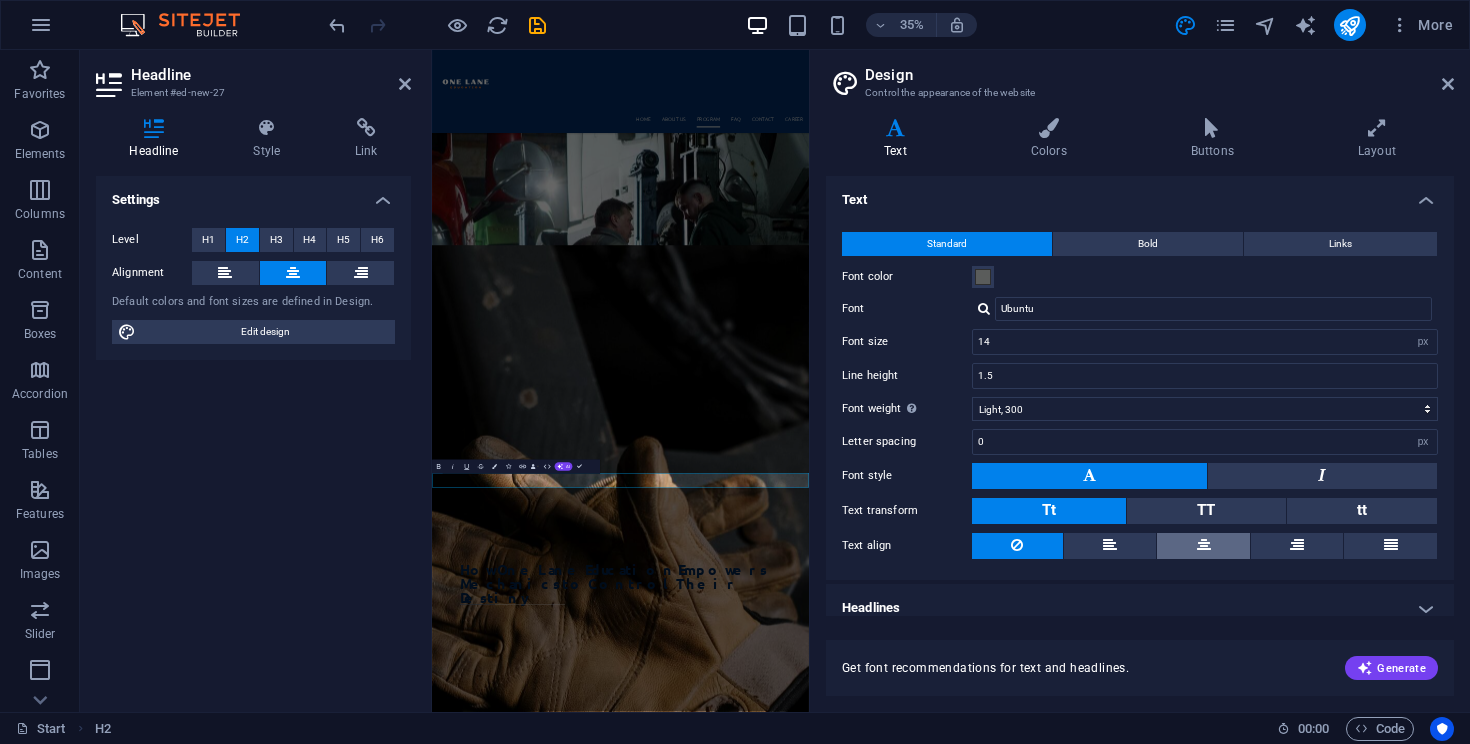 click at bounding box center (1203, 546) 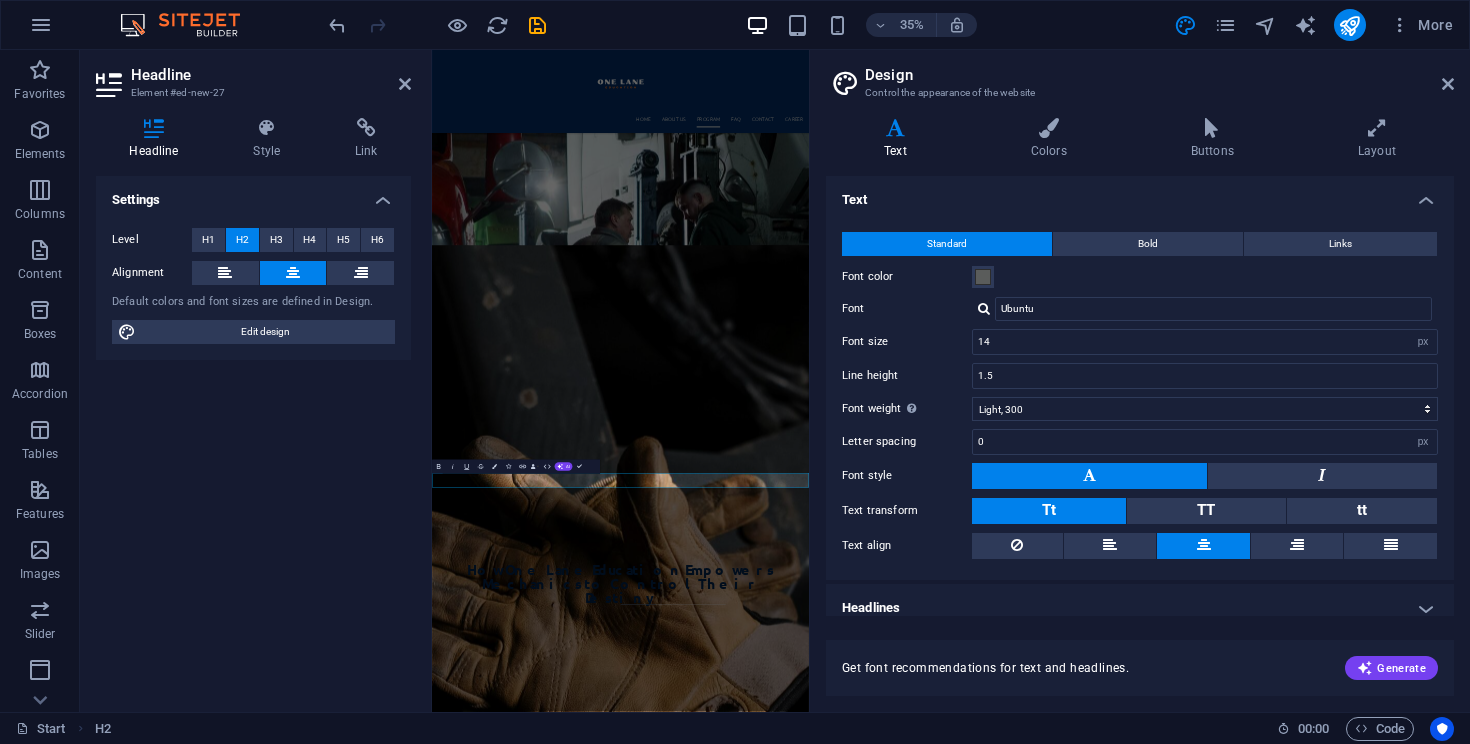 scroll, scrollTop: 14, scrollLeft: 0, axis: vertical 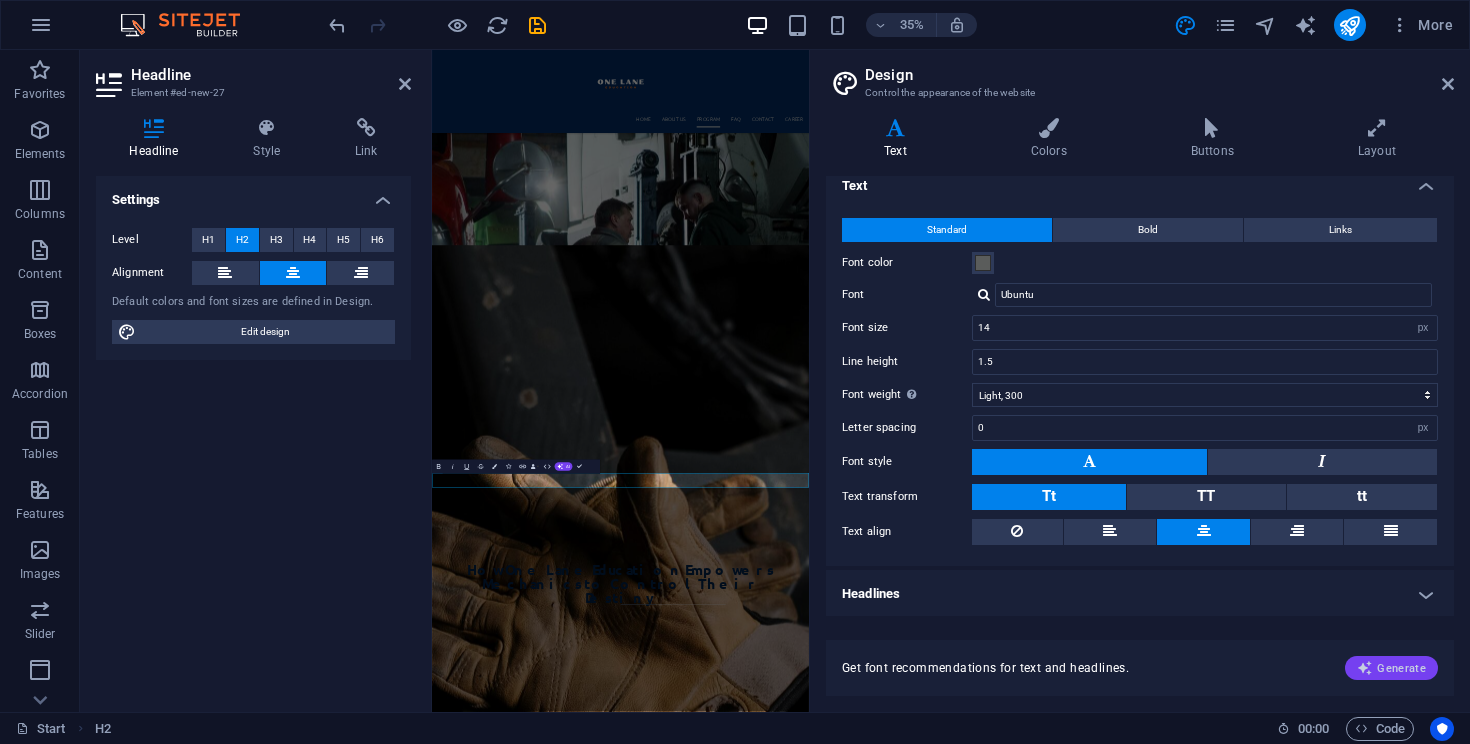 click on "Generate" at bounding box center (1391, 668) 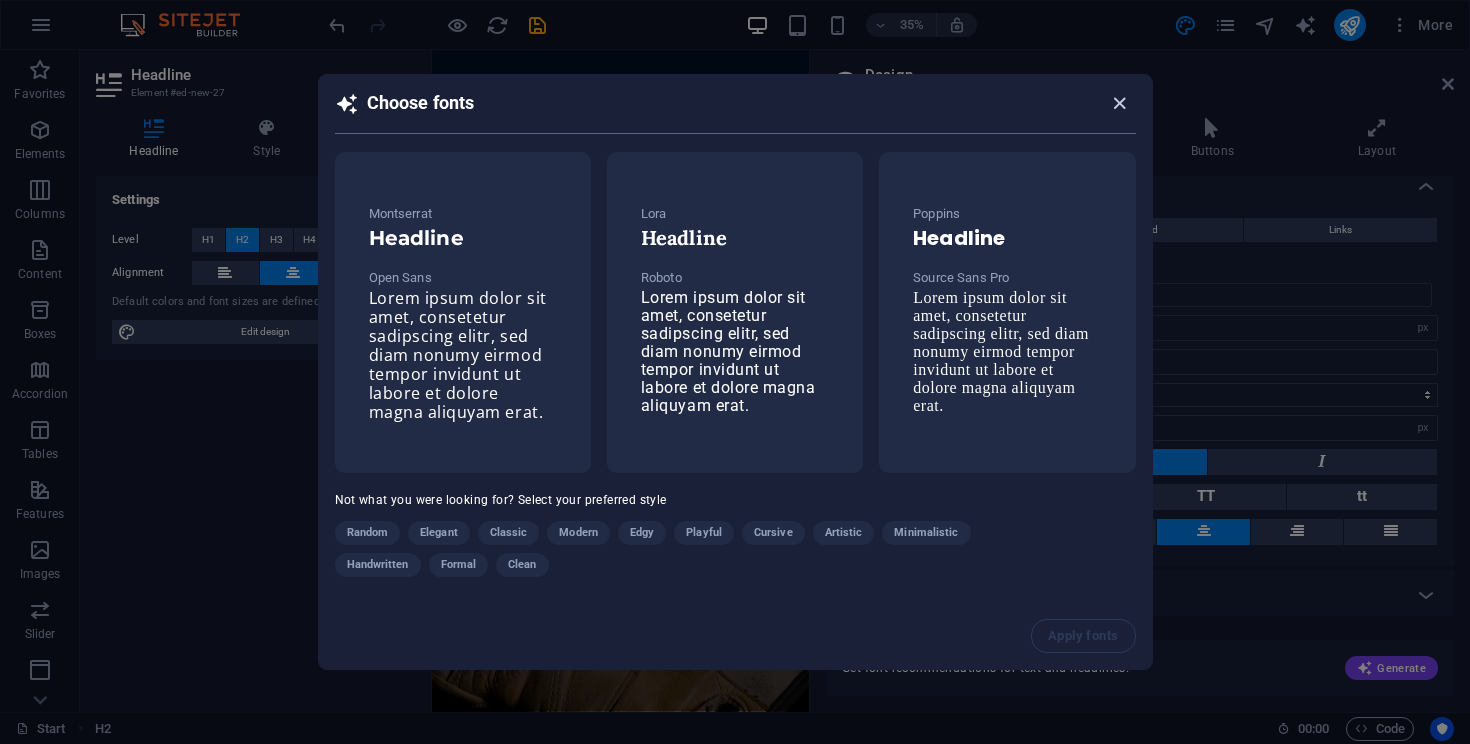 click at bounding box center (1119, 103) 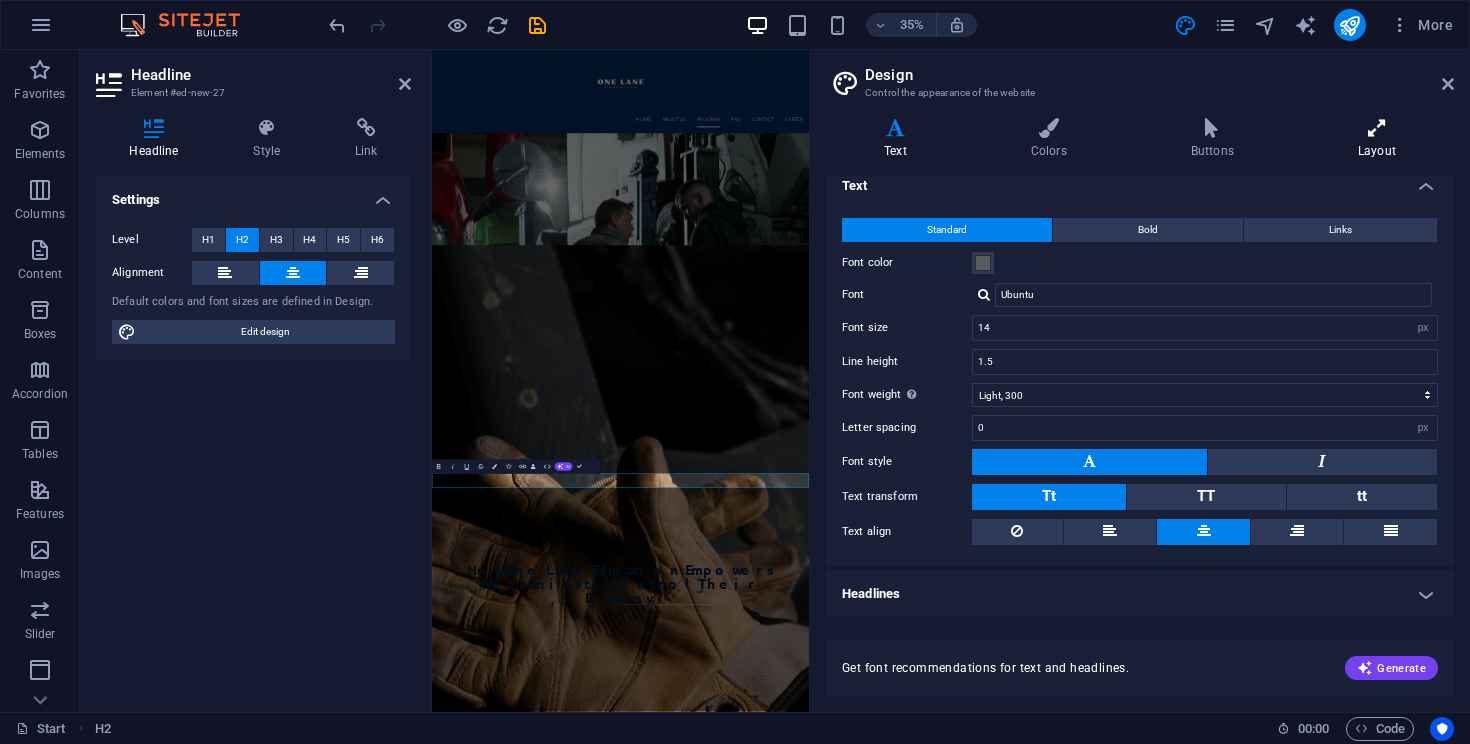 click on "Layout" at bounding box center [1377, 139] 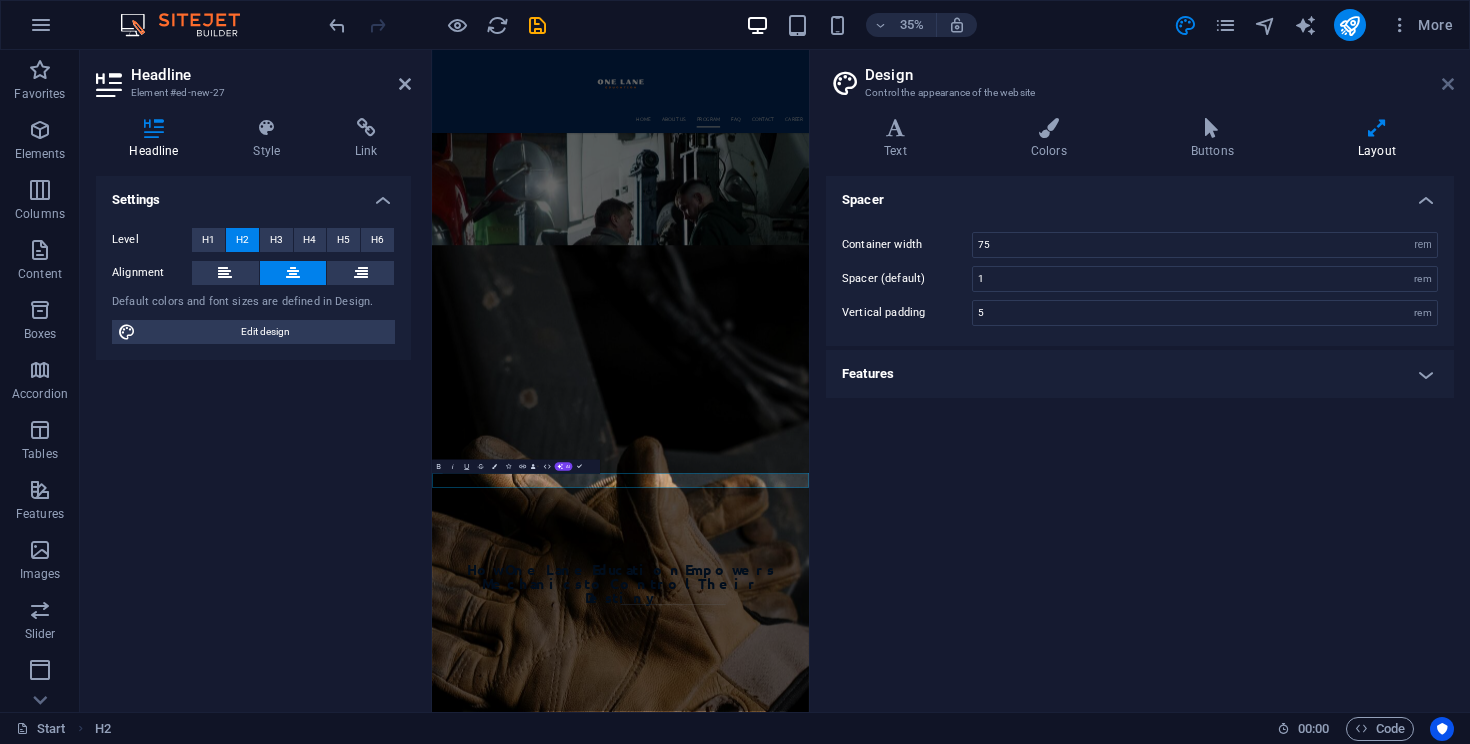 click at bounding box center (1448, 84) 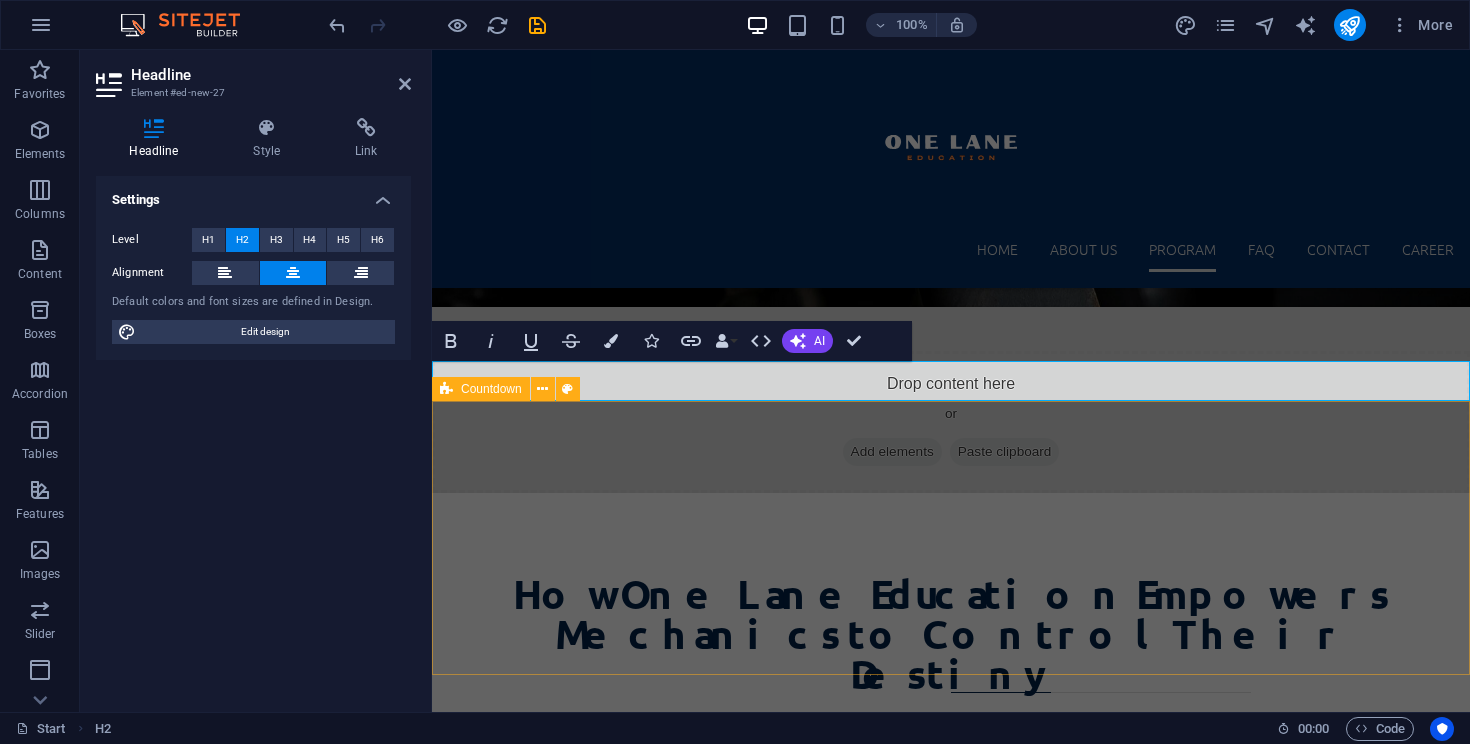 click on "0 Days 0 Hours 0 Minutes 0 Seconds" at bounding box center [951, 5149] 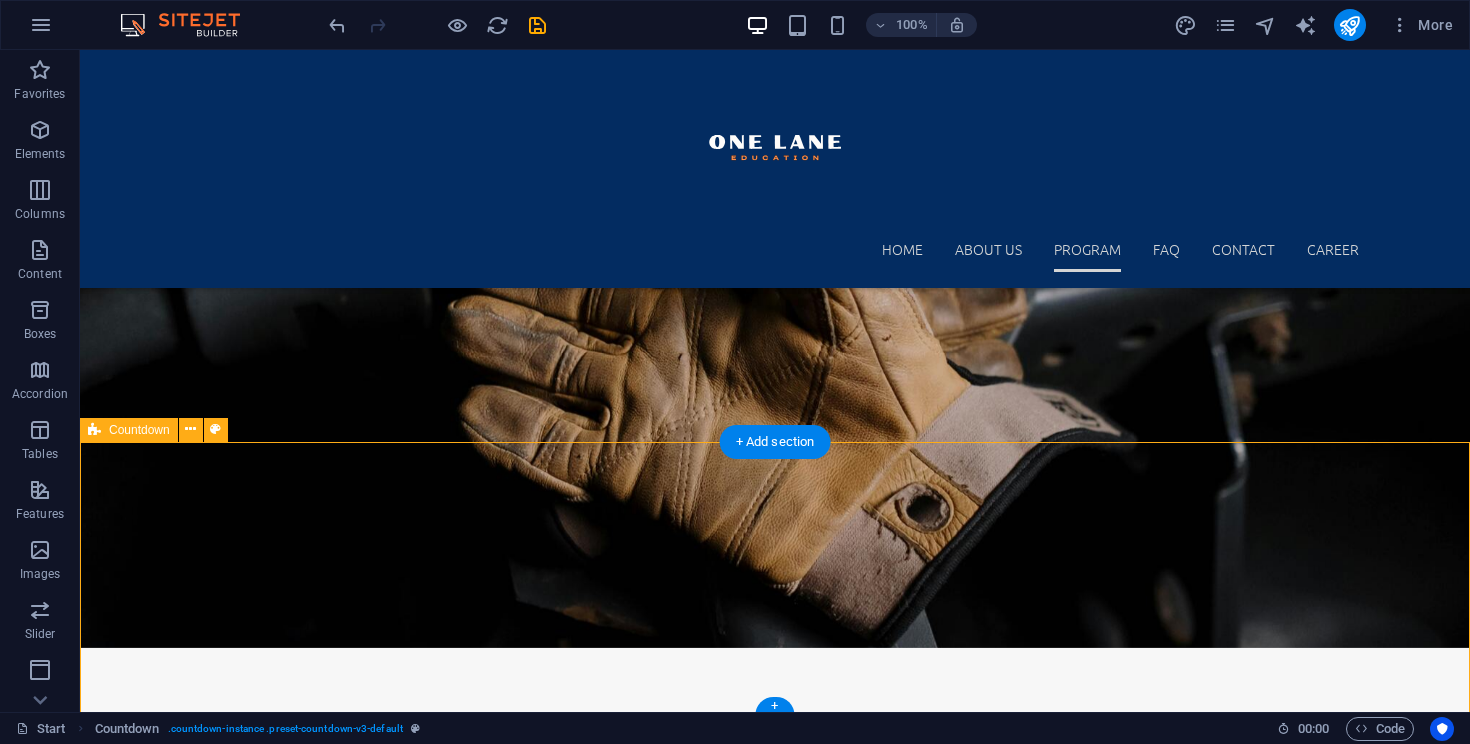 scroll, scrollTop: 3018, scrollLeft: 0, axis: vertical 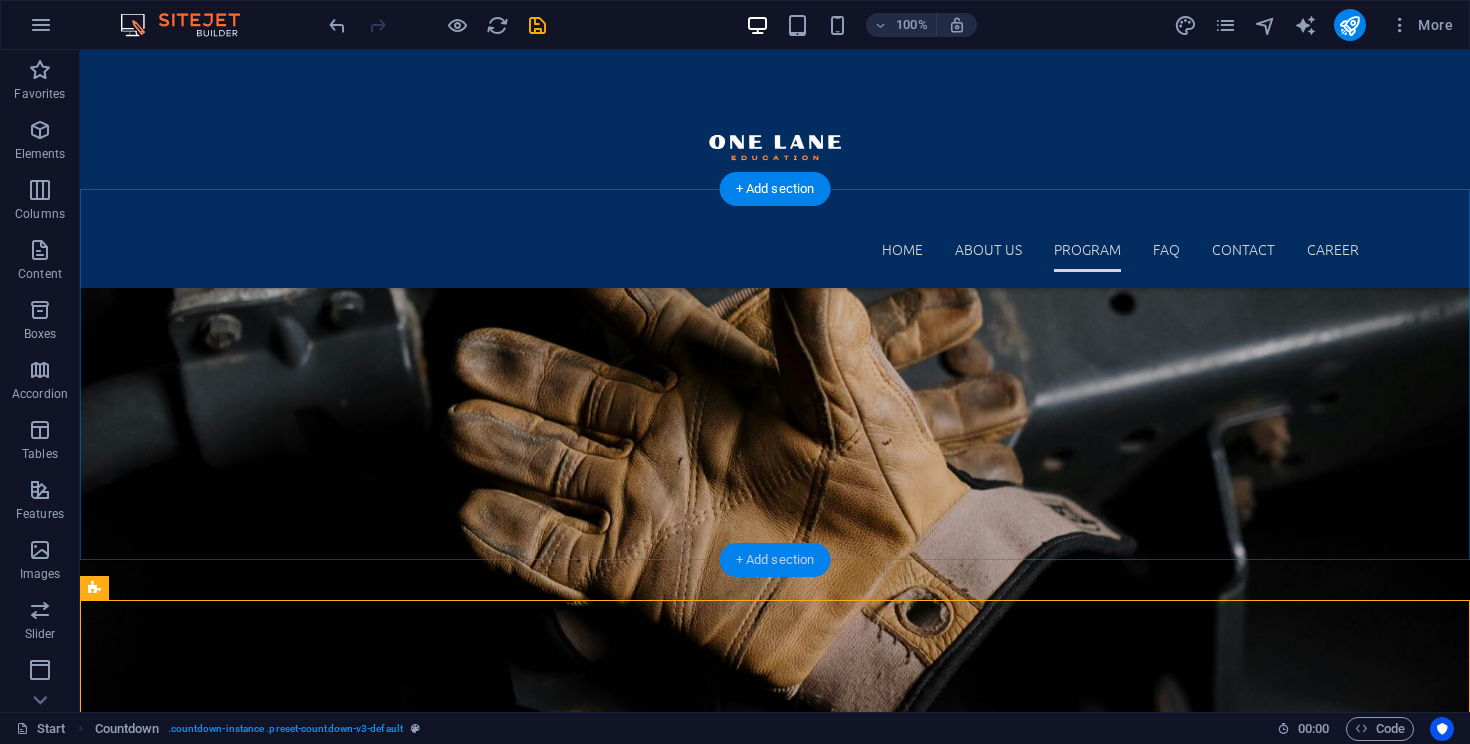 click on "+ Add section" at bounding box center (775, 560) 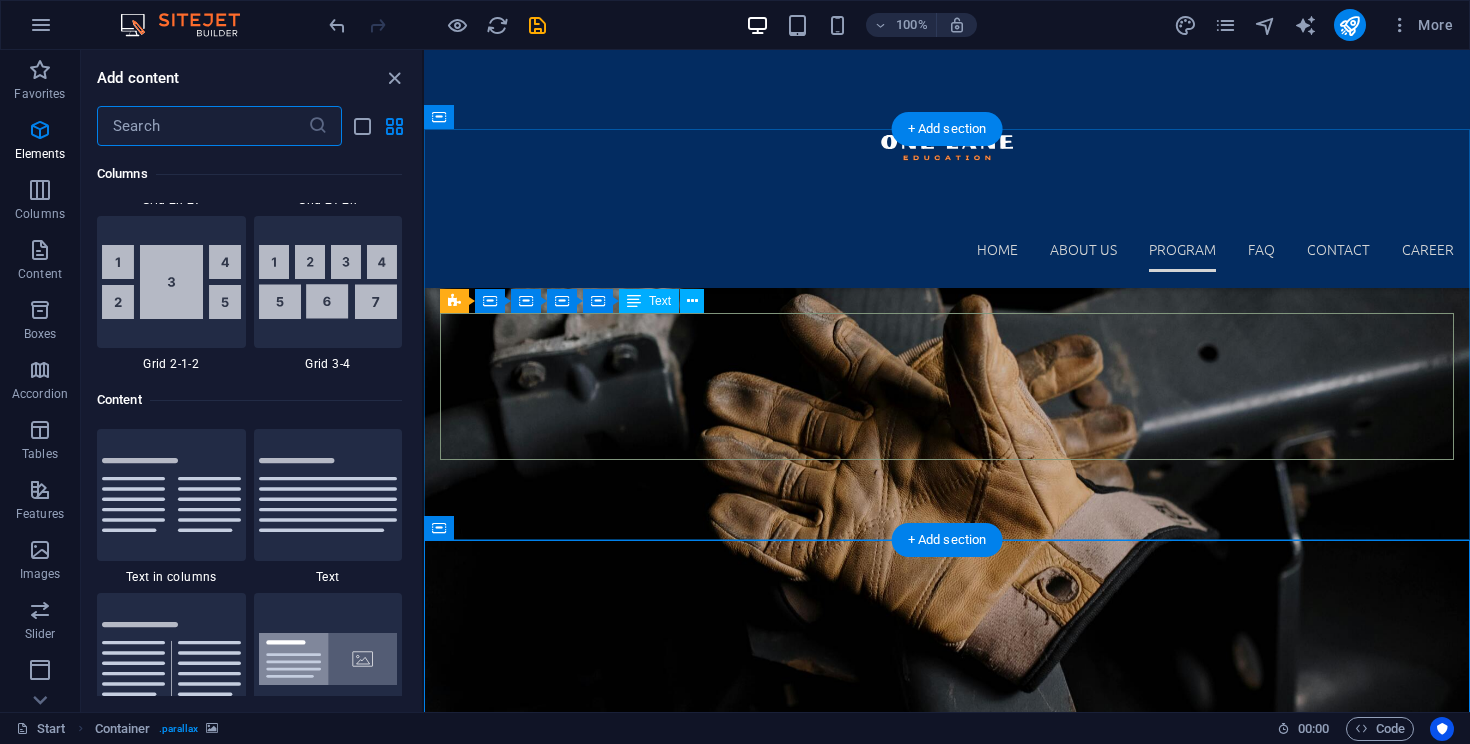 scroll, scrollTop: 3499, scrollLeft: 0, axis: vertical 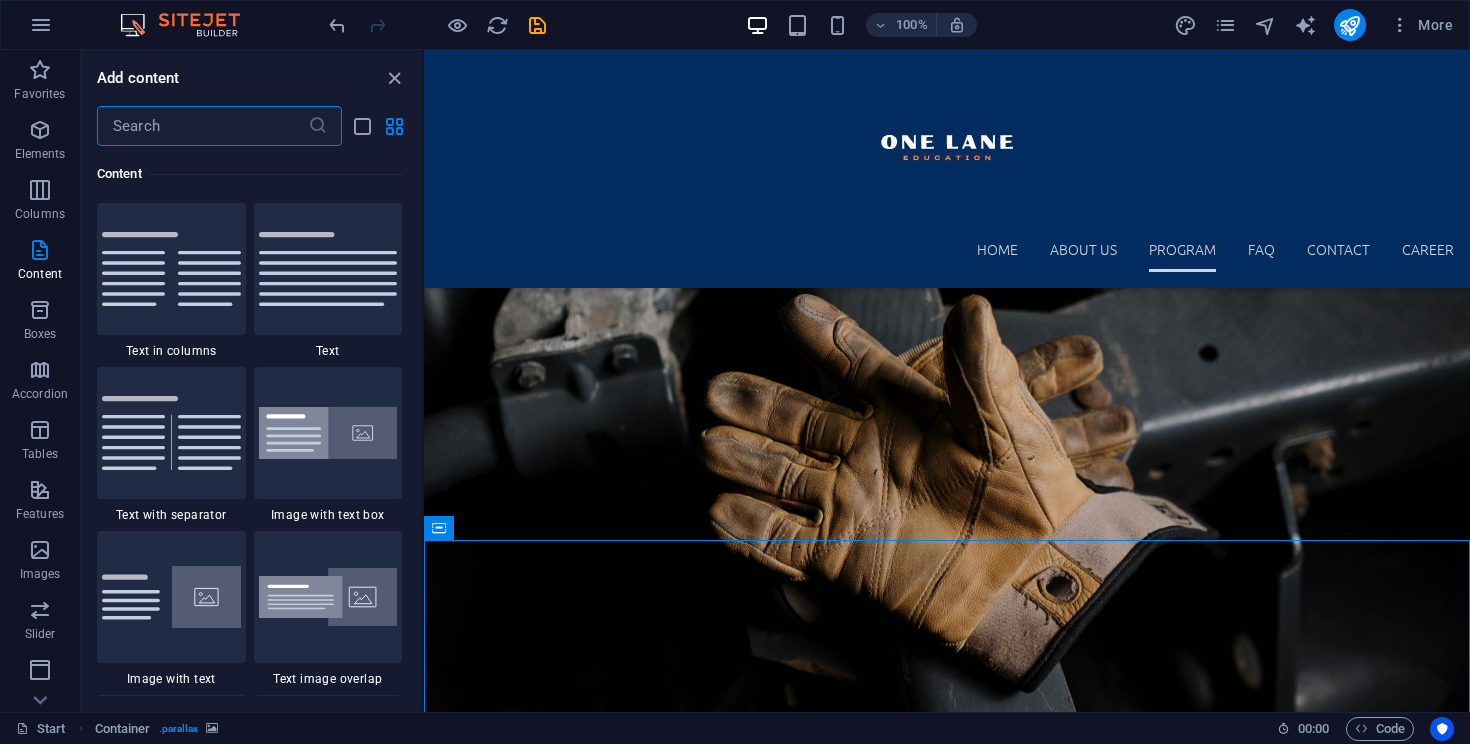 click at bounding box center (202, 126) 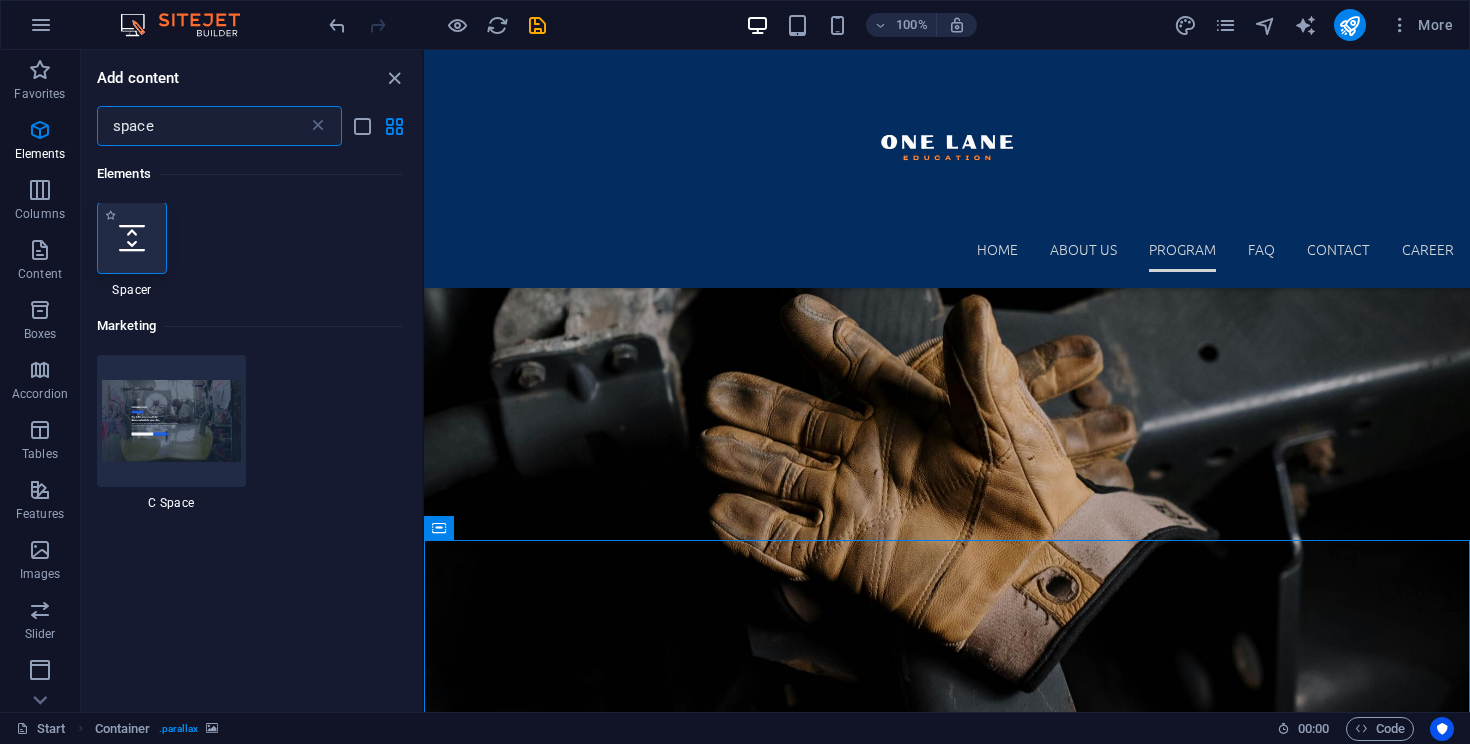 scroll, scrollTop: 0, scrollLeft: 0, axis: both 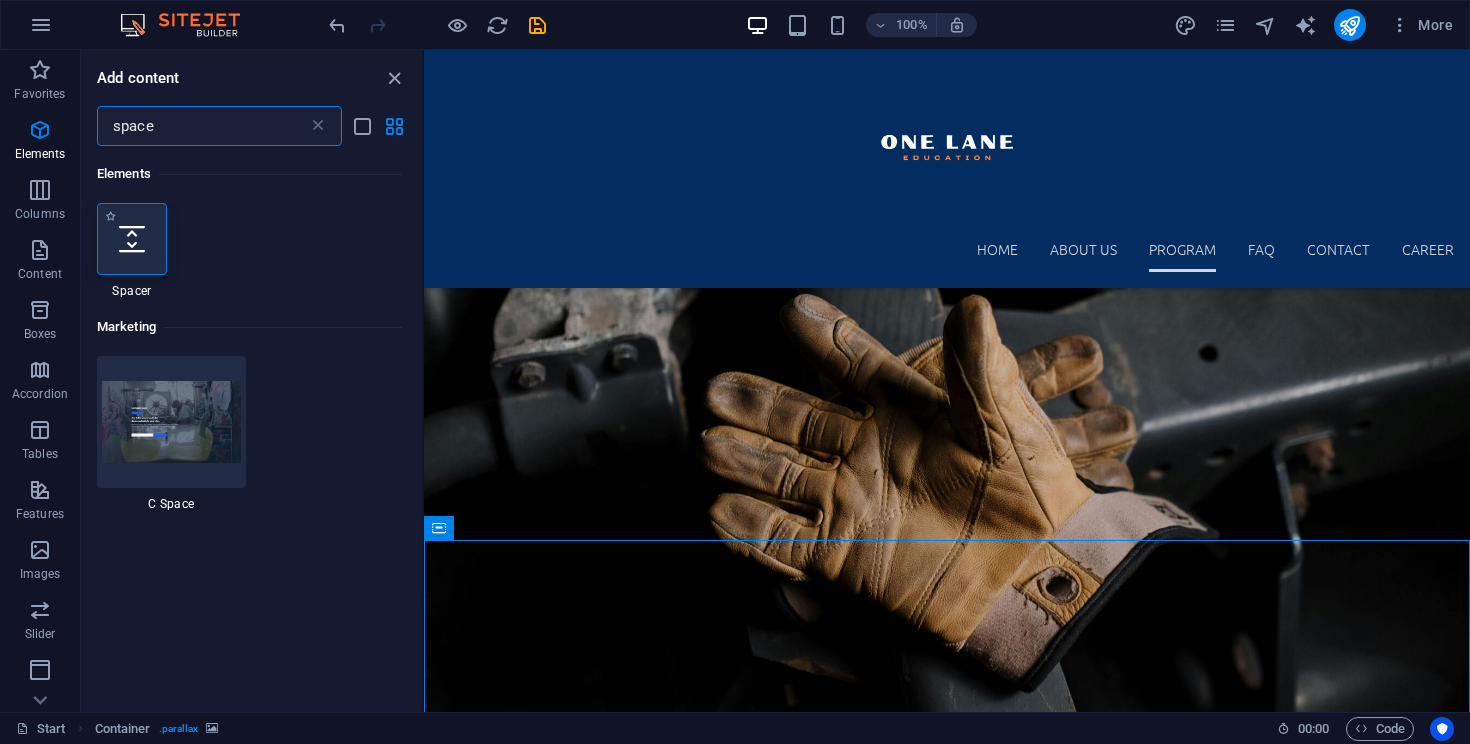 type on "space" 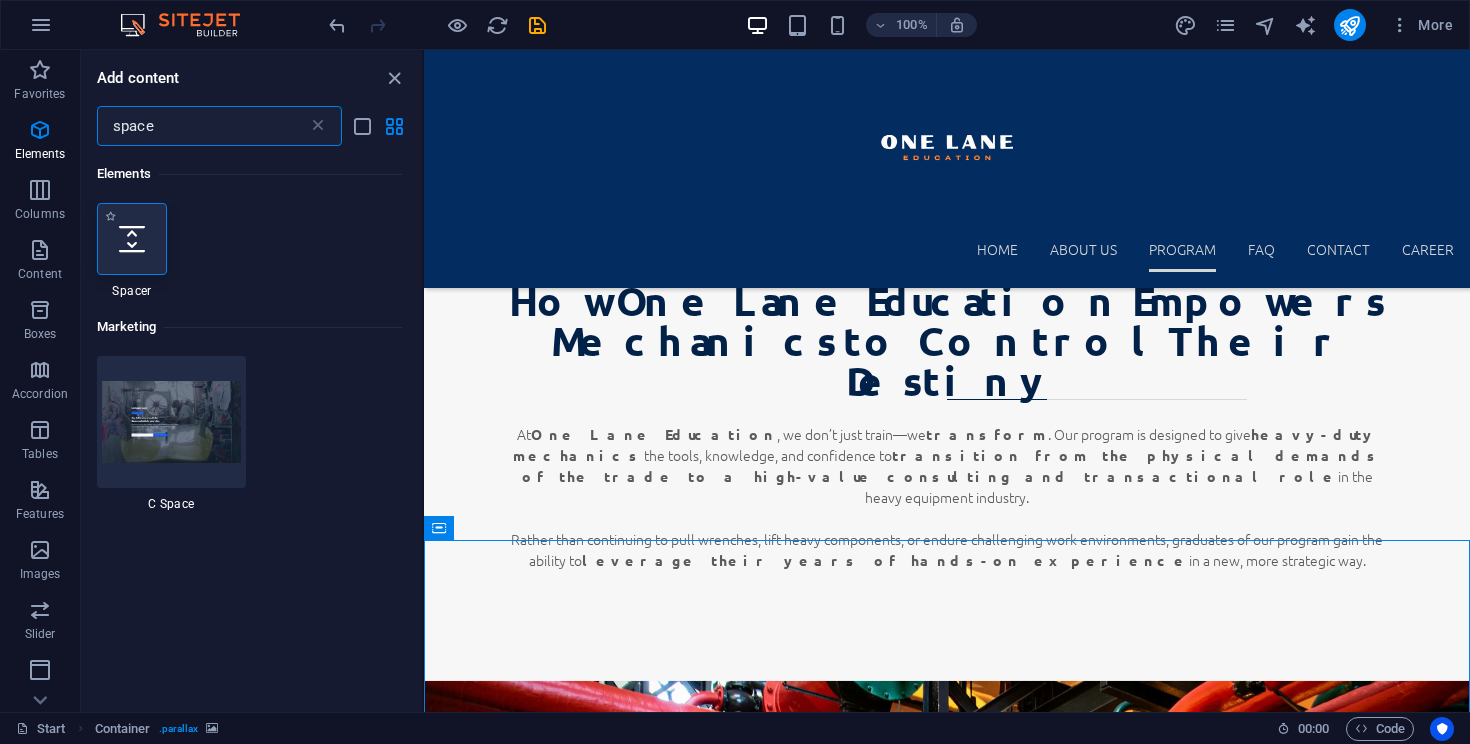select on "px" 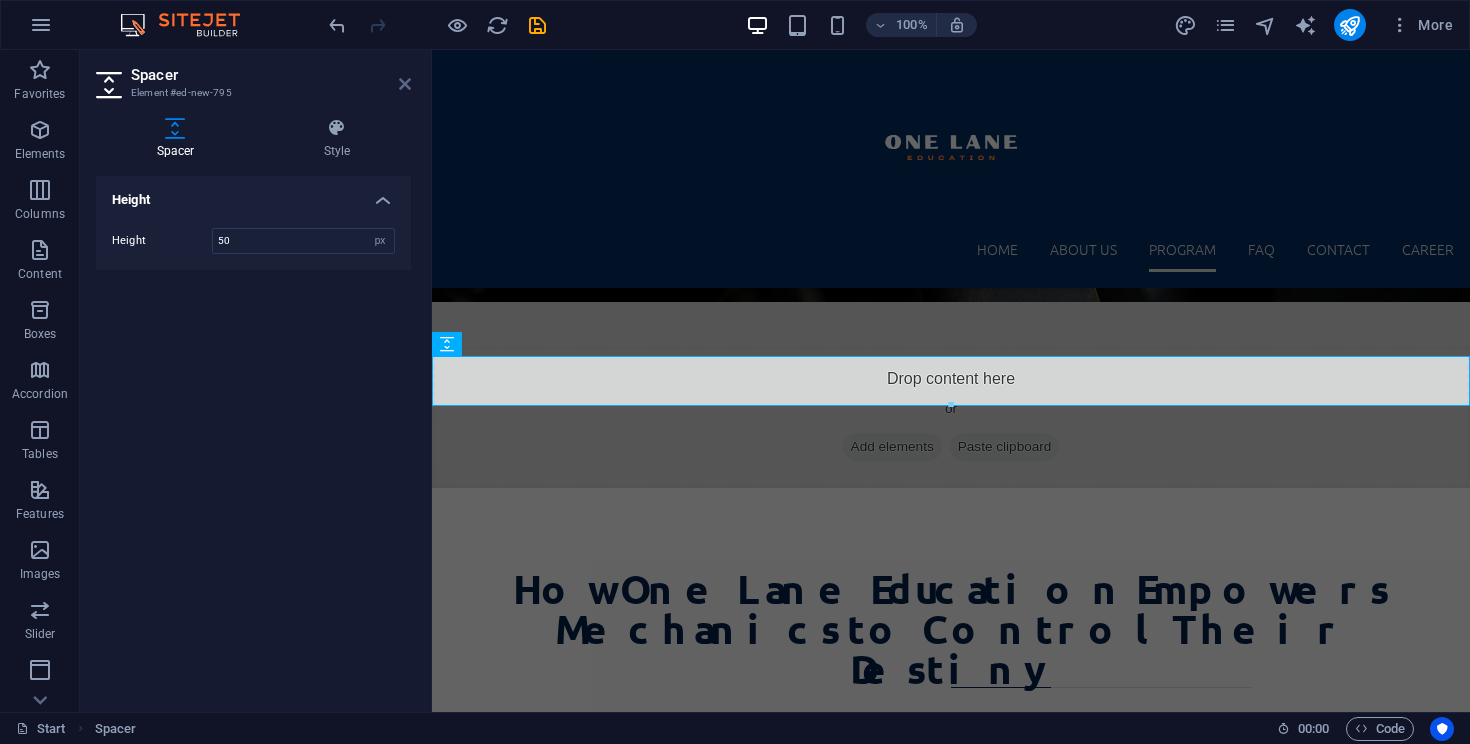 click at bounding box center [405, 84] 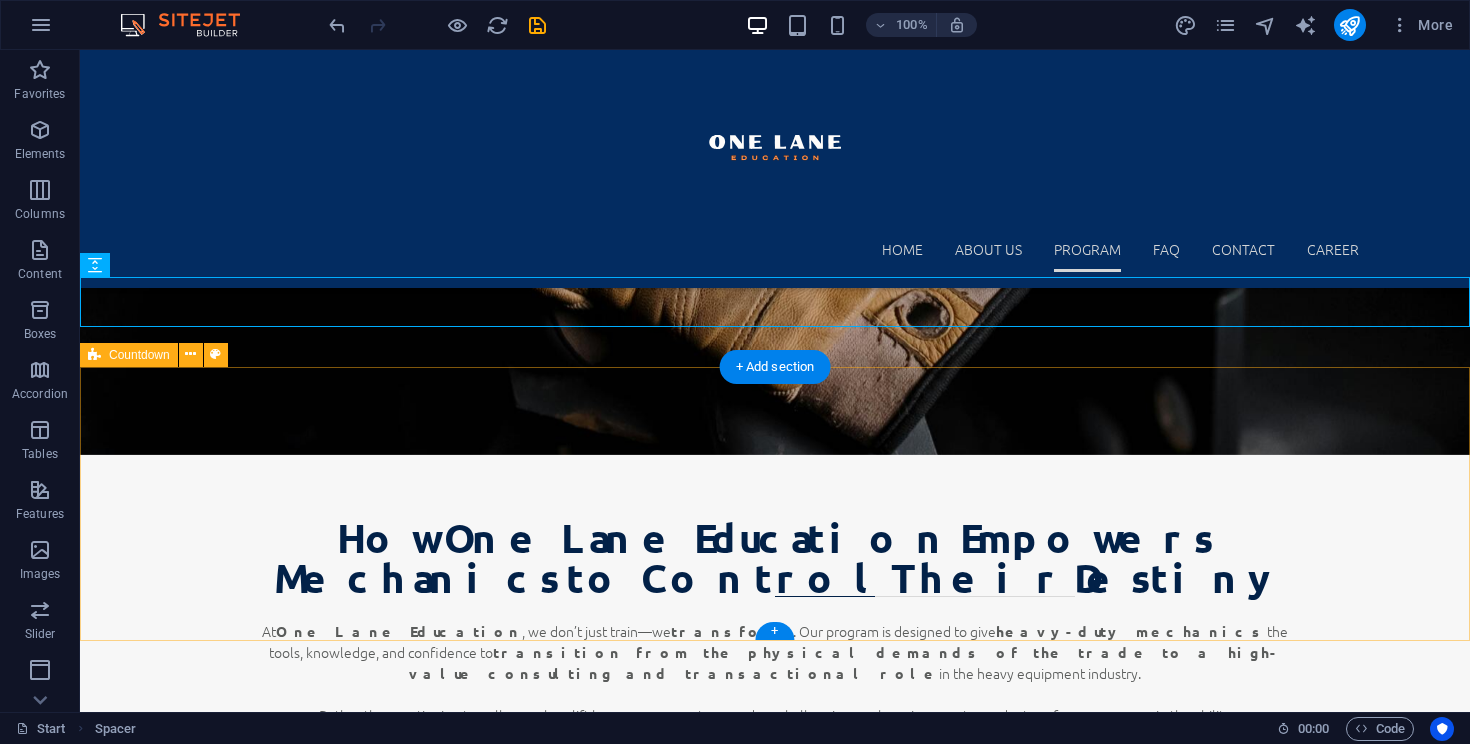 scroll, scrollTop: 3298, scrollLeft: 0, axis: vertical 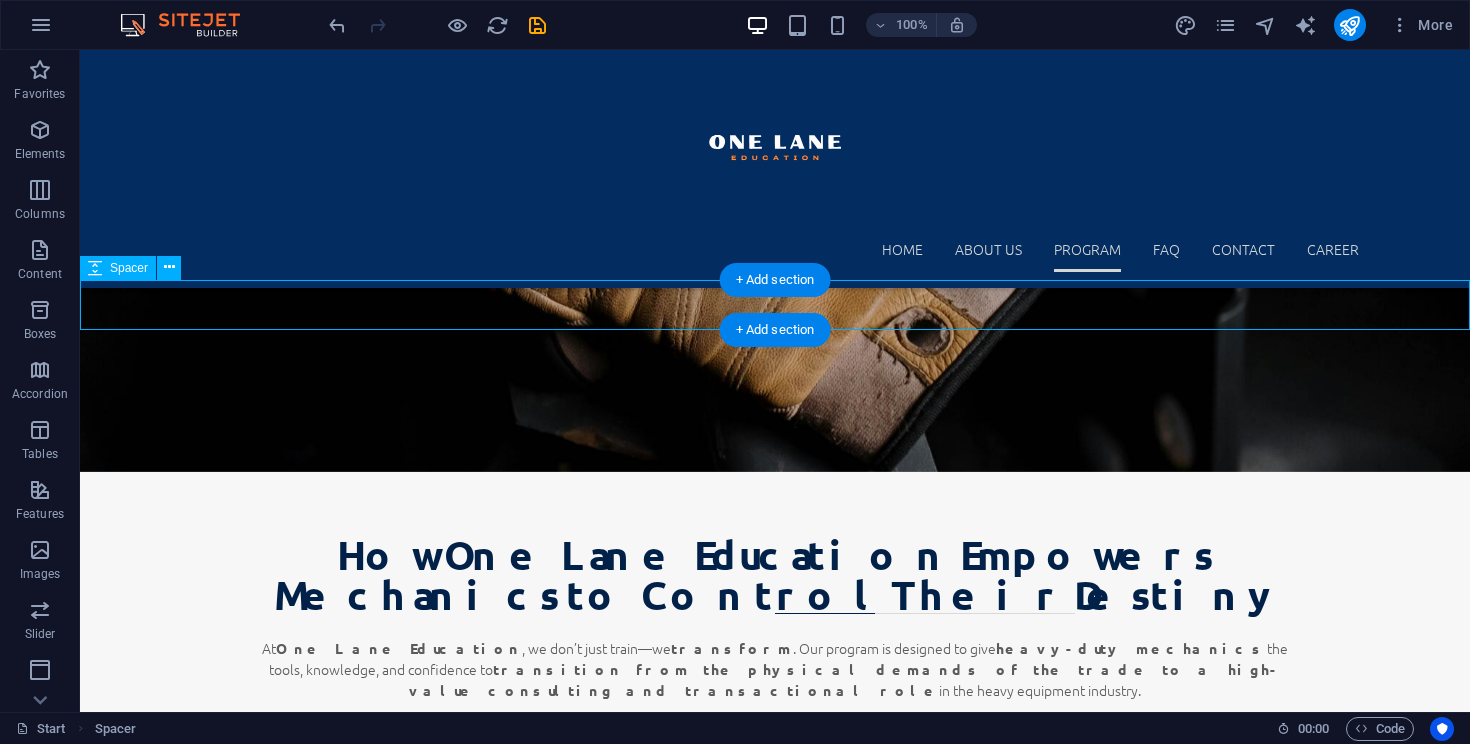 click at bounding box center [775, 4652] 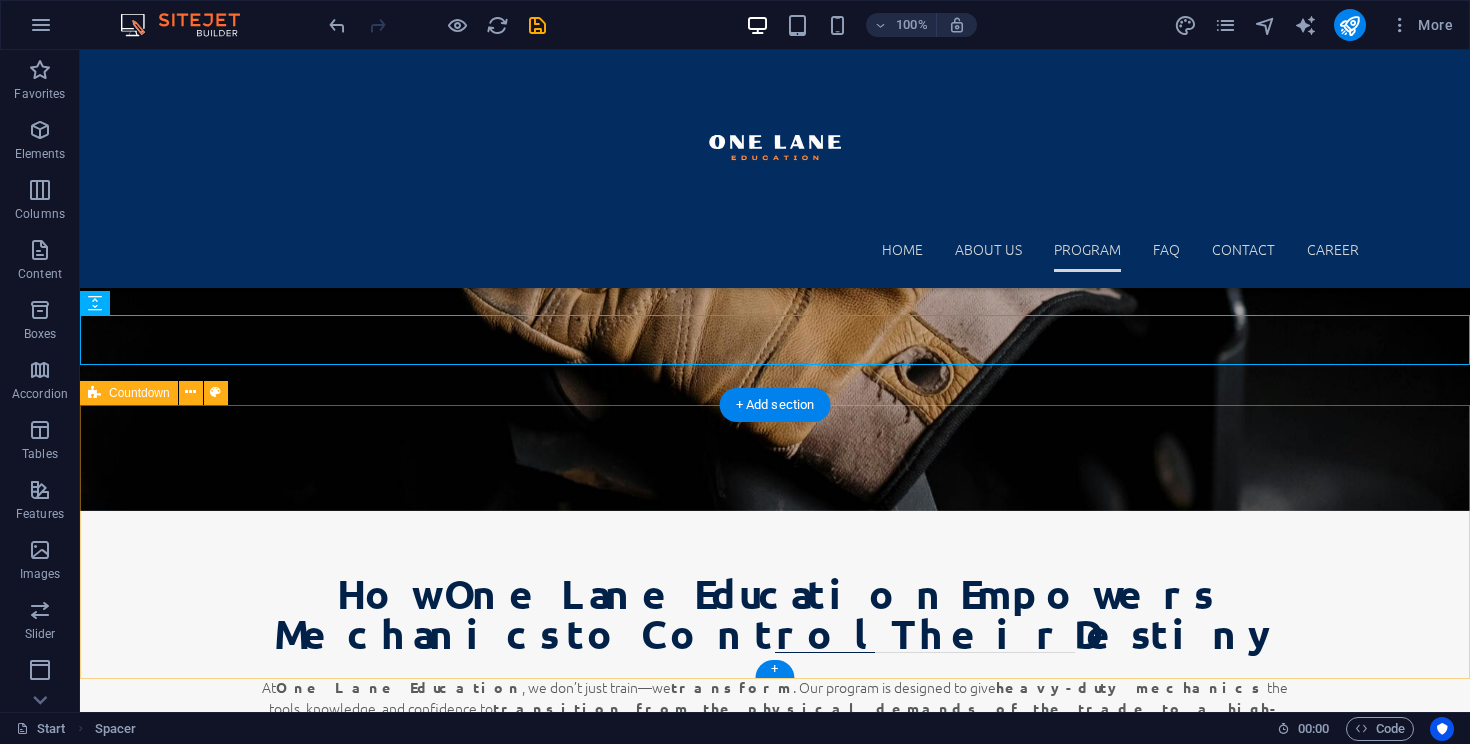 scroll, scrollTop: 3260, scrollLeft: 0, axis: vertical 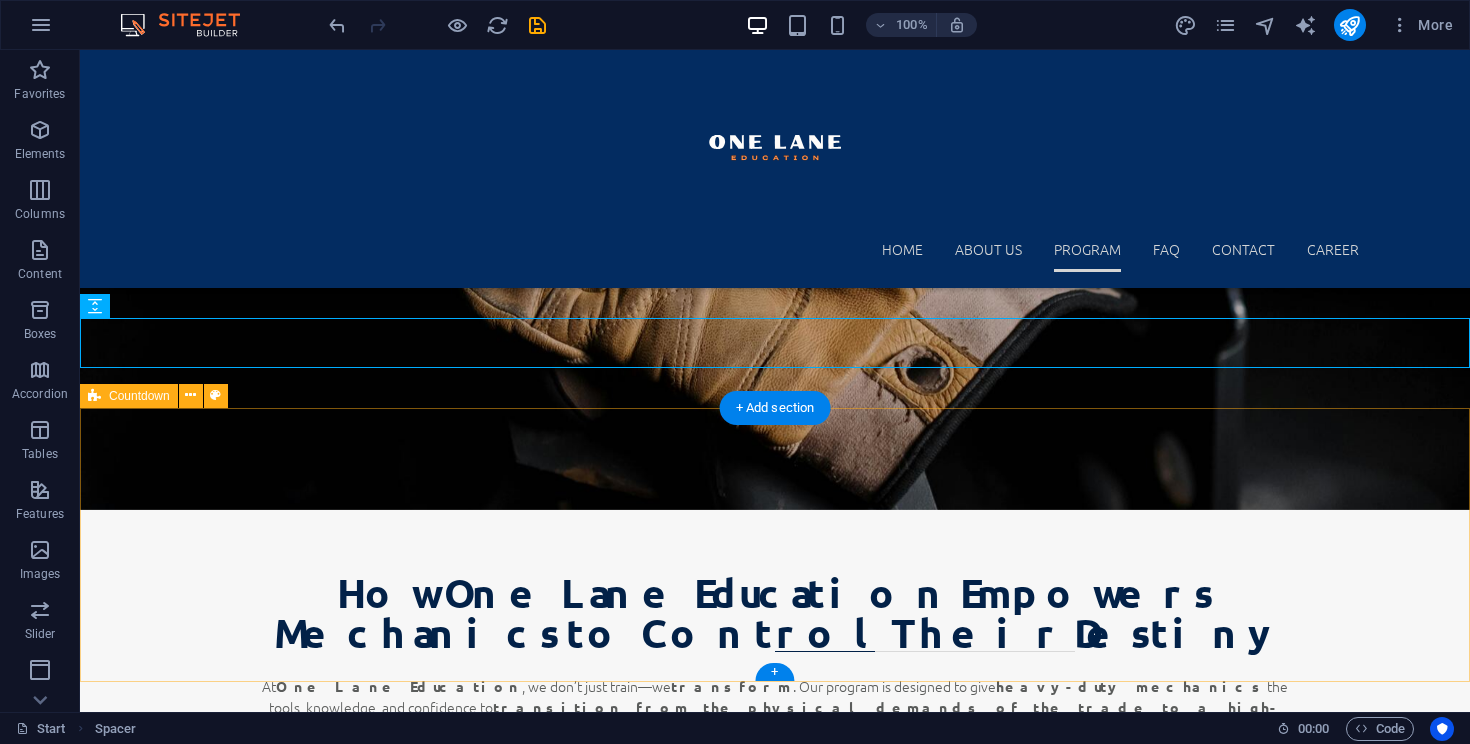 click on "0 Days 0 Hours 0 Minutes 0 Seconds" at bounding box center (775, 5075) 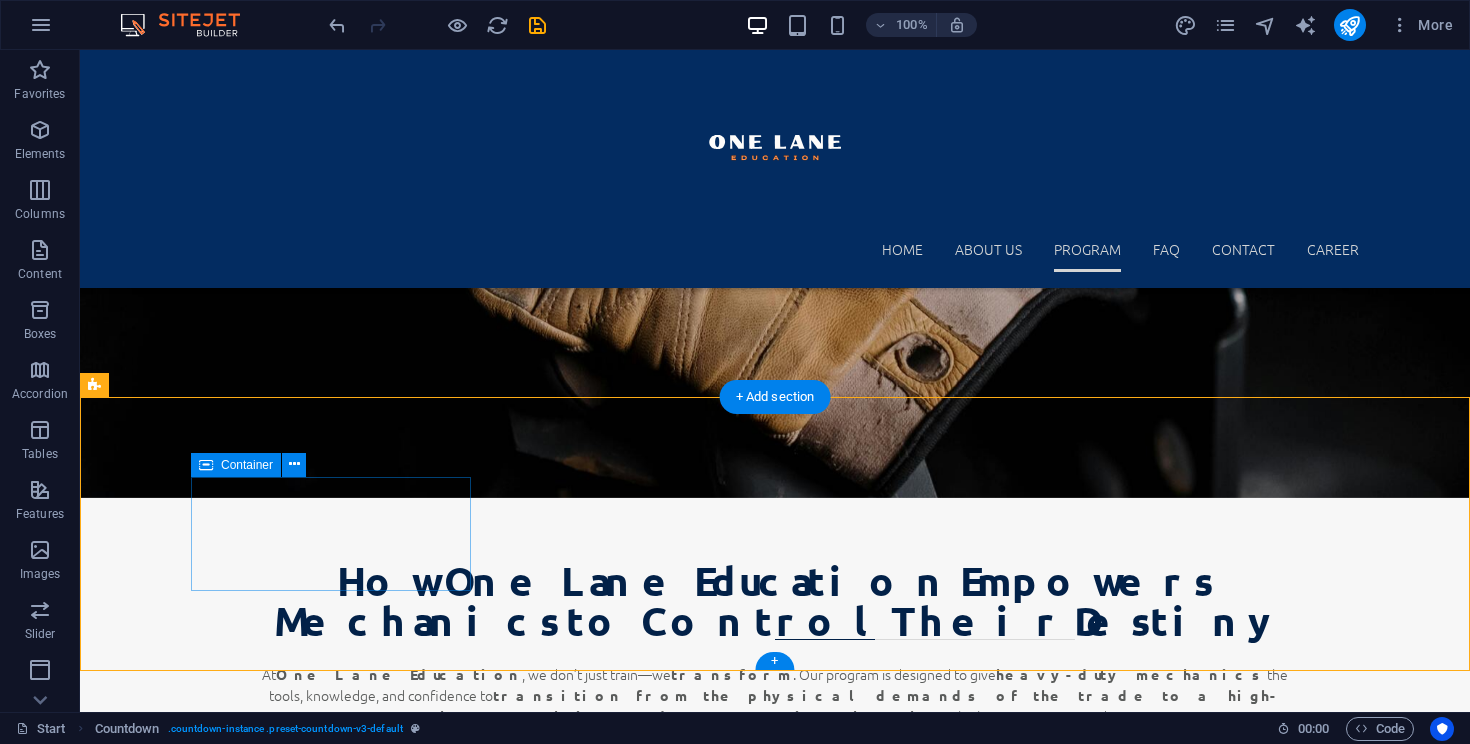 scroll, scrollTop: 3271, scrollLeft: 0, axis: vertical 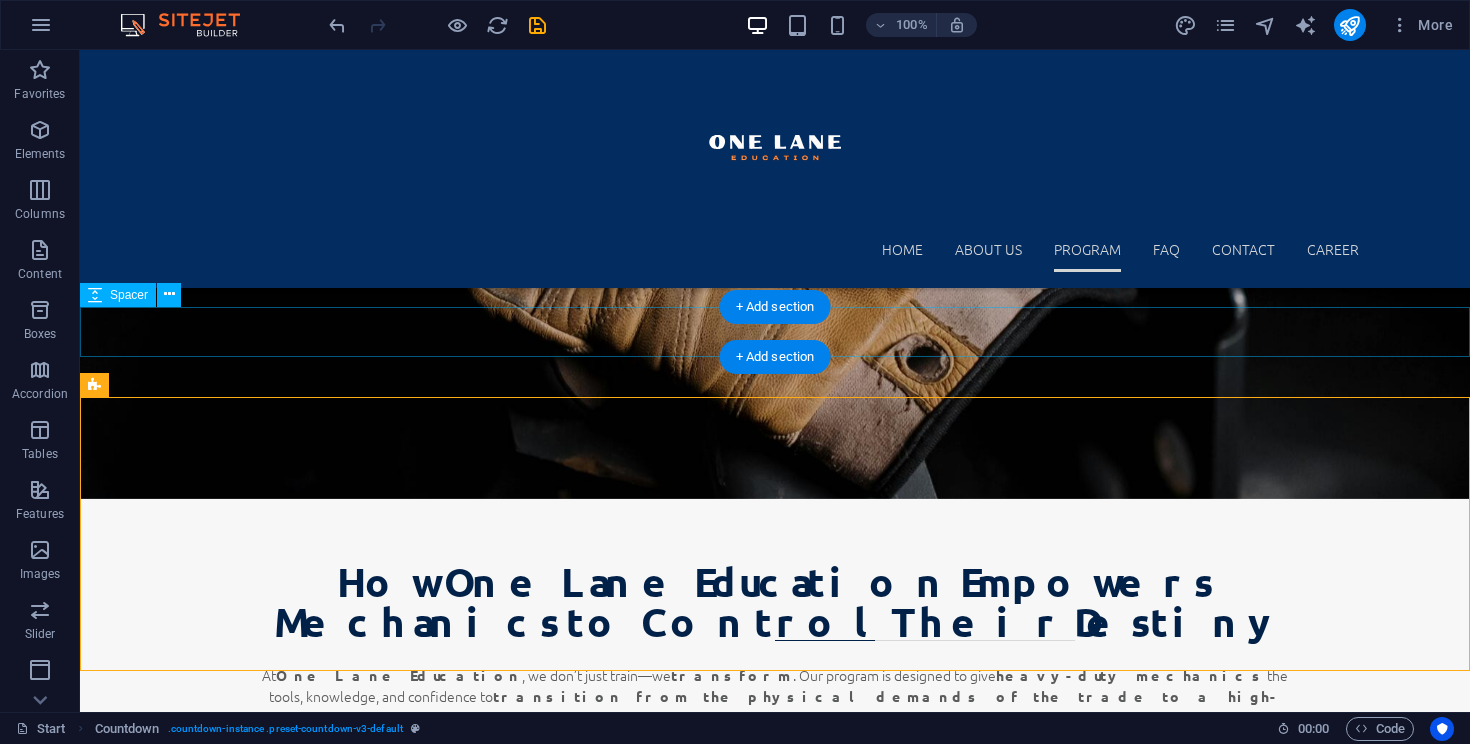 click at bounding box center (775, 4679) 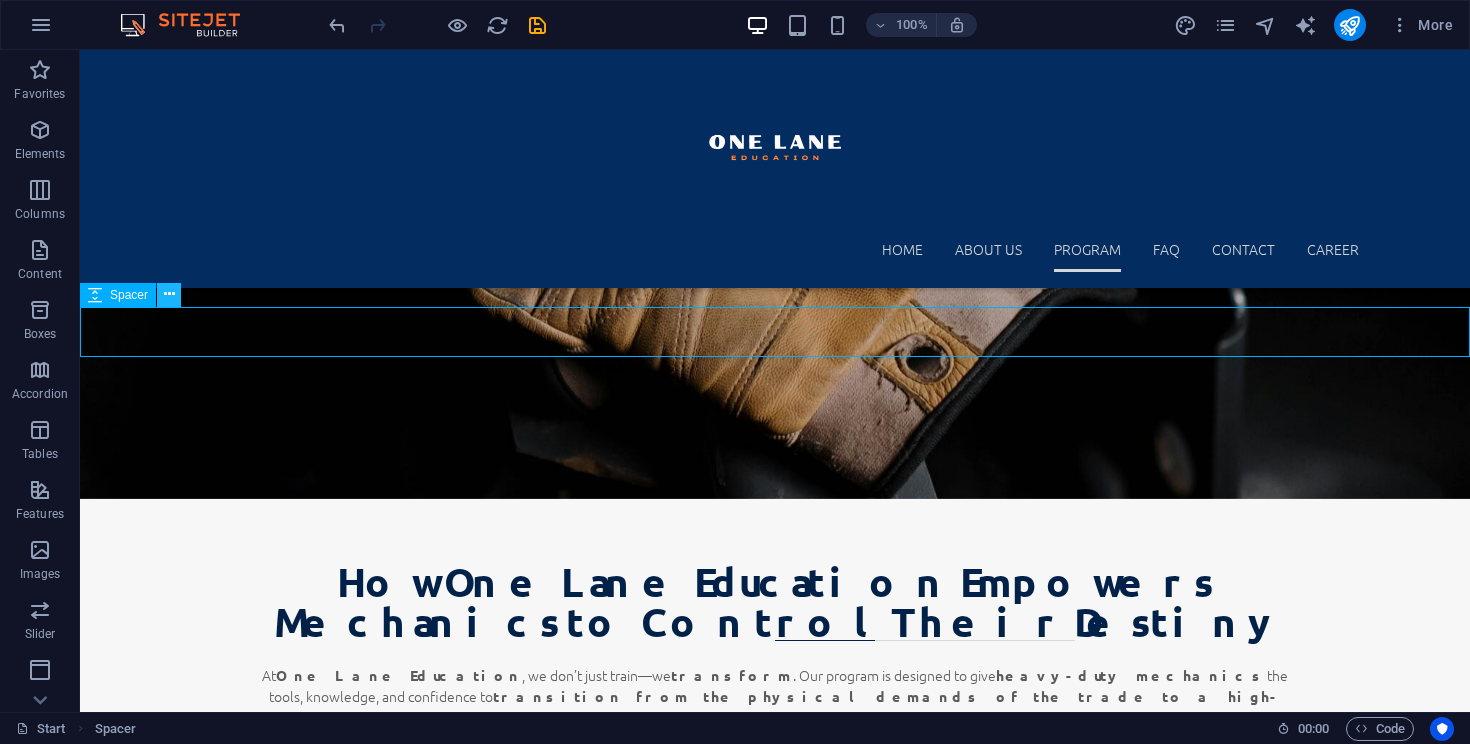 click at bounding box center [169, 294] 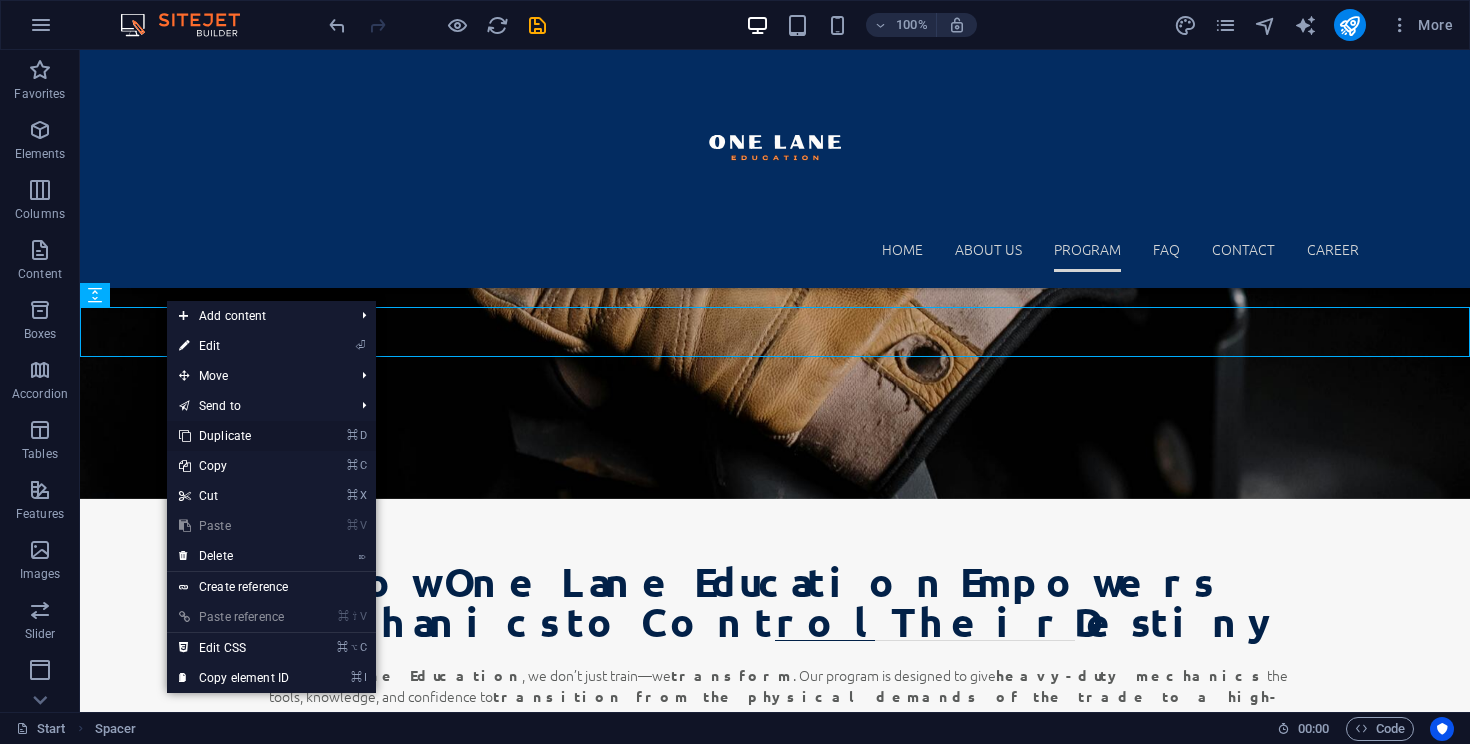 click on "⌘ D  Duplicate" at bounding box center [234, 436] 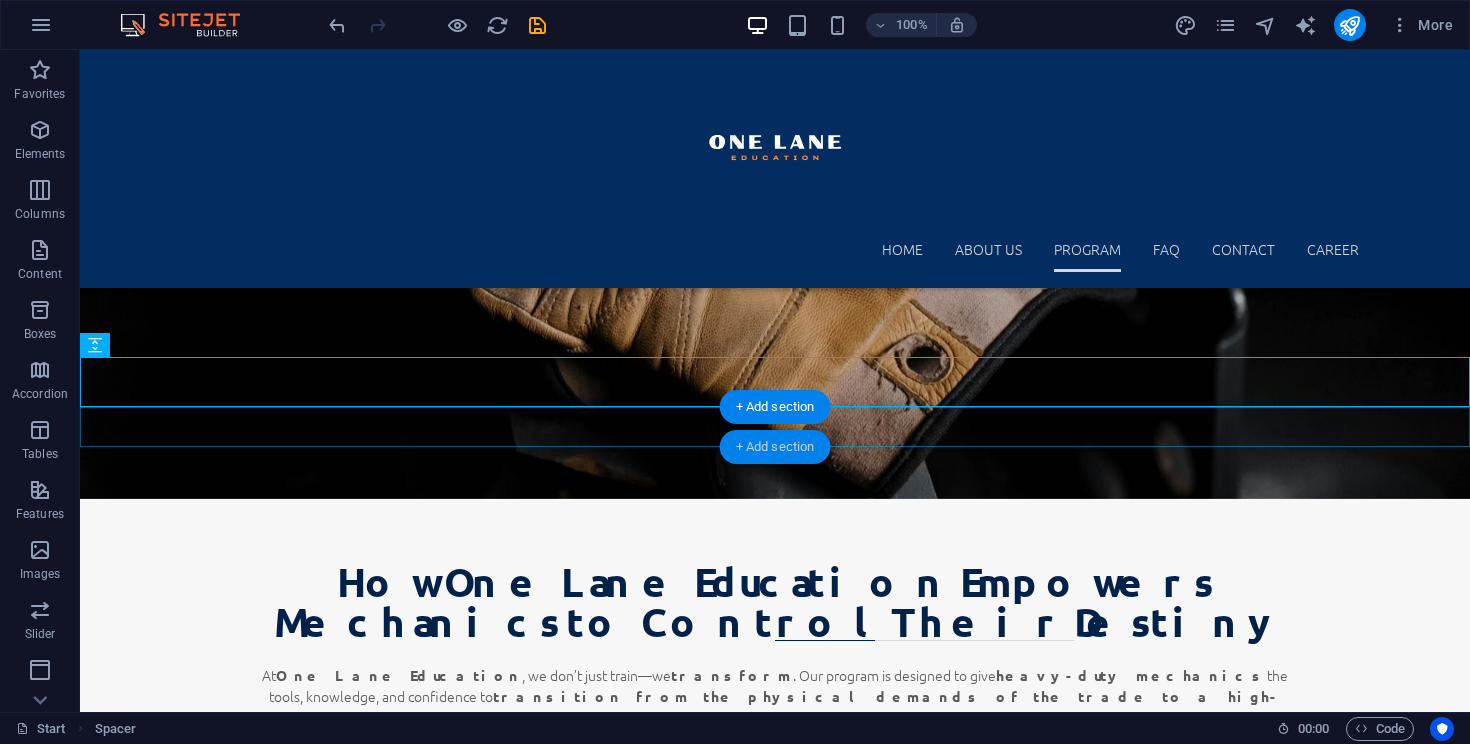 drag, startPoint x: 755, startPoint y: 356, endPoint x: 742, endPoint y: 451, distance: 95.885345 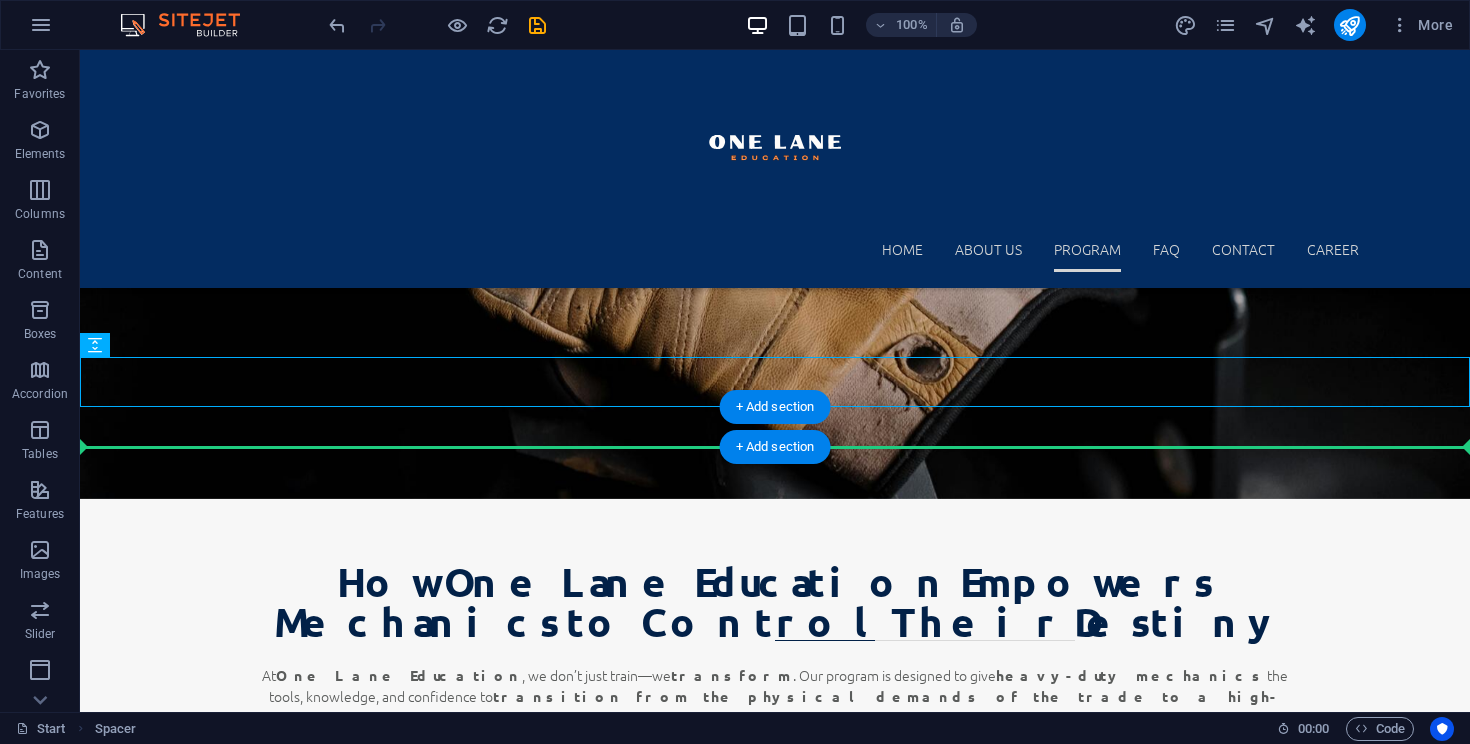 drag, startPoint x: 188, startPoint y: 394, endPoint x: 109, endPoint y: 444, distance: 93.49332 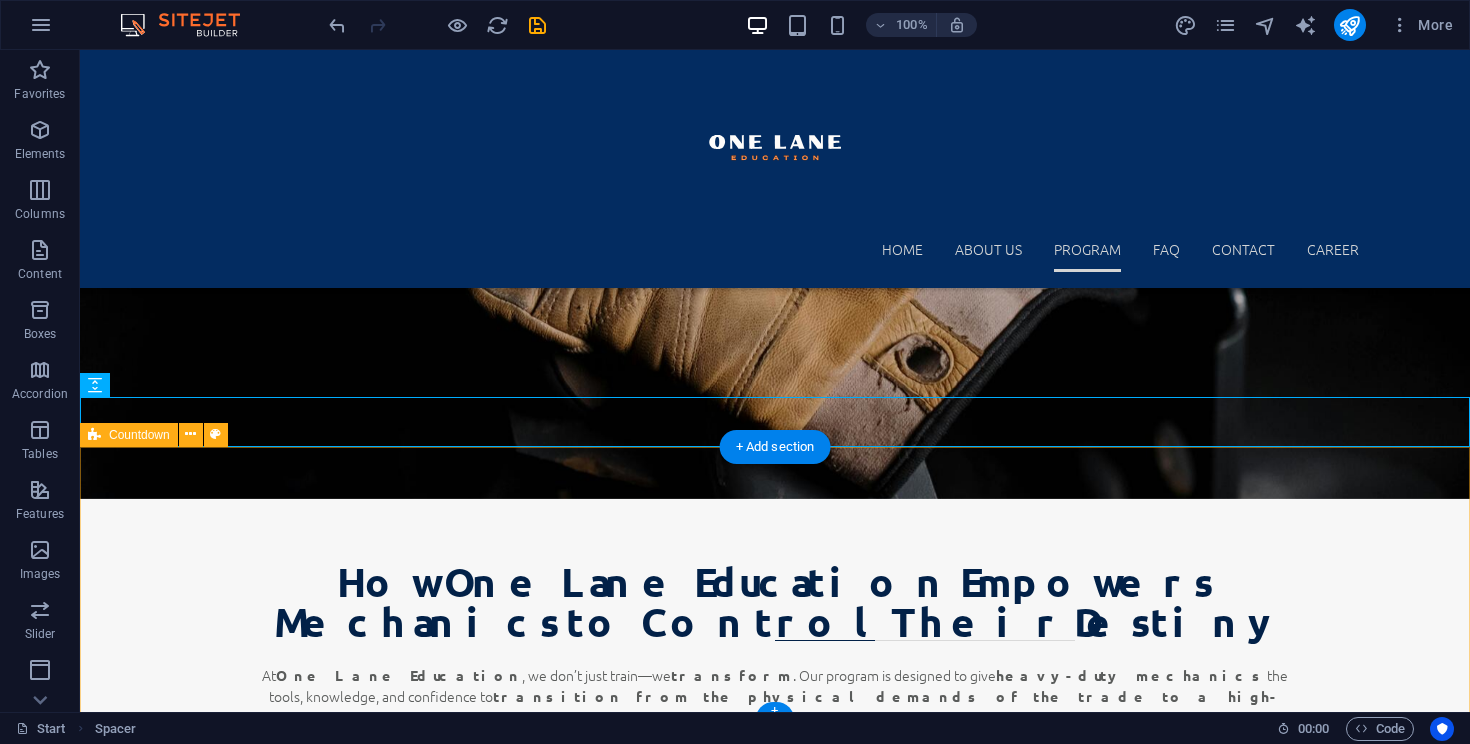 click on "0 Days 0 Hours 0 Minutes 0 Seconds" at bounding box center (775, 5114) 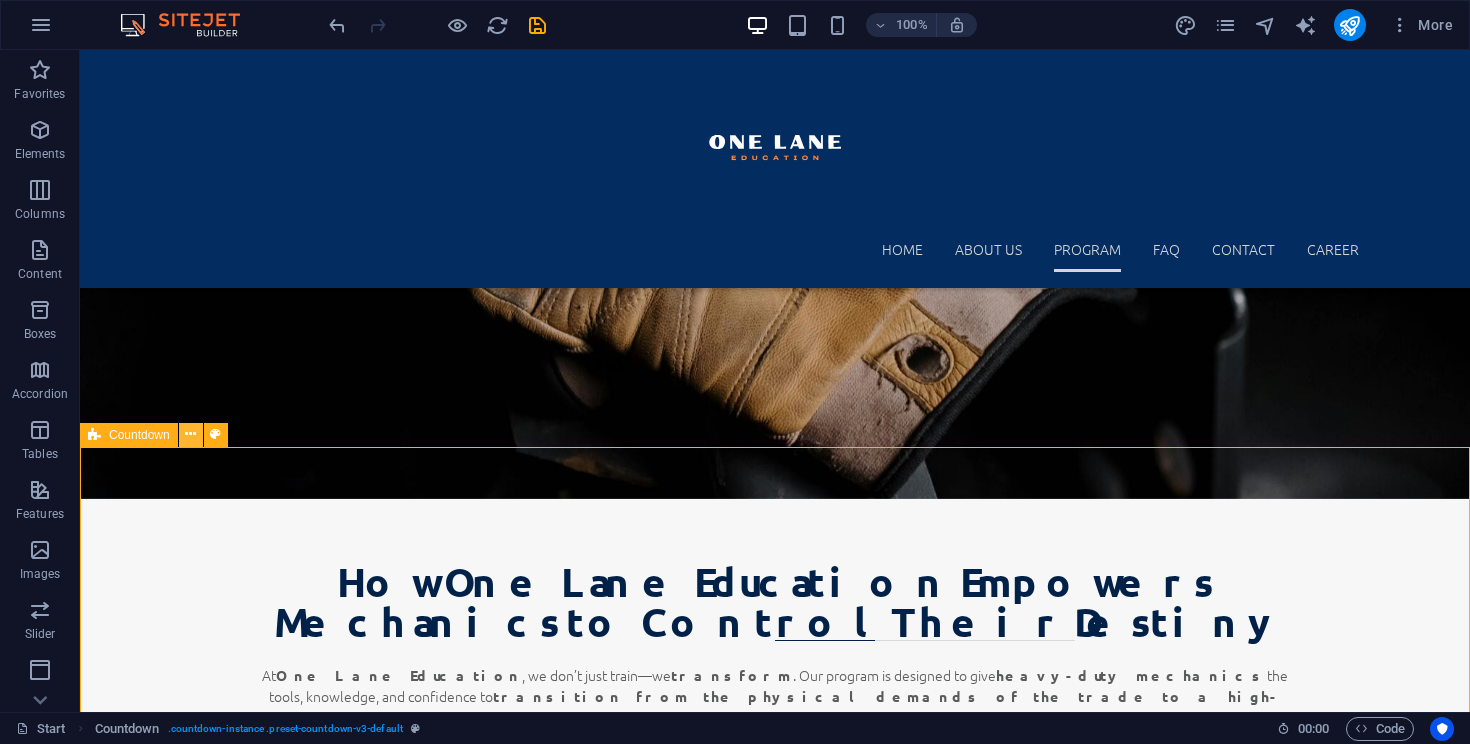 click at bounding box center [190, 434] 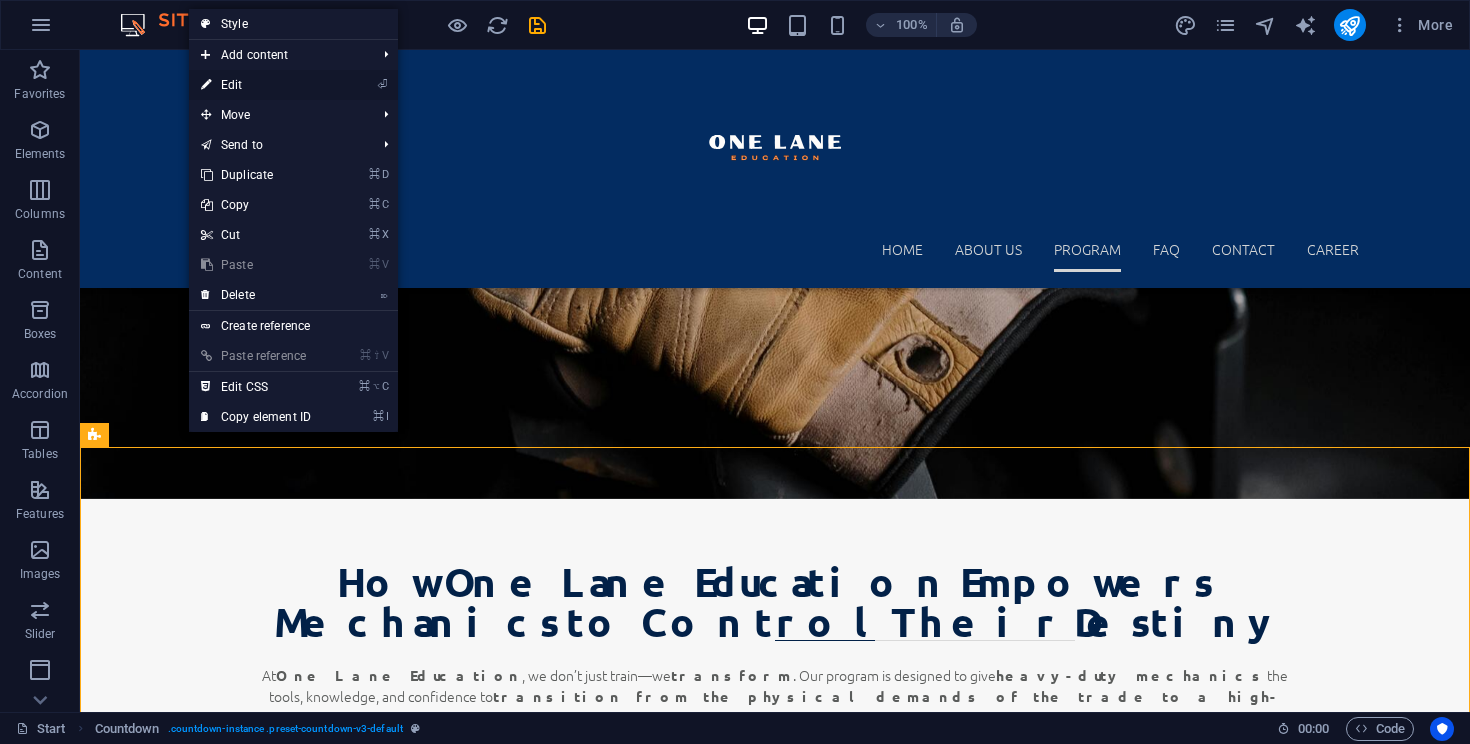 click on "⏎  Edit" at bounding box center (256, 85) 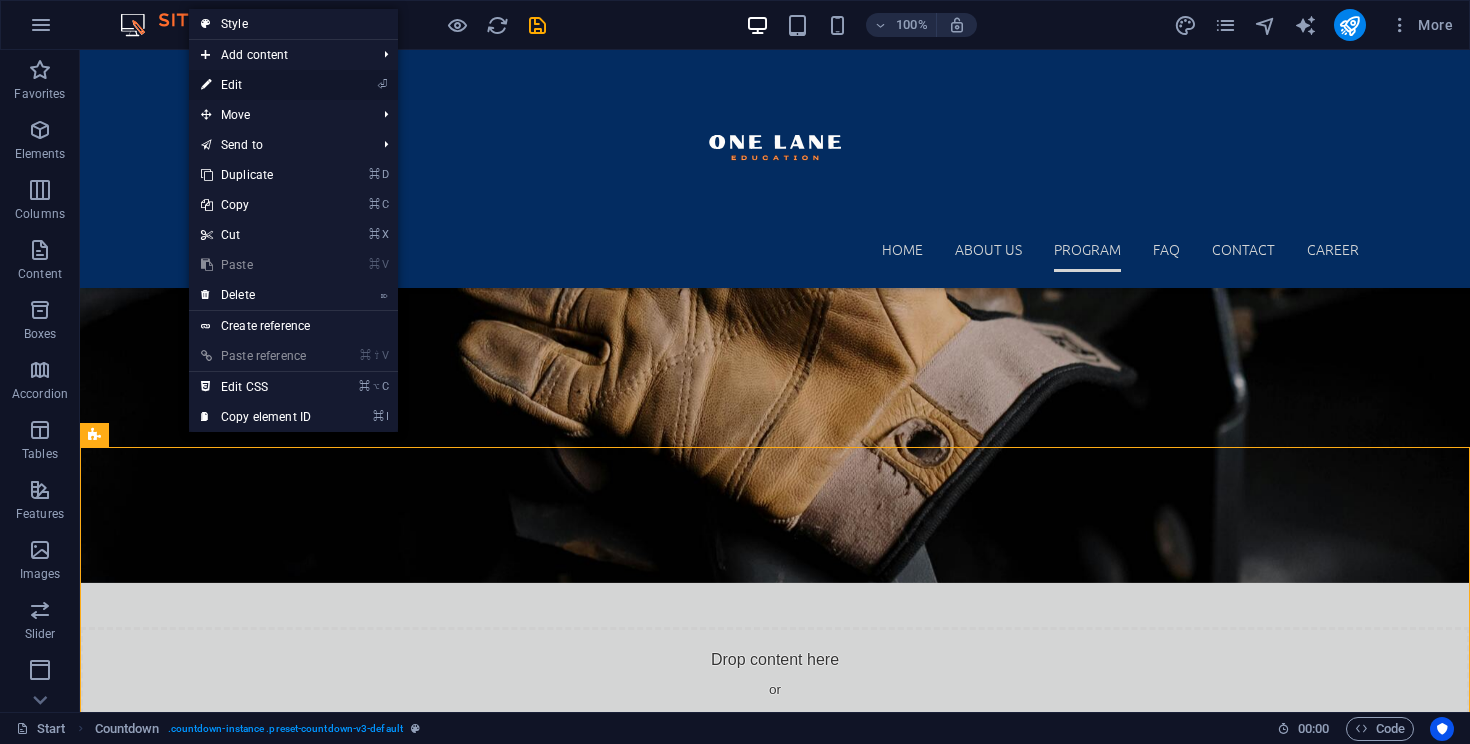 select on "timer" 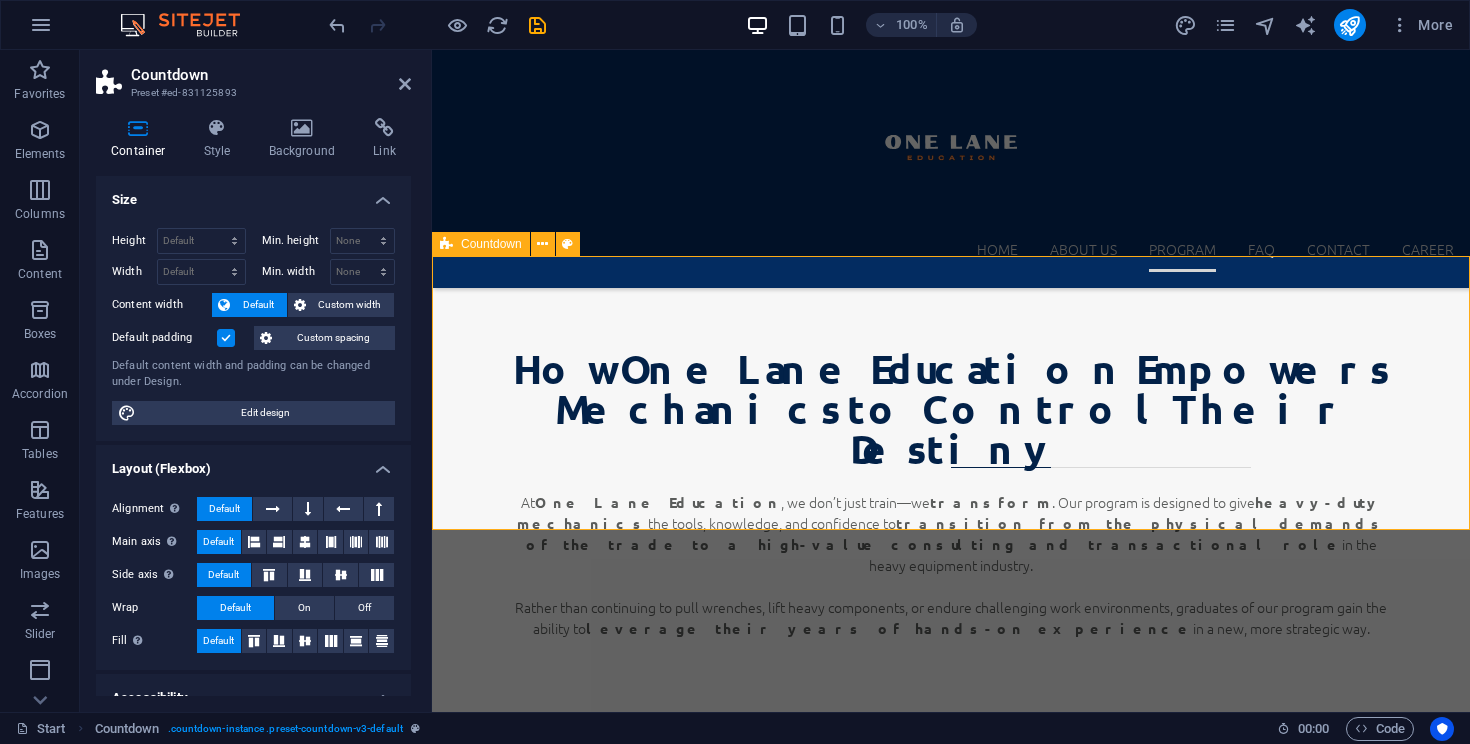 scroll, scrollTop: 3785, scrollLeft: 0, axis: vertical 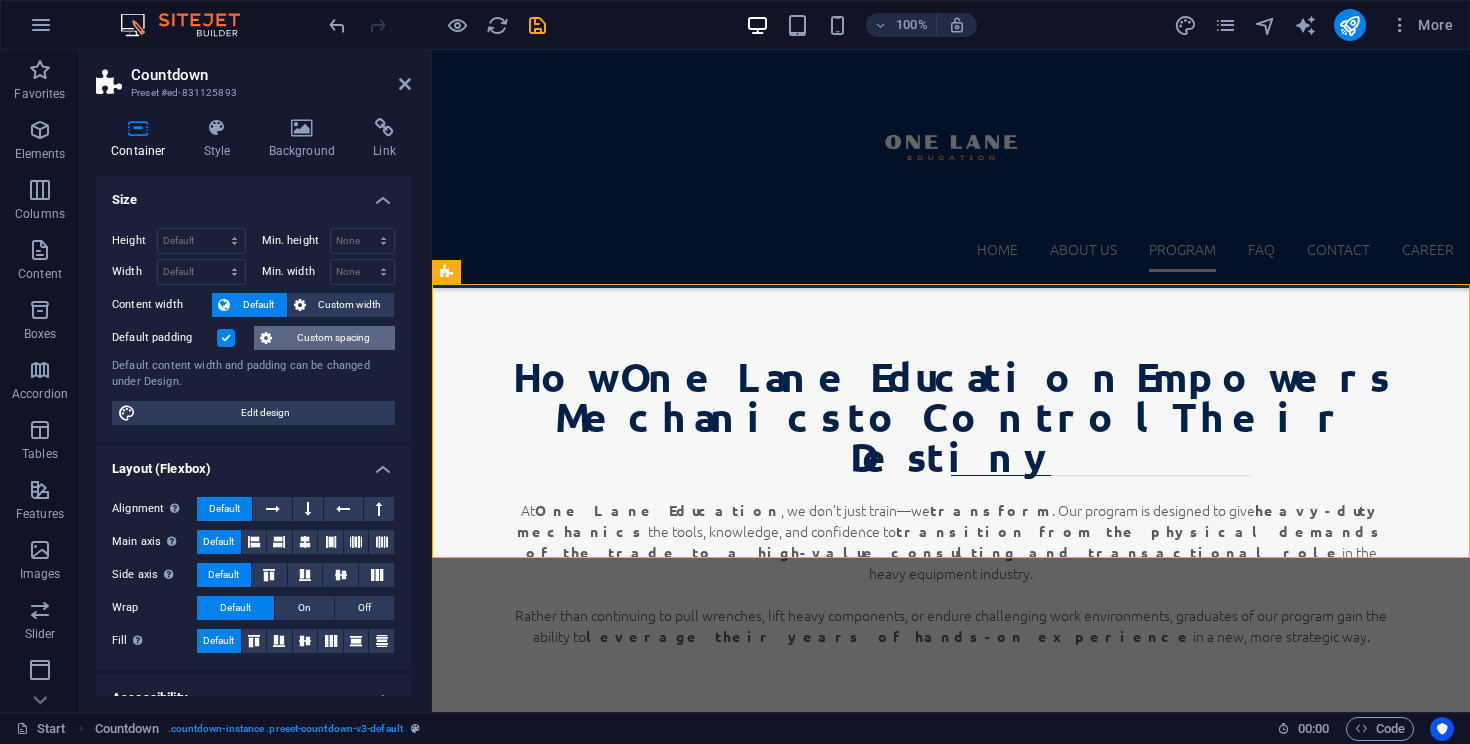 click on "Custom spacing" at bounding box center (333, 338) 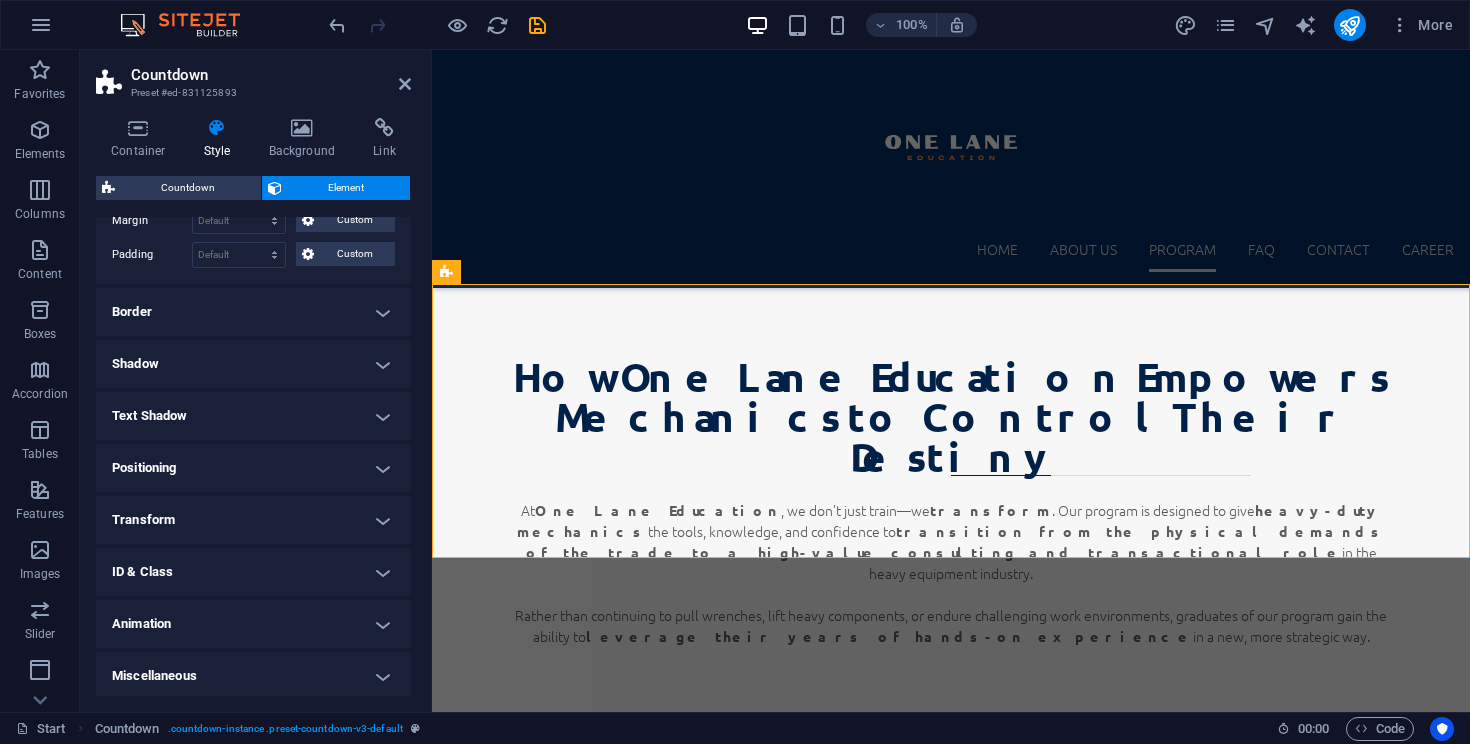 scroll, scrollTop: 0, scrollLeft: 0, axis: both 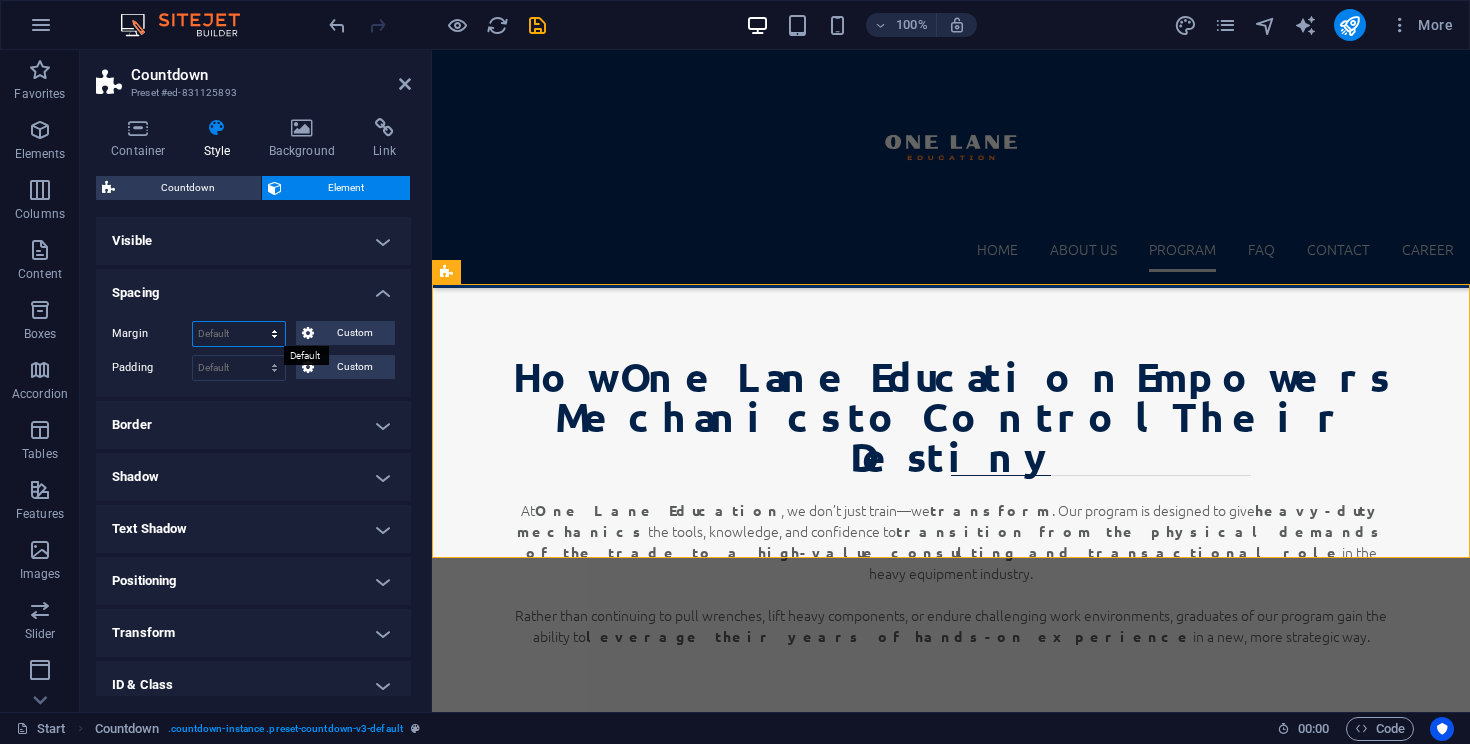 click on "Default auto px % rem vw vh Custom" at bounding box center [239, 334] 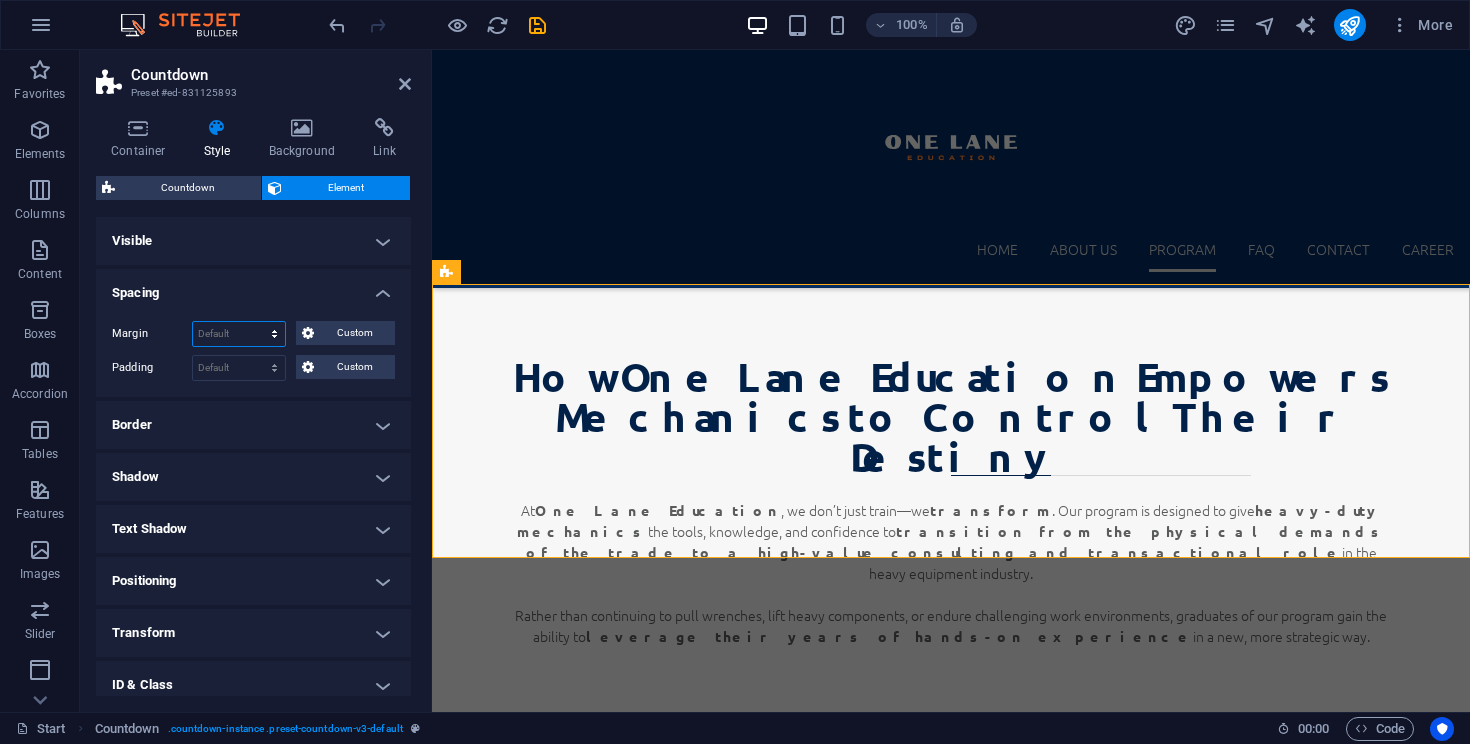 select on "px" 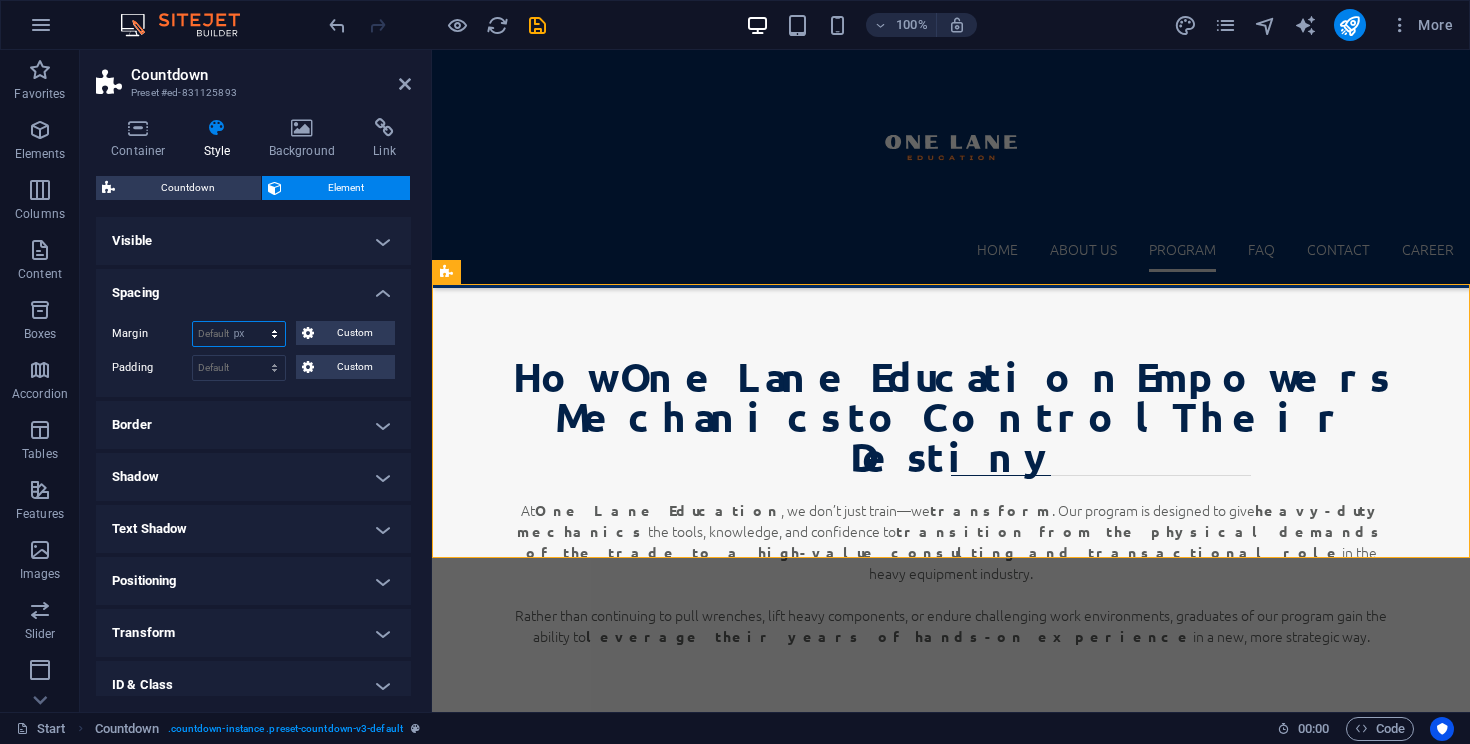 type on "0" 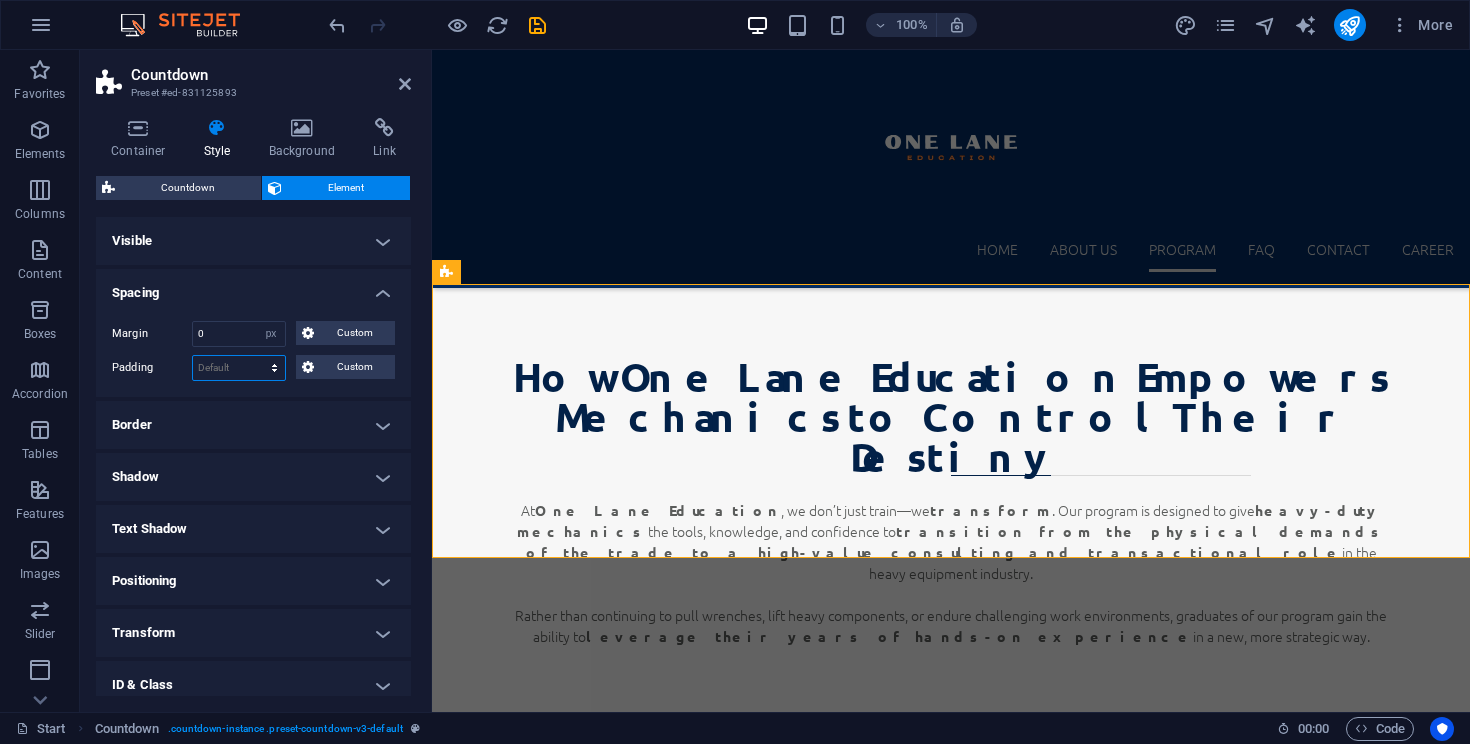 click on "Default px rem % vh vw Custom" at bounding box center [239, 368] 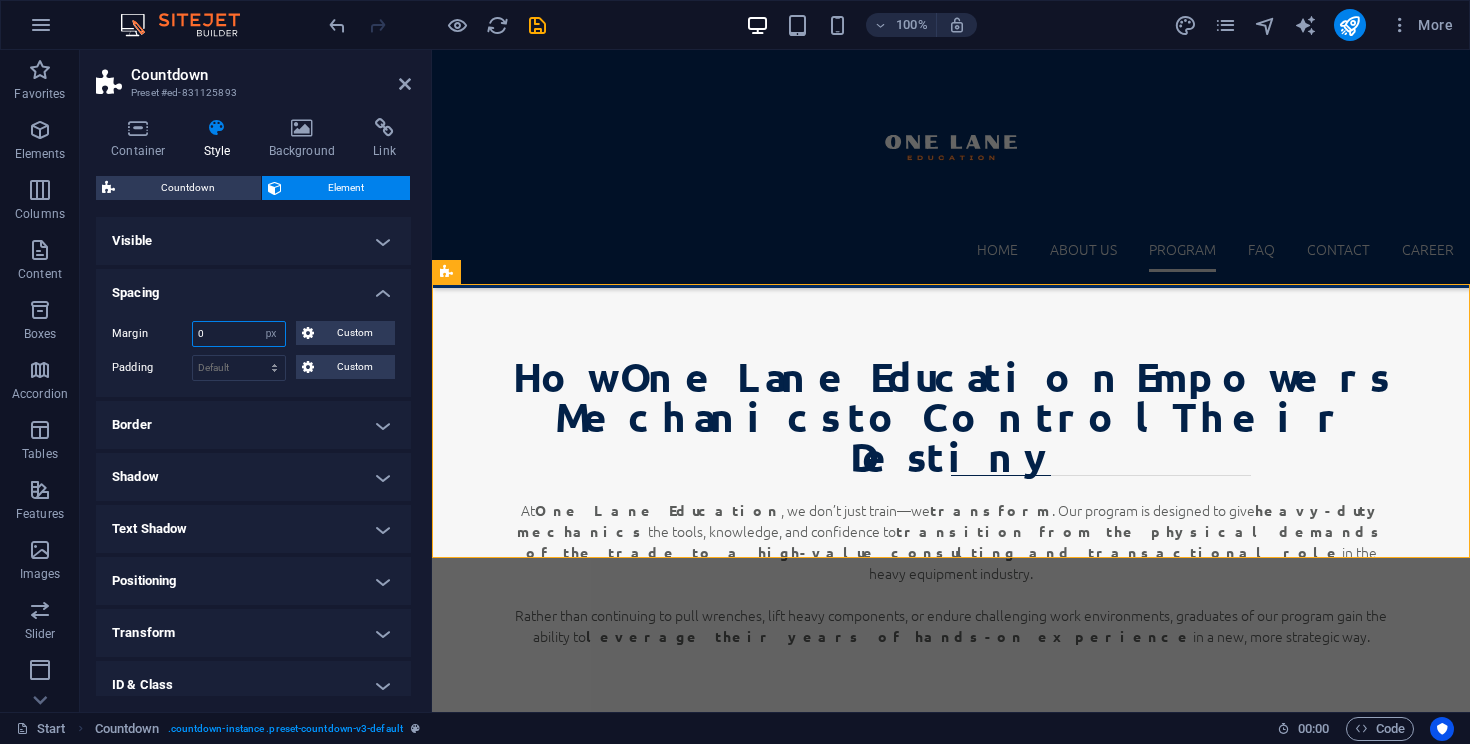 click on "0" at bounding box center [239, 334] 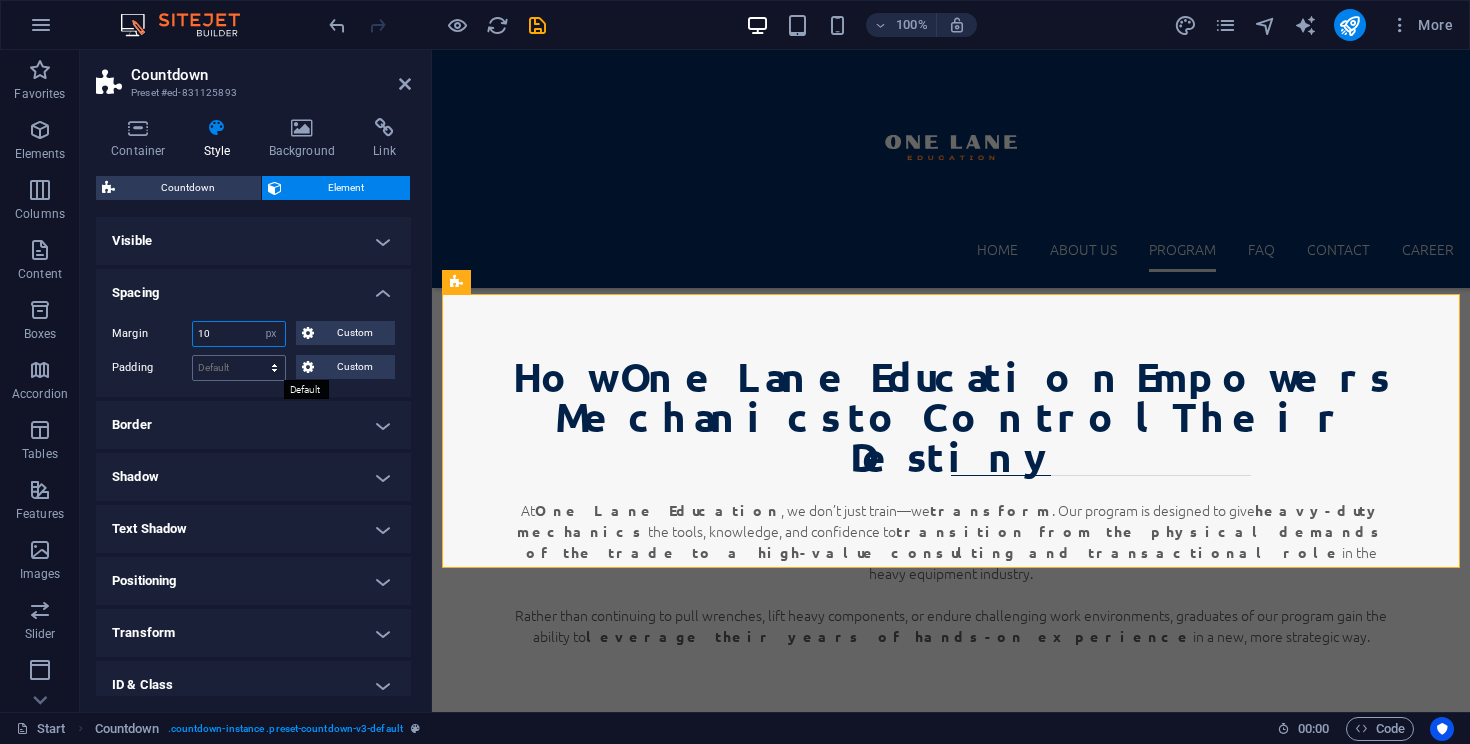 type on "10" 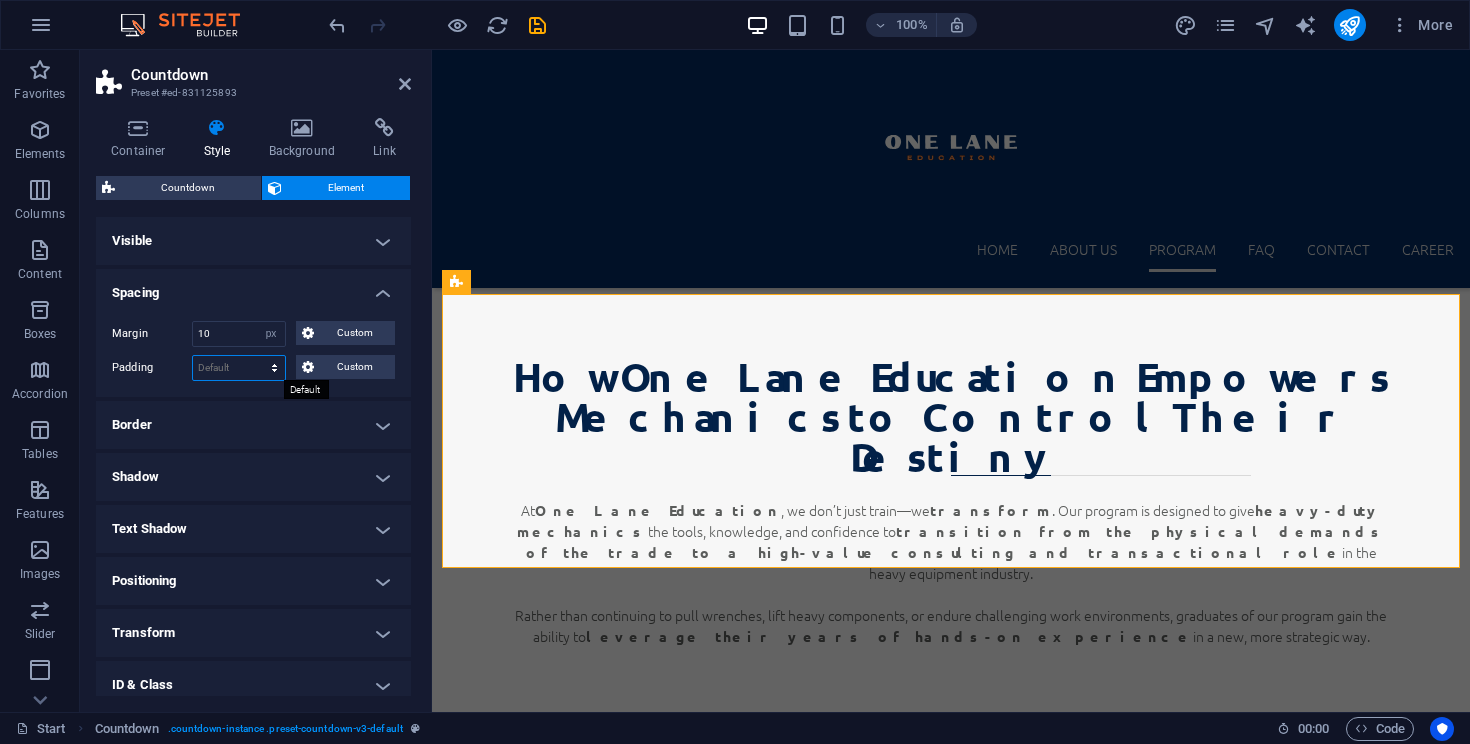 click on "Default px rem % vh vw Custom" at bounding box center [239, 368] 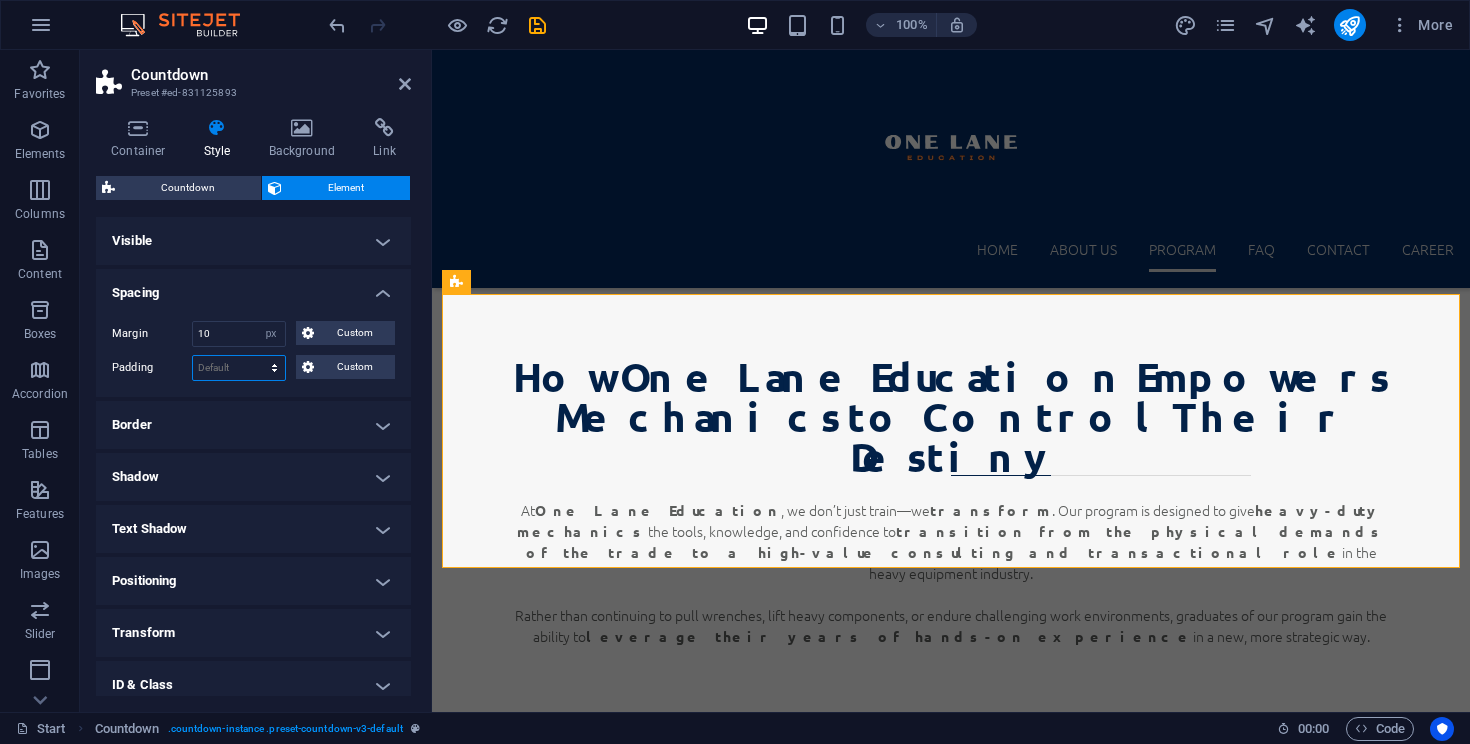 select on "px" 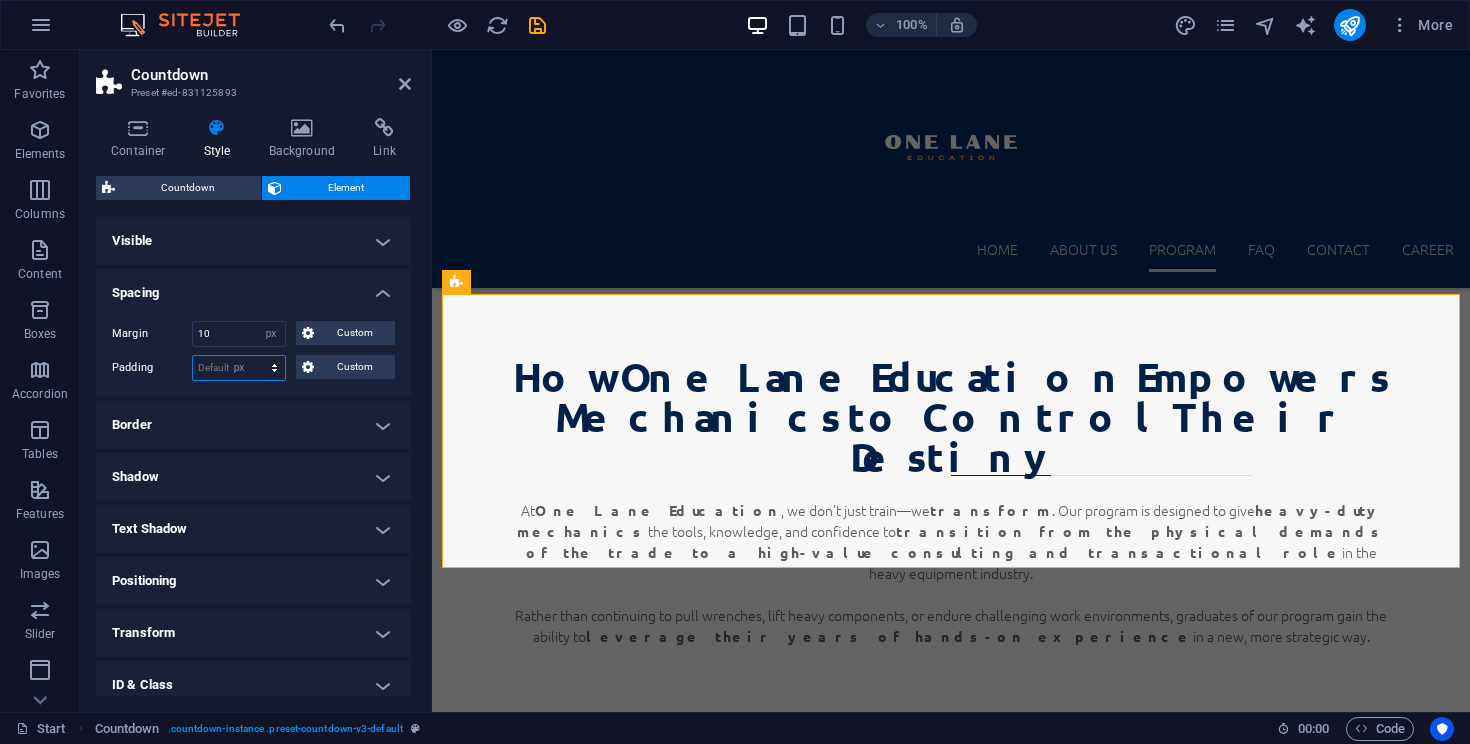 type on "0" 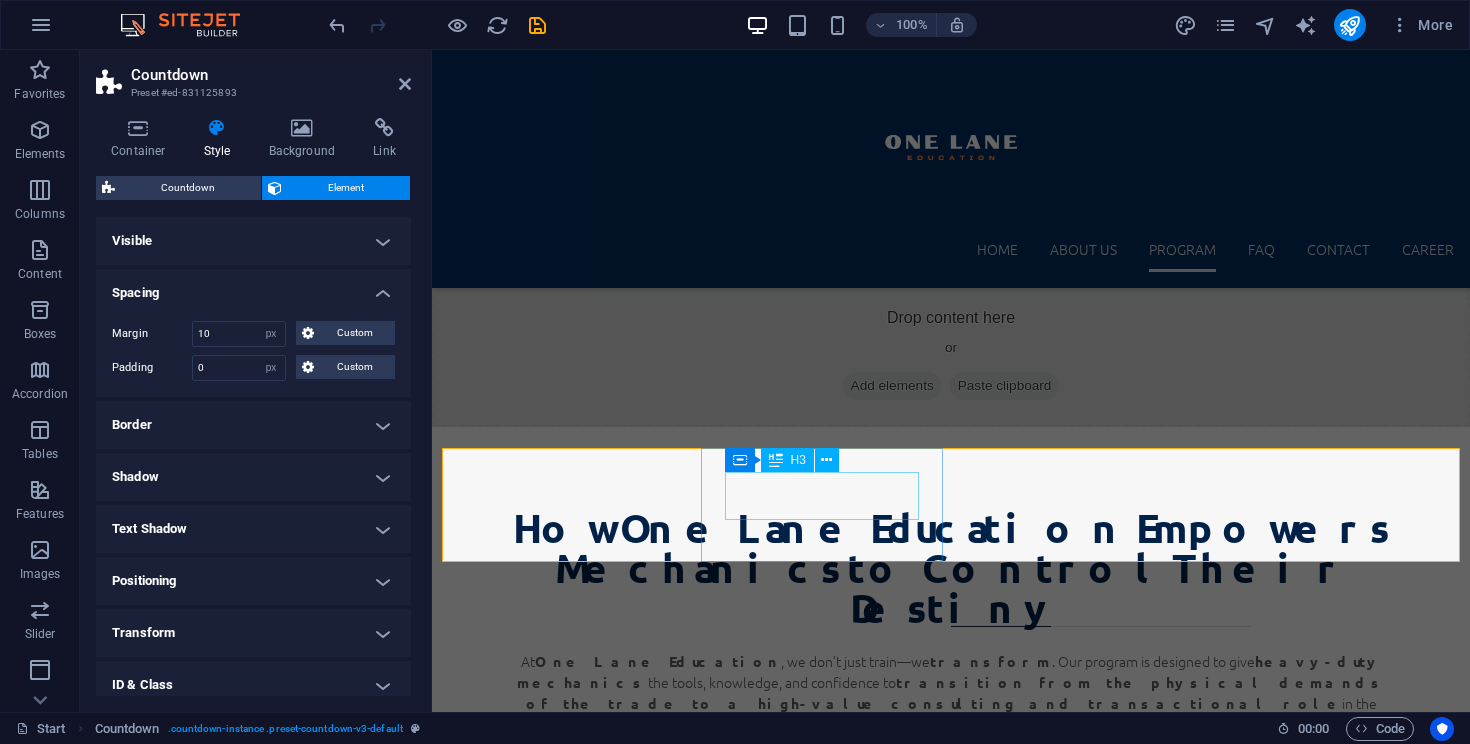 scroll, scrollTop: 3628, scrollLeft: 0, axis: vertical 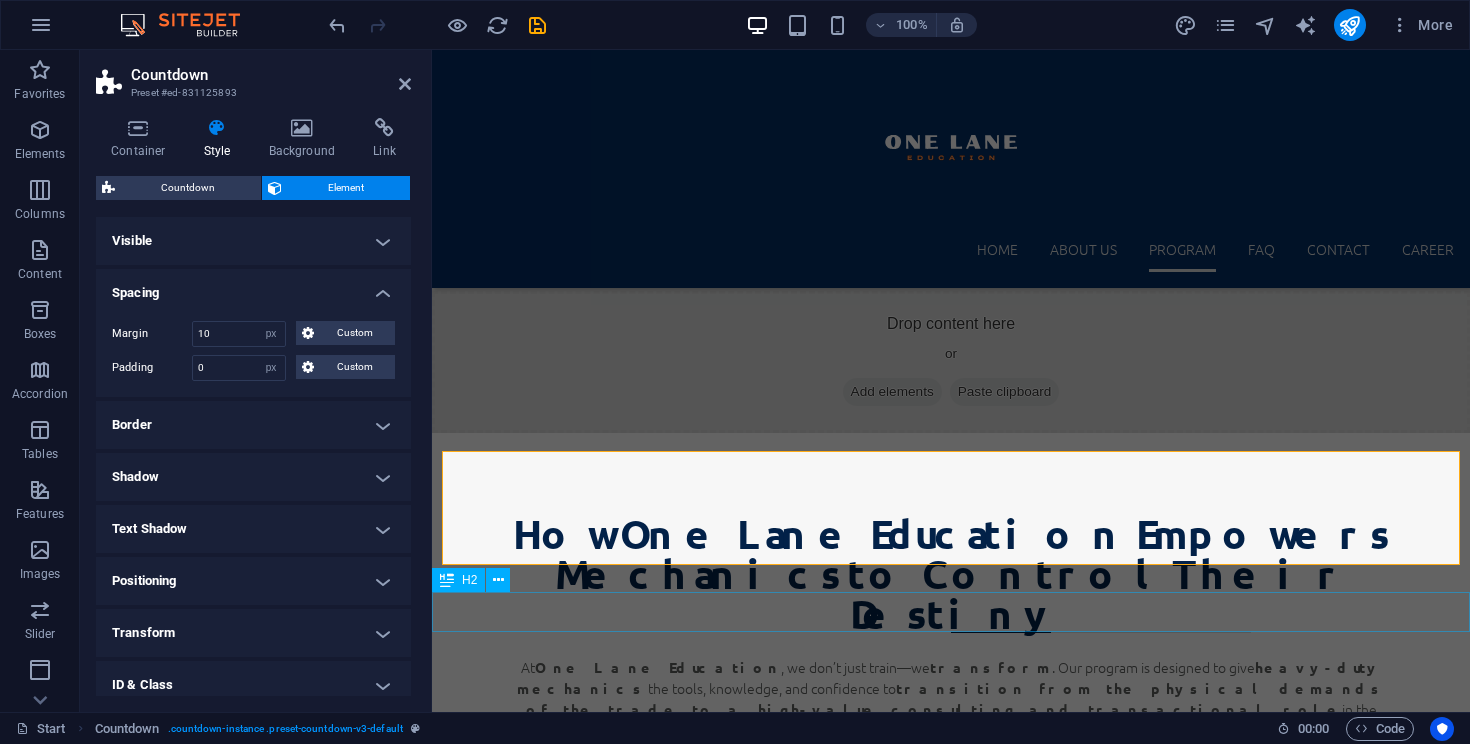 click on "One Lane Timeline" at bounding box center (951, 5406) 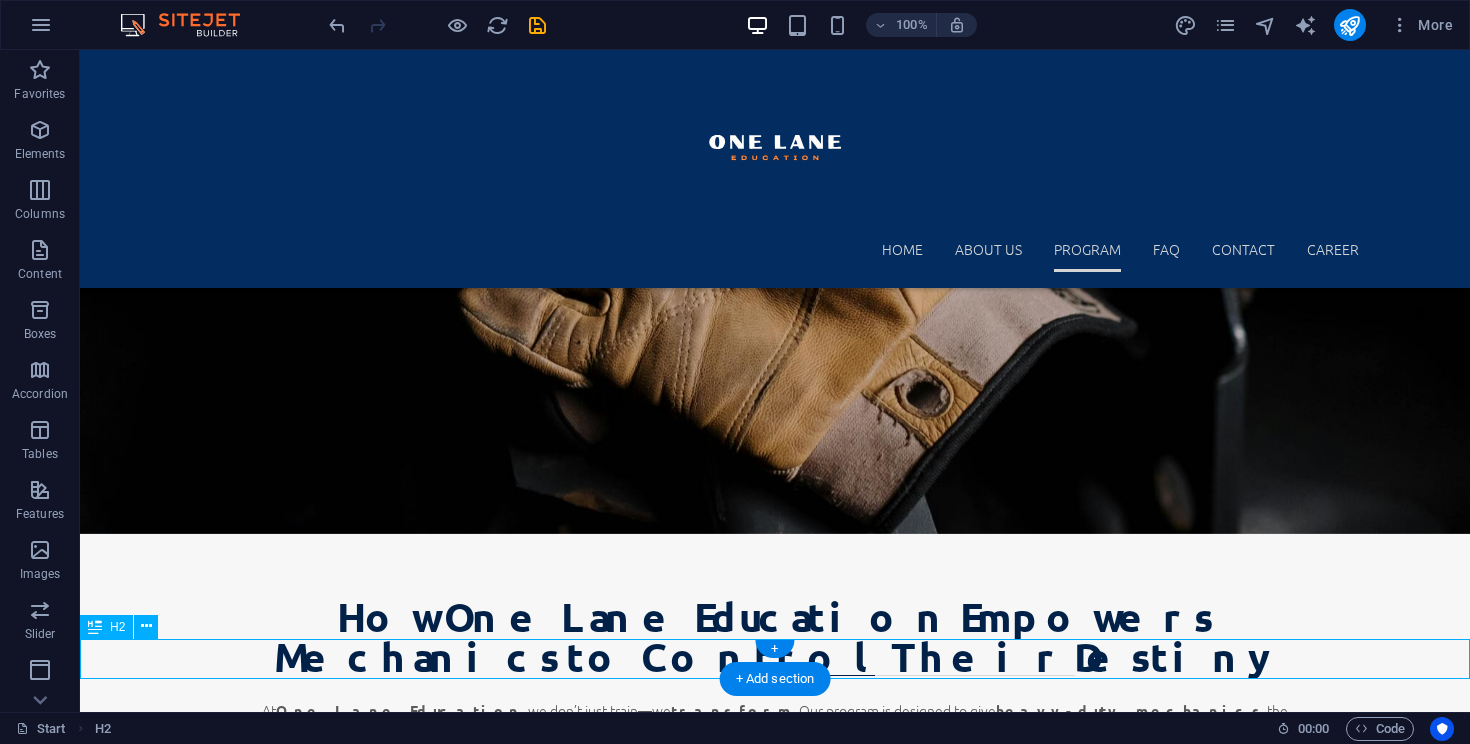 scroll, scrollTop: 3243, scrollLeft: 0, axis: vertical 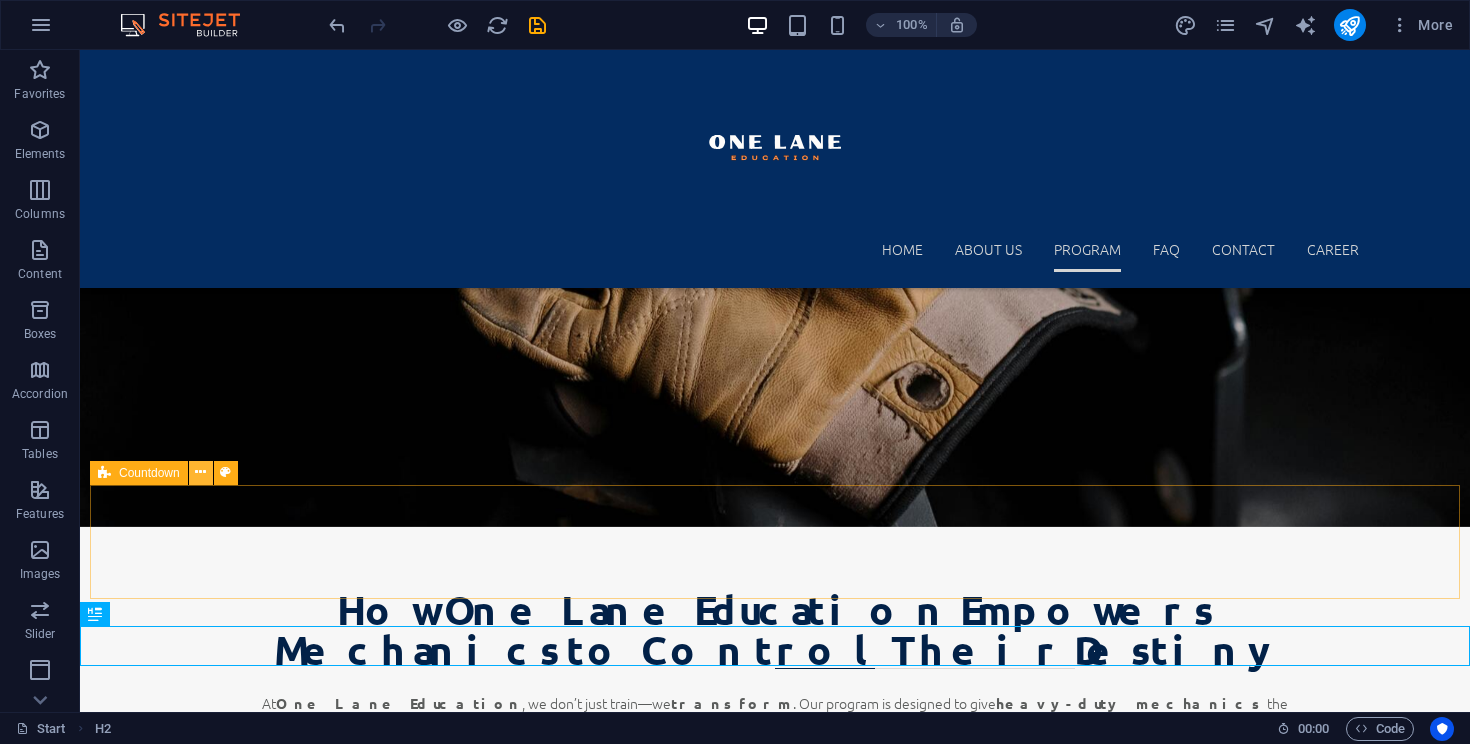 click at bounding box center [200, 472] 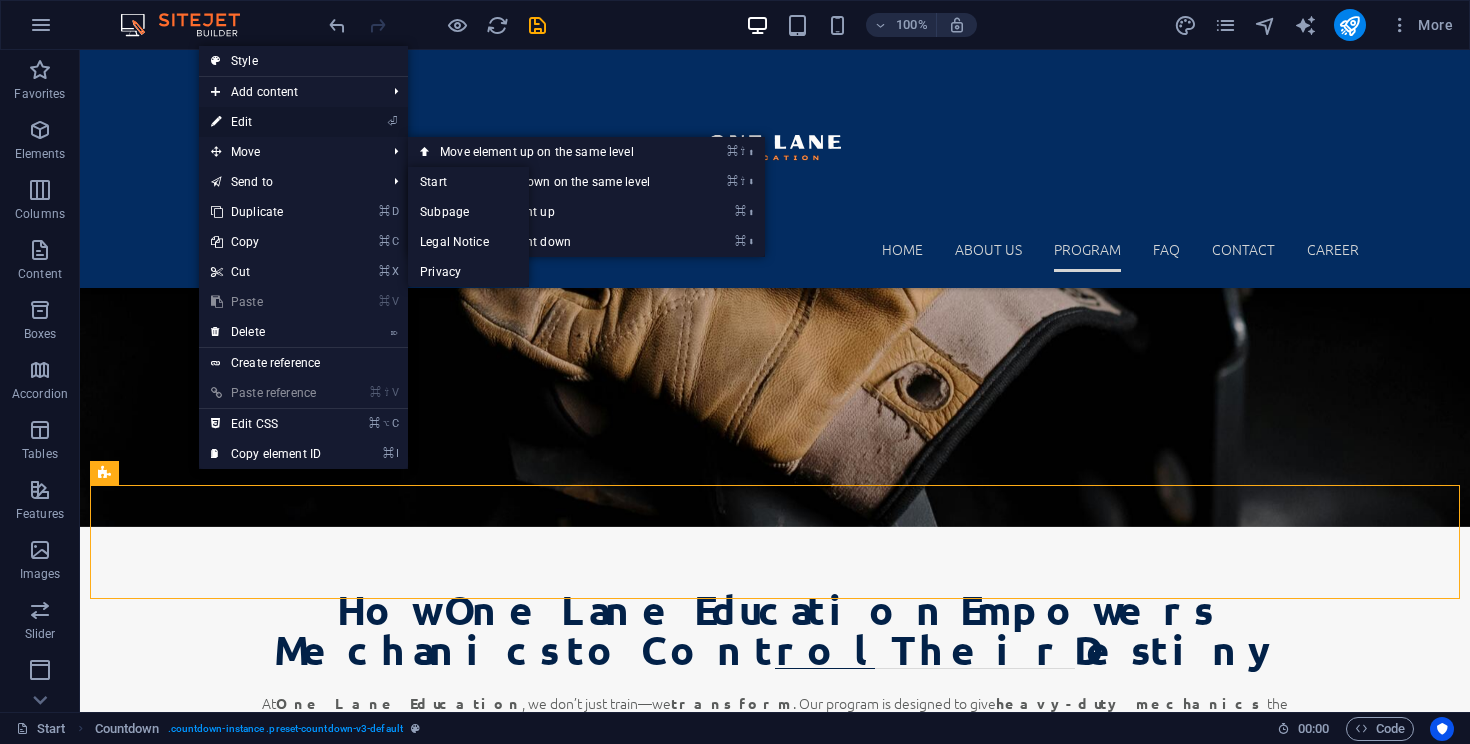 click on "⏎  Edit" at bounding box center (266, 122) 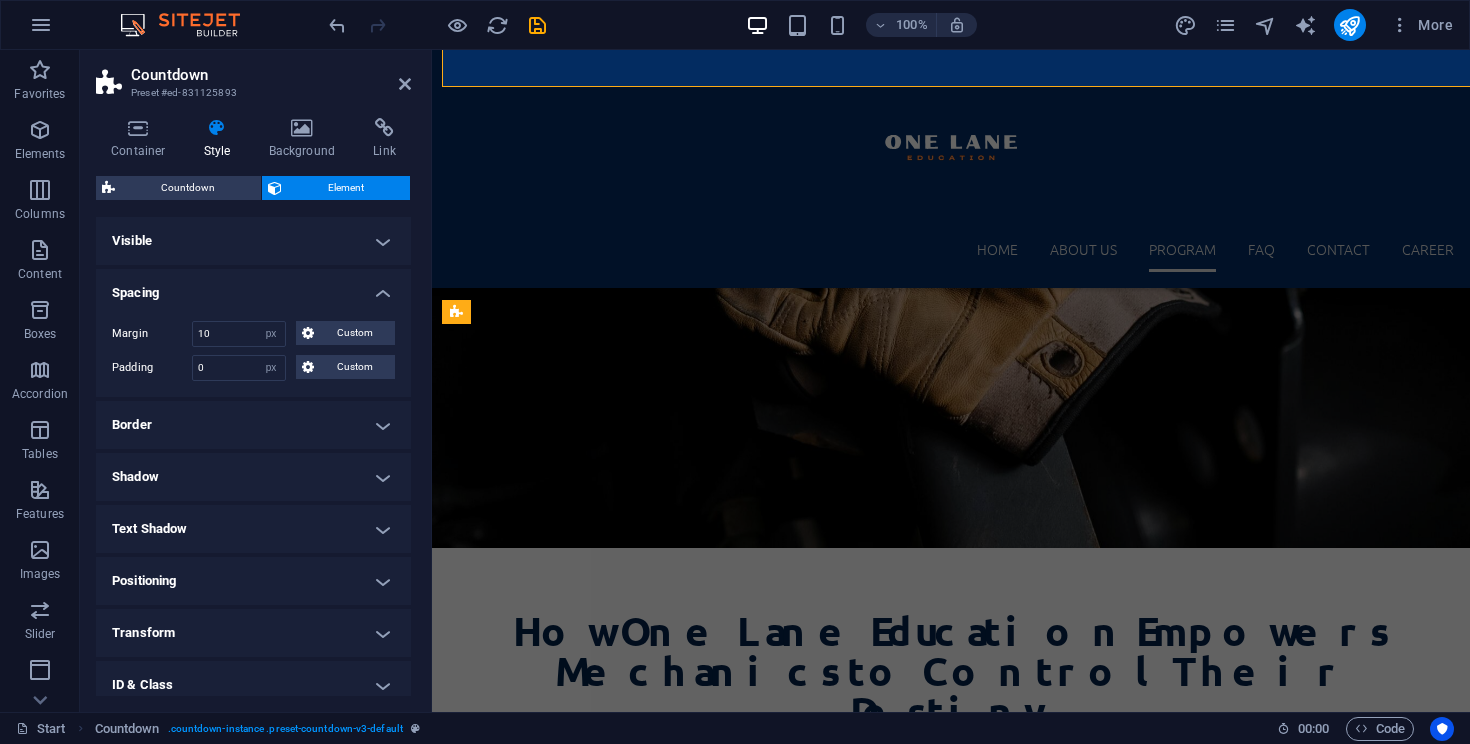 scroll, scrollTop: 3755, scrollLeft: 0, axis: vertical 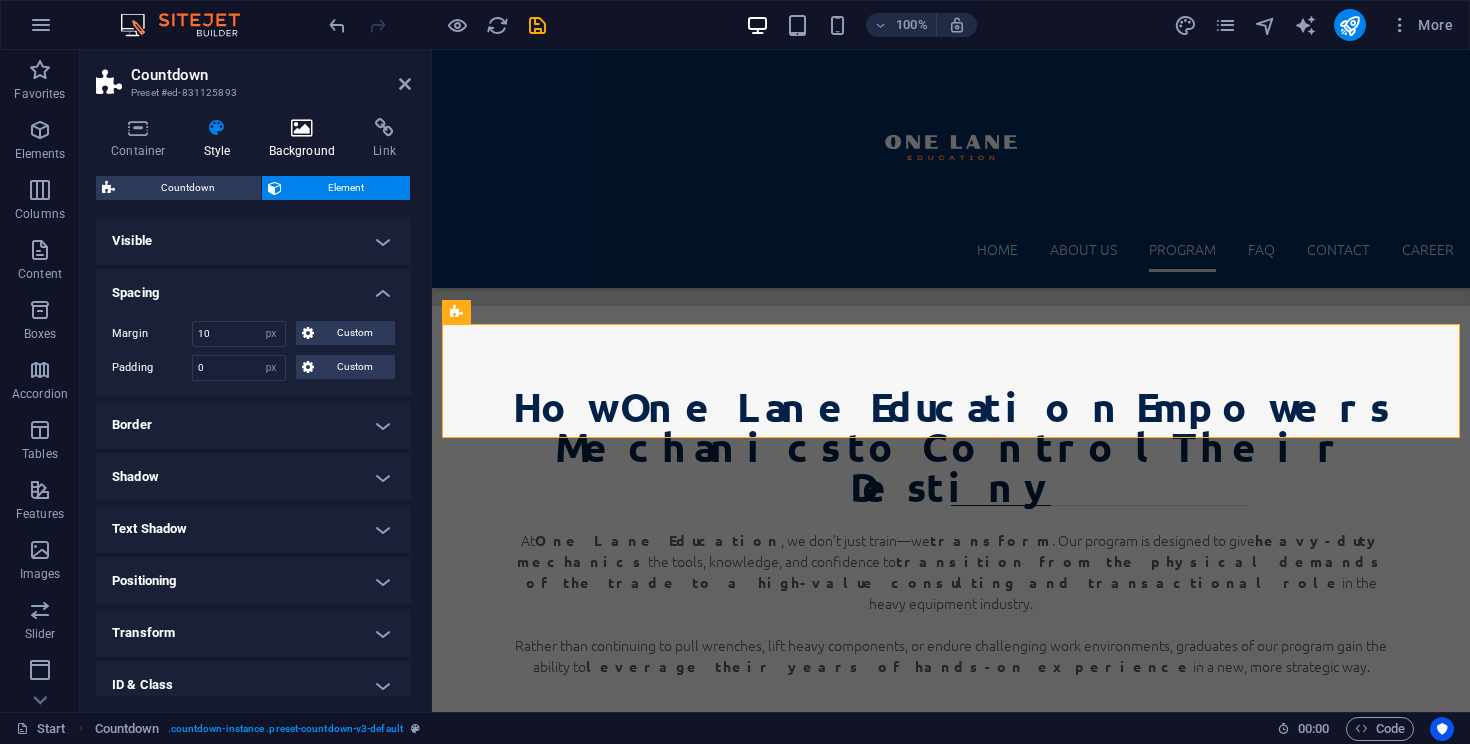 click at bounding box center (302, 128) 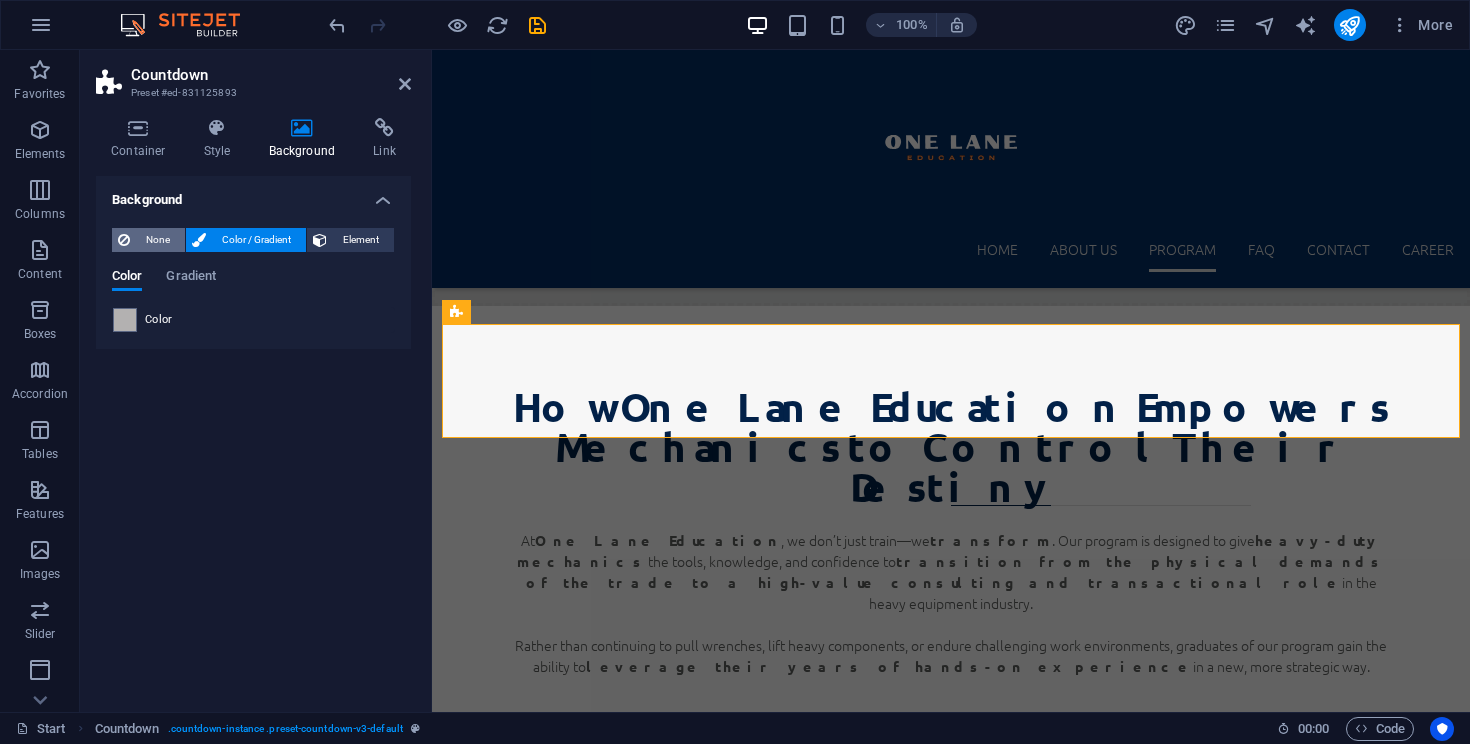 click on "None" at bounding box center [157, 240] 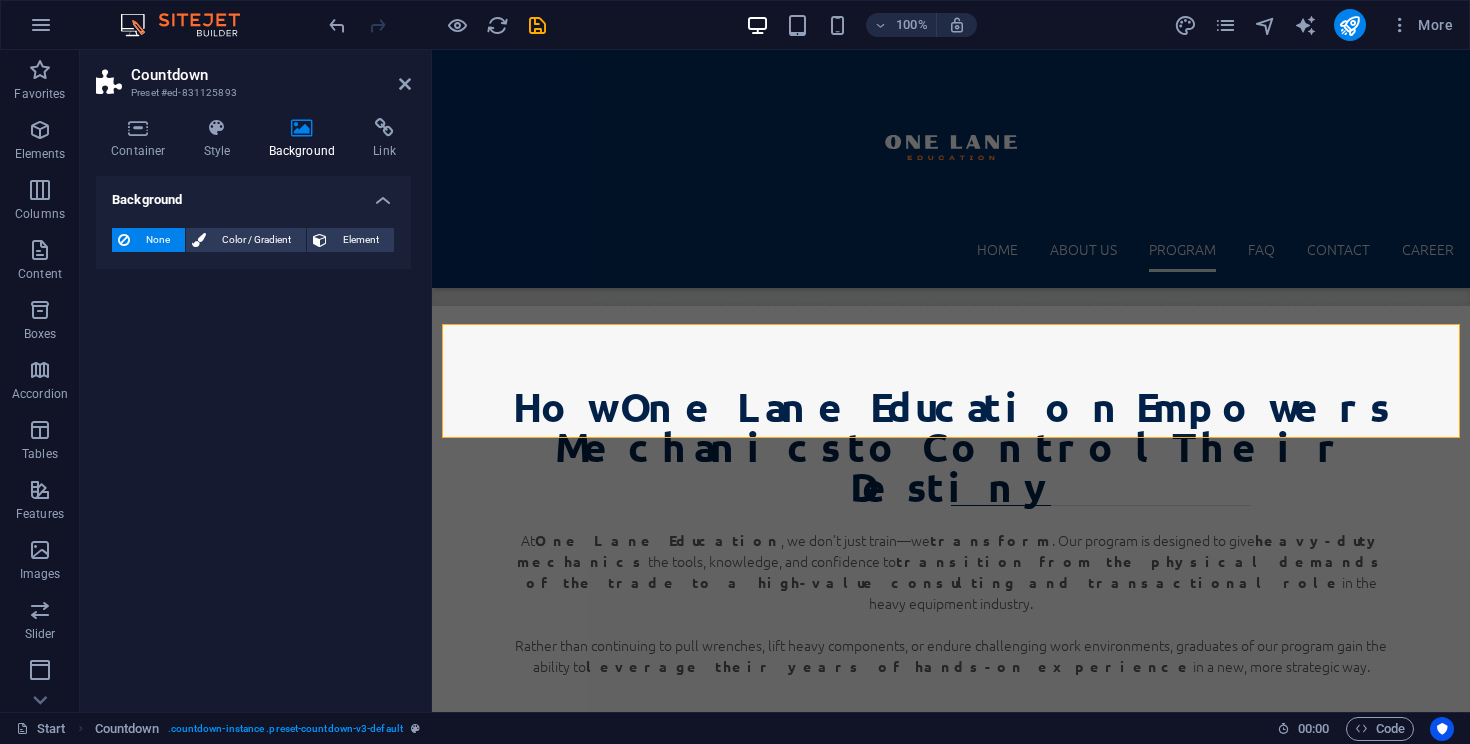 click on "Countdown Preset #ed-831125893
Container Style Background Link Size Height Default px rem % vh vw Min. height None px rem % vh vw Width Default px rem % em vh vw Min. width None px rem % vh vw Content width Default Custom width Width Default px rem % em vh vw Min. width None px rem % vh vw Default padding Custom spacing Default content width and padding can be changed under Design. Edit design Layout (Flexbox) Alignment Determines the flex direction. Default Main axis Determine how elements should behave along the main axis inside this container (justify content). Default Side axis Control the vertical direction of the element inside of the container (align items). Default Wrap Default On Off Fill Controls the distances and direction of elements on the y-axis across several lines (align content). Default Accessibility ARIA helps assistive technologies (like screen readers) to understand the role, state, and behavior of web elements Role The ARIA role defines the purpose of an element.  None %" at bounding box center [256, 381] 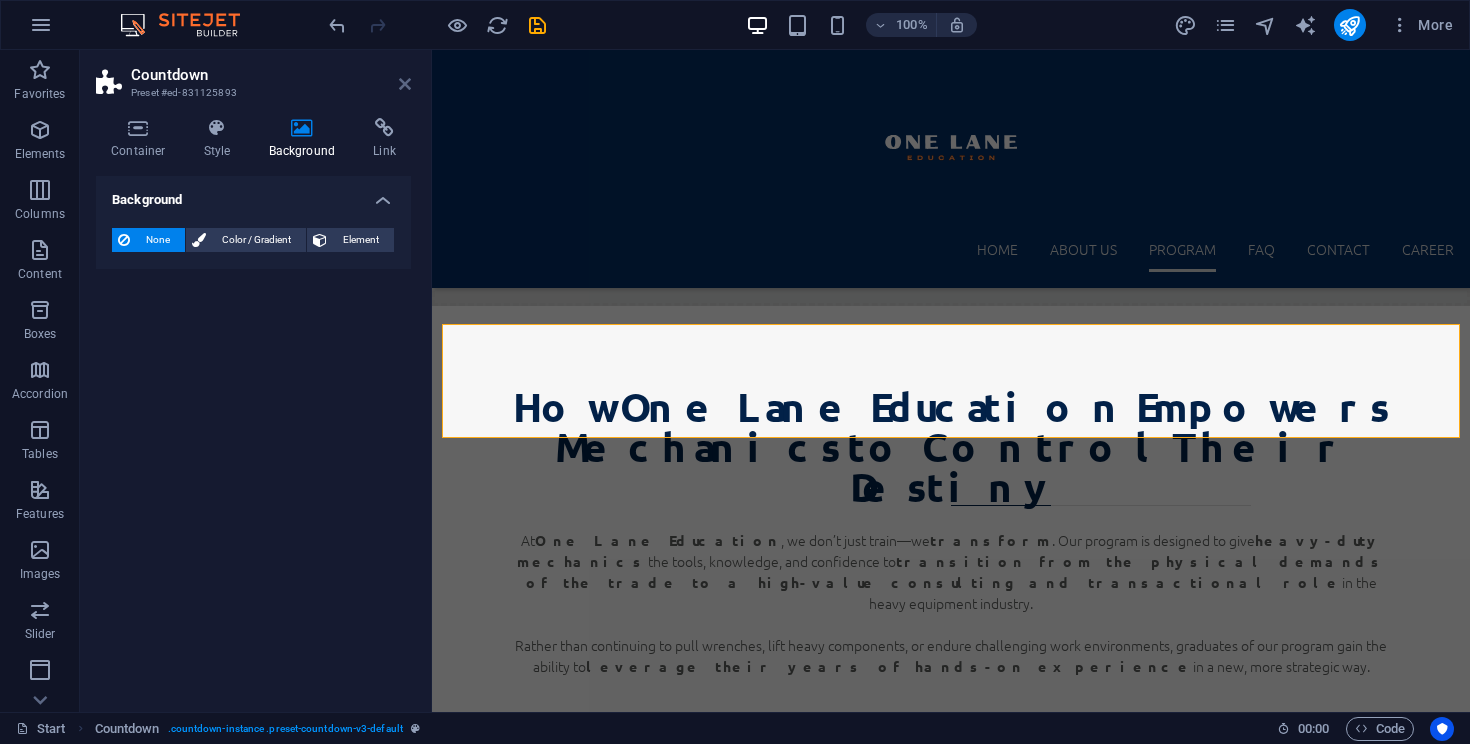 click at bounding box center (405, 84) 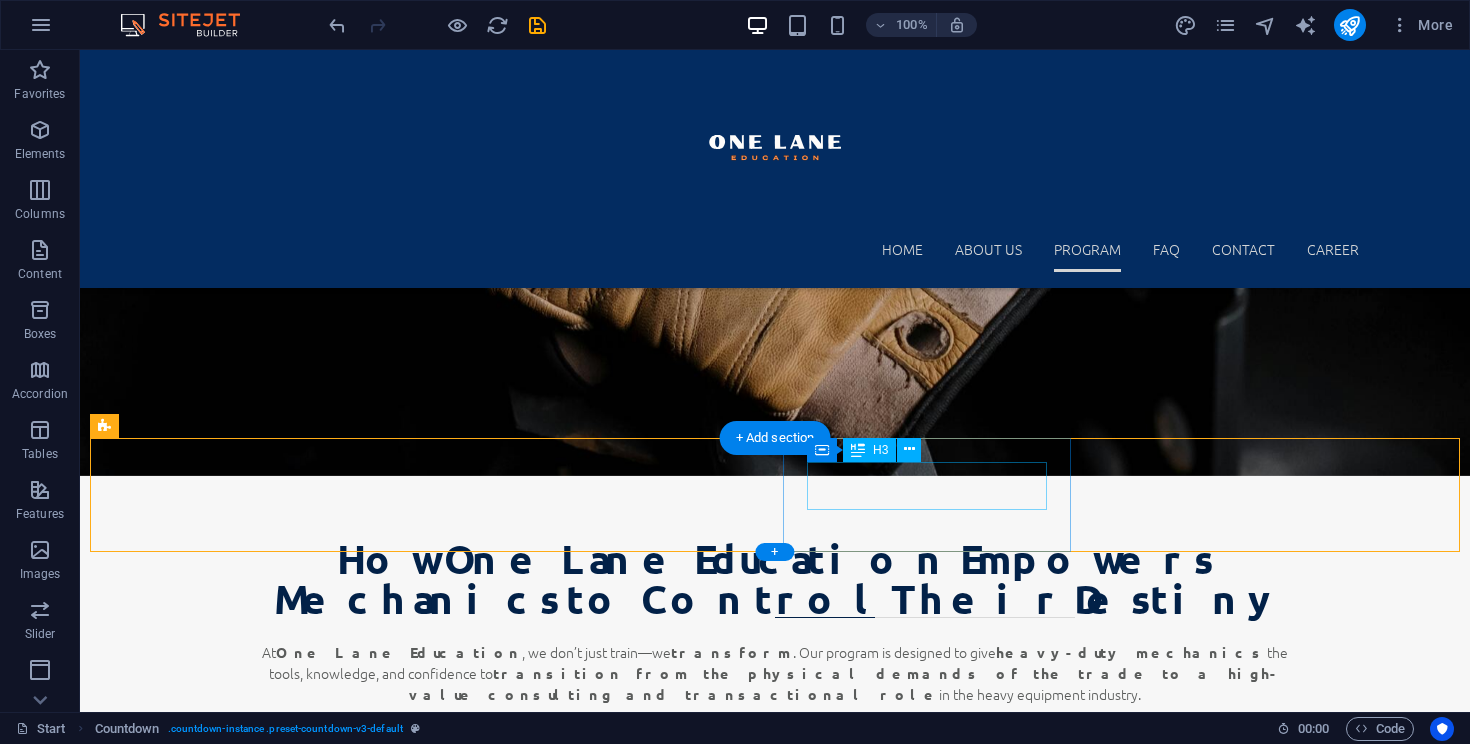 scroll, scrollTop: 3275, scrollLeft: 0, axis: vertical 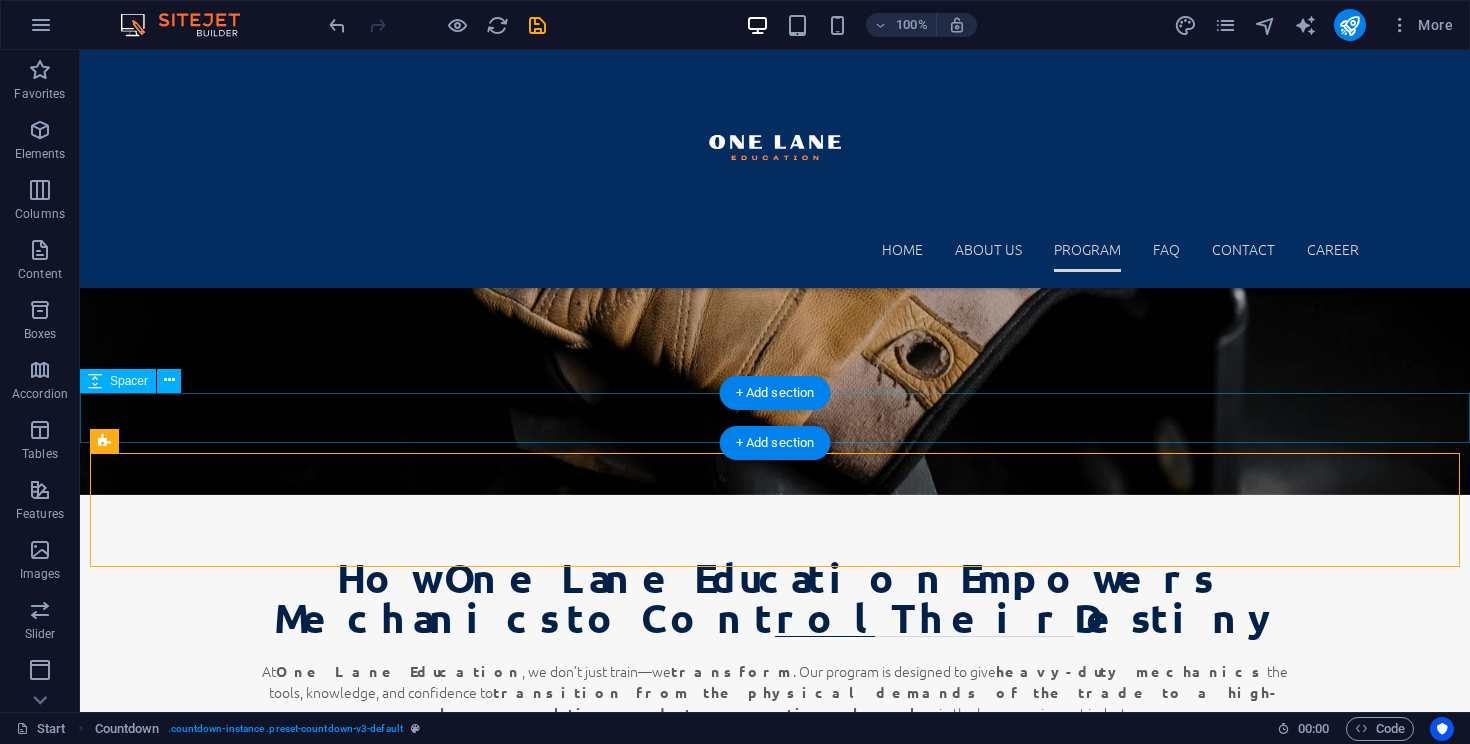 click at bounding box center (775, 4765) 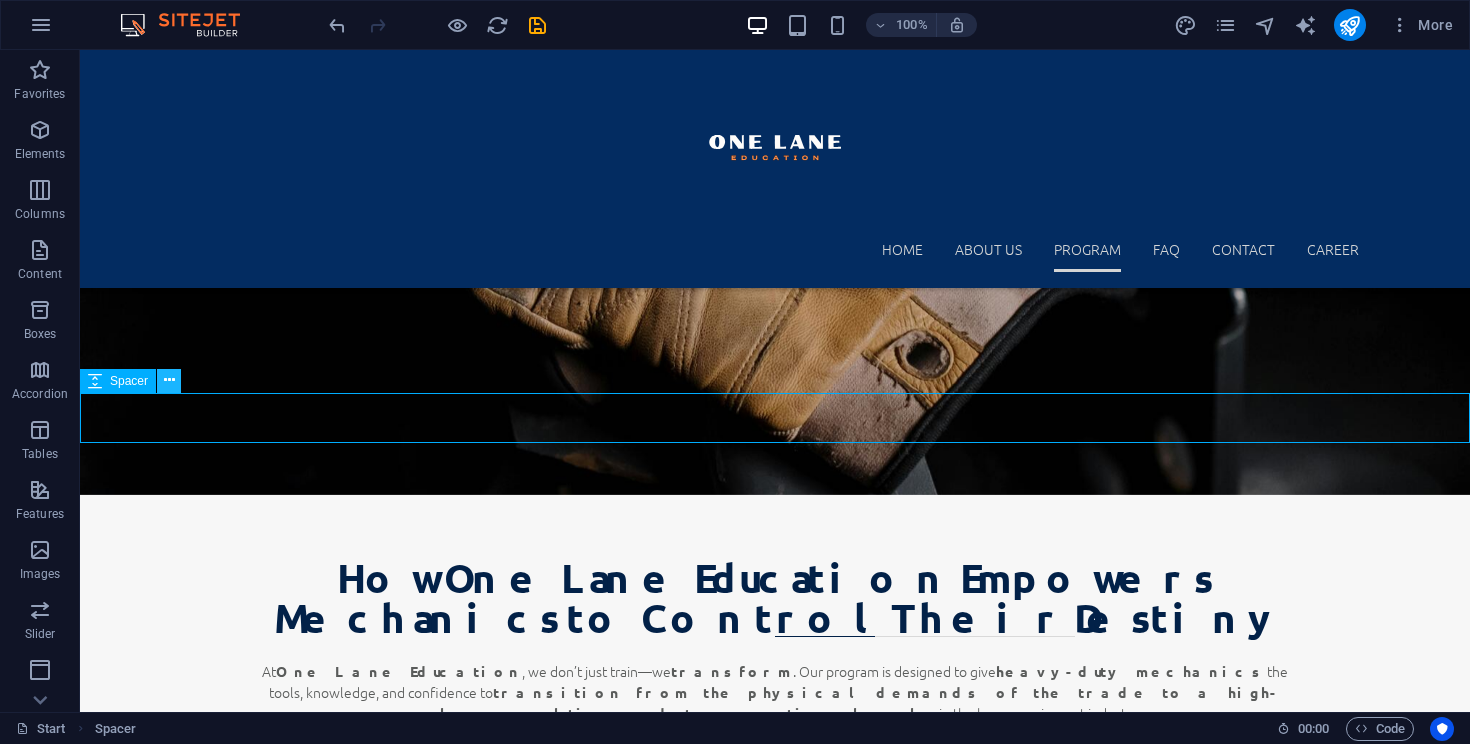 click at bounding box center (169, 380) 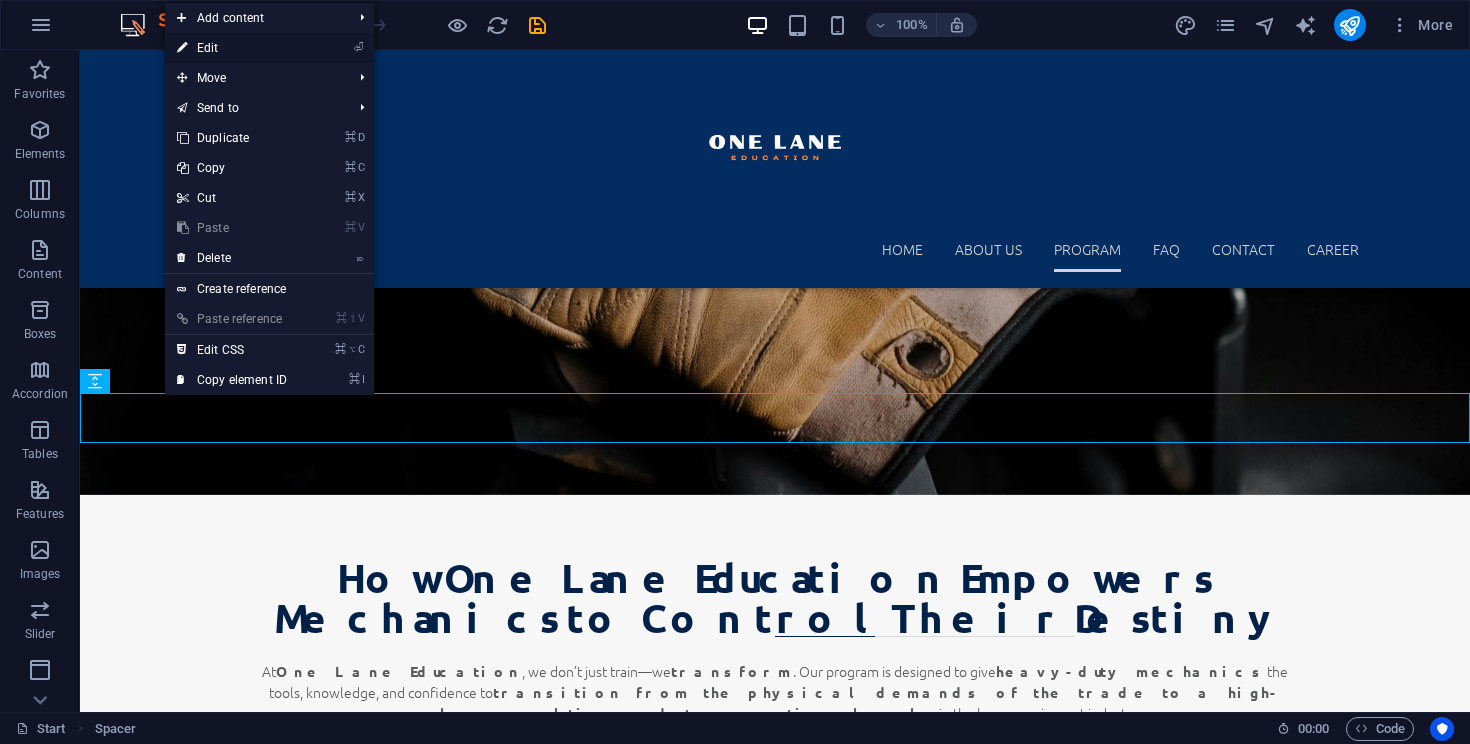 click on "⏎  Edit" at bounding box center (232, 48) 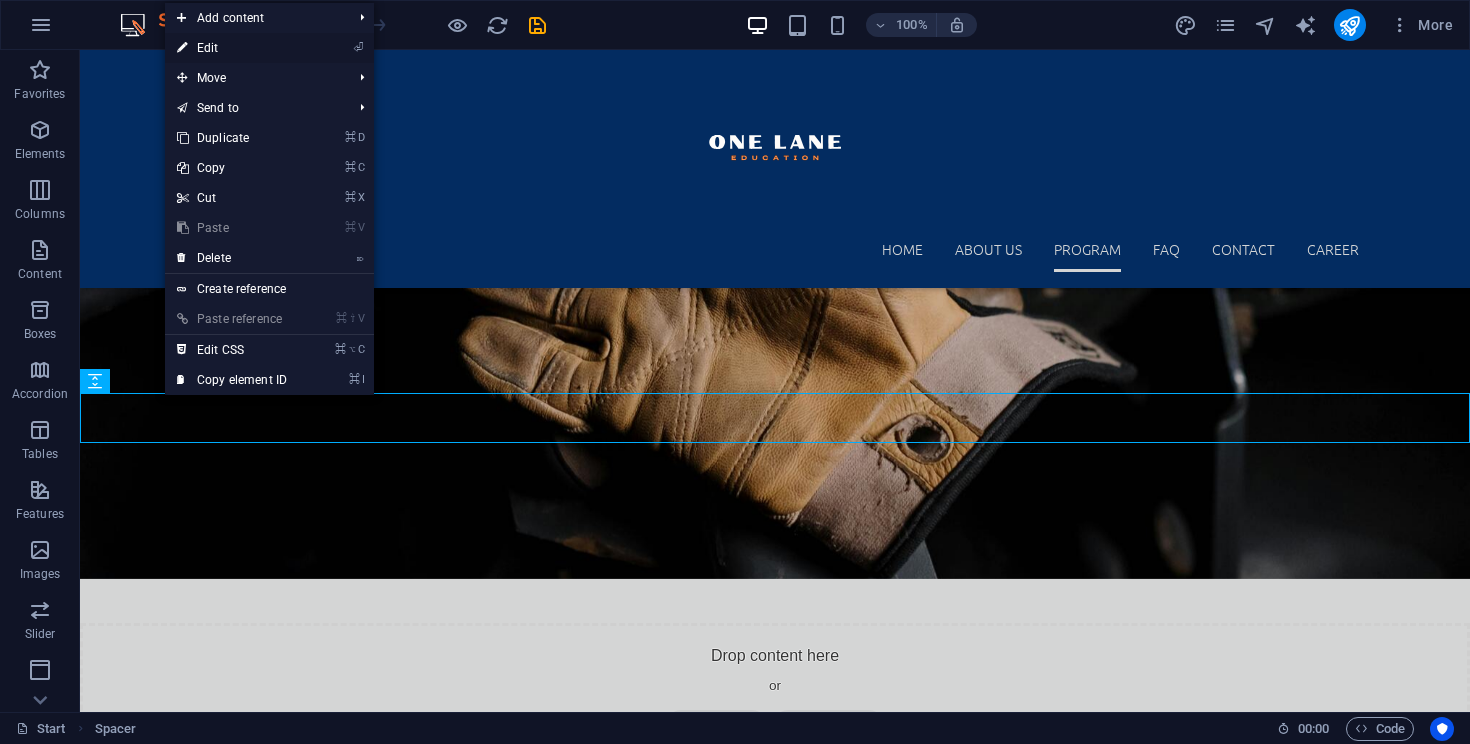 scroll, scrollTop: 3663, scrollLeft: 0, axis: vertical 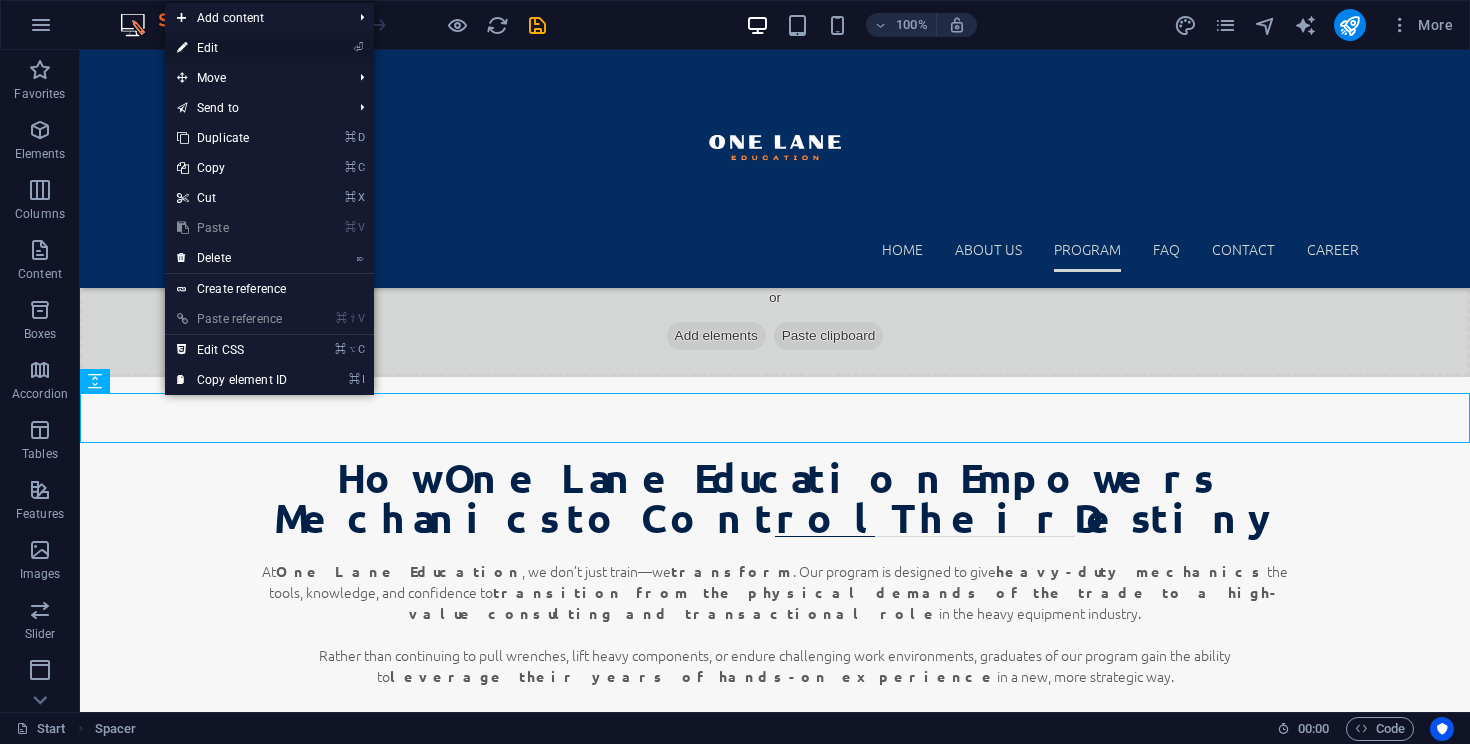 select on "px" 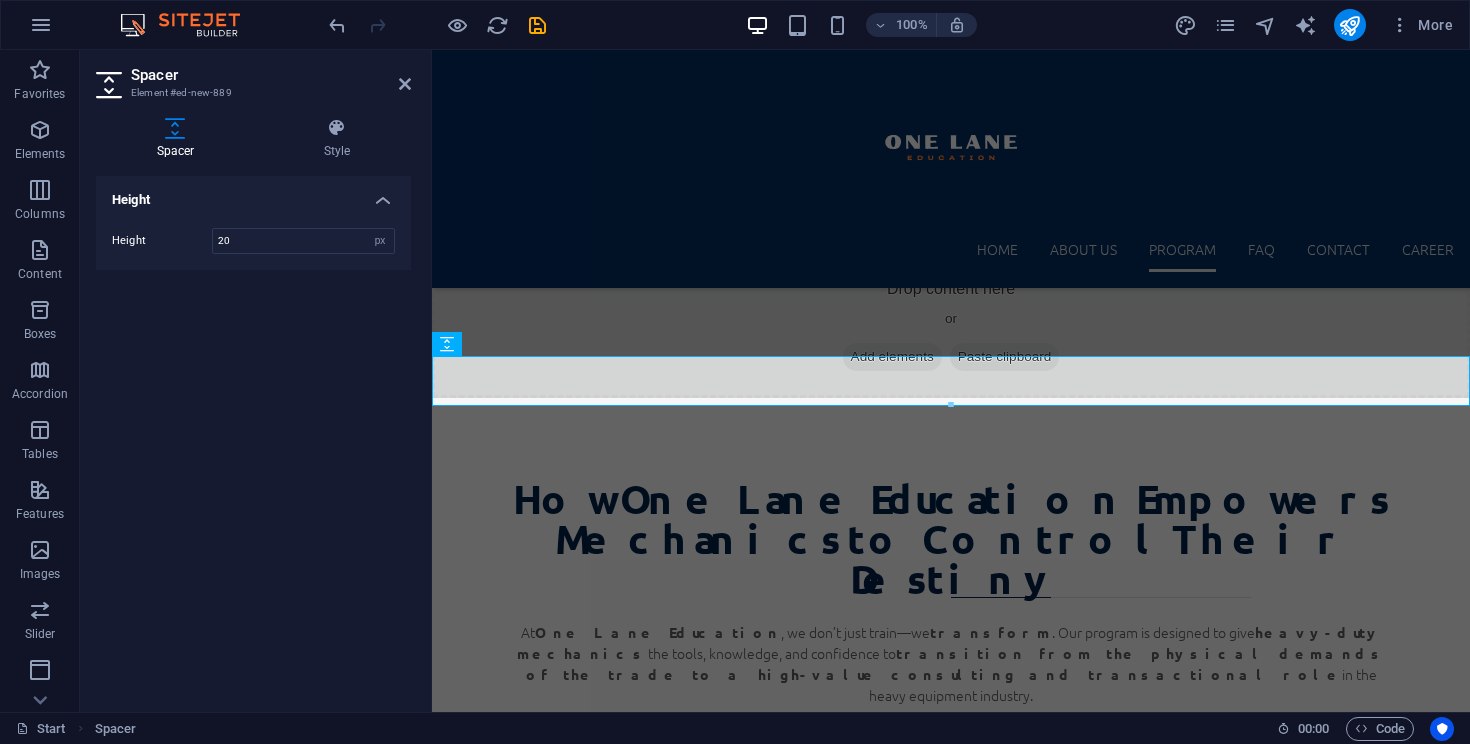 type on "20" 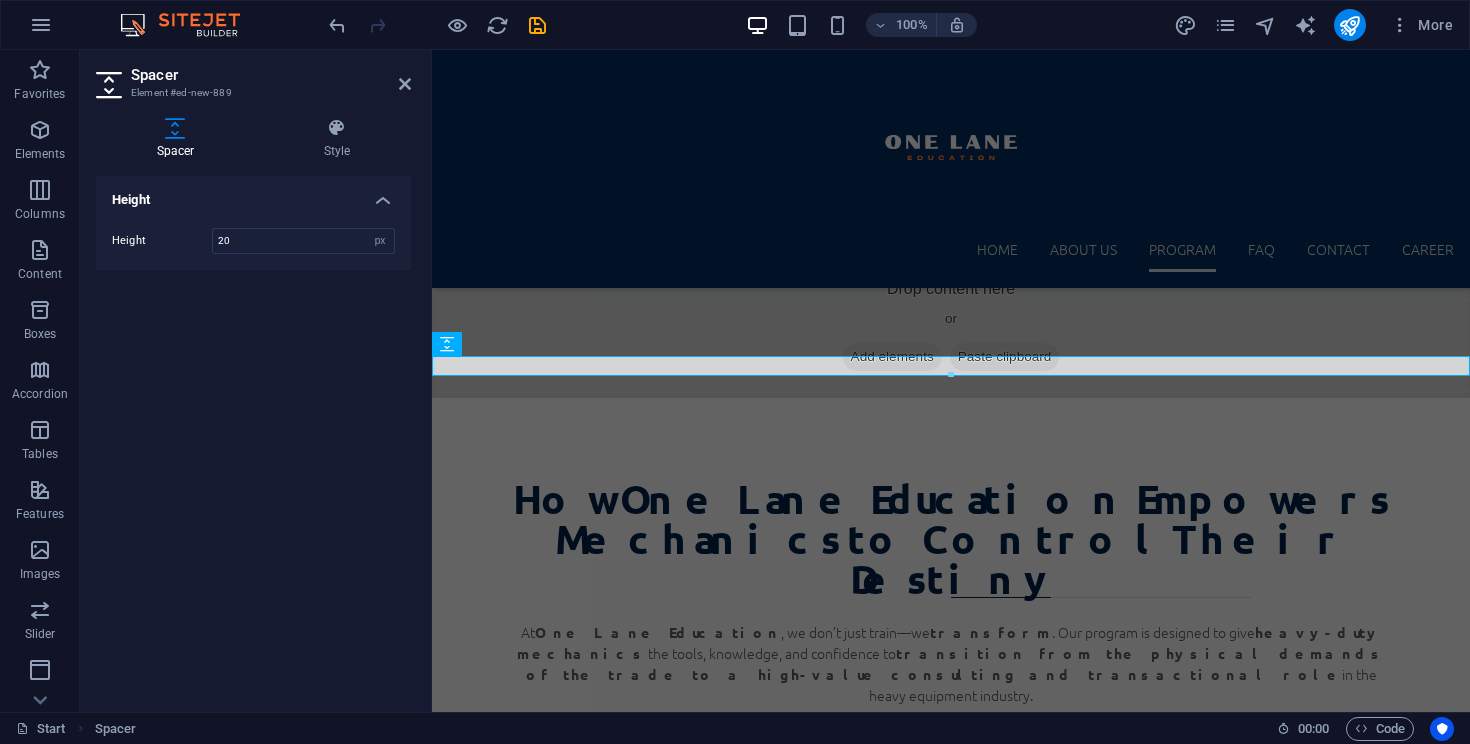 click on "Spacer Element #ed-new-889" at bounding box center (253, 76) 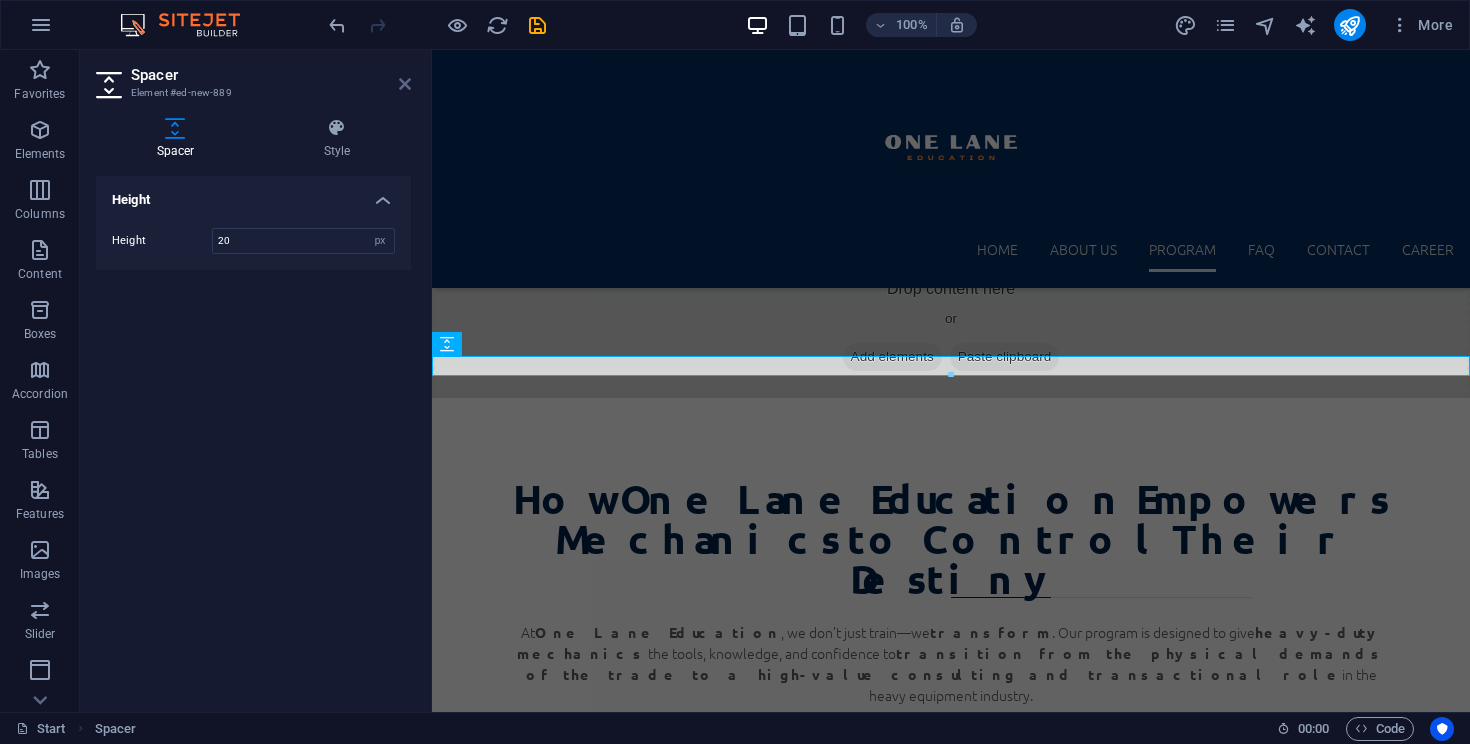 click at bounding box center [405, 84] 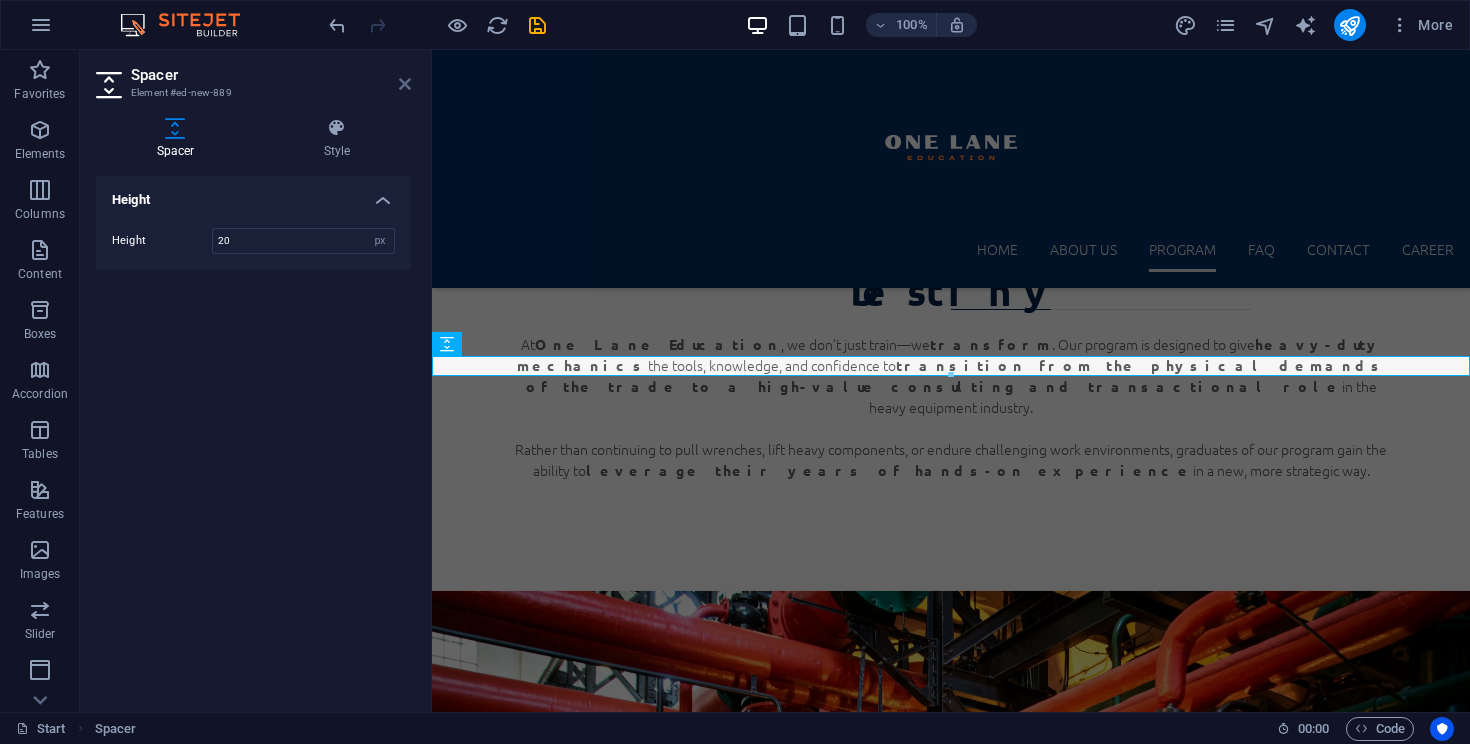 scroll, scrollTop: 3297, scrollLeft: 0, axis: vertical 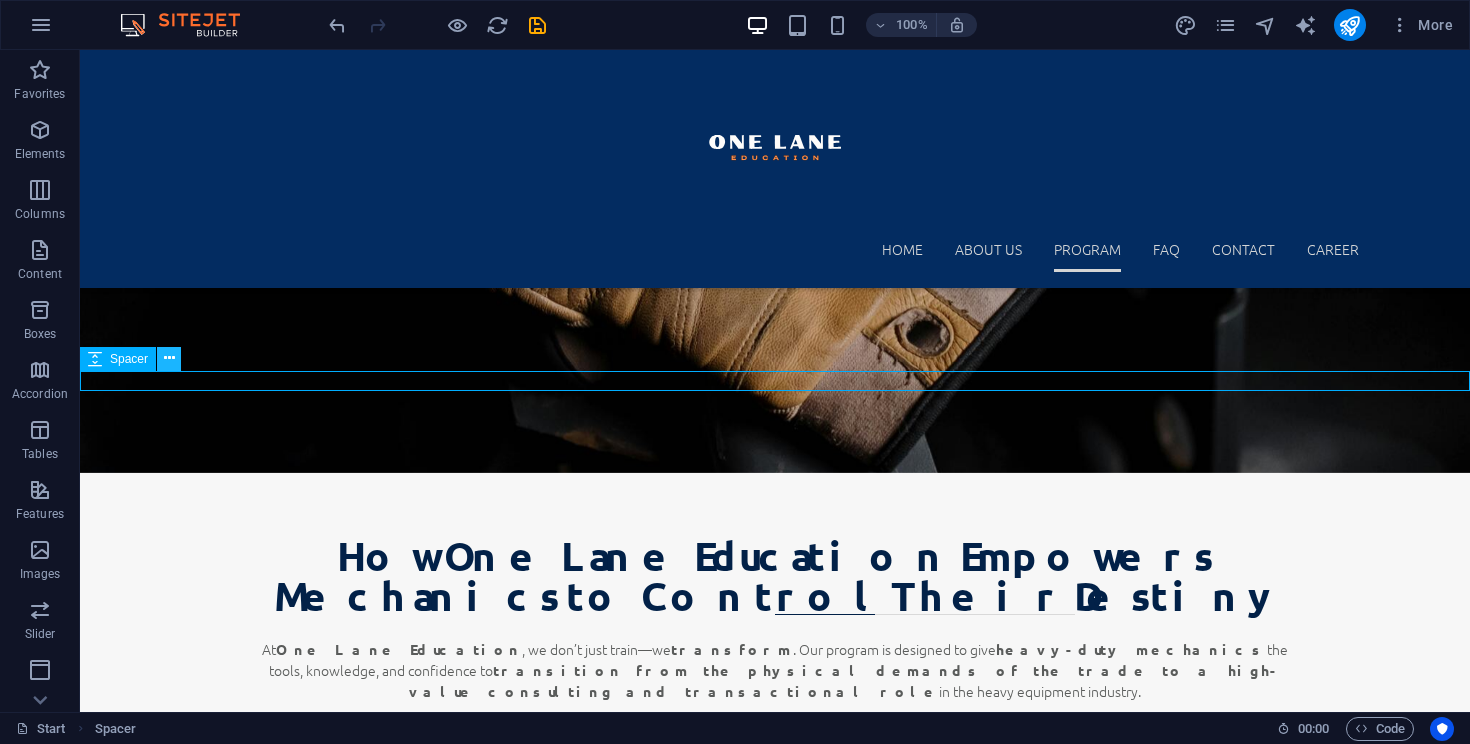 click at bounding box center [169, 358] 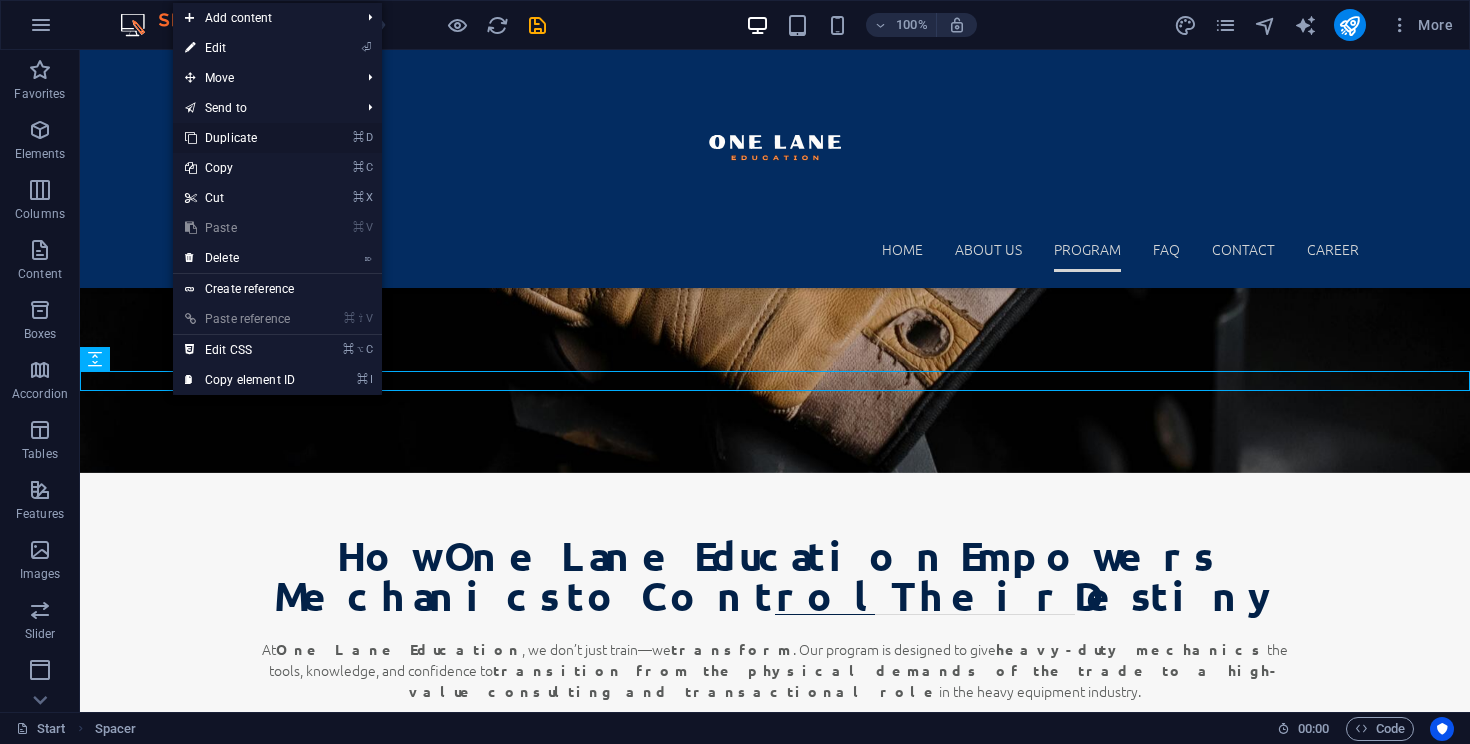 click on "⌘ D  Duplicate" at bounding box center [240, 138] 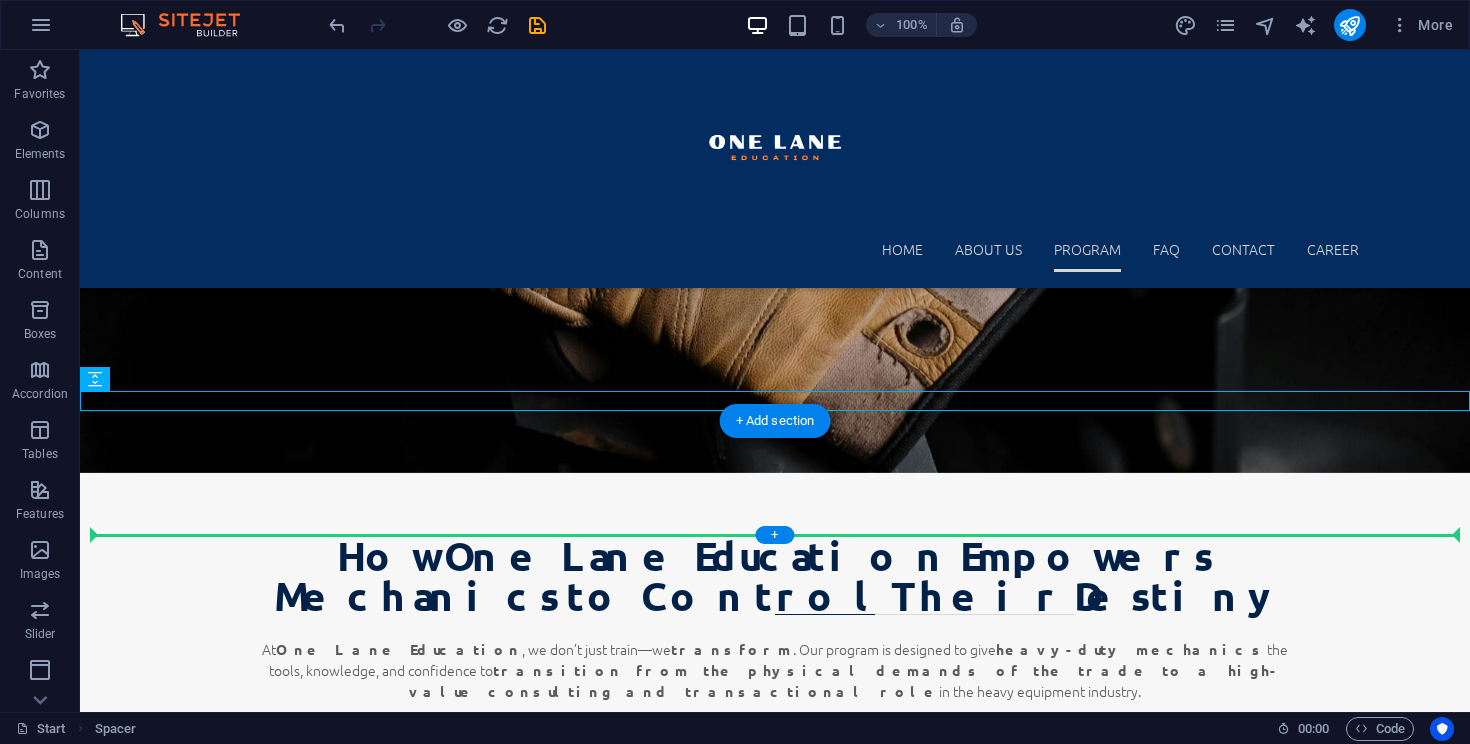 drag, startPoint x: 201, startPoint y: 428, endPoint x: 134, endPoint y: 514, distance: 109.01835 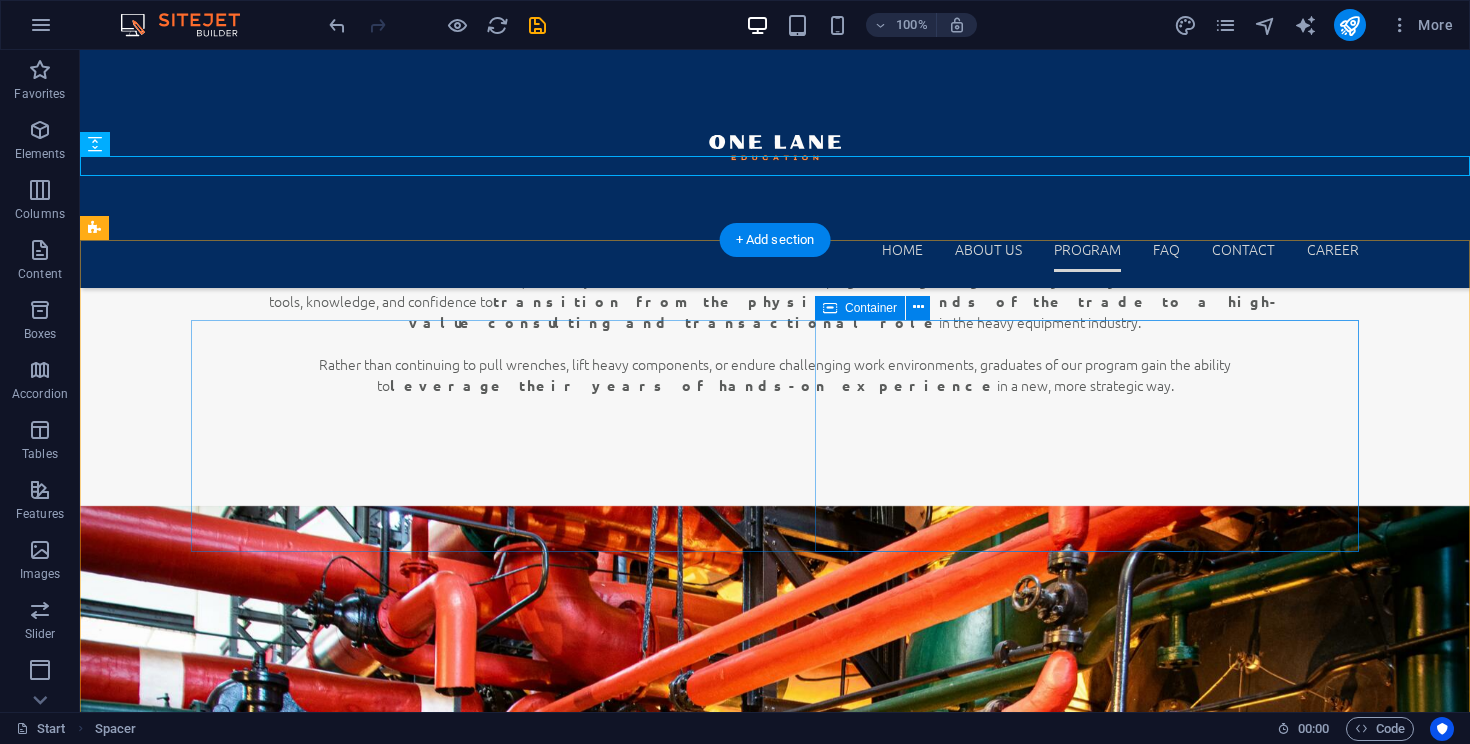 scroll, scrollTop: 3665, scrollLeft: 0, axis: vertical 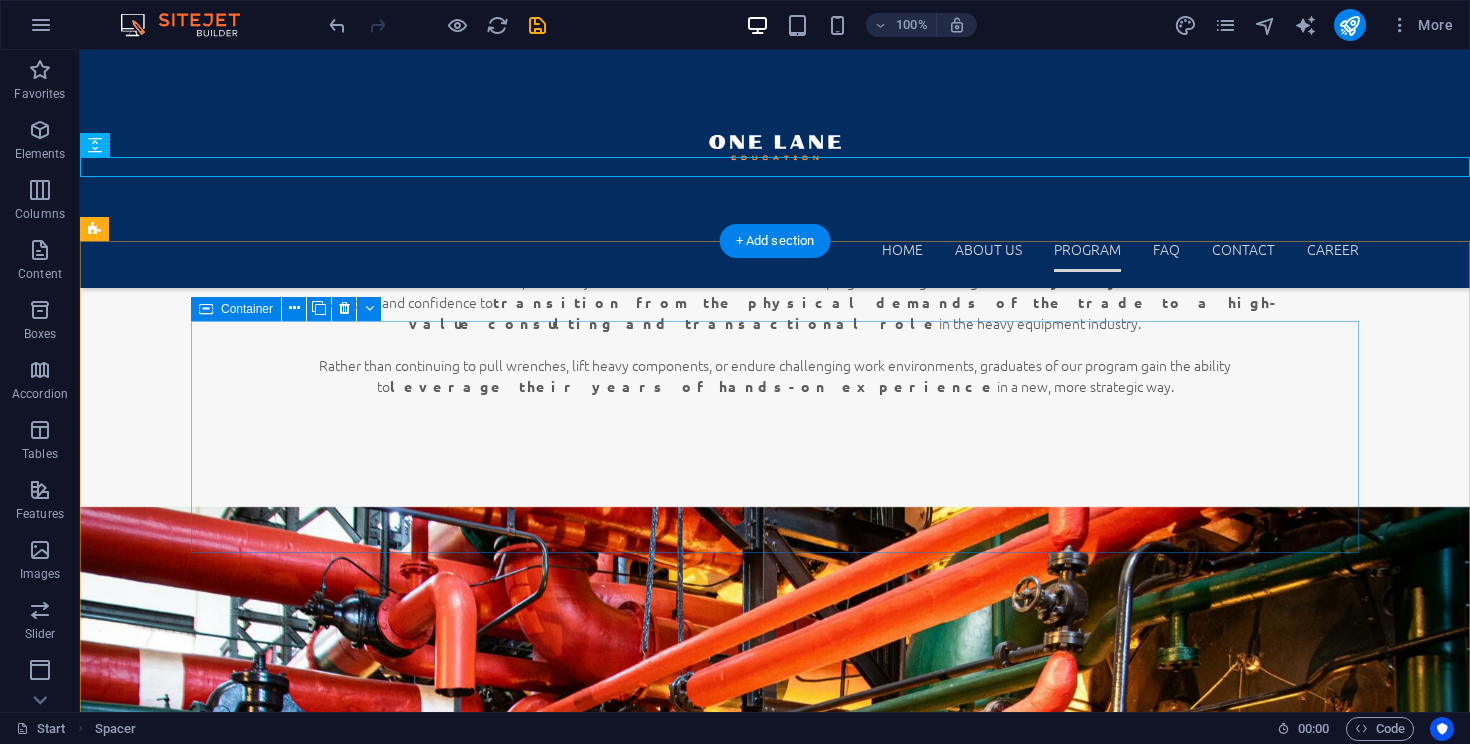 click on "Education & Career Shift Enroll in a focused training program covering:         How private sales work vs. auctions/dealers         Understanding market values and fair pricing         Ethics, transparency, and negotiation fundamental, agency         Begin rebranding: Update LinkedIn or create a business page to reflect a new role (e.g. "Equipment Sales Consultant") Gather real-life stories or testimonials from your own experience or early clients to build credibility" at bounding box center (775, 5151) 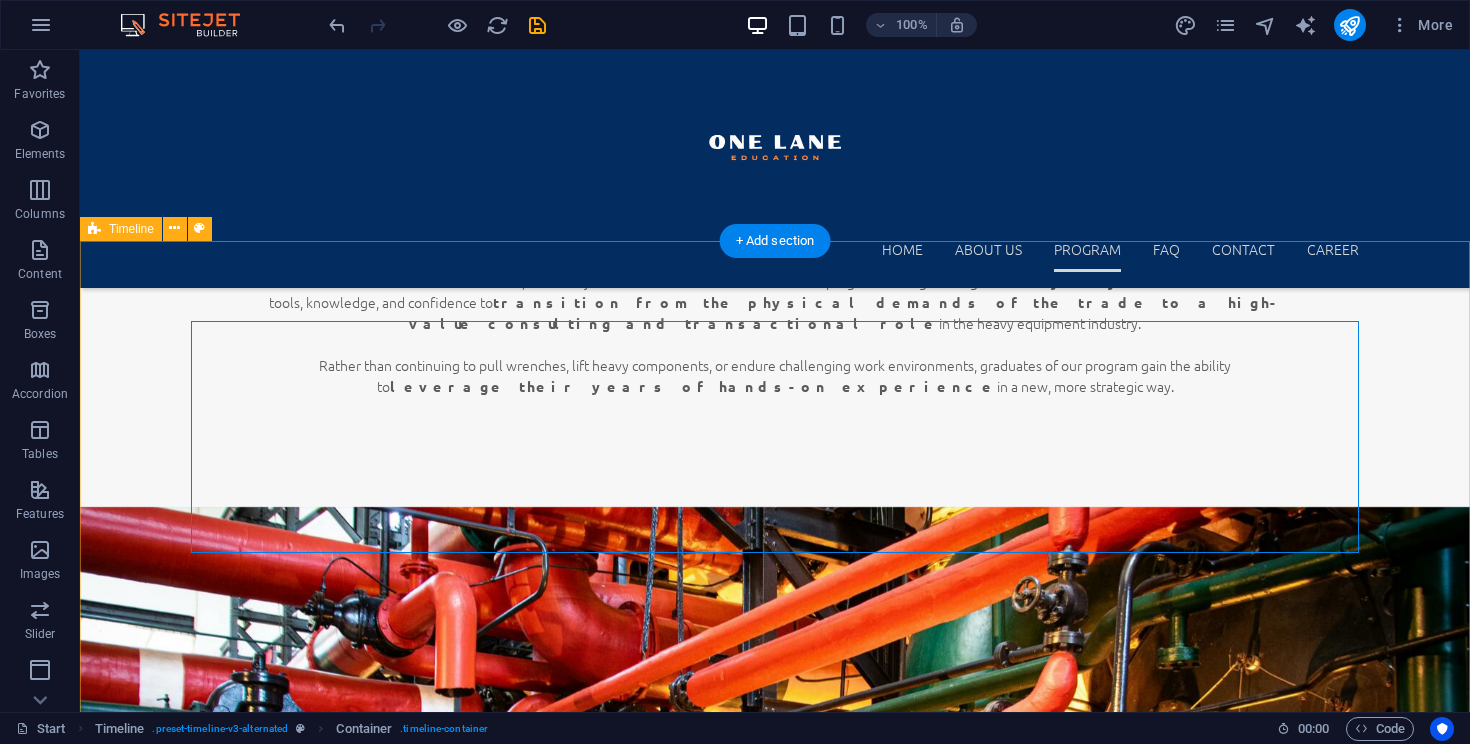 scroll, scrollTop: 3615, scrollLeft: 0, axis: vertical 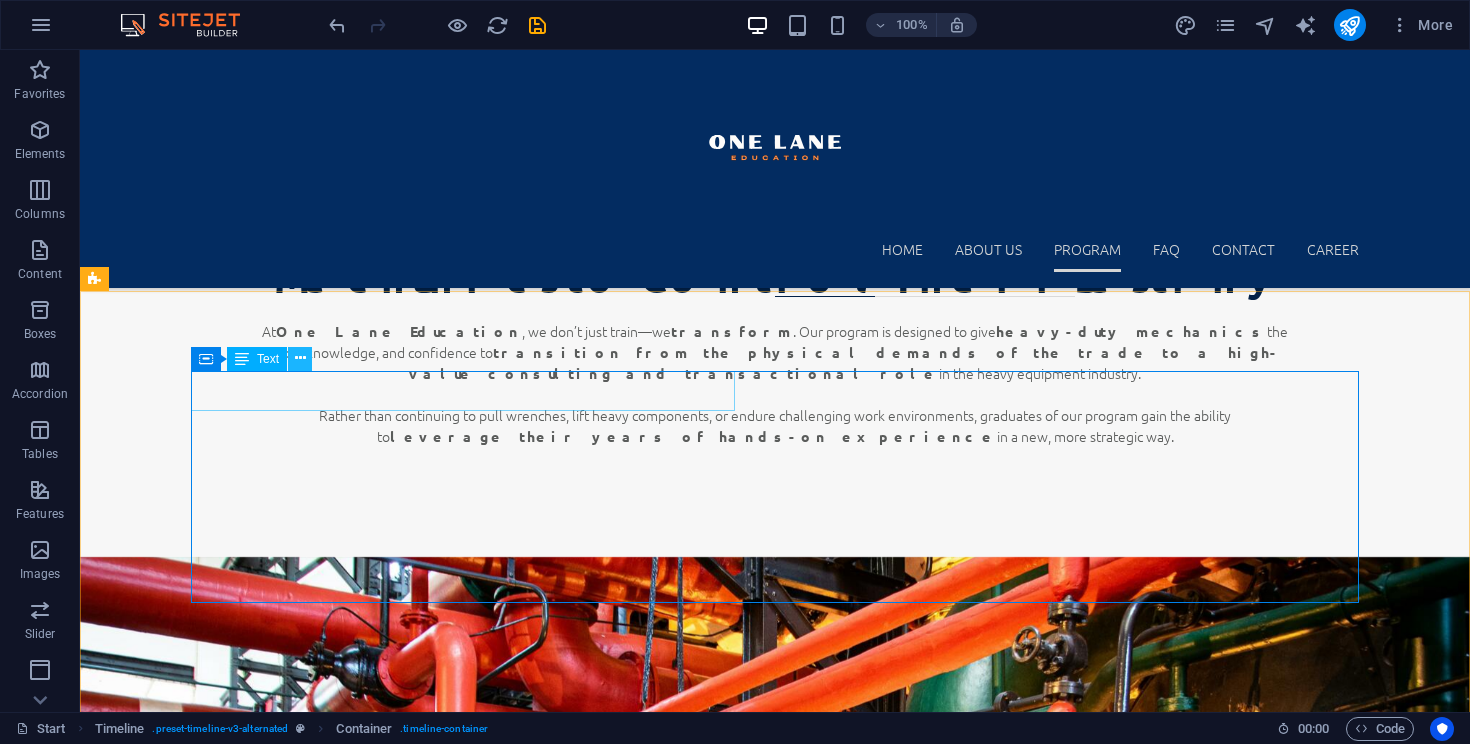 click at bounding box center (300, 358) 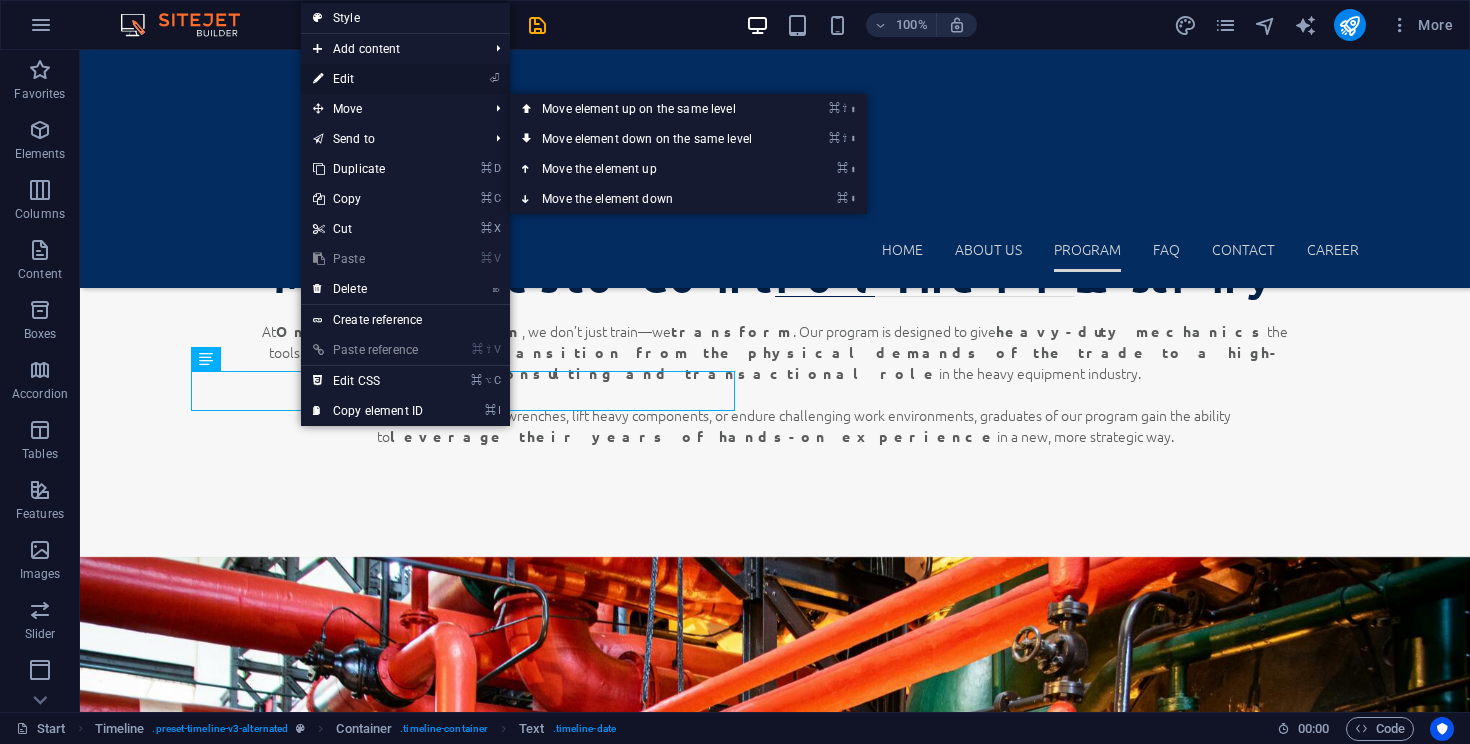 click on "⏎  Edit" at bounding box center (368, 79) 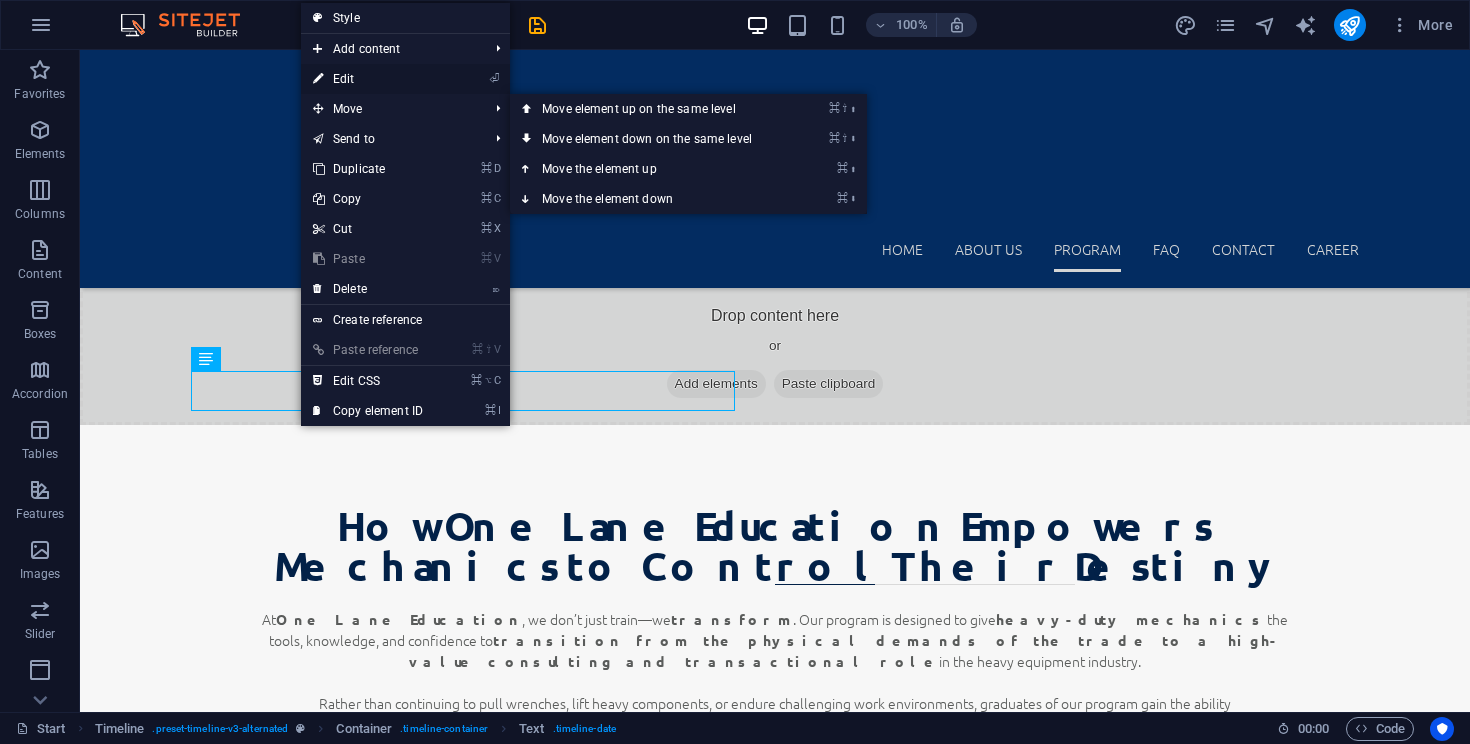 scroll, scrollTop: 3966, scrollLeft: 0, axis: vertical 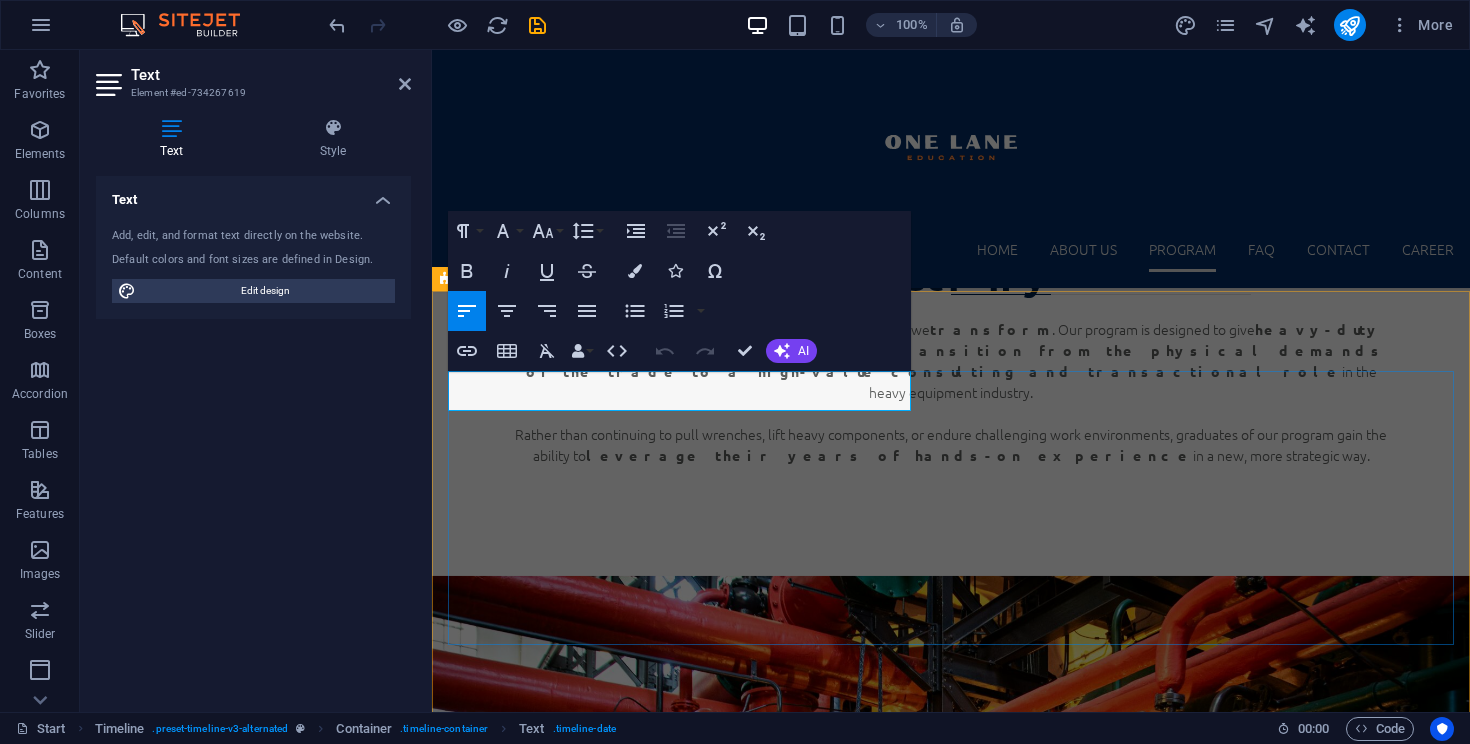 click on "Education & Career Shift" at bounding box center [931, 5185] 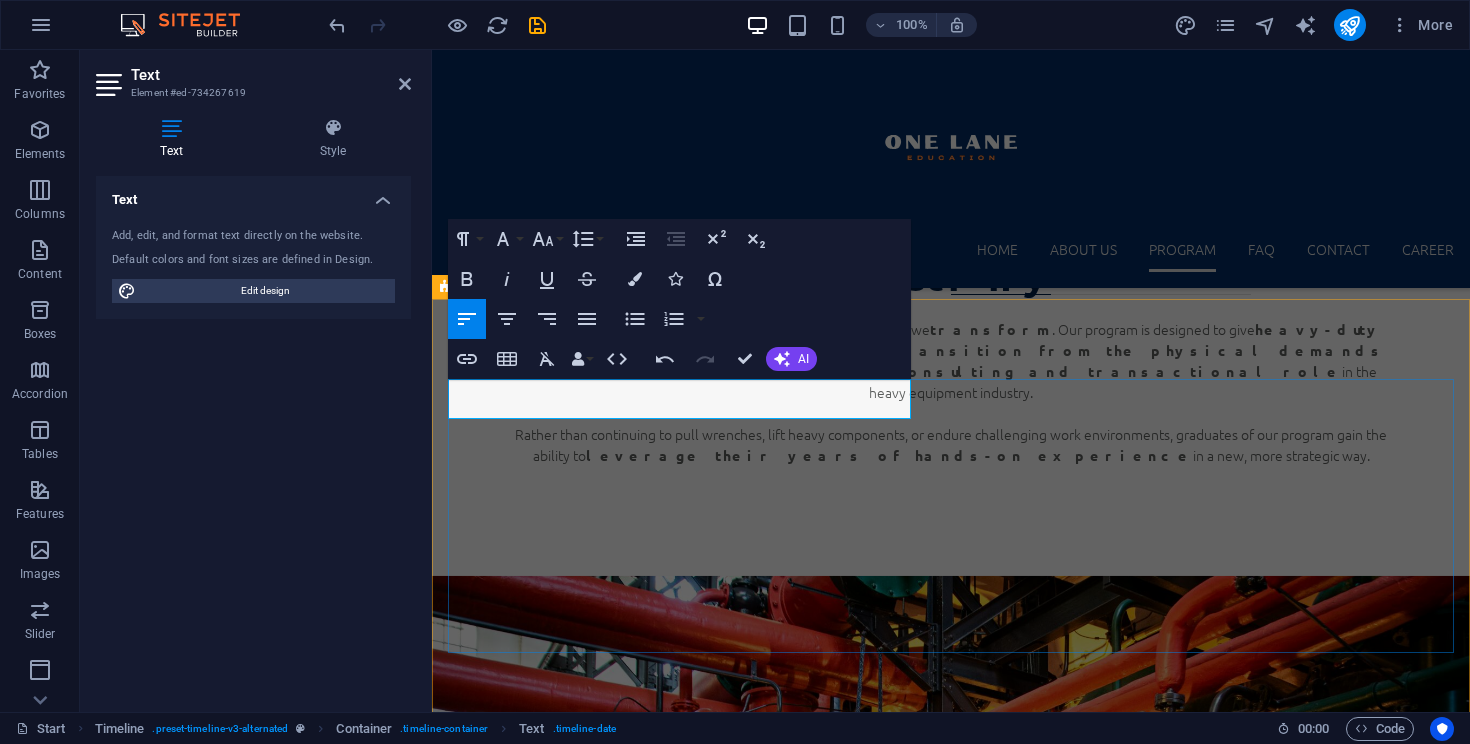 scroll, scrollTop: 3958, scrollLeft: 0, axis: vertical 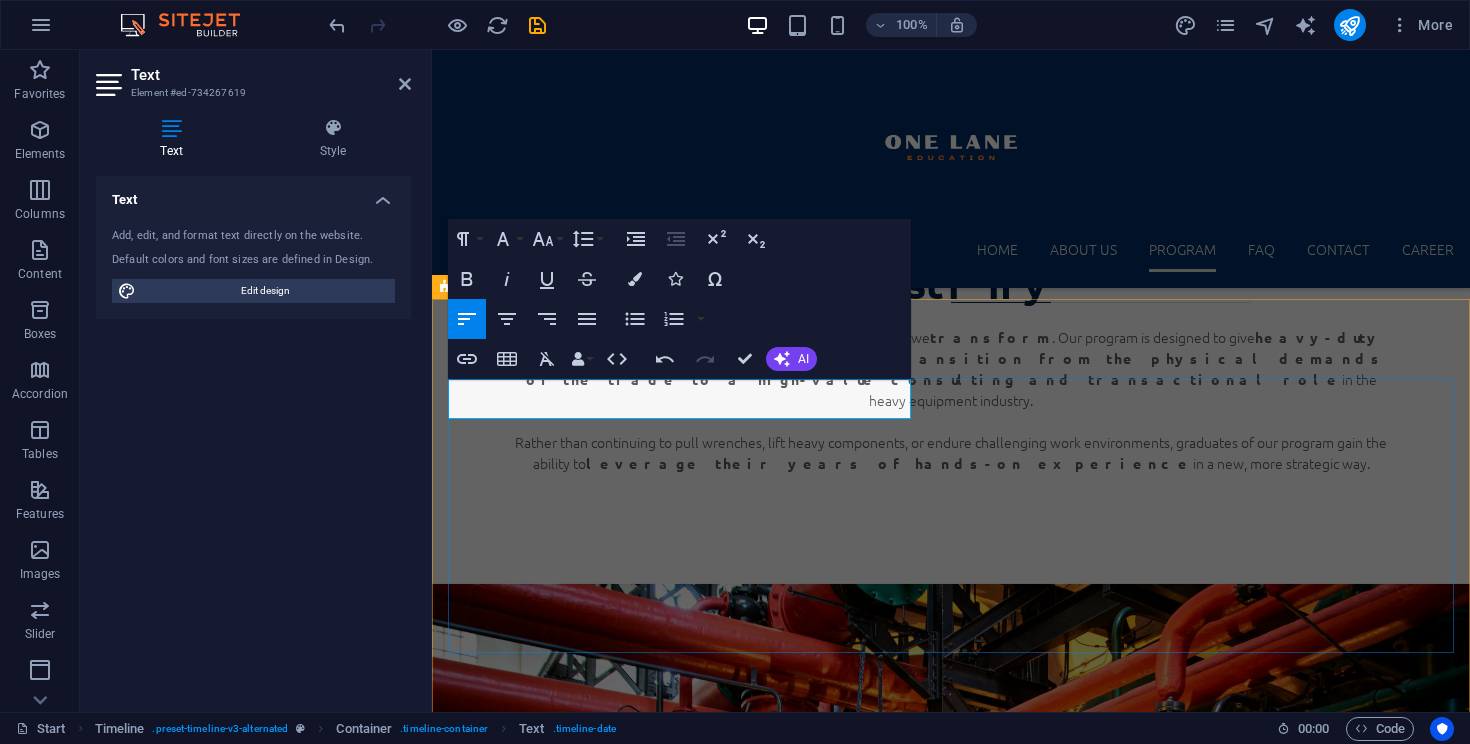 click on "Education & Career Shift                                  Start [DATE]" at bounding box center (776, 5193) 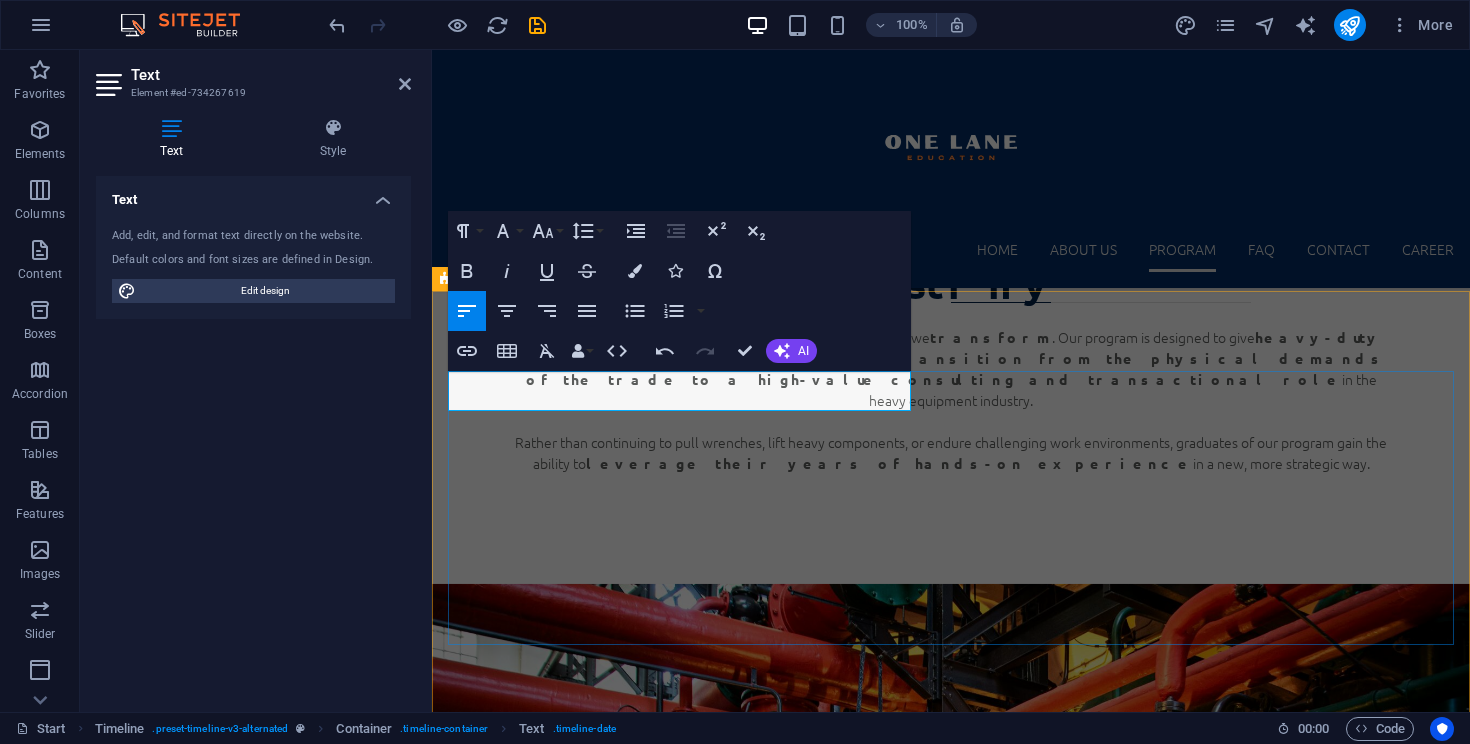 scroll, scrollTop: 3966, scrollLeft: 0, axis: vertical 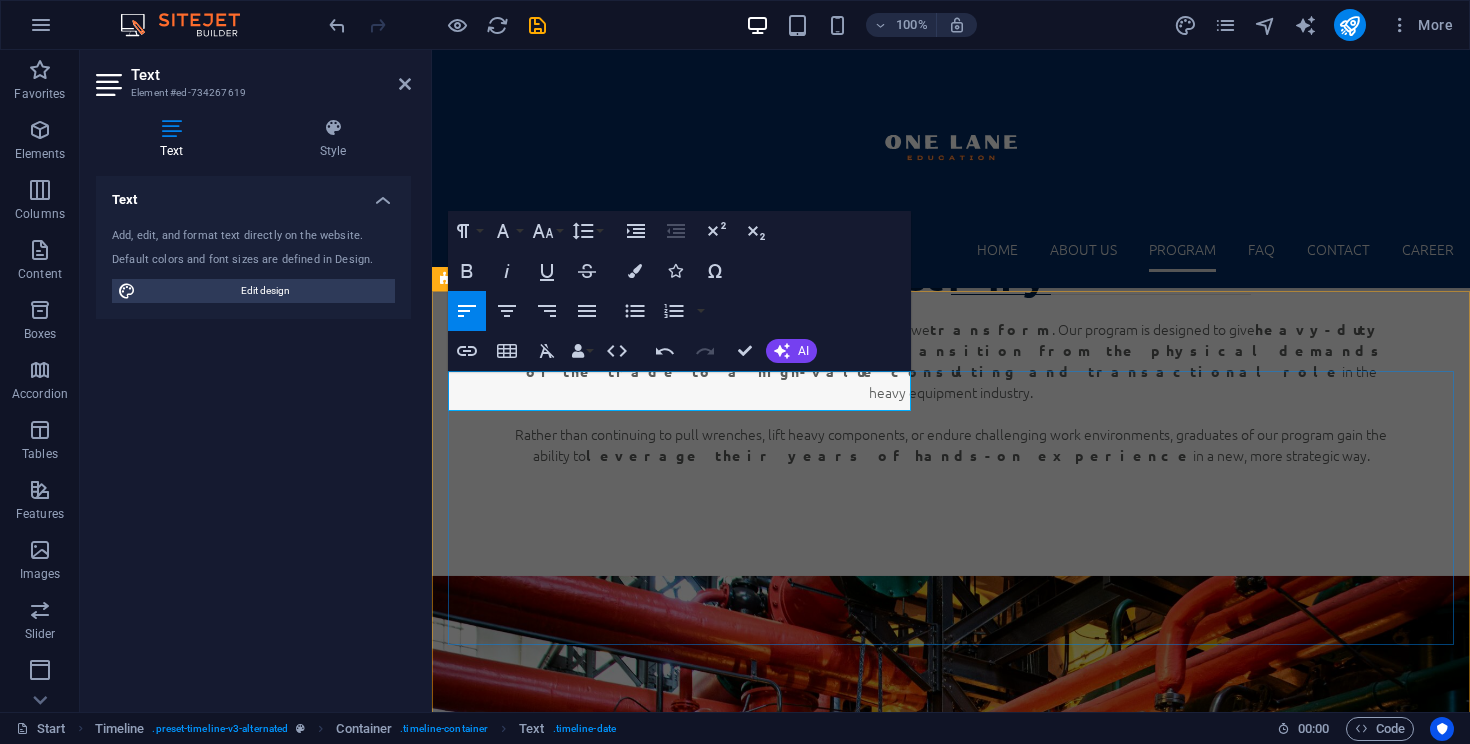 click on "Education & Career Shift                               Start [DATE]" at bounding box center [765, 5185] 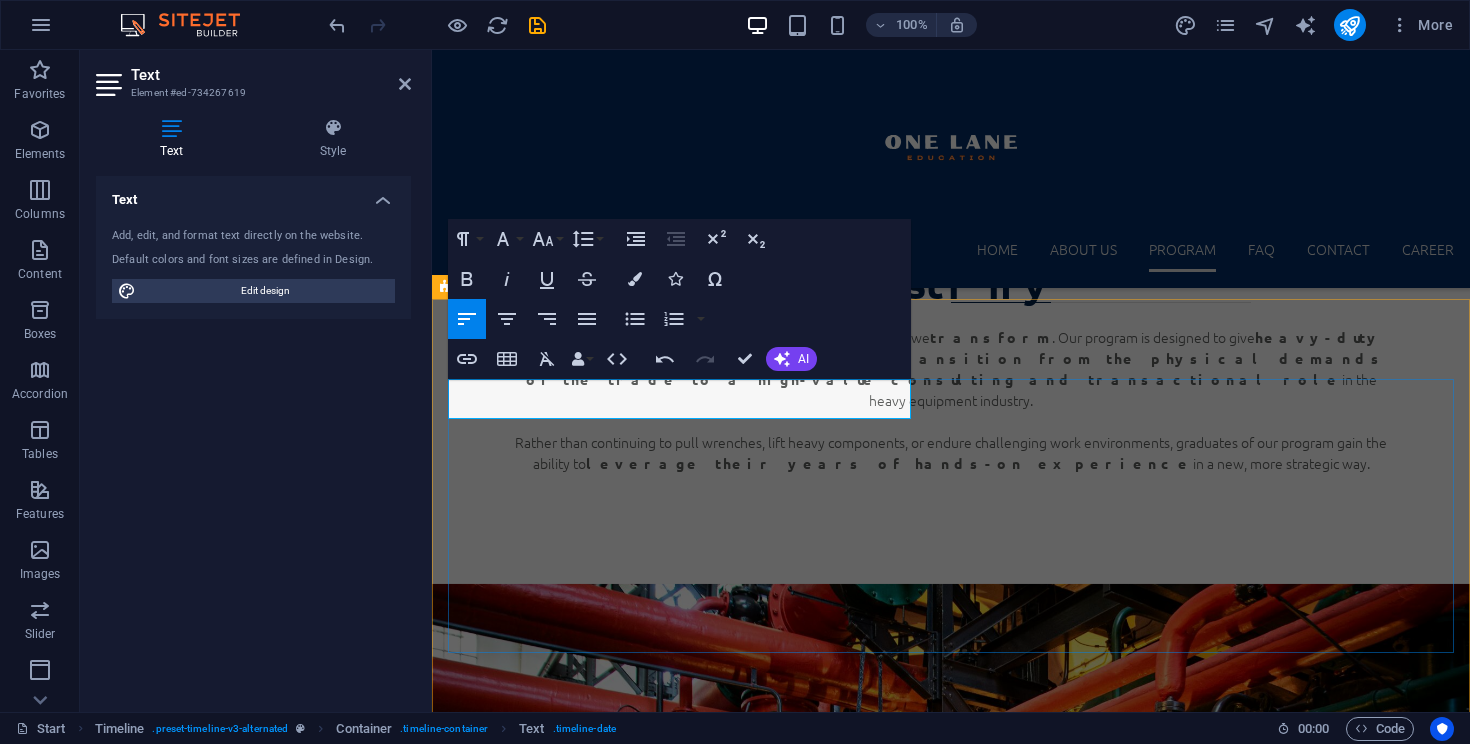 click on "Education & Career Shift                               Starts [DATE]" at bounding box center (770, 5193) 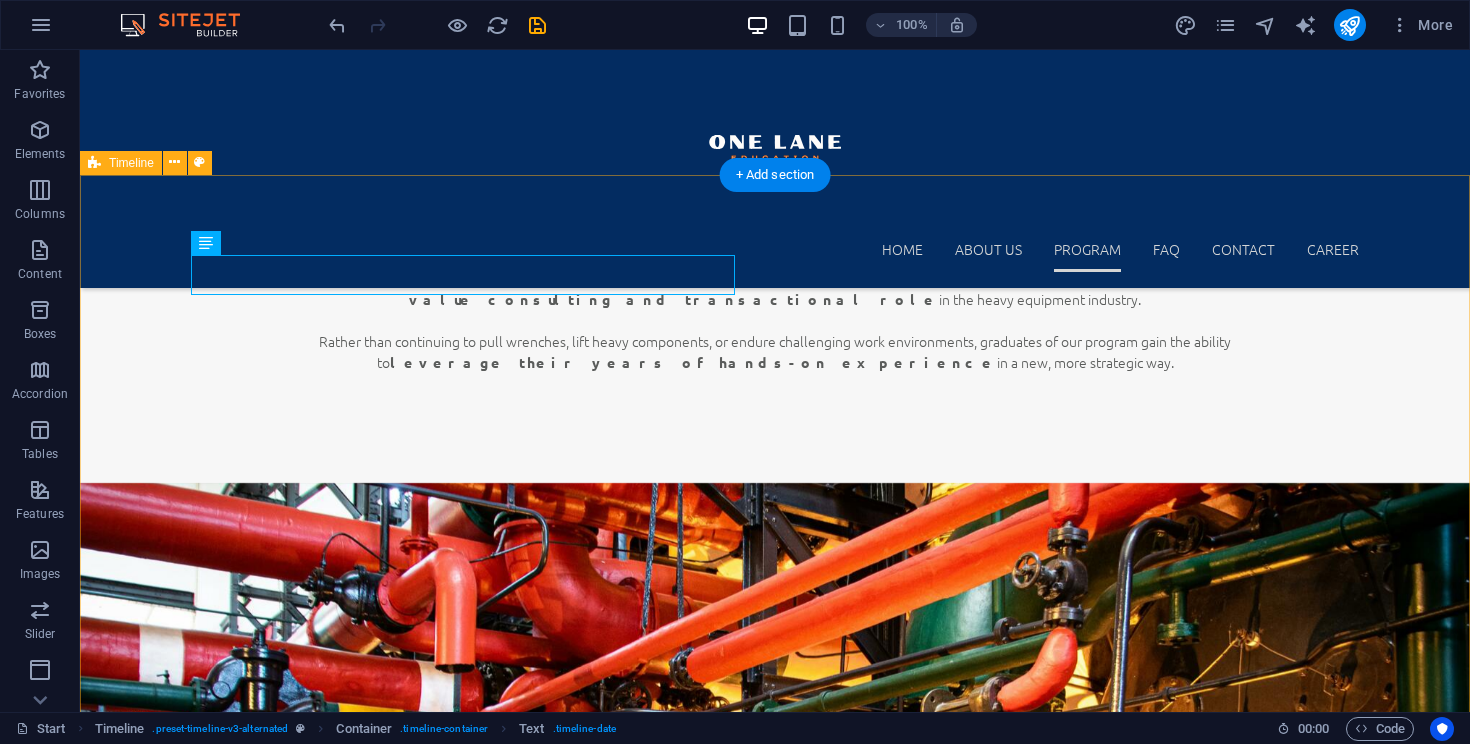 scroll, scrollTop: 3682, scrollLeft: 0, axis: vertical 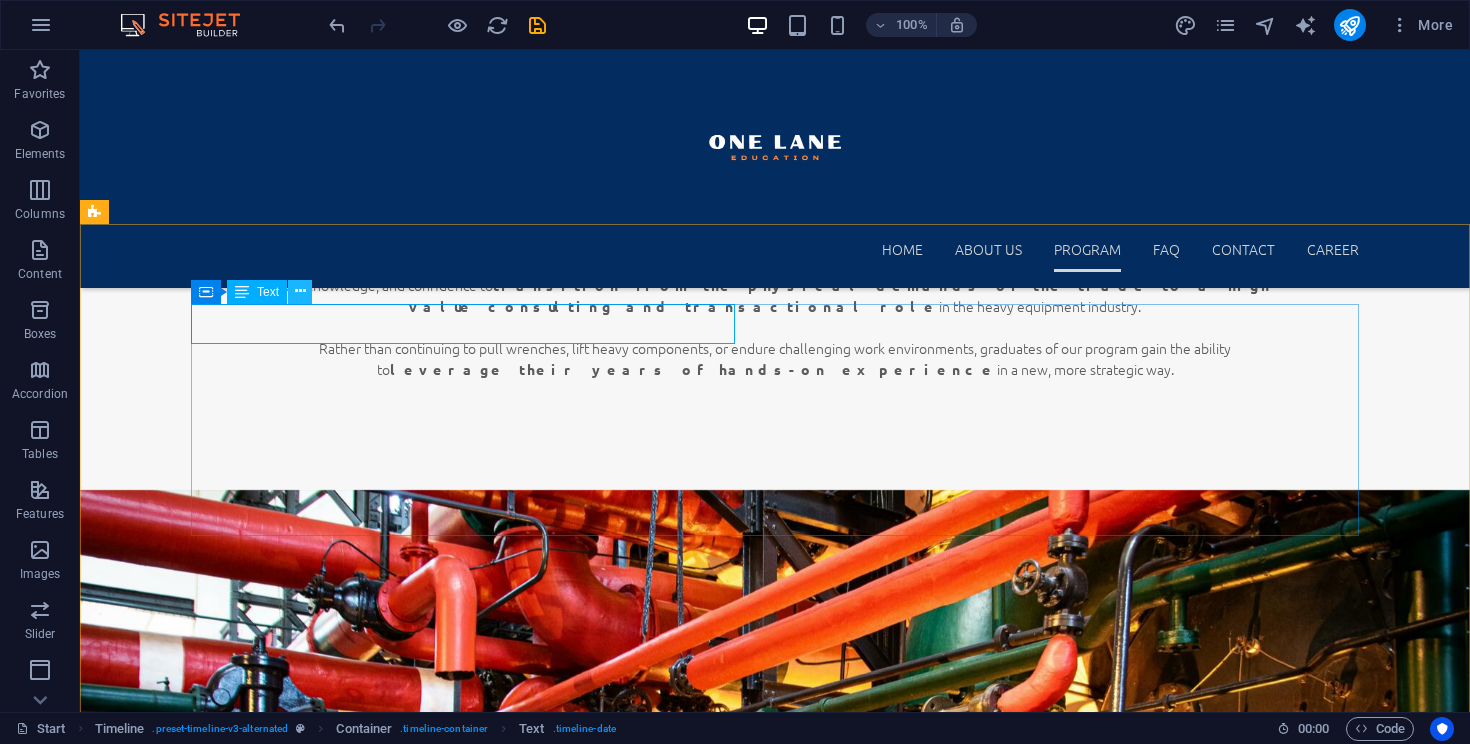 click at bounding box center [300, 291] 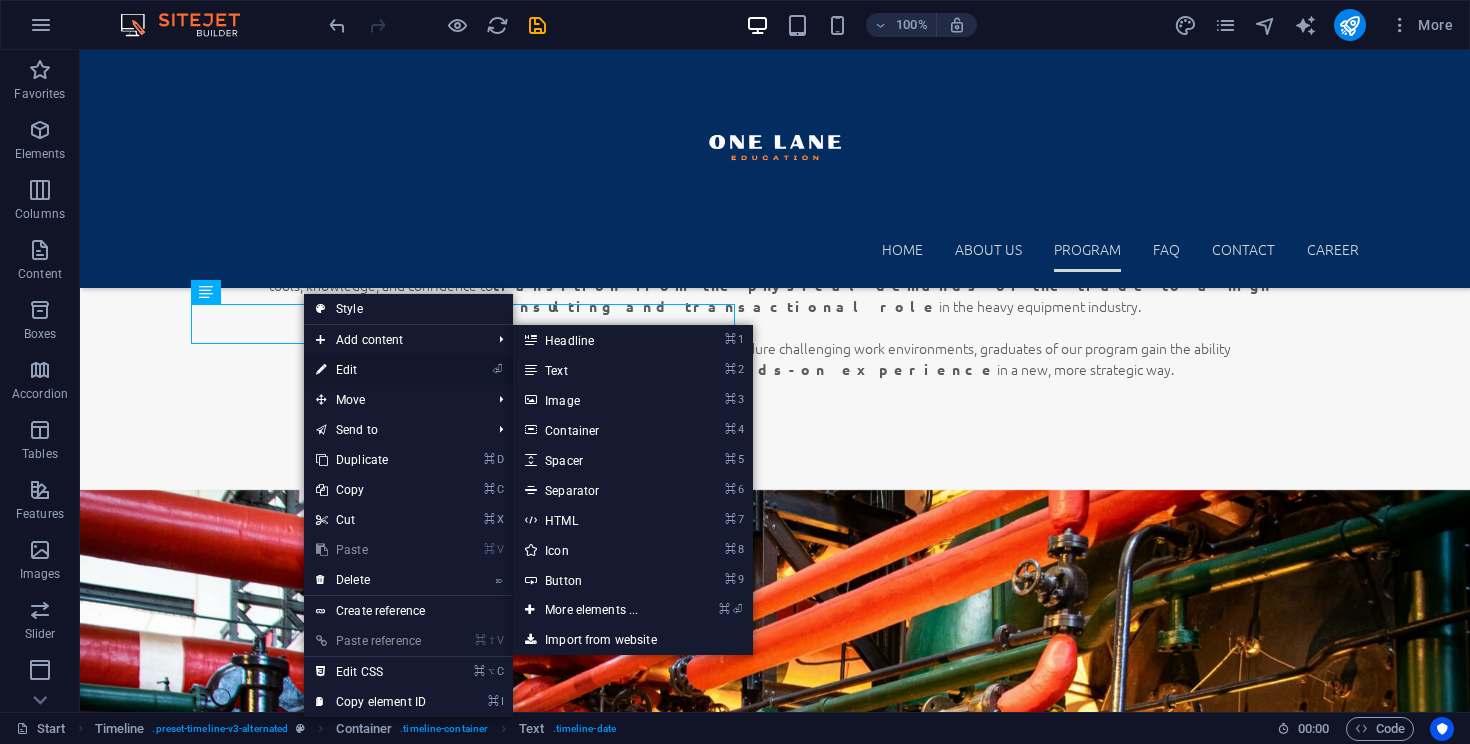 click on "⏎  Edit" at bounding box center [371, 370] 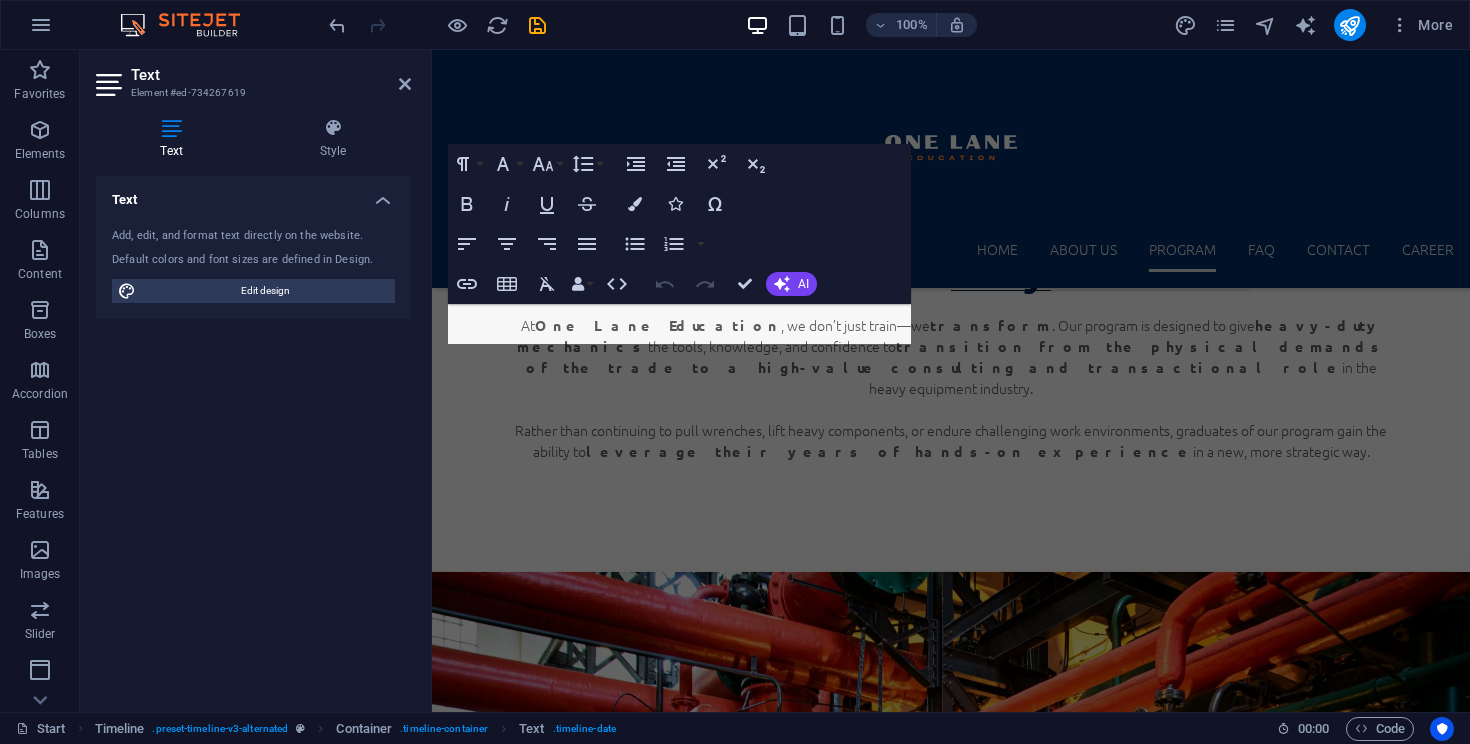 scroll, scrollTop: 4033, scrollLeft: 0, axis: vertical 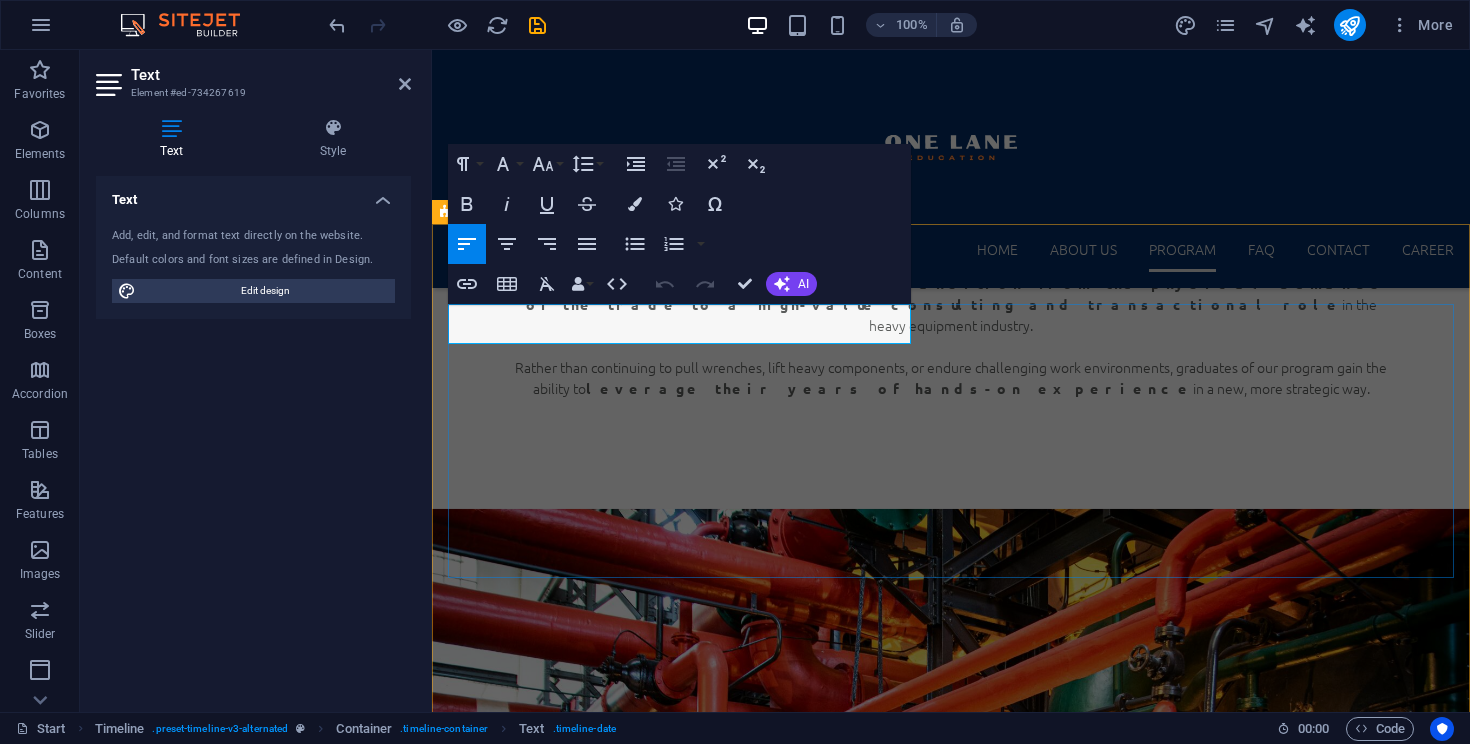 drag, startPoint x: 637, startPoint y: 323, endPoint x: 450, endPoint y: 324, distance: 187.00267 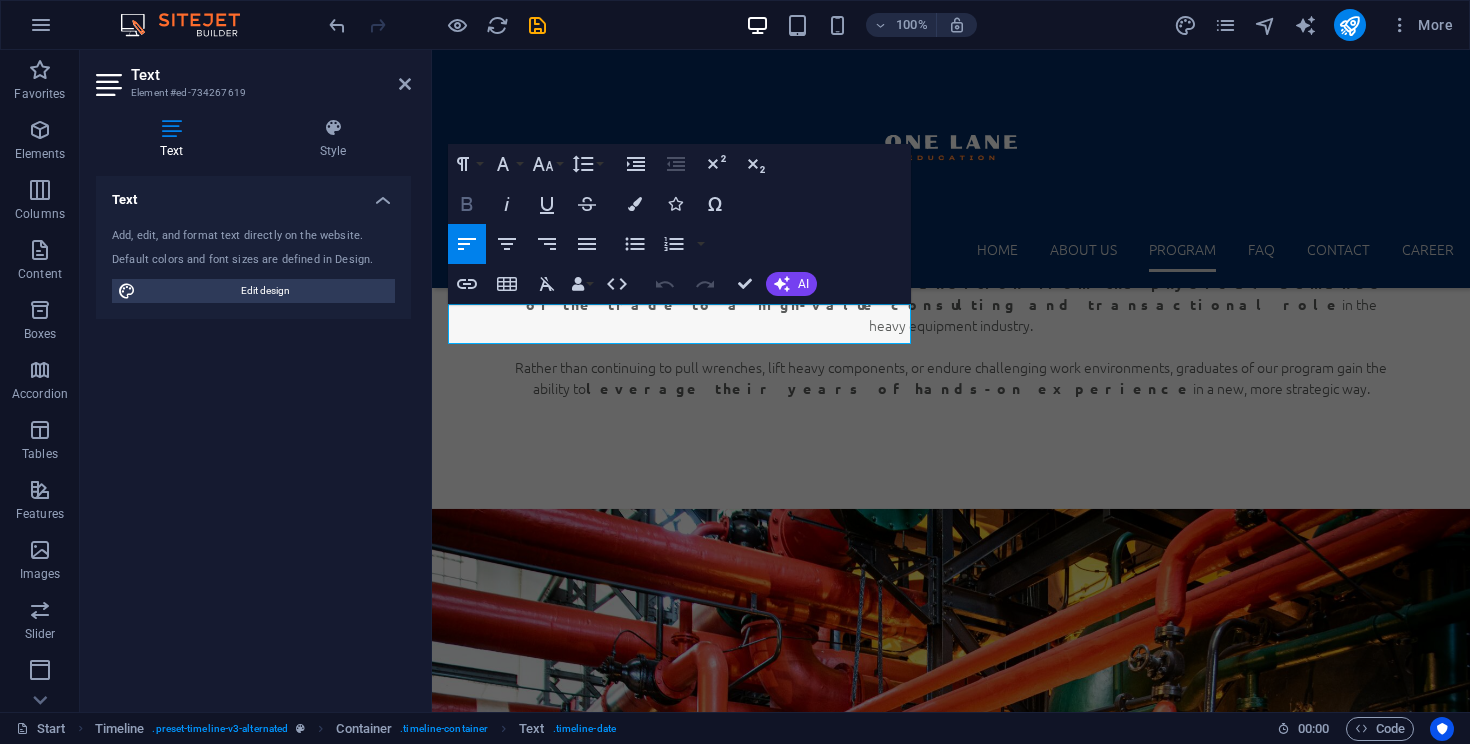 click 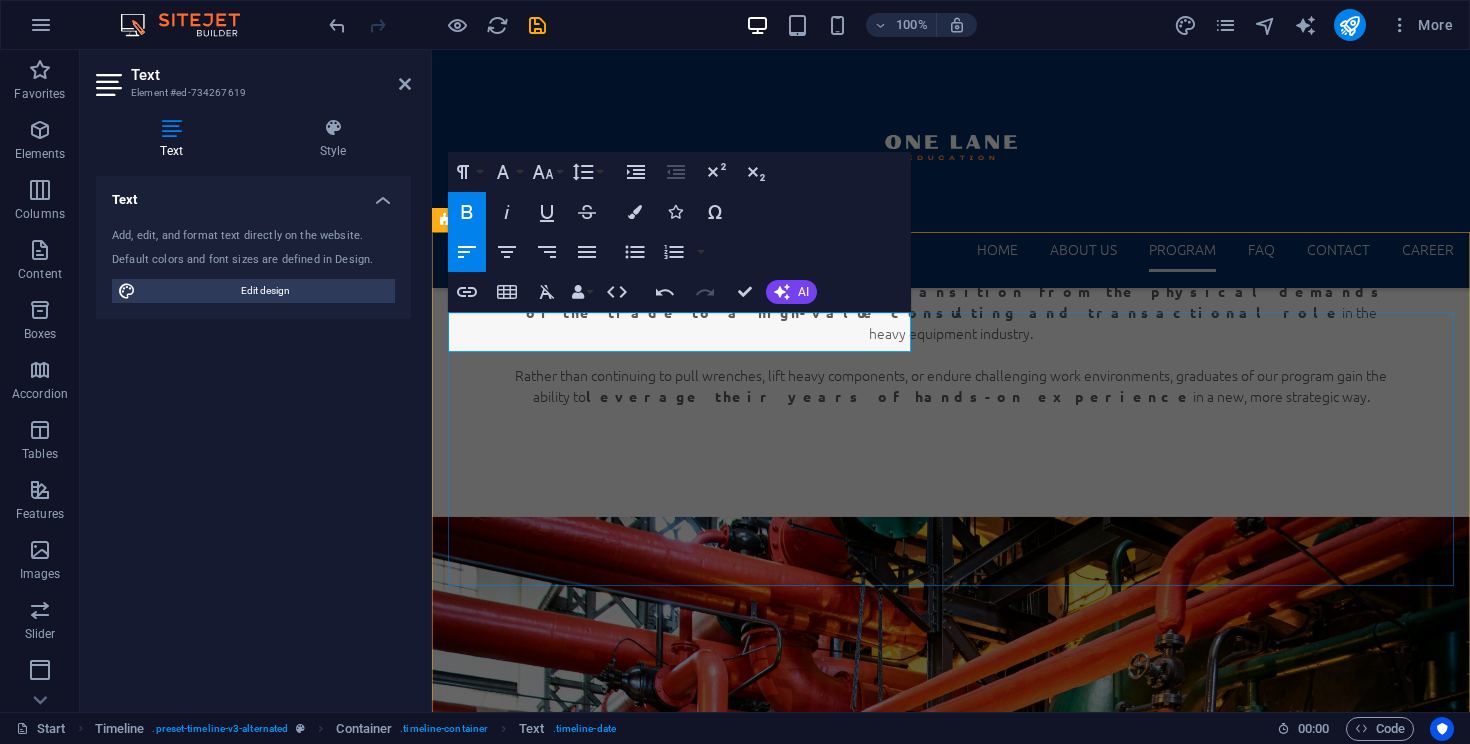 click on "Education & Career Shift                              Starts [DATE]" at bounding box center (603, 5126) 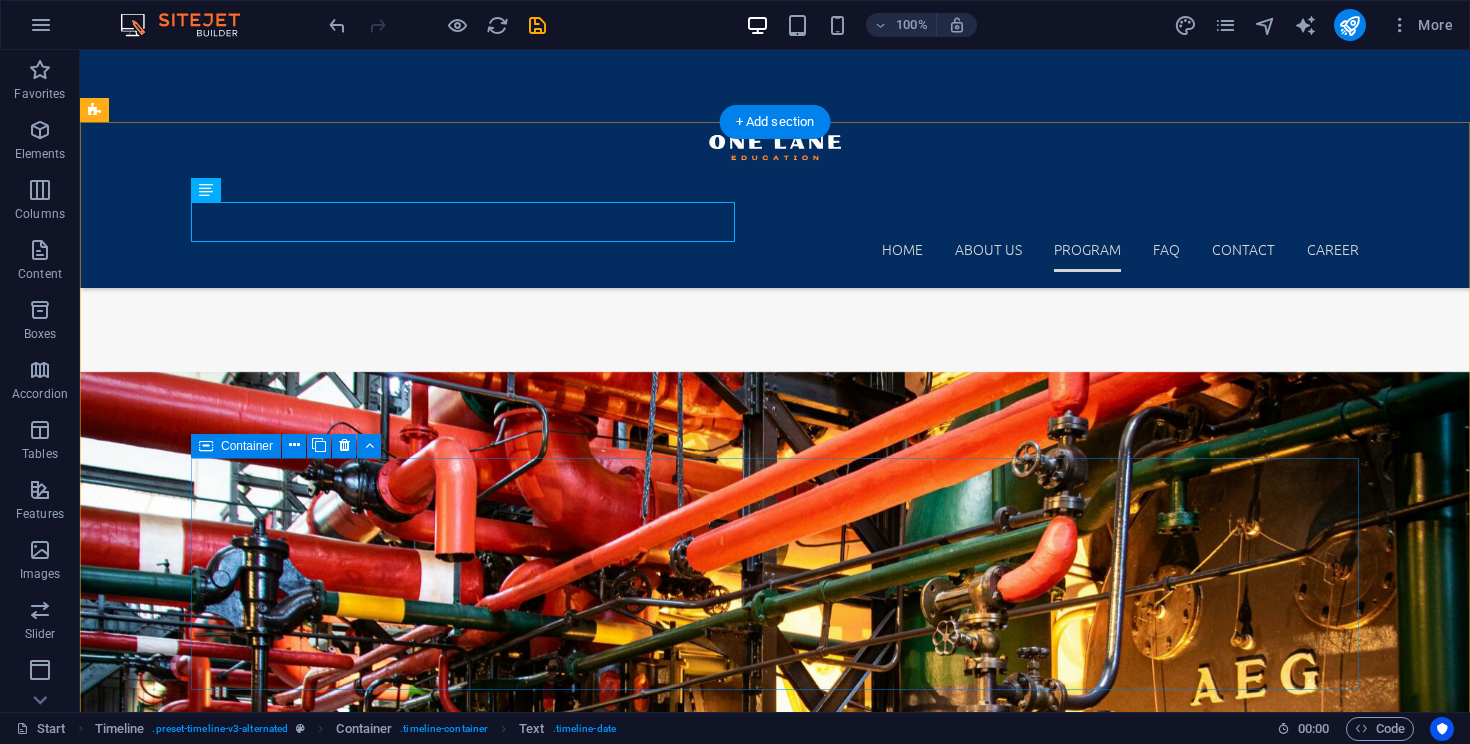 scroll, scrollTop: 3803, scrollLeft: 0, axis: vertical 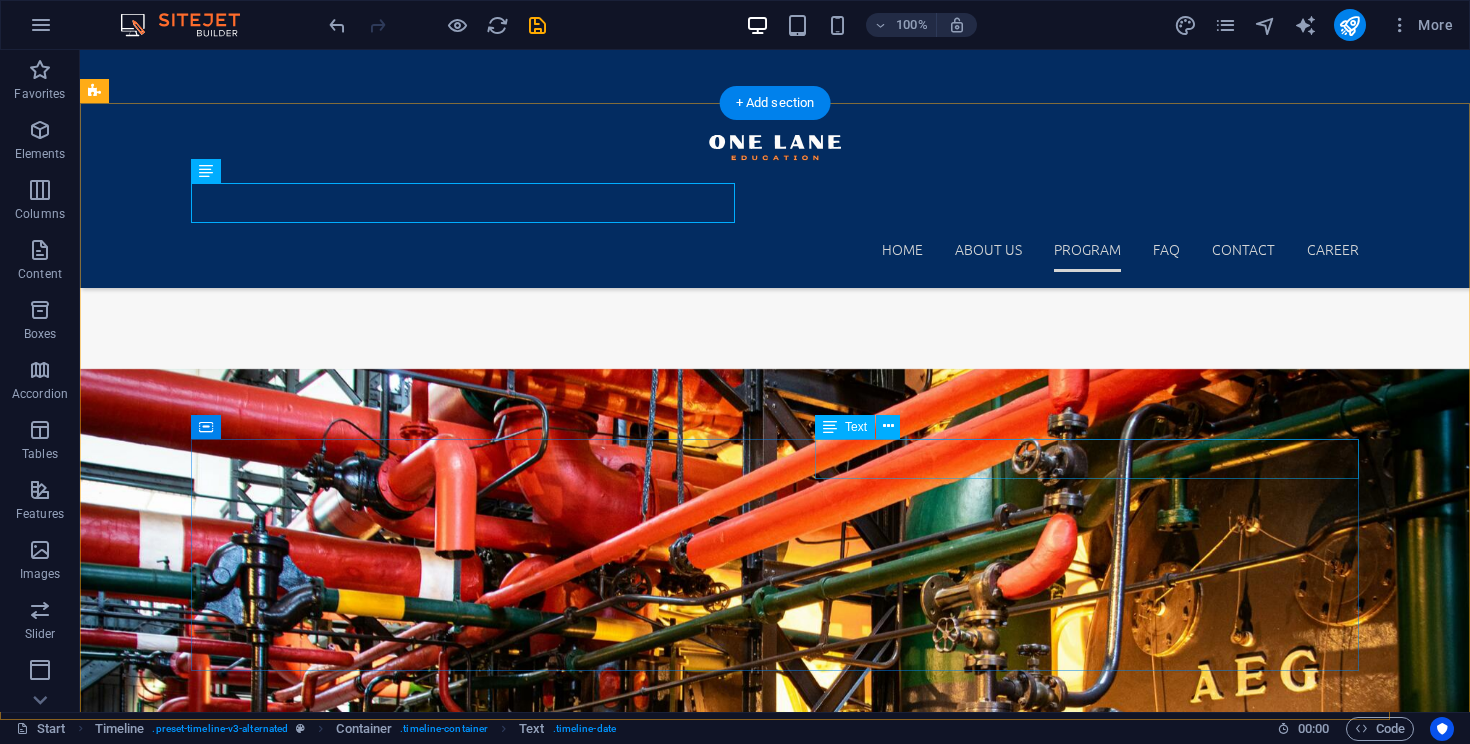 click on "Go to Market & Start Selling" at bounding box center [795, 5175] 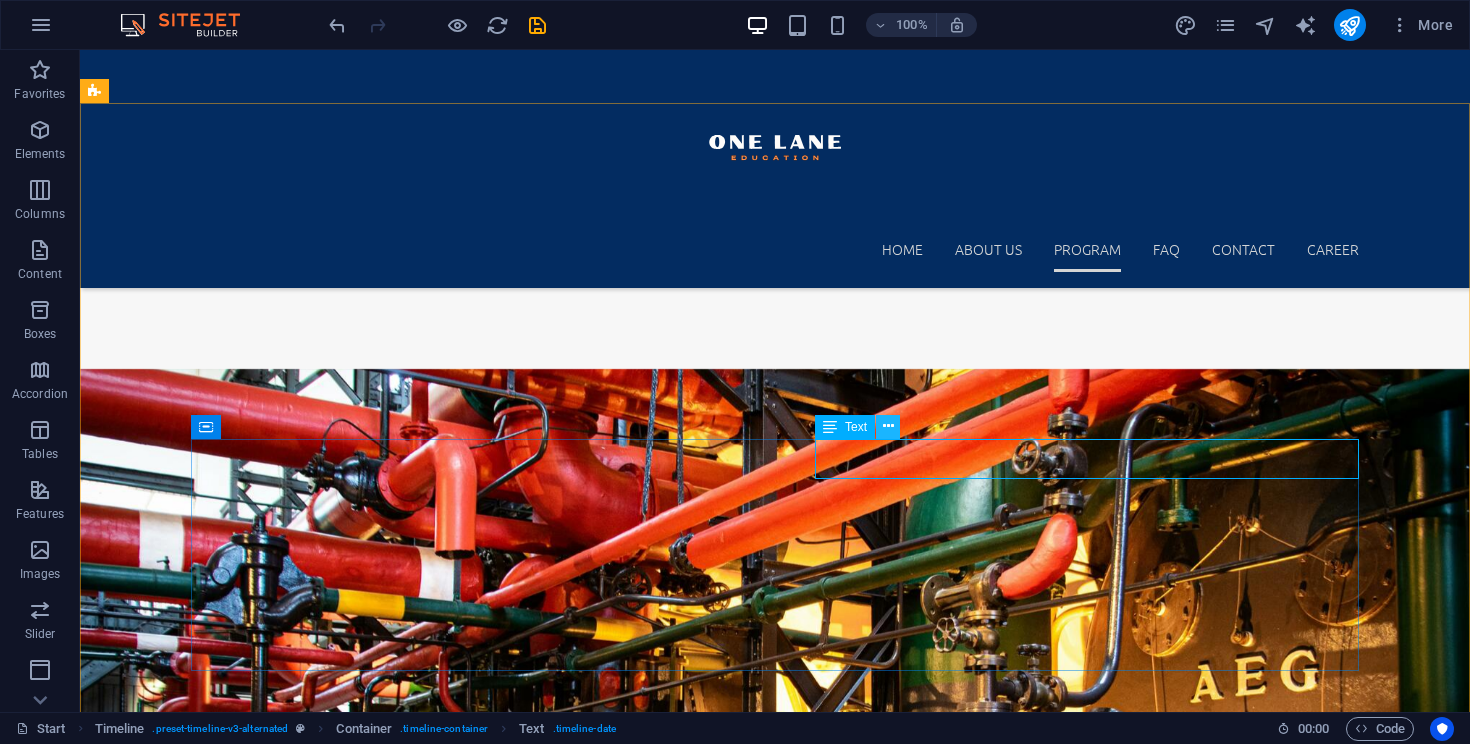 click at bounding box center [888, 426] 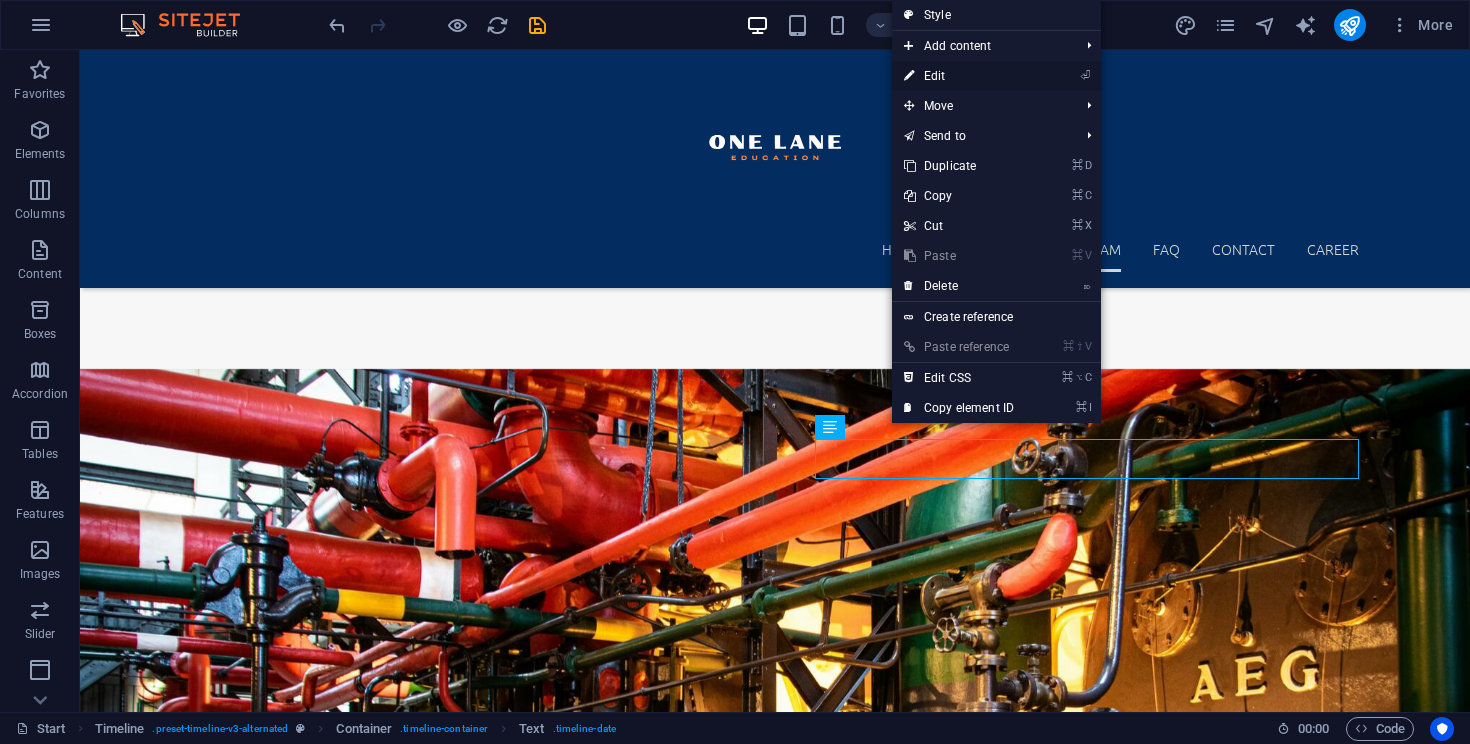 click on "⏎  Edit" at bounding box center [959, 76] 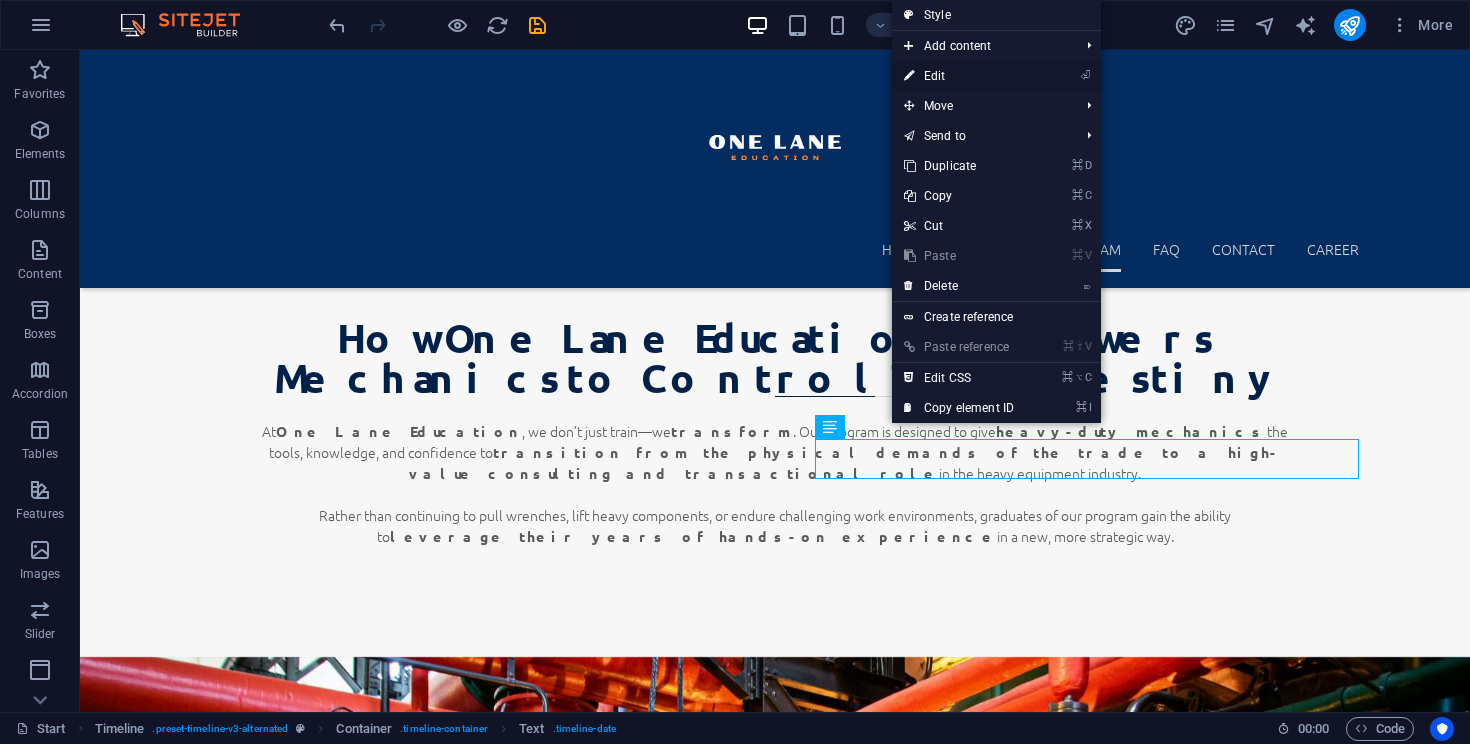 scroll, scrollTop: 4154, scrollLeft: 0, axis: vertical 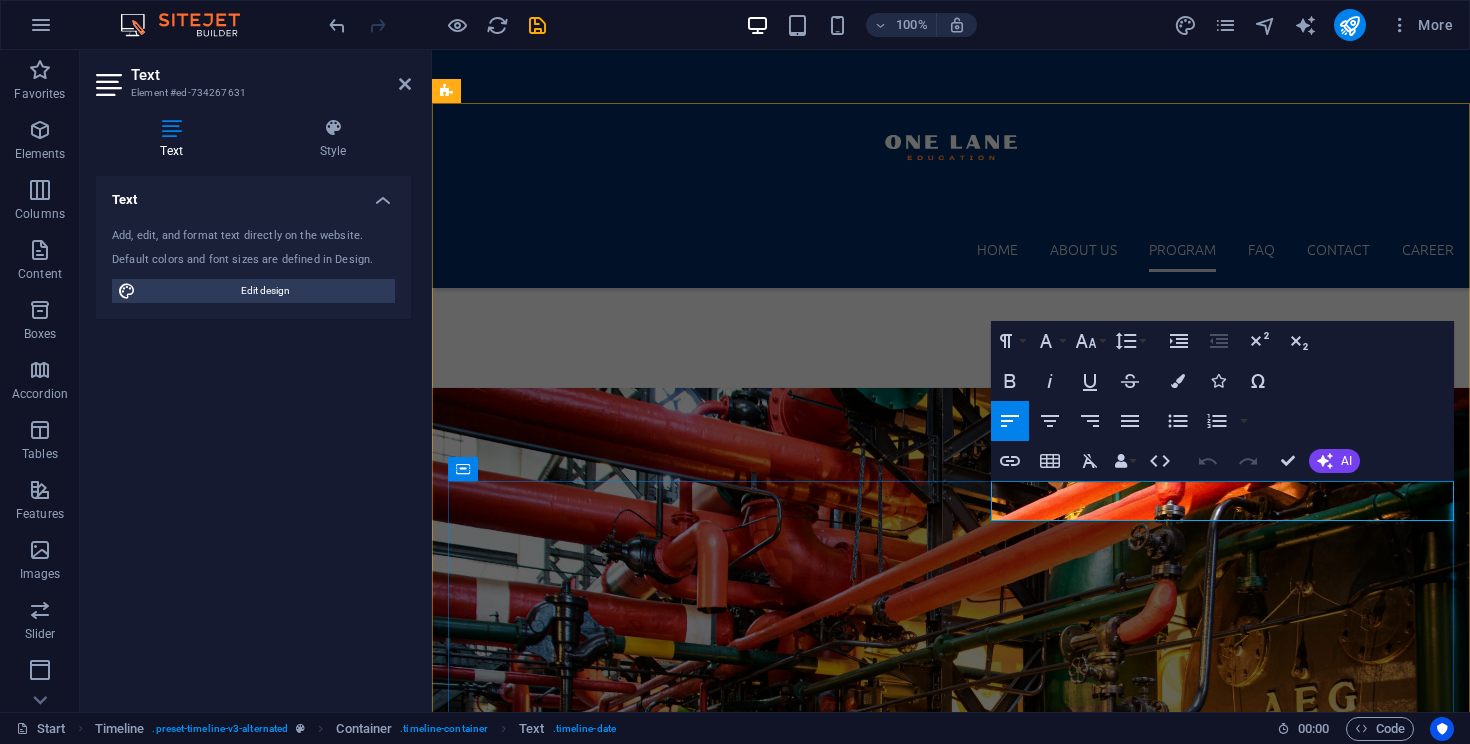 click on "Go to Market & Start Selling" at bounding box center (971, 5256) 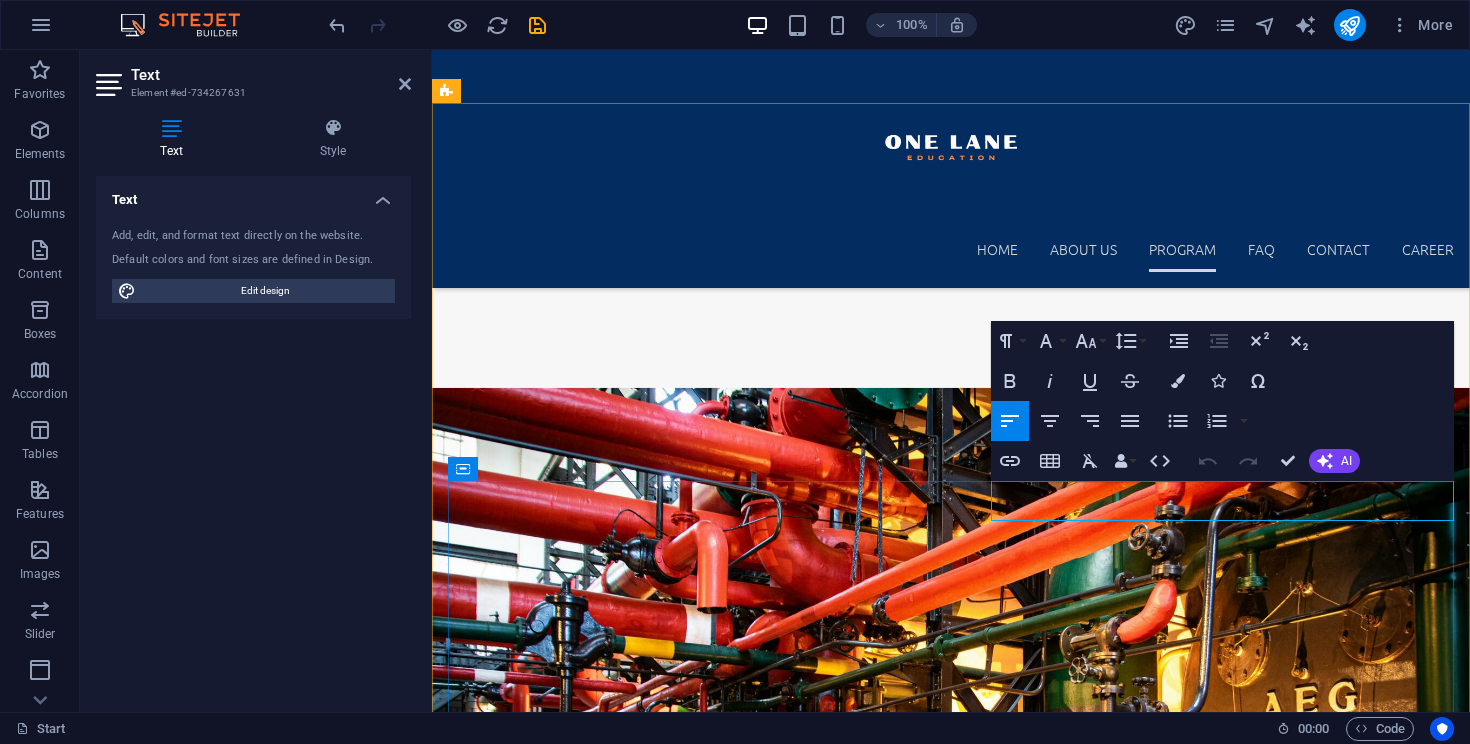 drag, startPoint x: 1188, startPoint y: 500, endPoint x: 1071, endPoint y: 503, distance: 117.03845 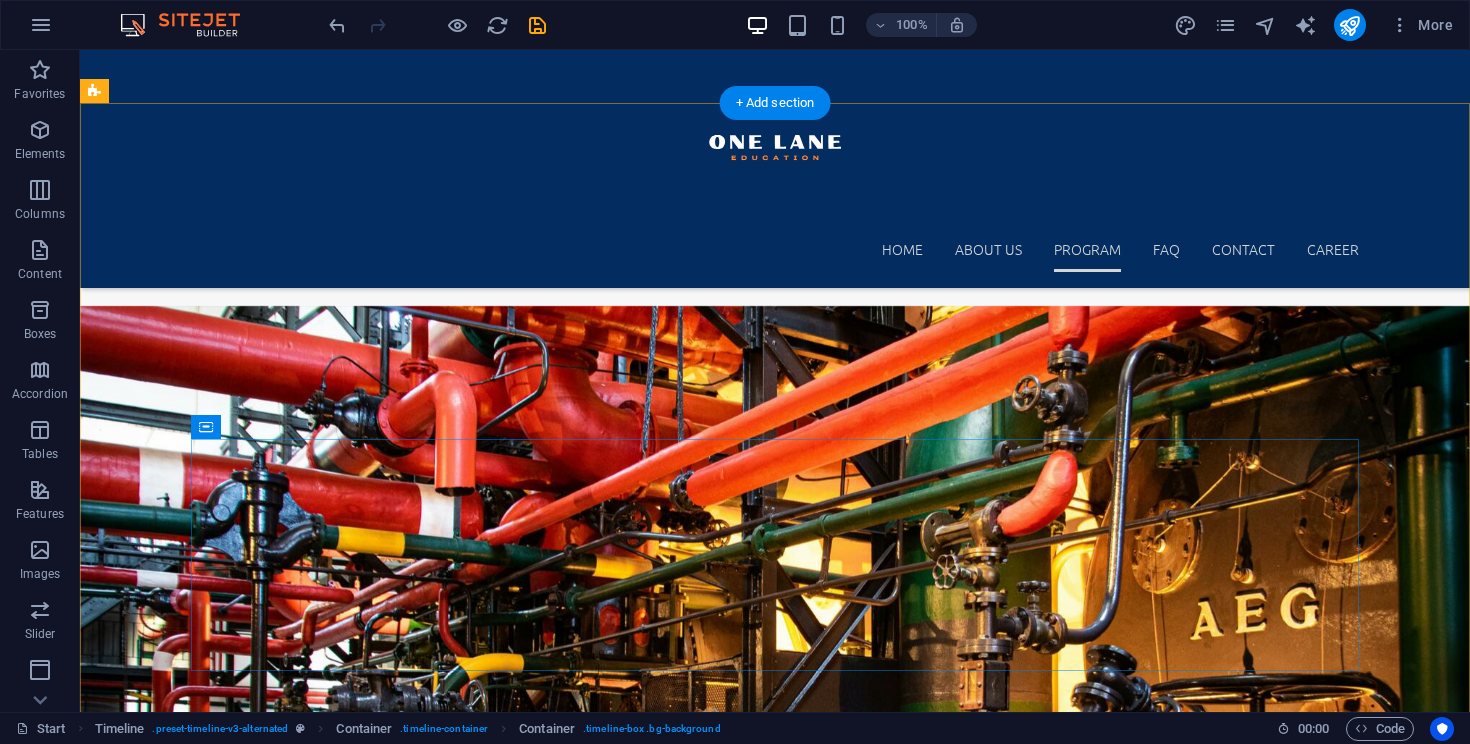 scroll, scrollTop: 3803, scrollLeft: 0, axis: vertical 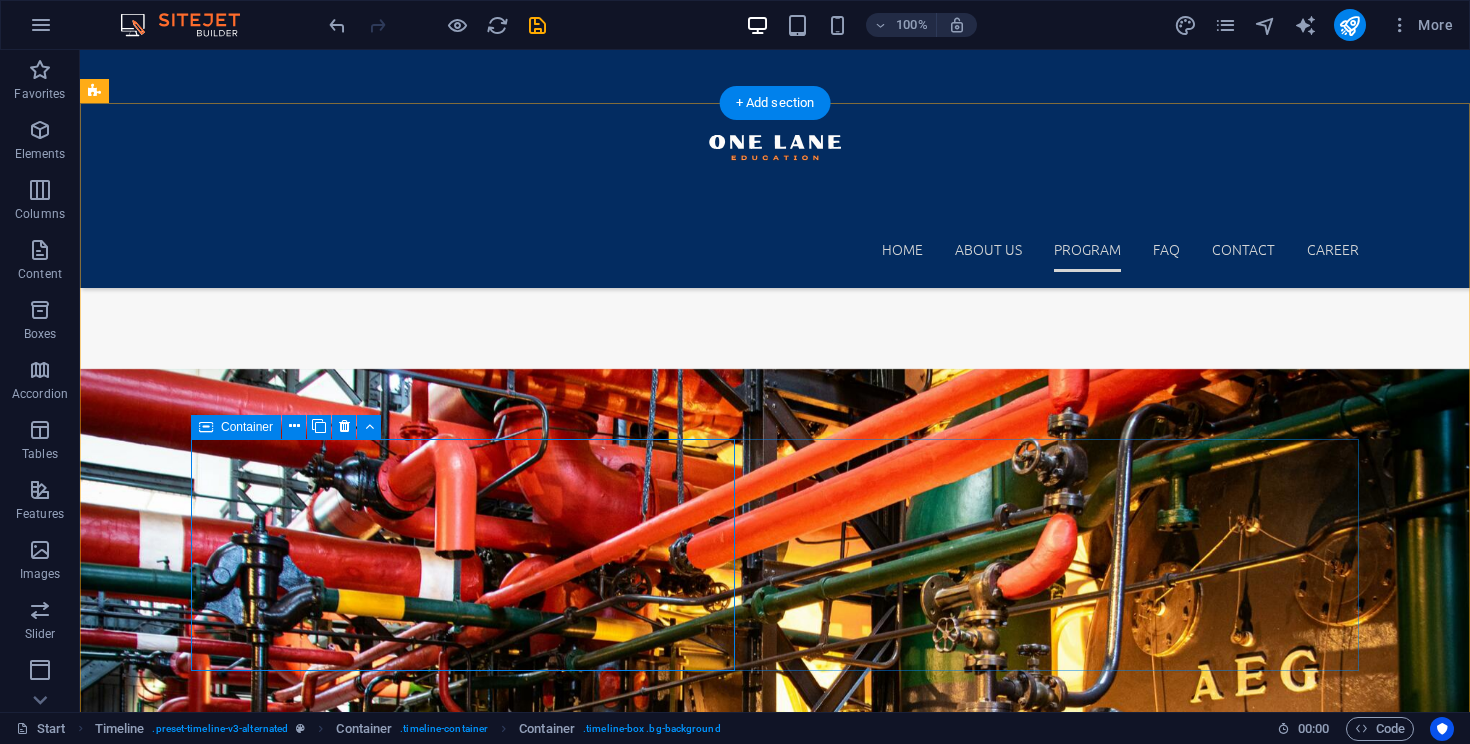 click on "Go to Market & Start Selling Transition from education to execution—start making private sales. List your first few pieces of equipment privately (via a platform, personal network, or third-party site) Focus on high-trust communication with both sellers and buyers Capture early wins to showcase your method: Document deals closed, value delivered, and lessons learned Start building a referral network or partner with a brokerage (like your own model) to scale" at bounding box center (775, 5261) 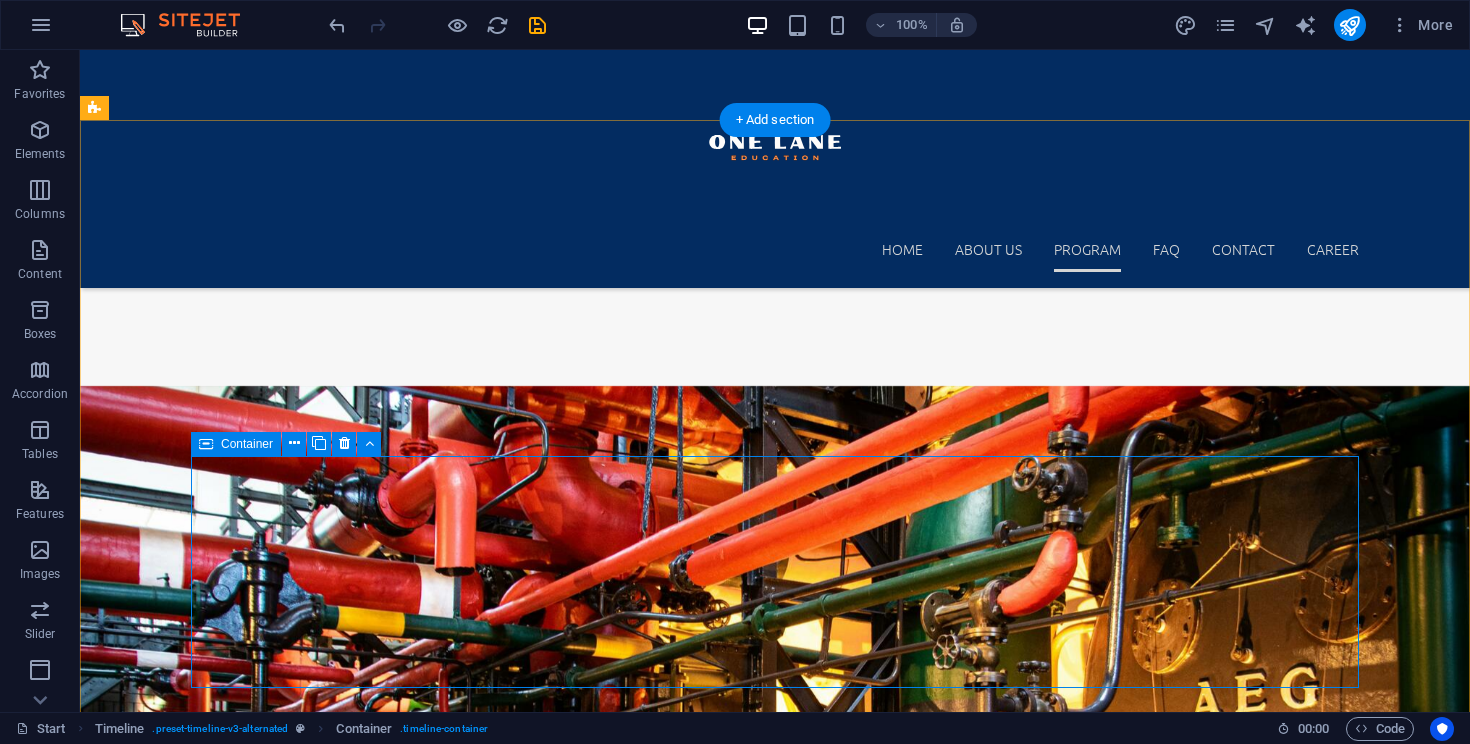 scroll, scrollTop: 3781, scrollLeft: 0, axis: vertical 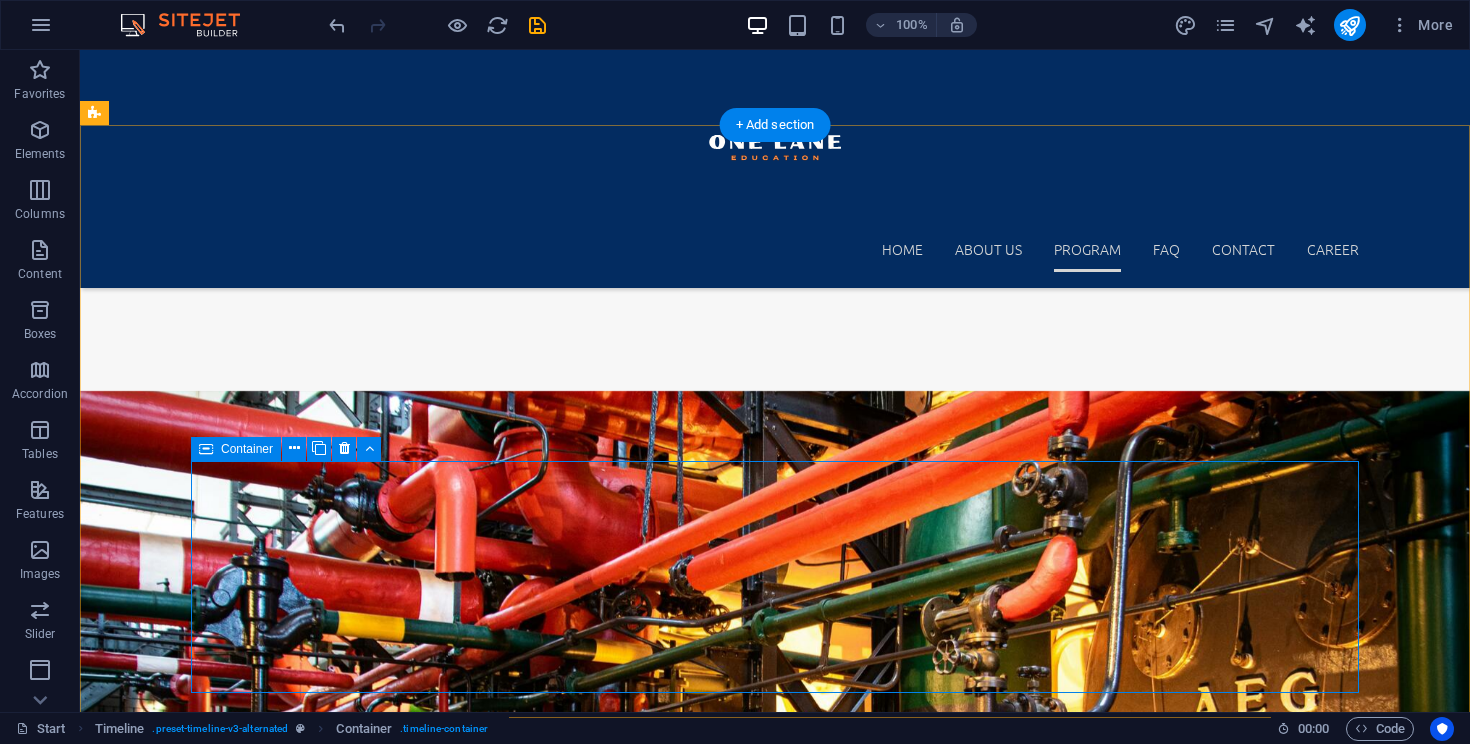 click on "Go to Market & Start Selling Transition from education to execution—start making private sales. List your first few pieces of equipment privately (via a platform, personal network, or third-party site) Focus on high-trust communication with both sellers and buyers Capture early wins to showcase your method: Document deals closed, value delivered, and lessons learned Start building a referral network or partner with a brokerage (like your own model) to scale" at bounding box center (775, 5283) 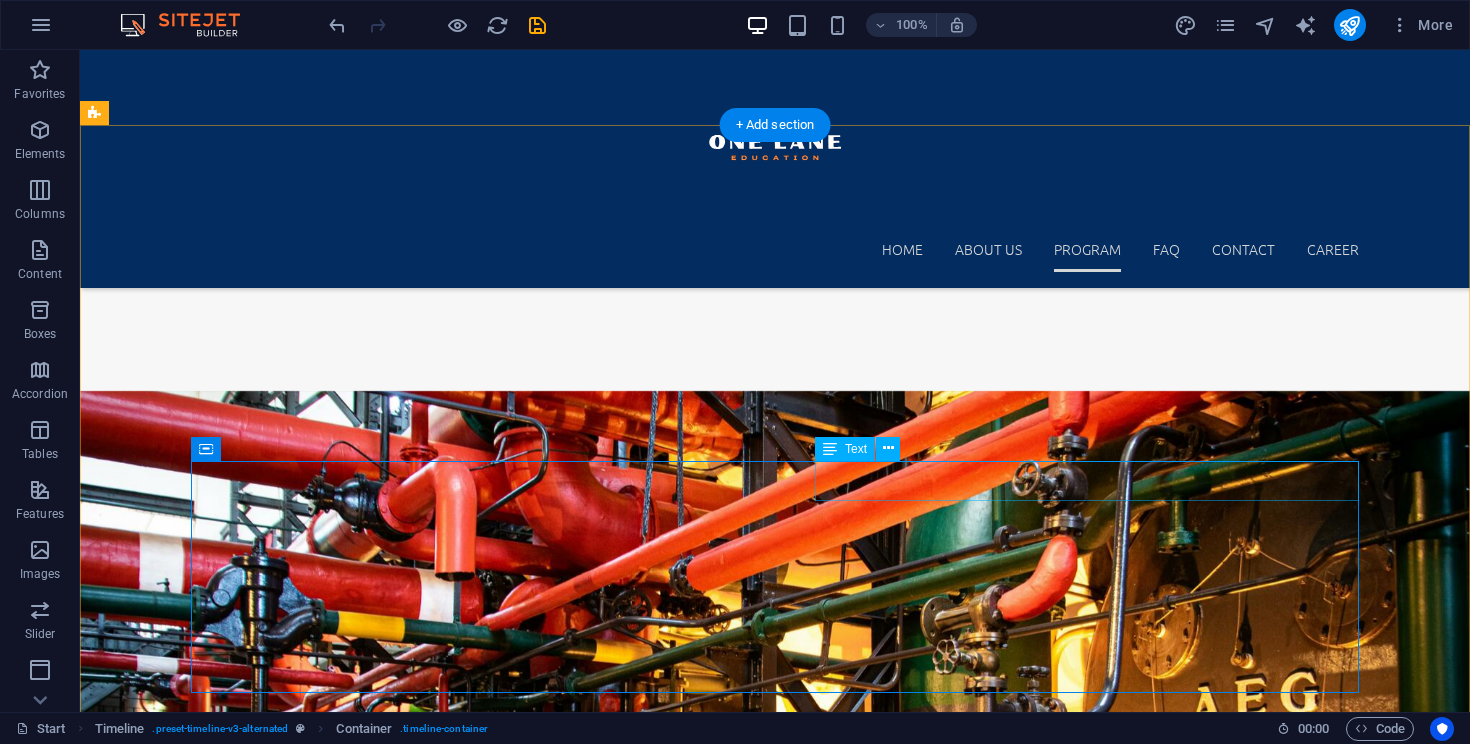 click on "Go to Market & Start Selling" at bounding box center (795, 5197) 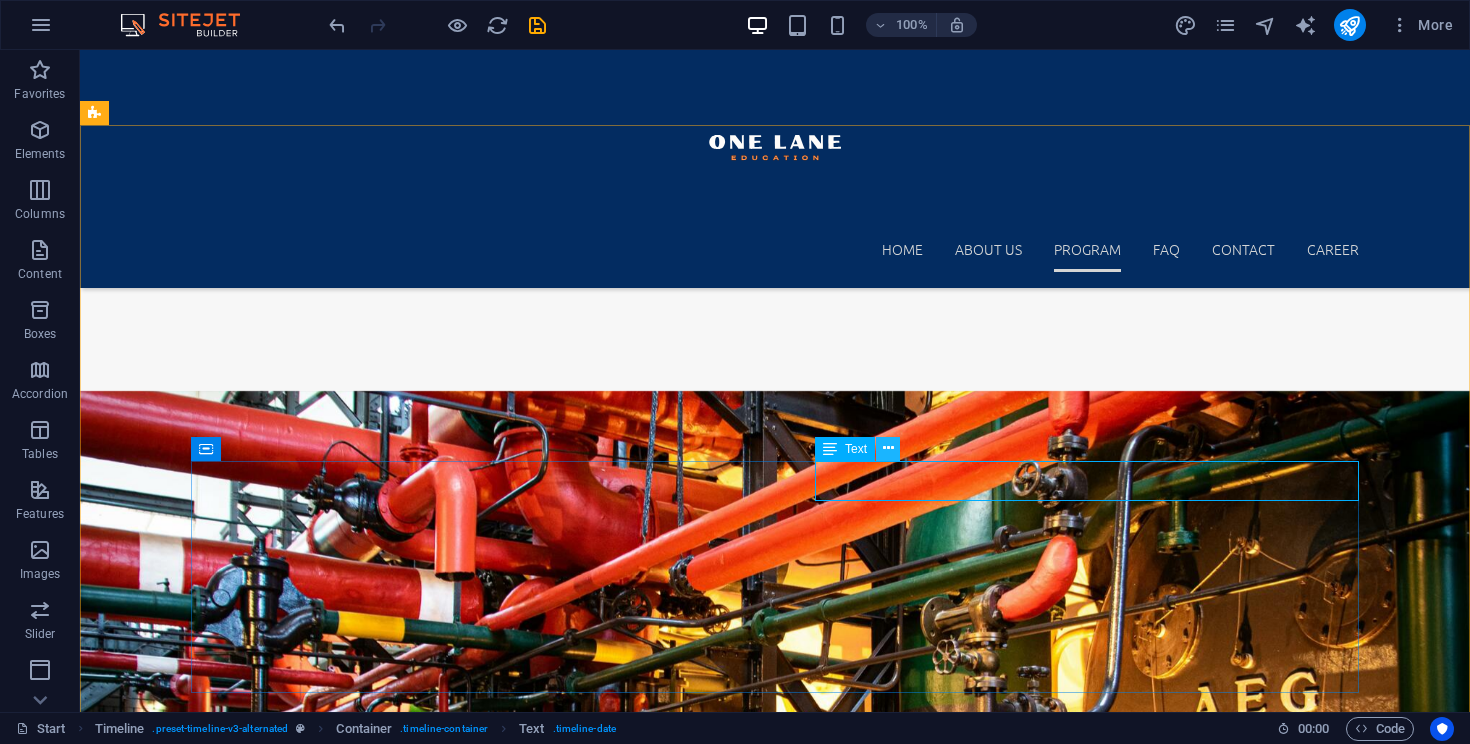 click at bounding box center [888, 448] 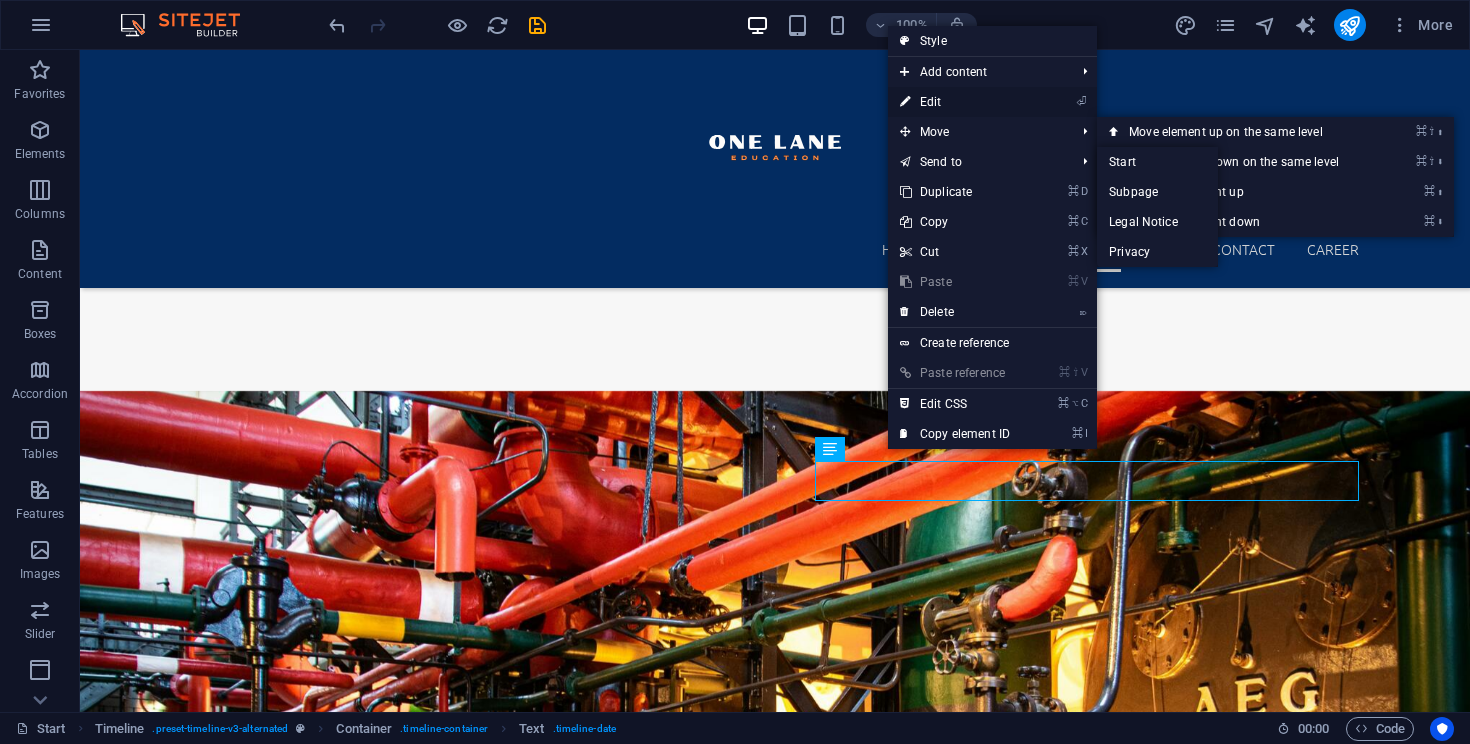 click on "⏎  Edit" at bounding box center (955, 102) 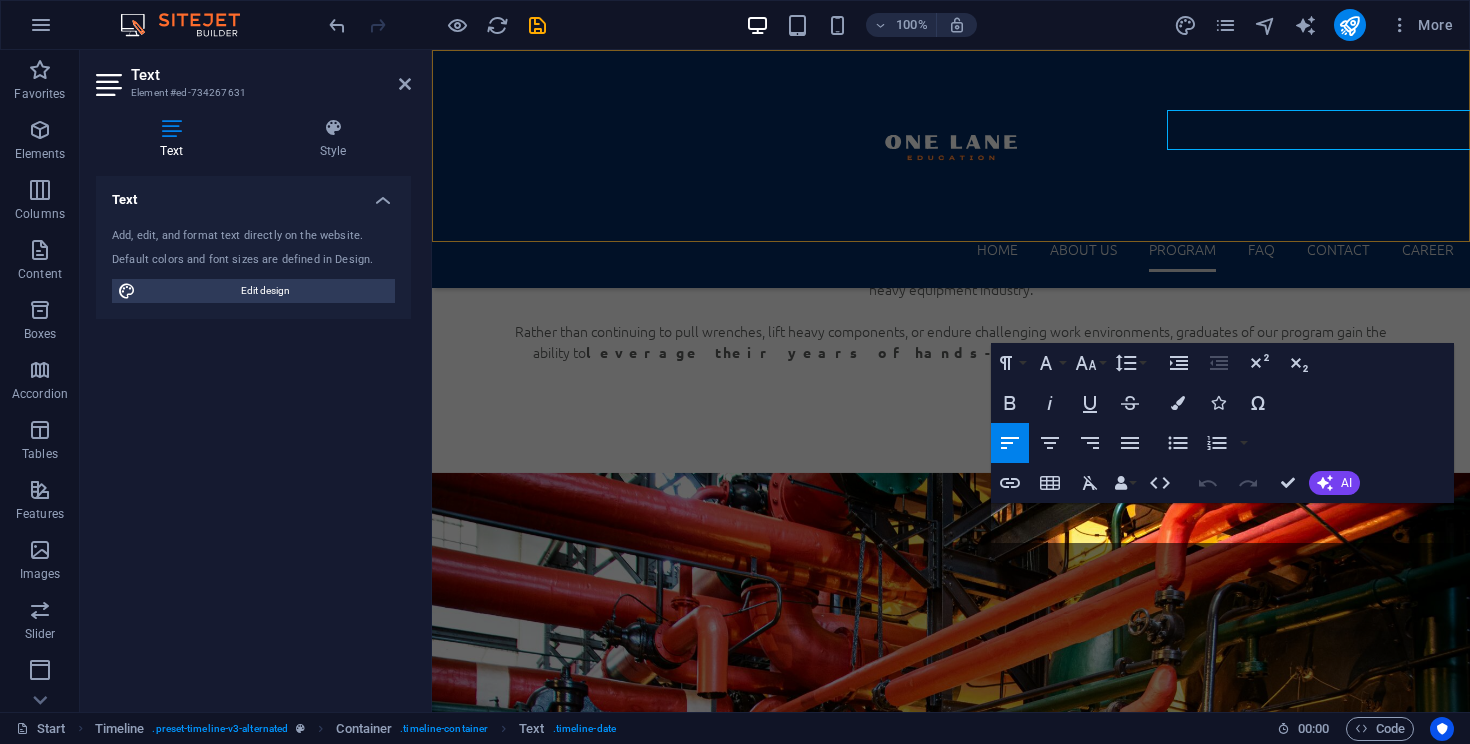 scroll, scrollTop: 4132, scrollLeft: 0, axis: vertical 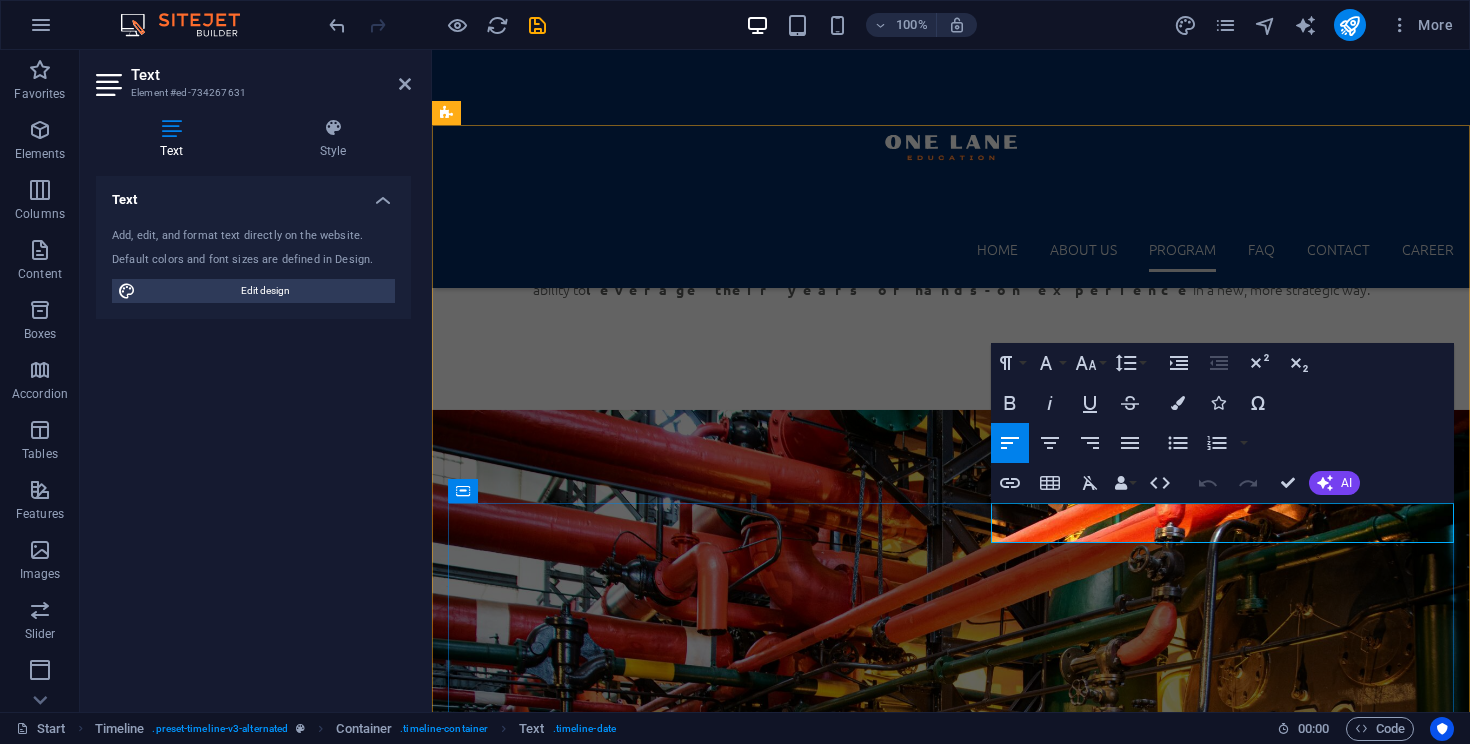 click on "Go to Market & Start Selling" at bounding box center (971, 5278) 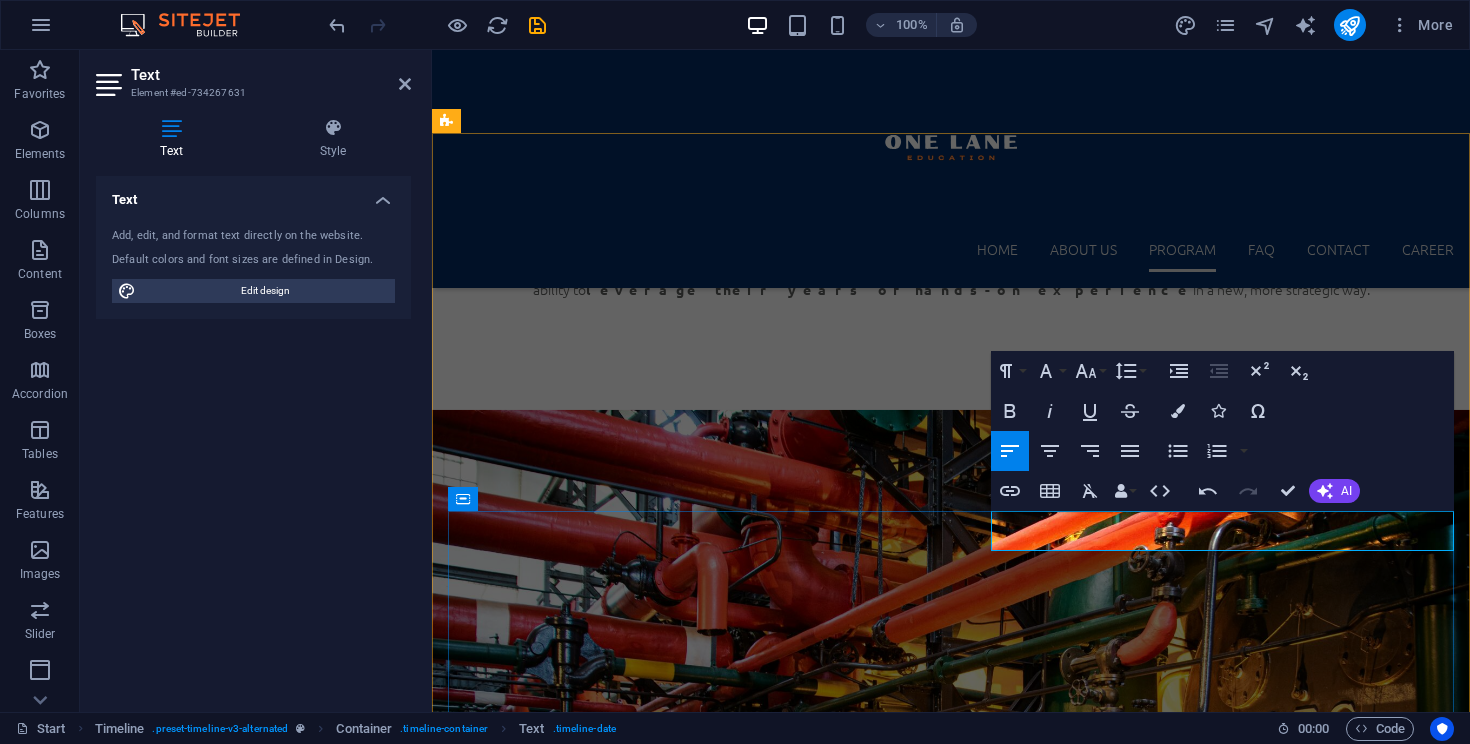 scroll, scrollTop: 4124, scrollLeft: 0, axis: vertical 